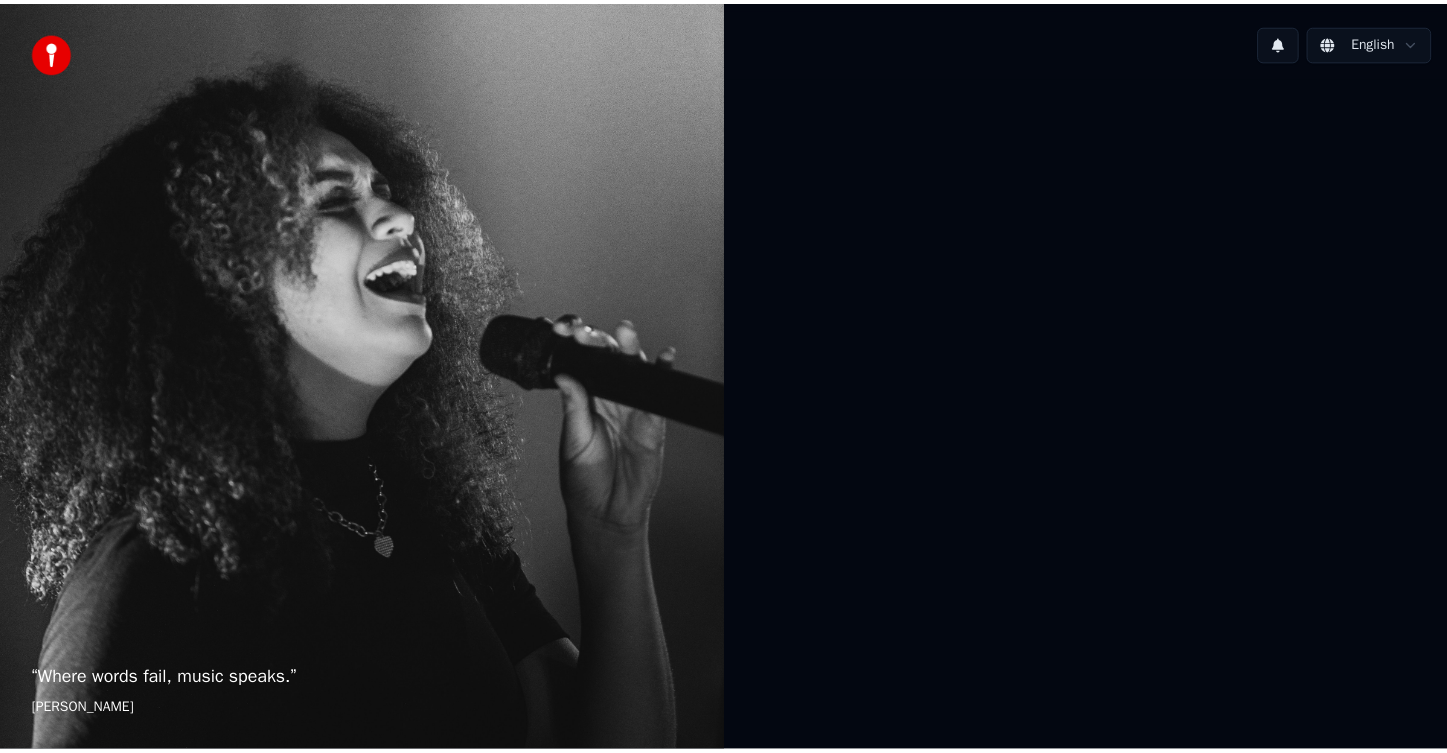 scroll, scrollTop: 0, scrollLeft: 0, axis: both 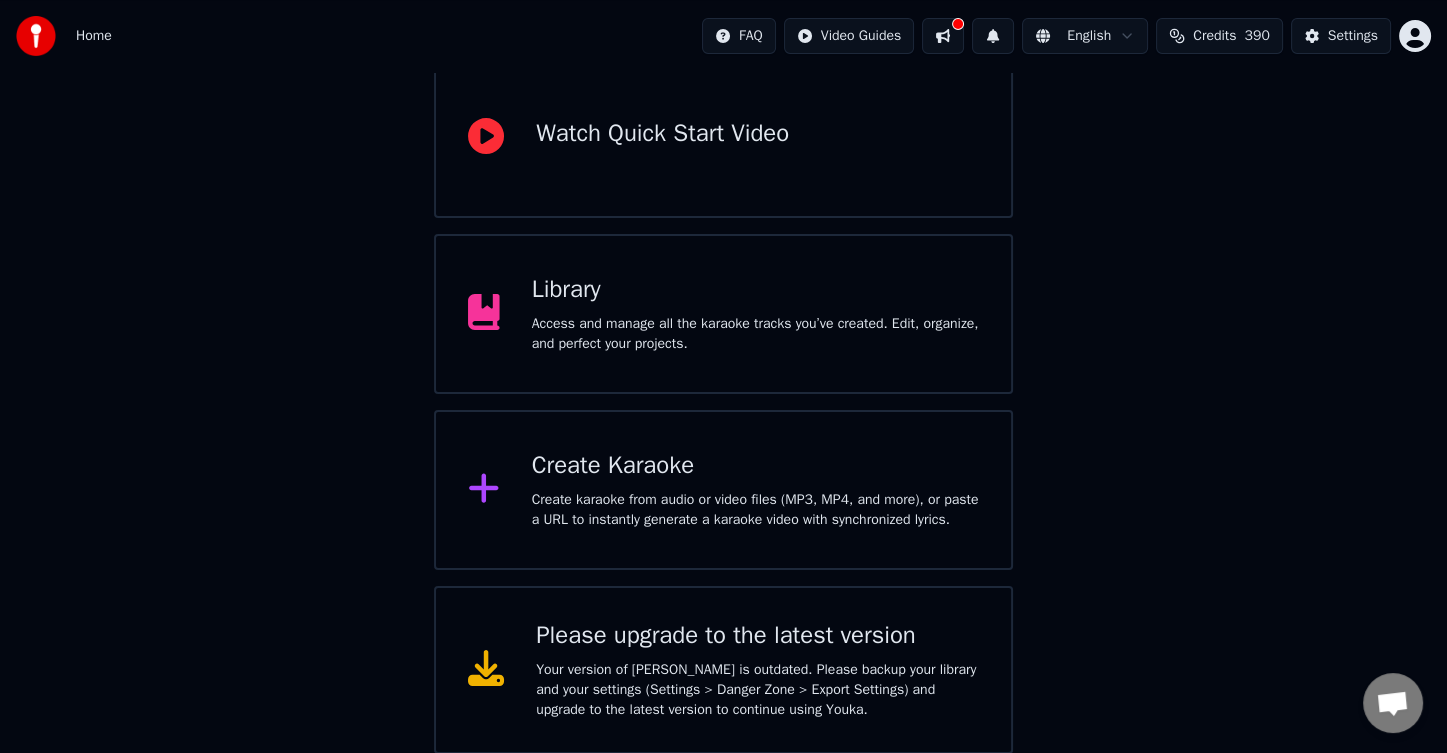 click on "Create Karaoke Create karaoke from audio or video files (MP3, MP4, and more), or paste a URL to instantly generate a karaoke video with synchronized lyrics." at bounding box center [755, 490] 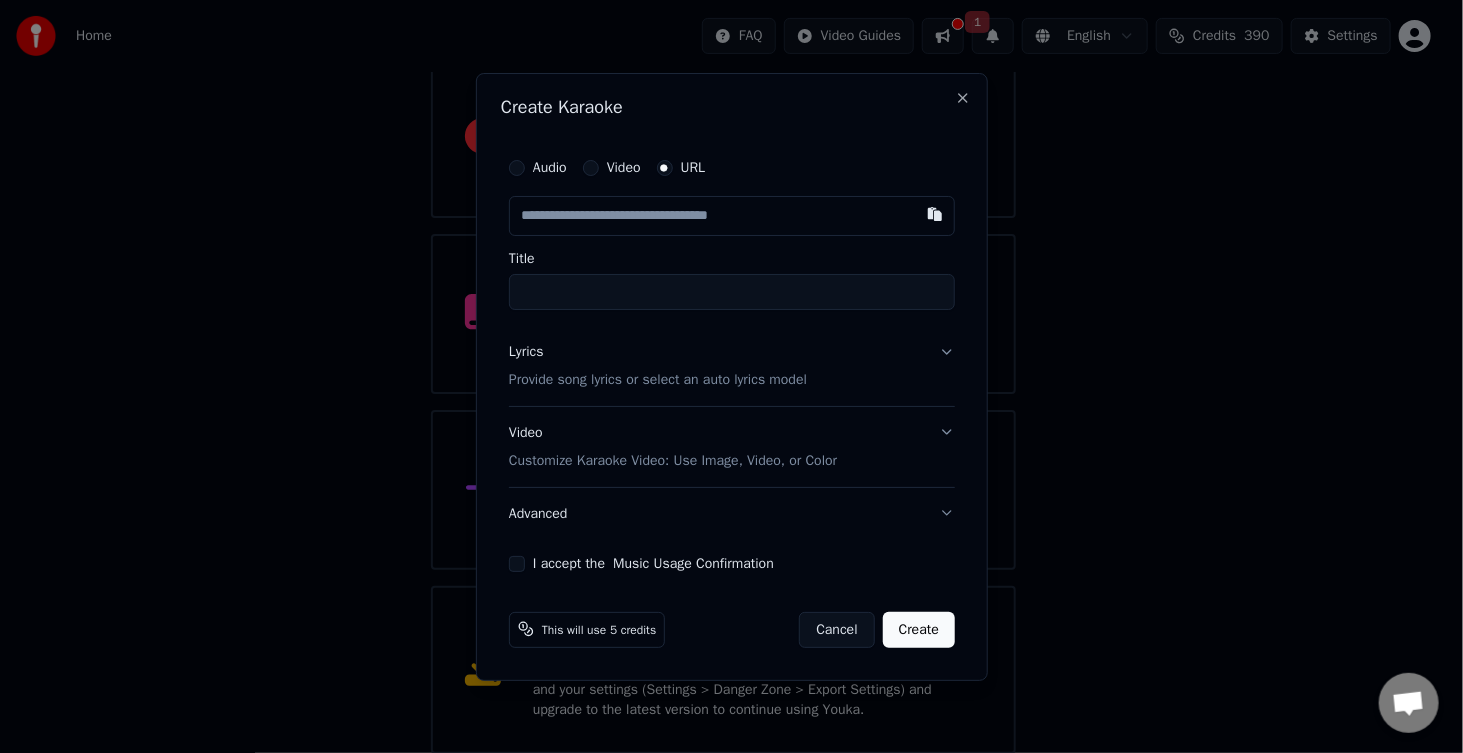 click at bounding box center [732, 216] 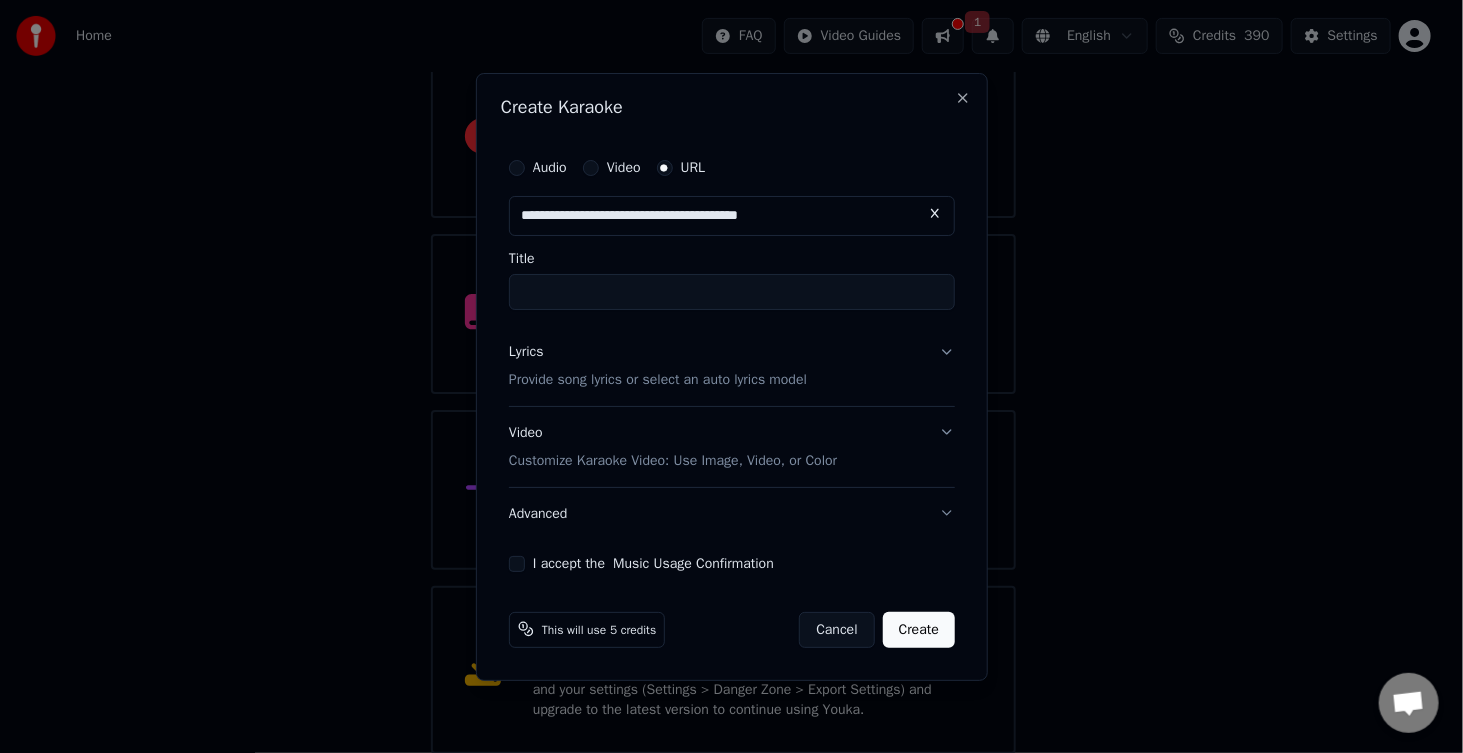 type on "**********" 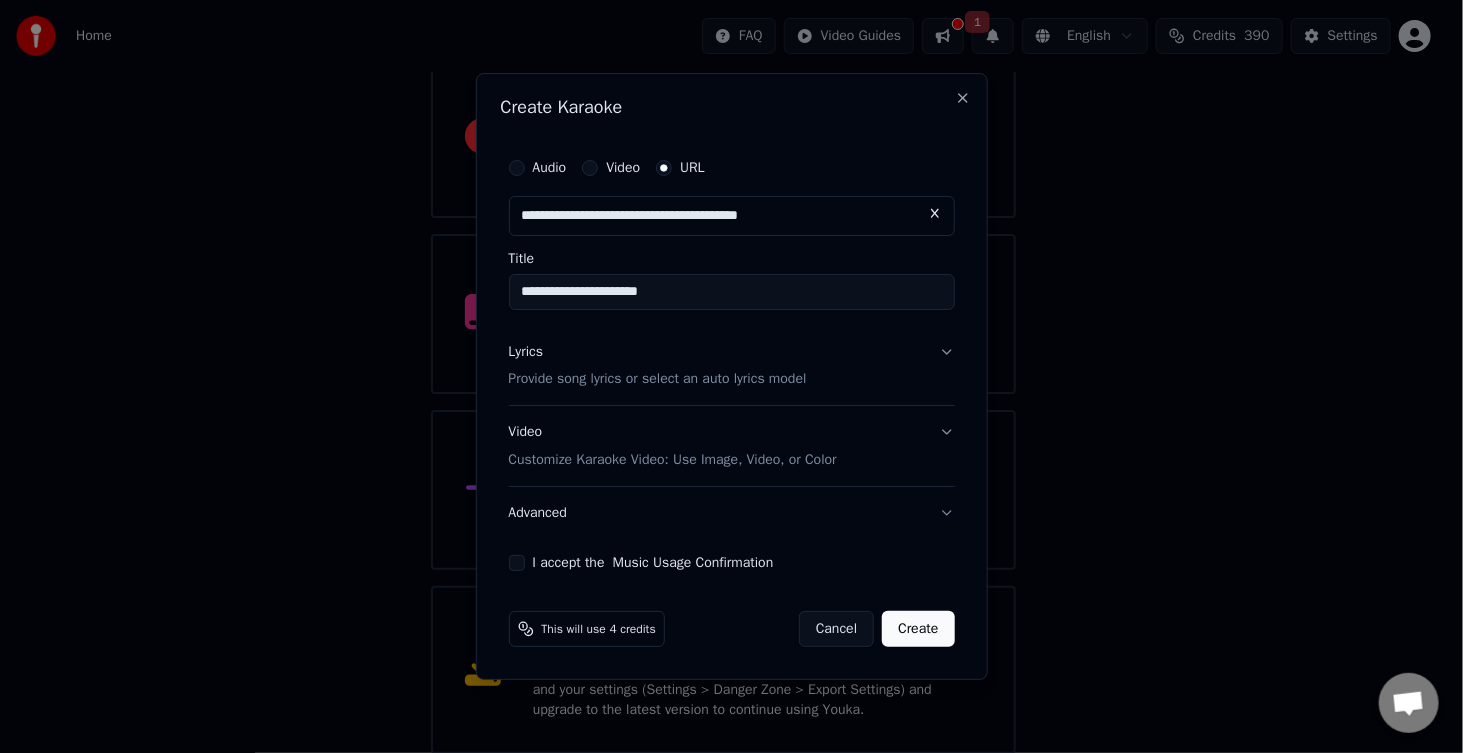 type on "**********" 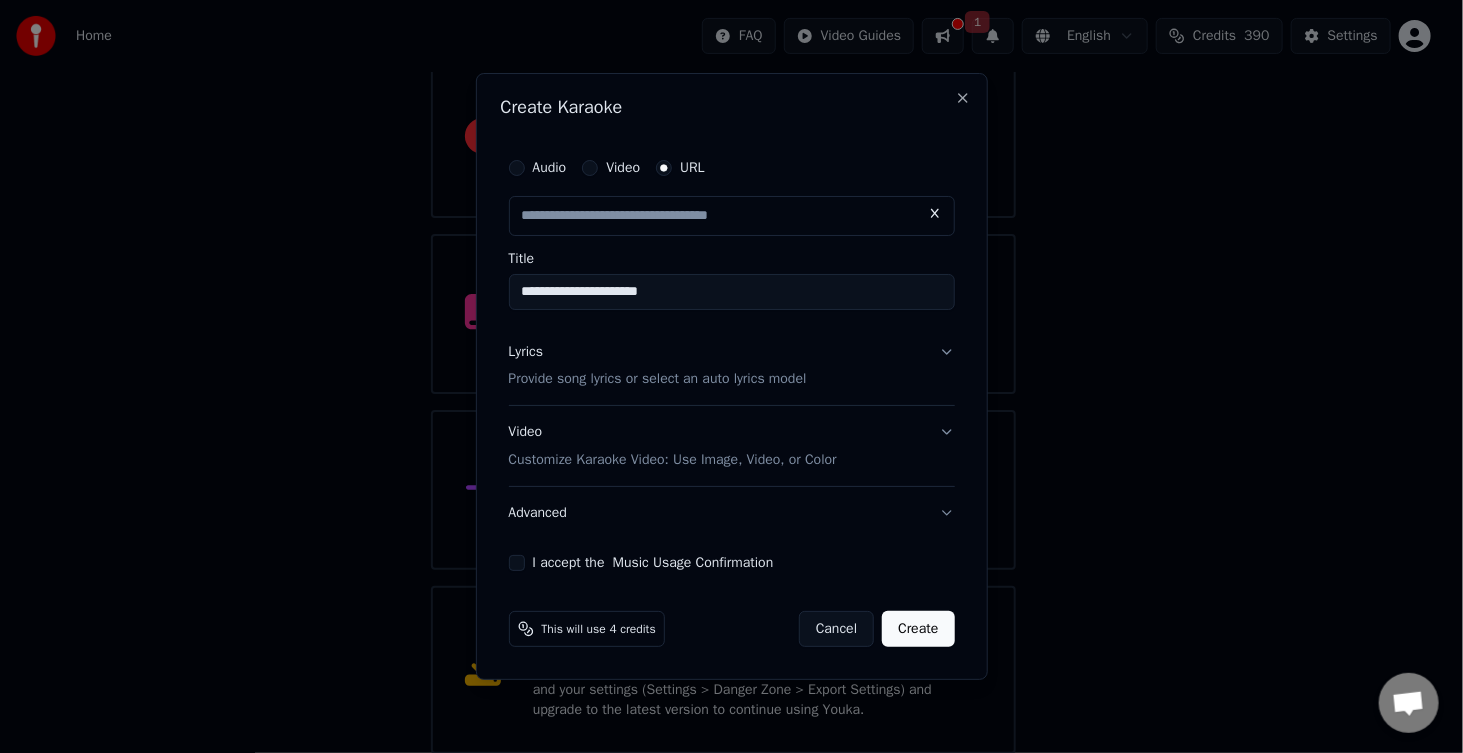 click on "Provide song lyrics or select an auto lyrics model" at bounding box center [658, 380] 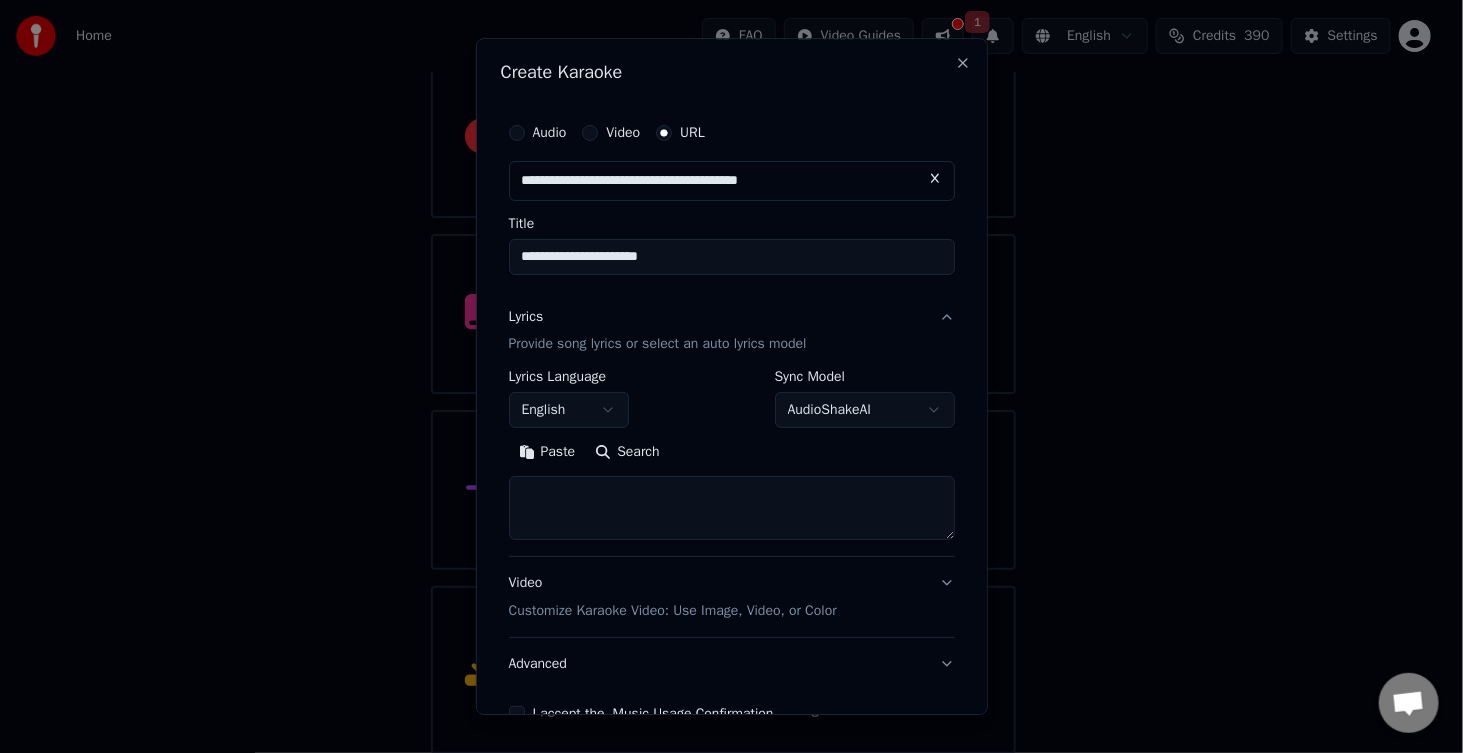 click at bounding box center [732, 509] 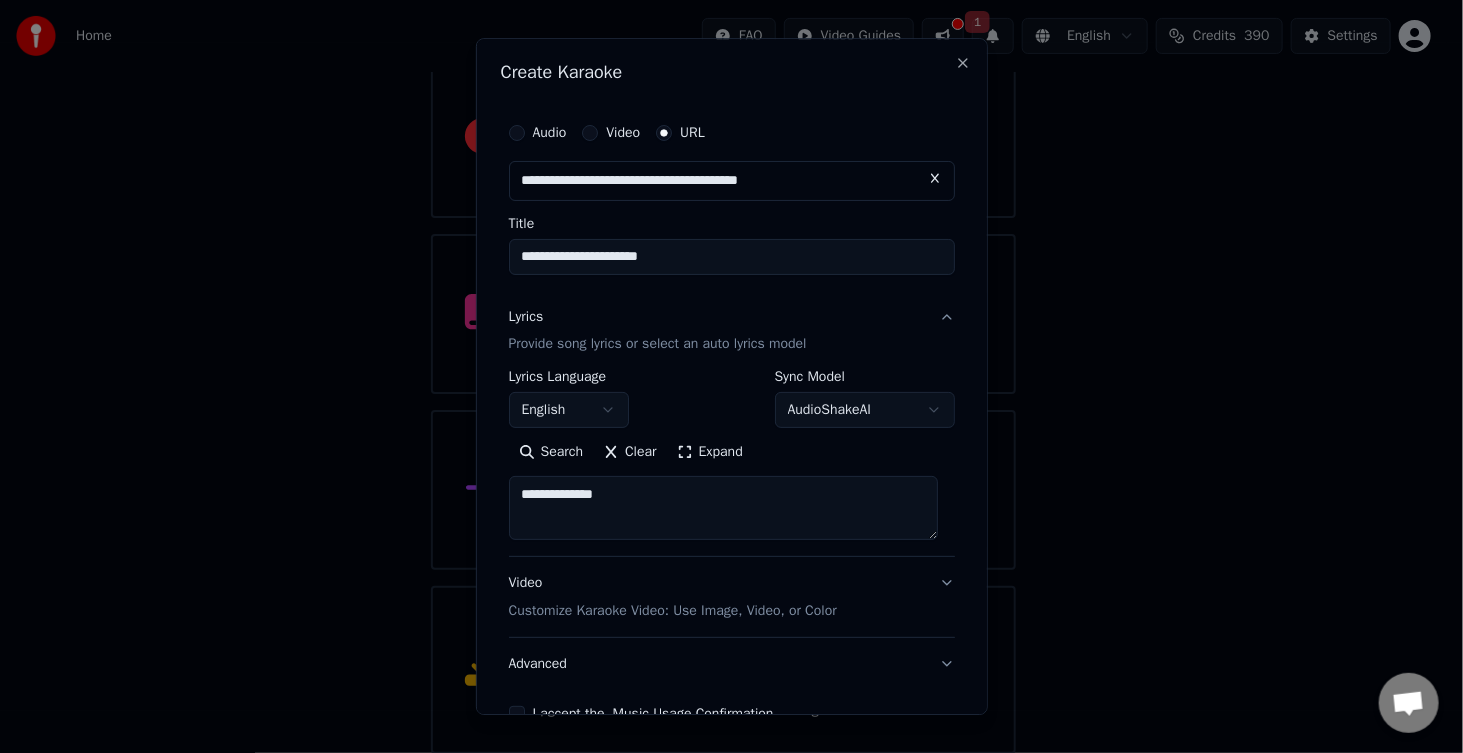 scroll, scrollTop: 100, scrollLeft: 0, axis: vertical 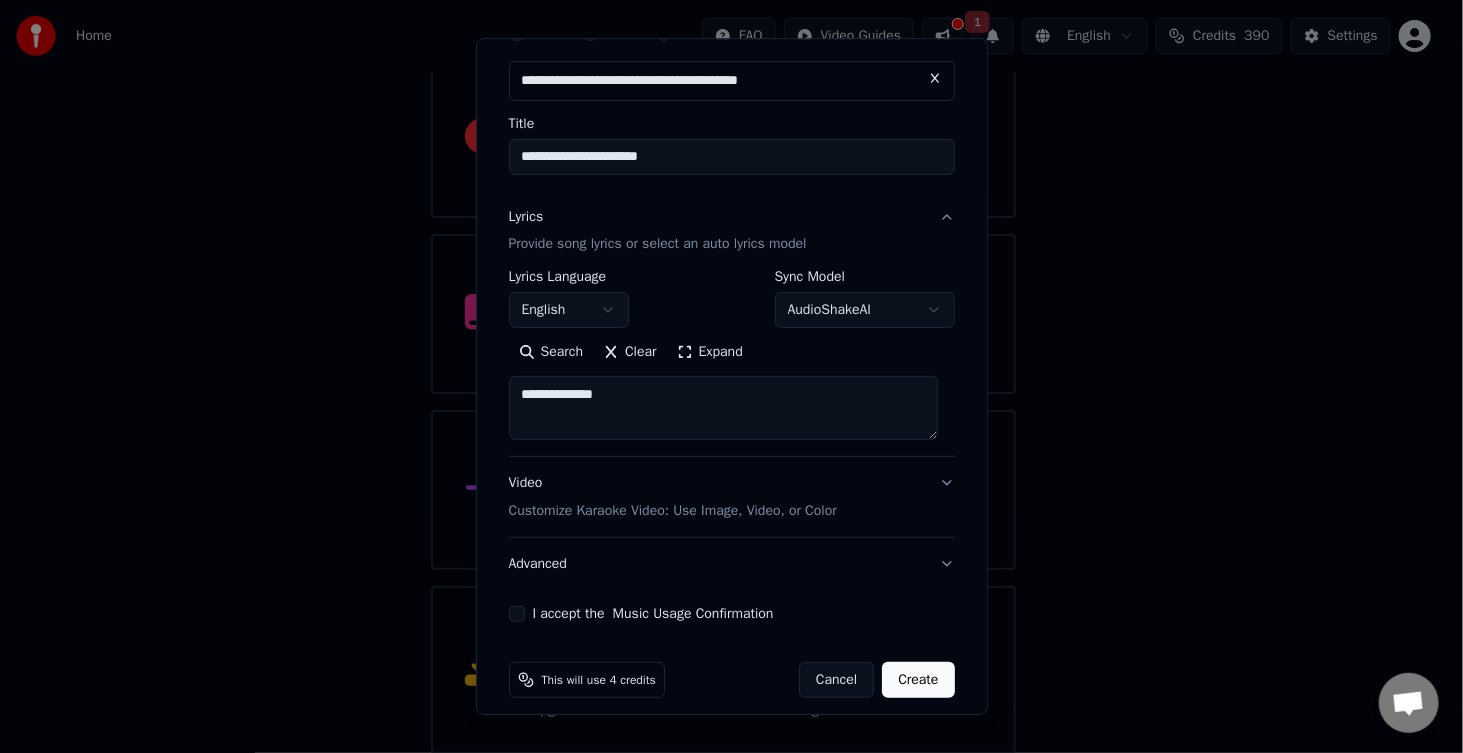 type on "**********" 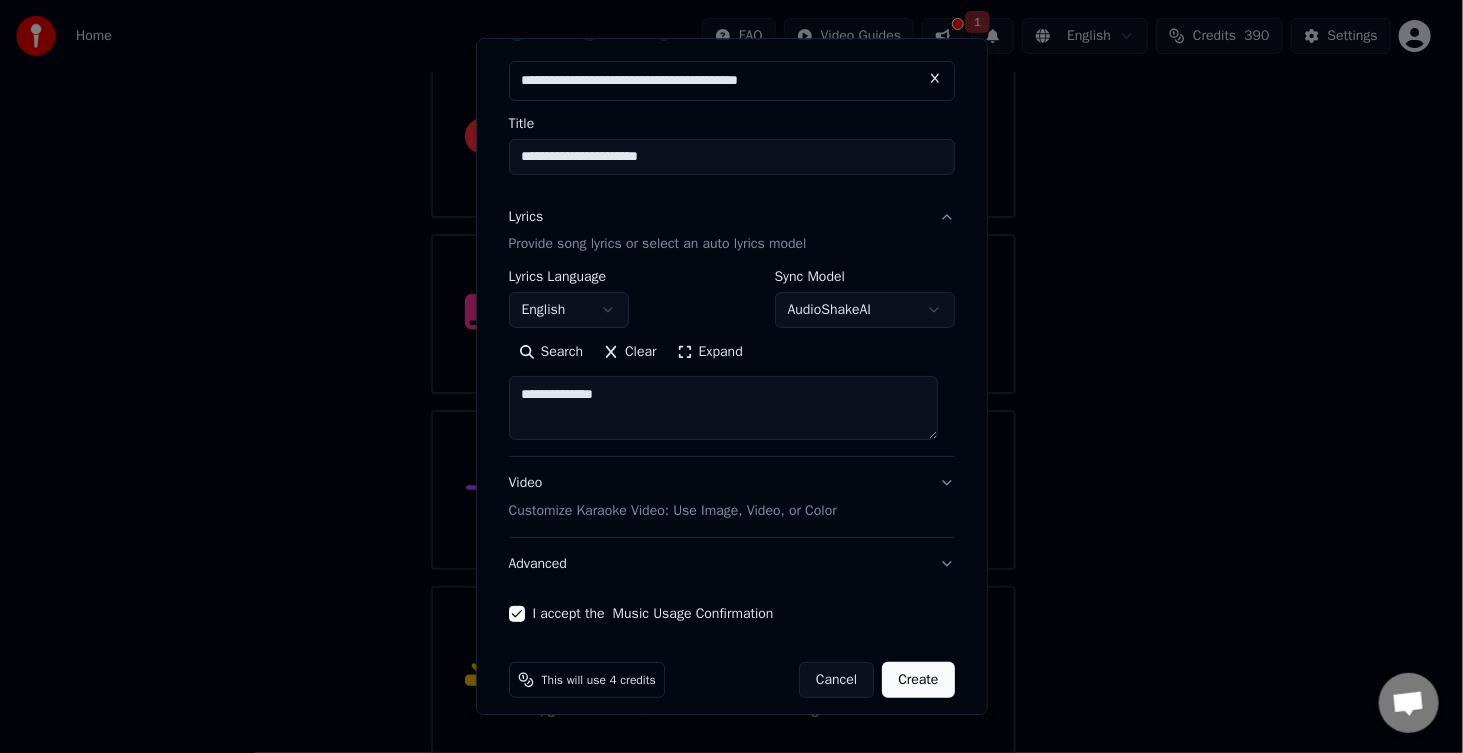 click on "Create" at bounding box center [918, 681] 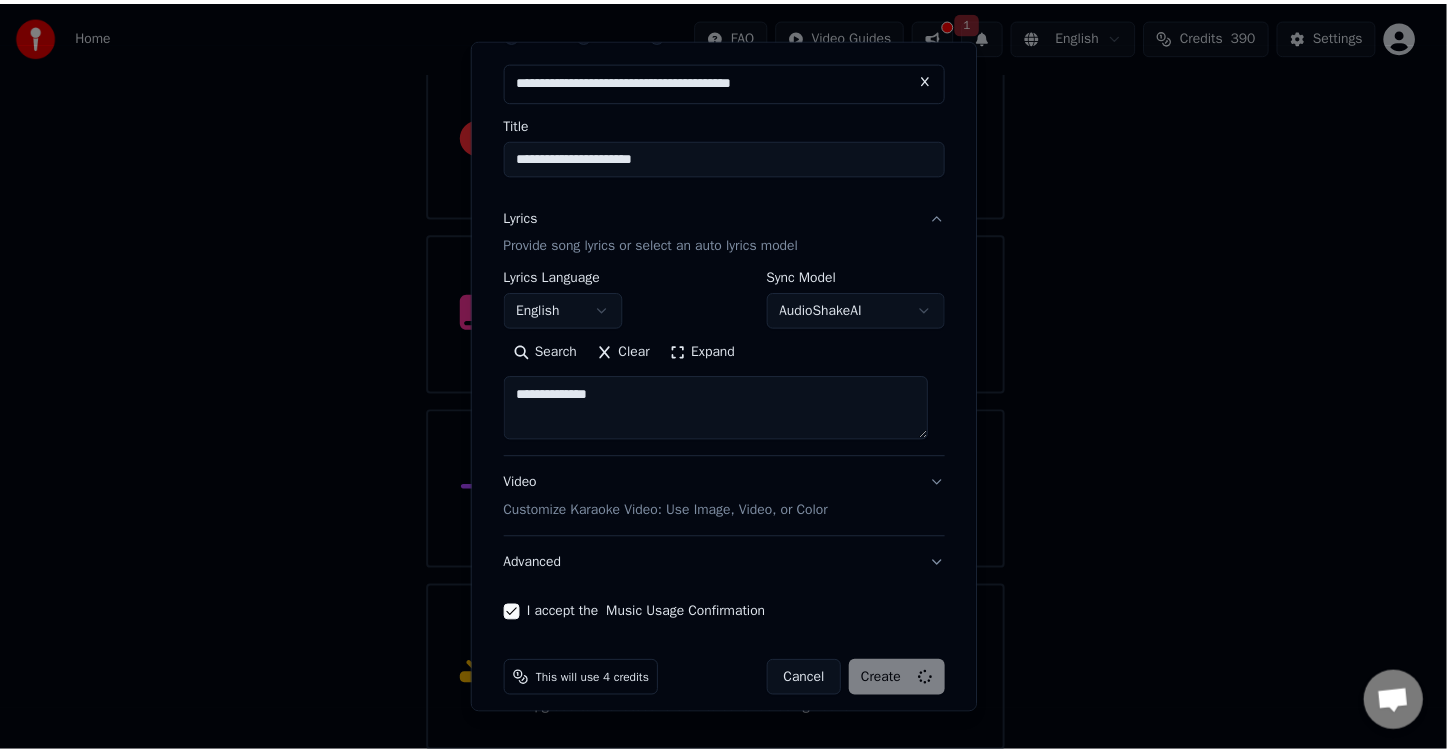 scroll, scrollTop: 6, scrollLeft: 0, axis: vertical 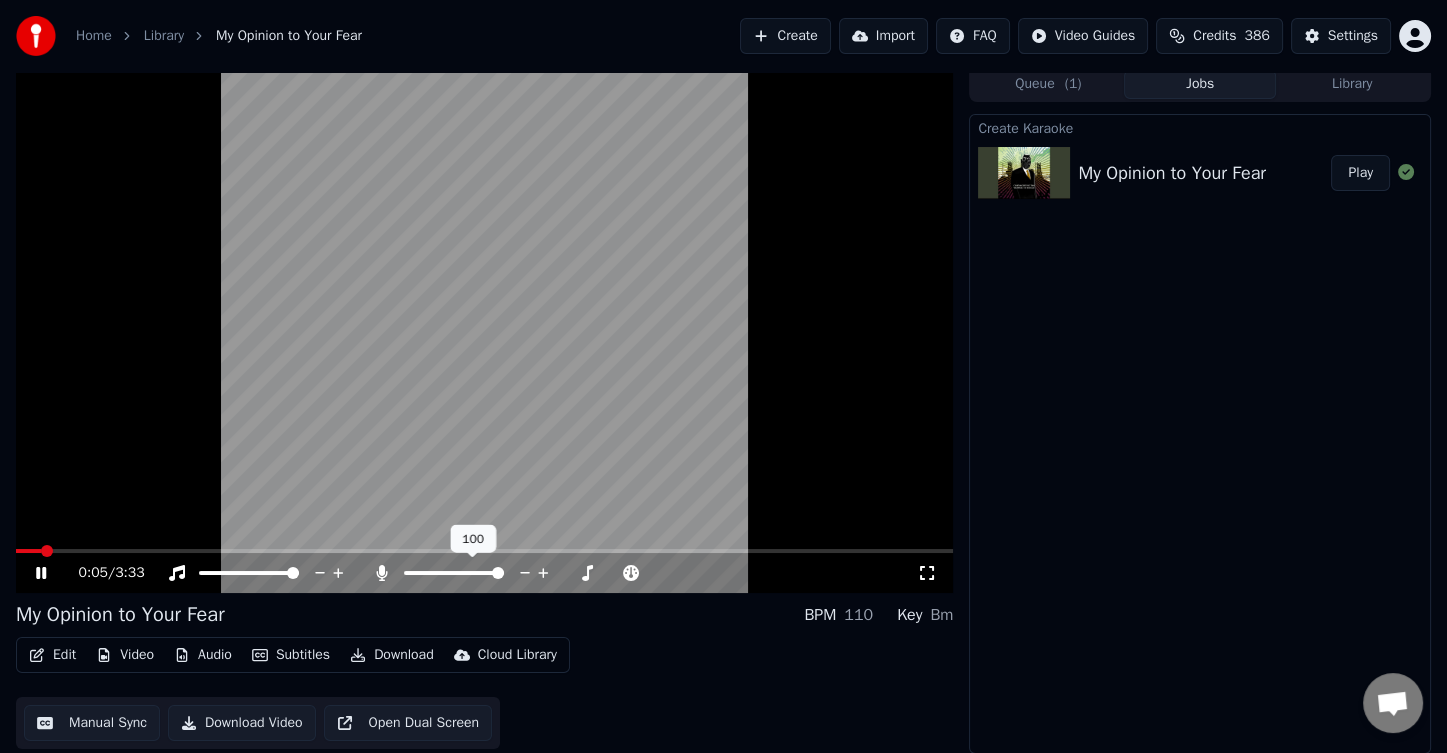 click at bounding box center (498, 573) 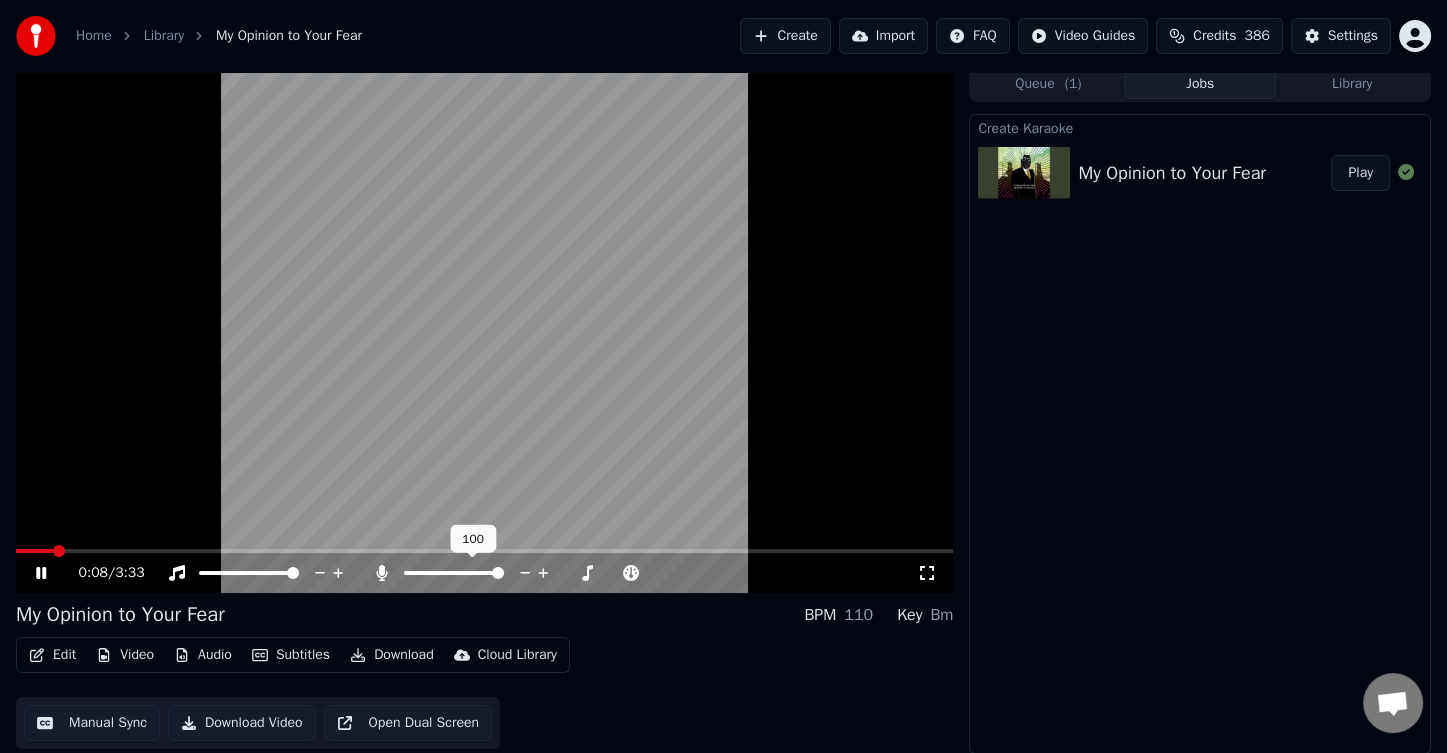 click 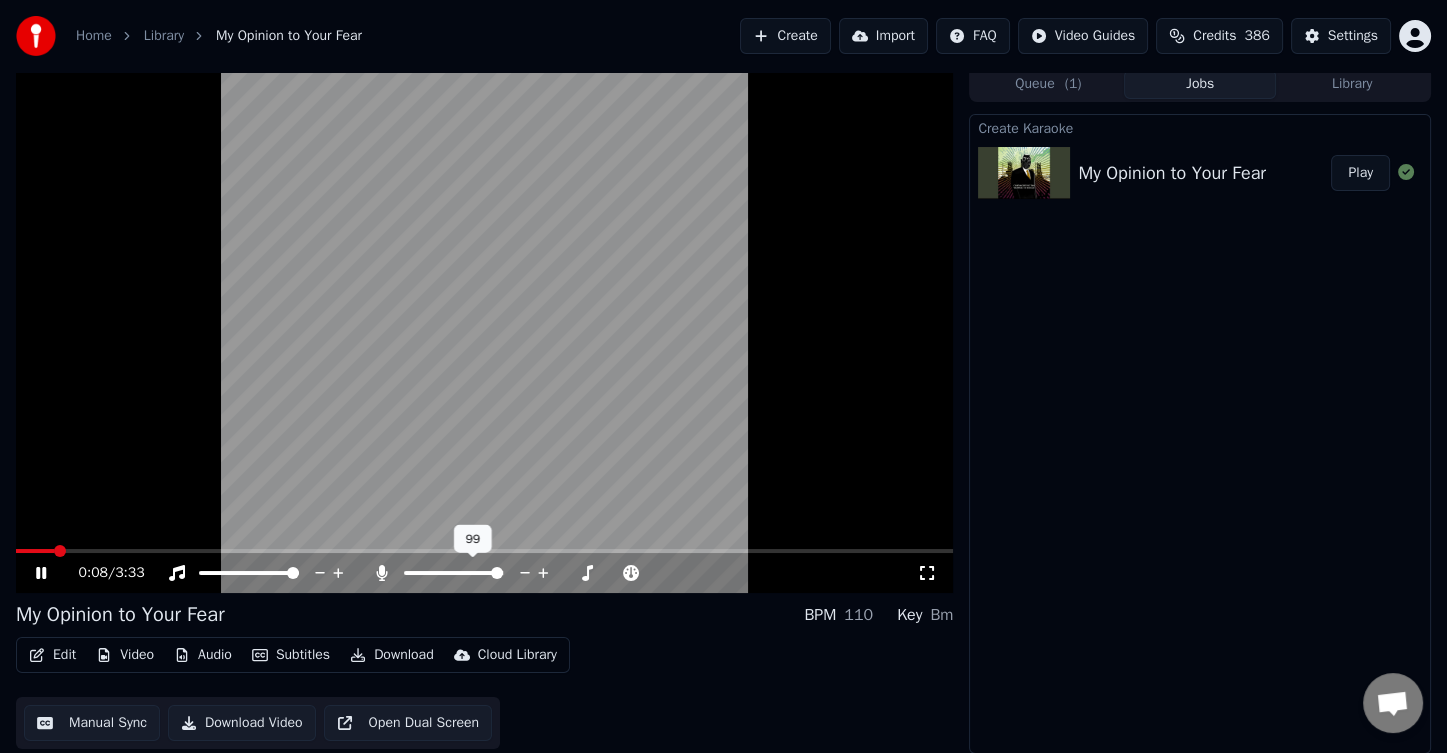 click 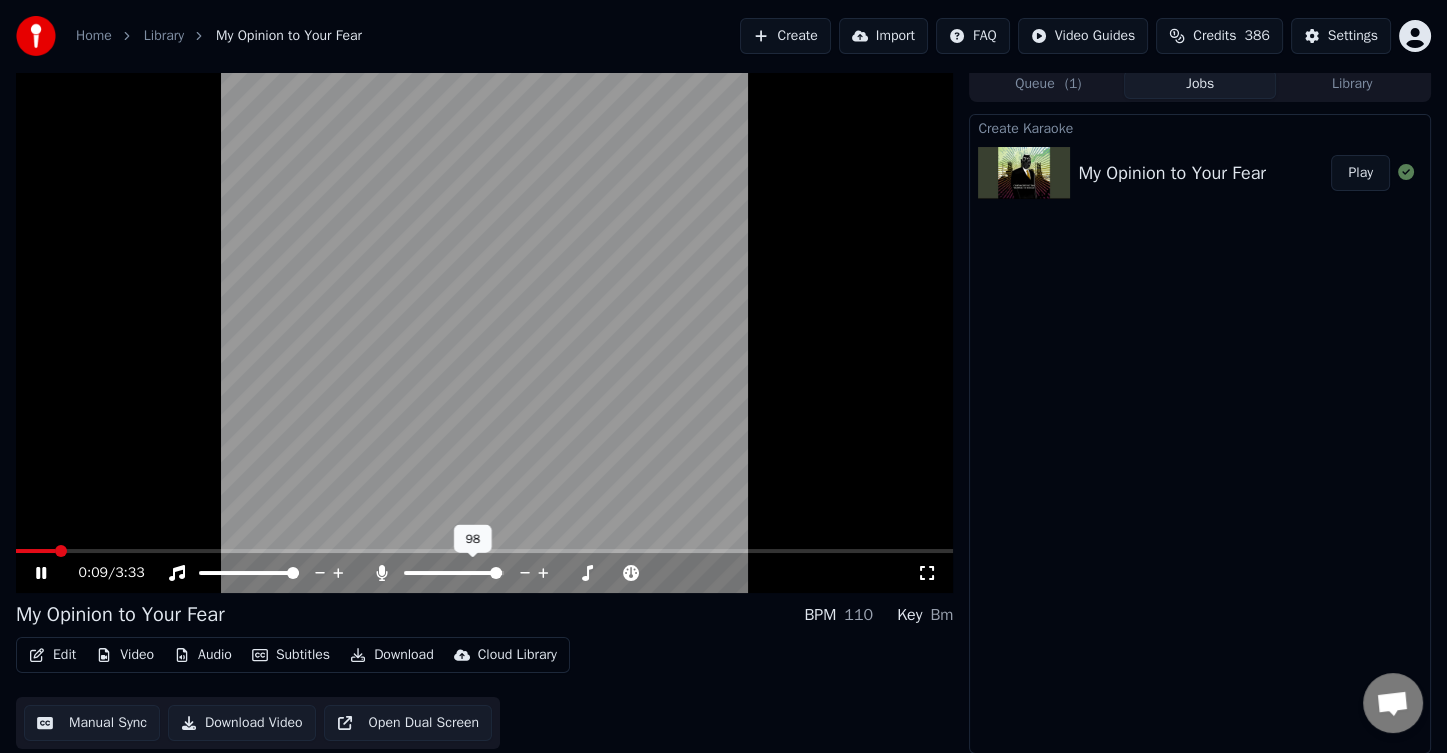click 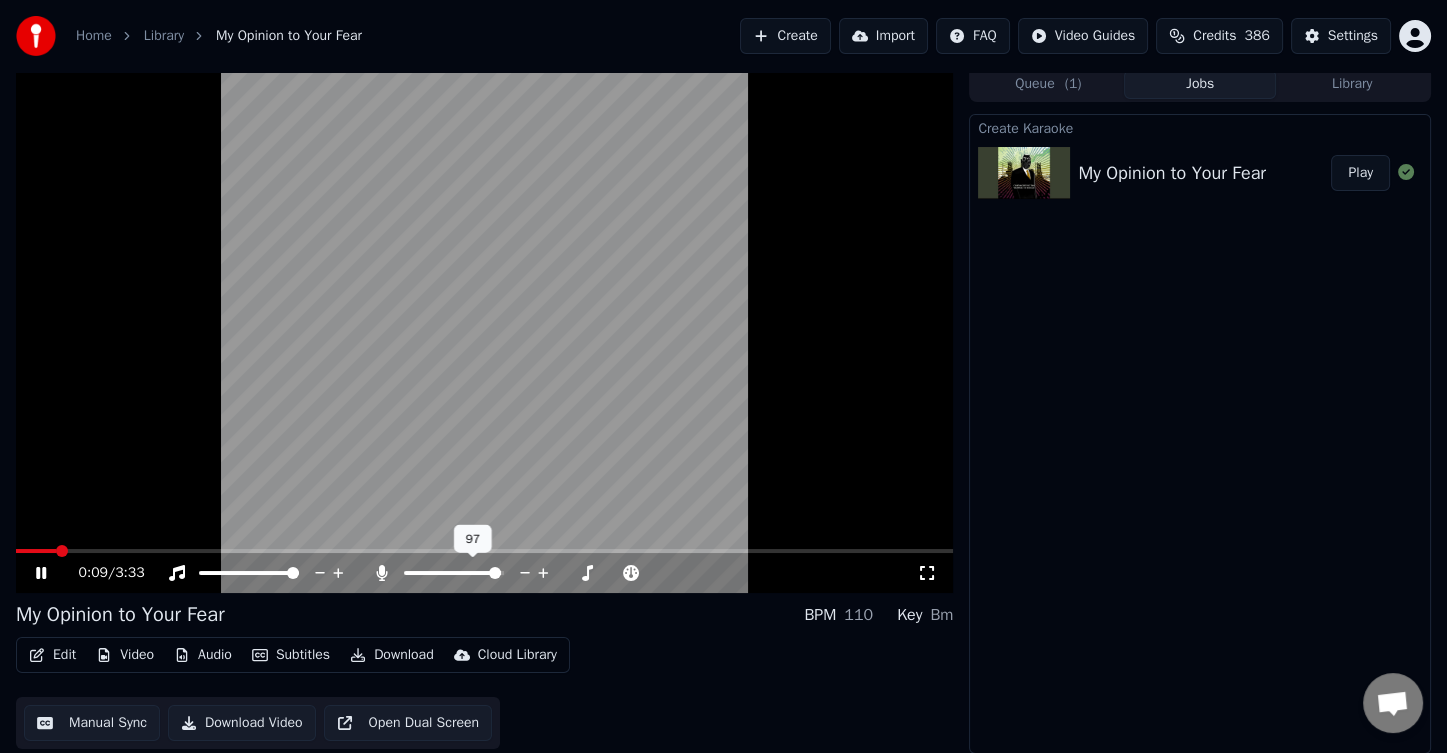 click 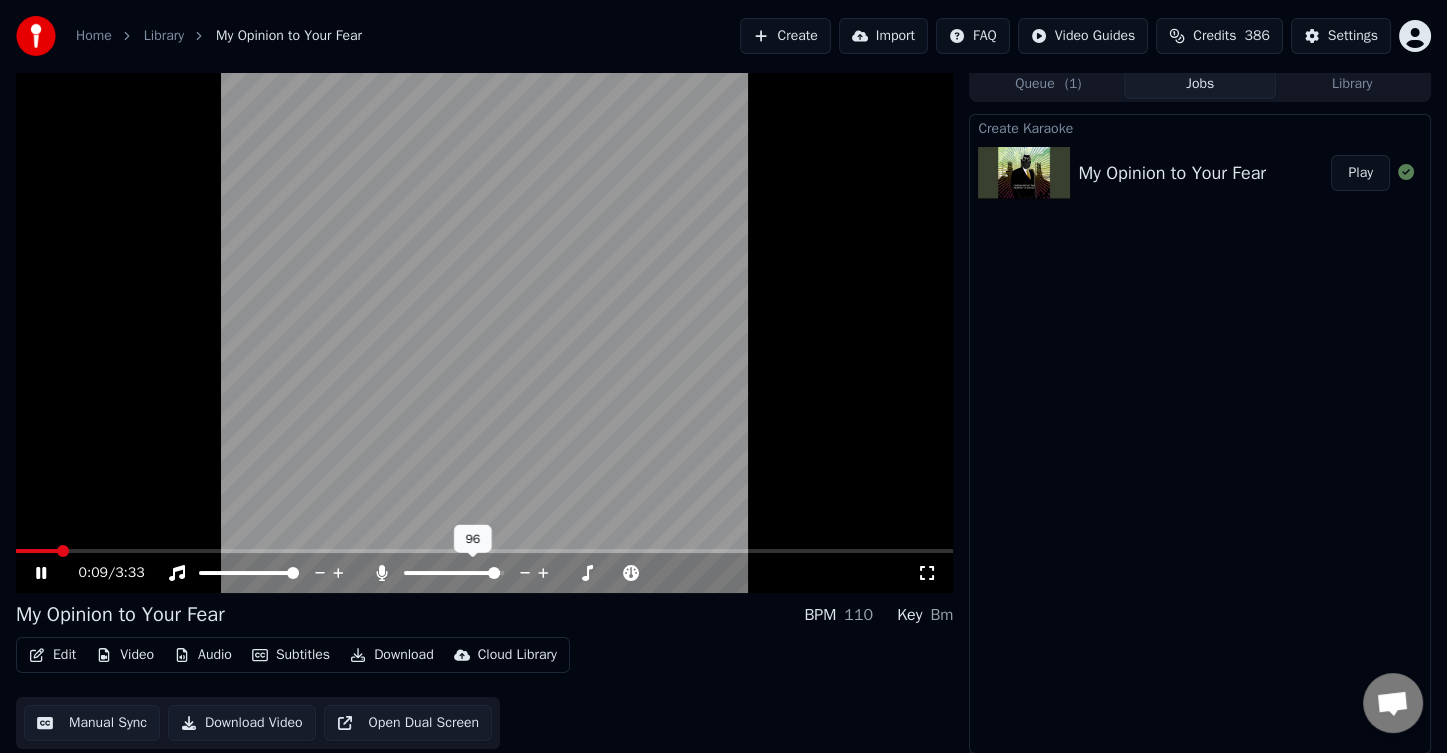 click 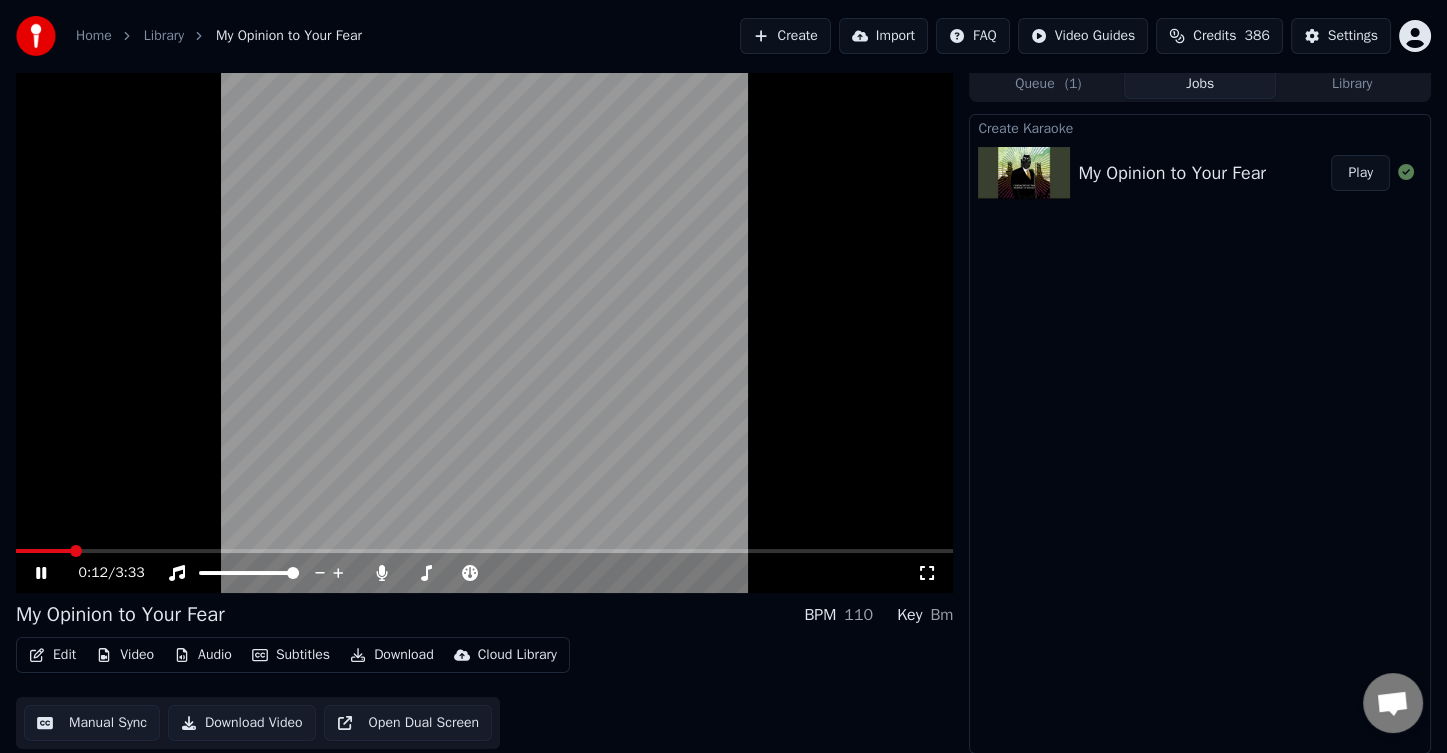 click on "Subtitles" at bounding box center [291, 655] 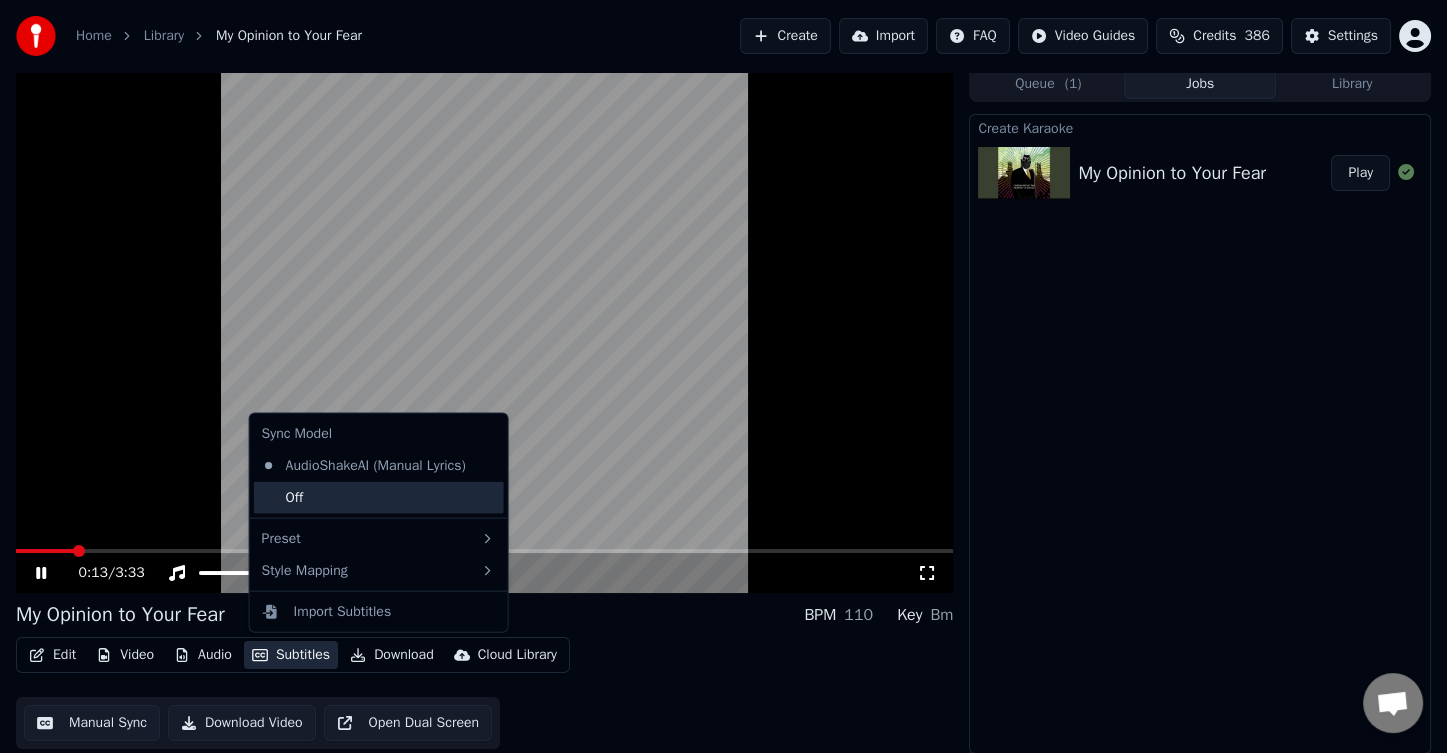 click on "Off" at bounding box center (379, 498) 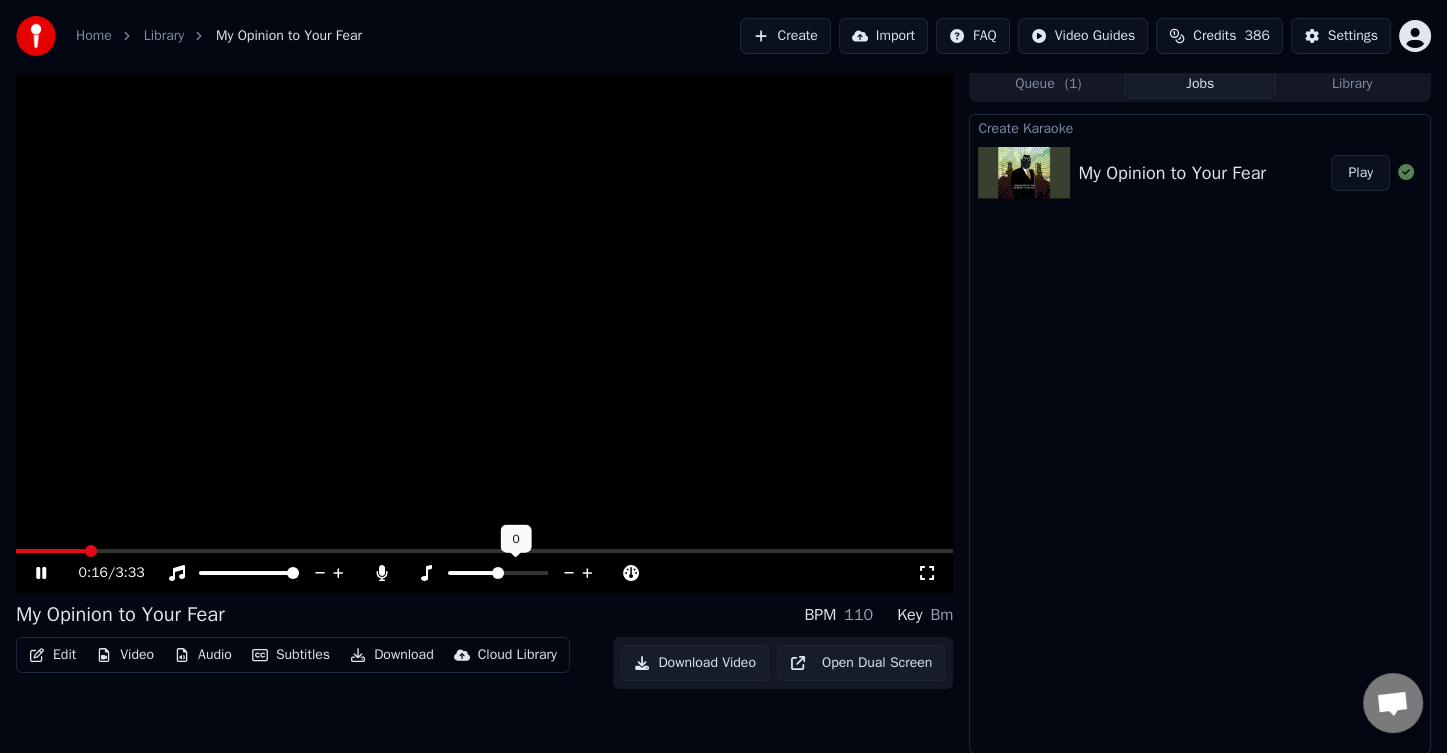 click 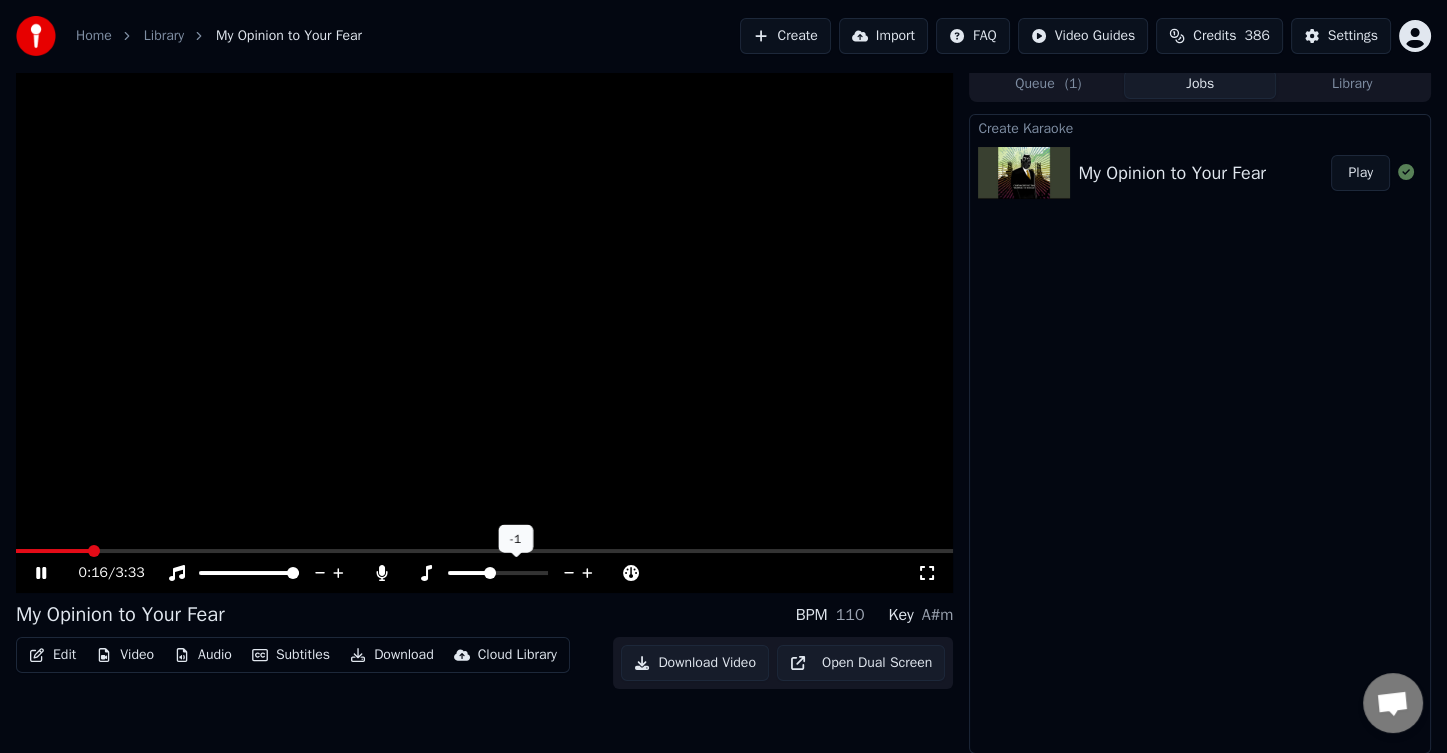 click 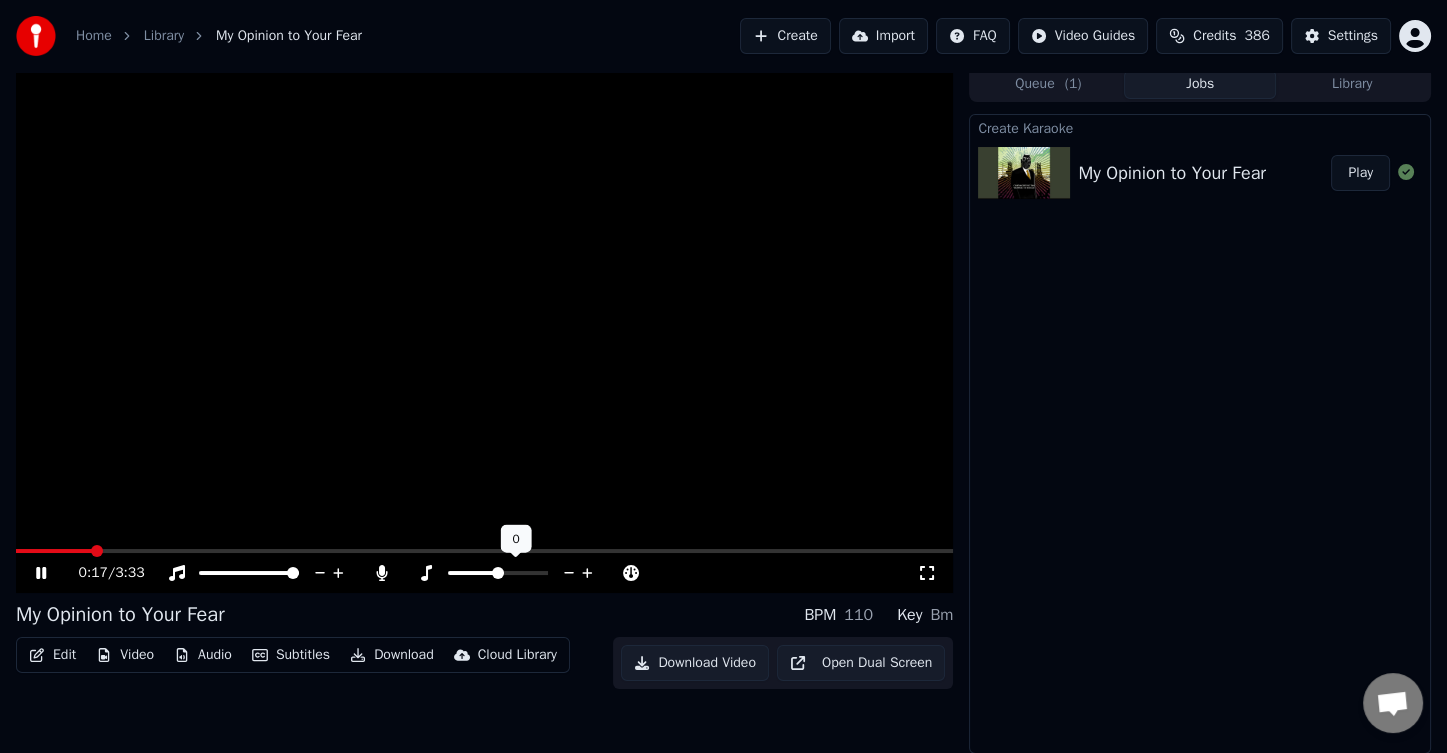 click 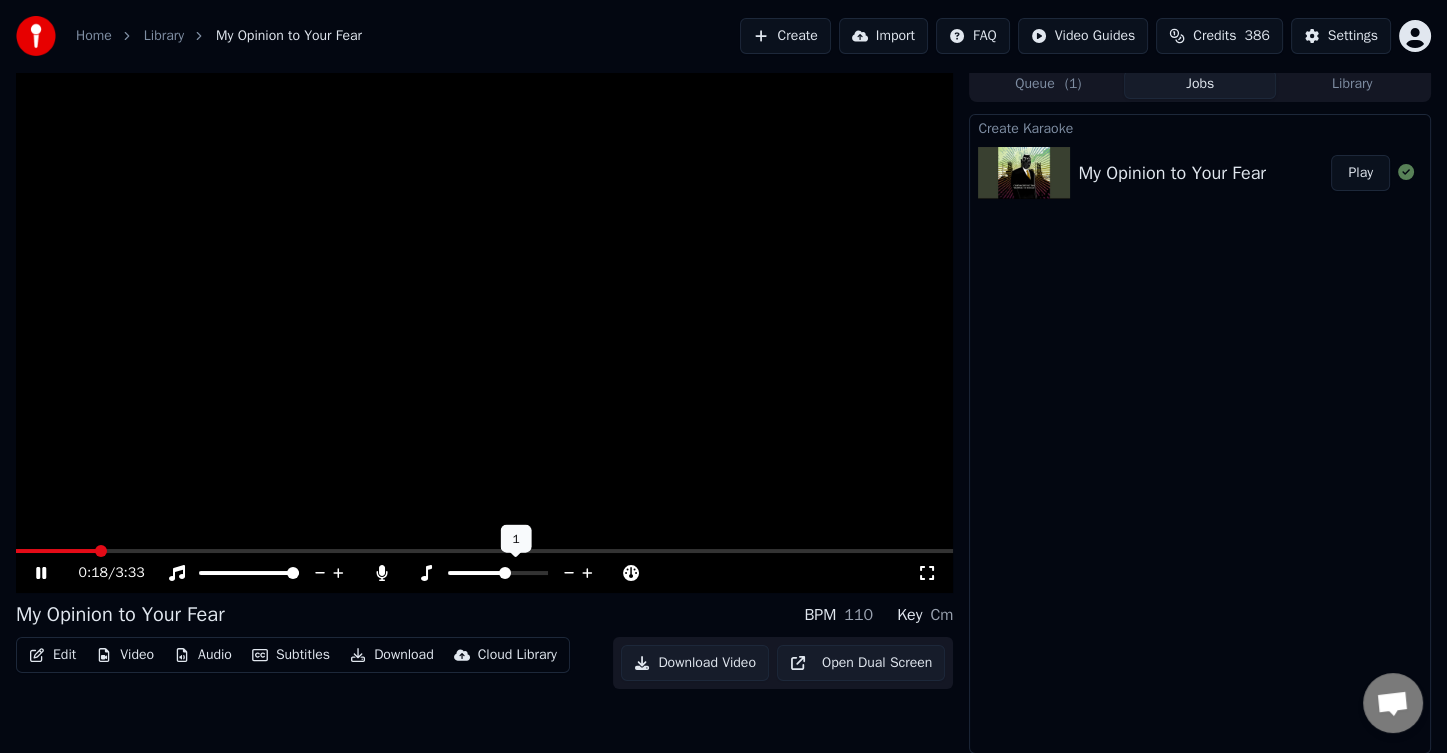 click 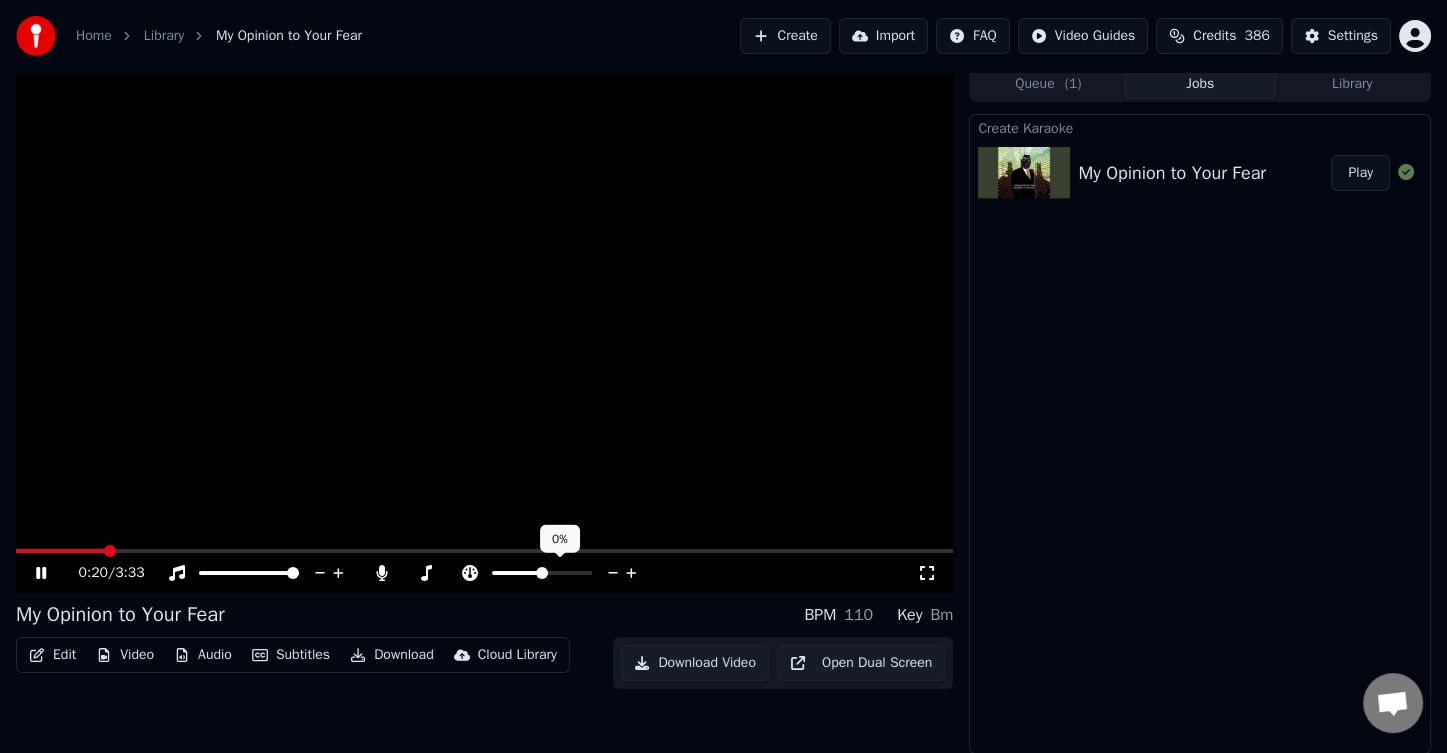 click 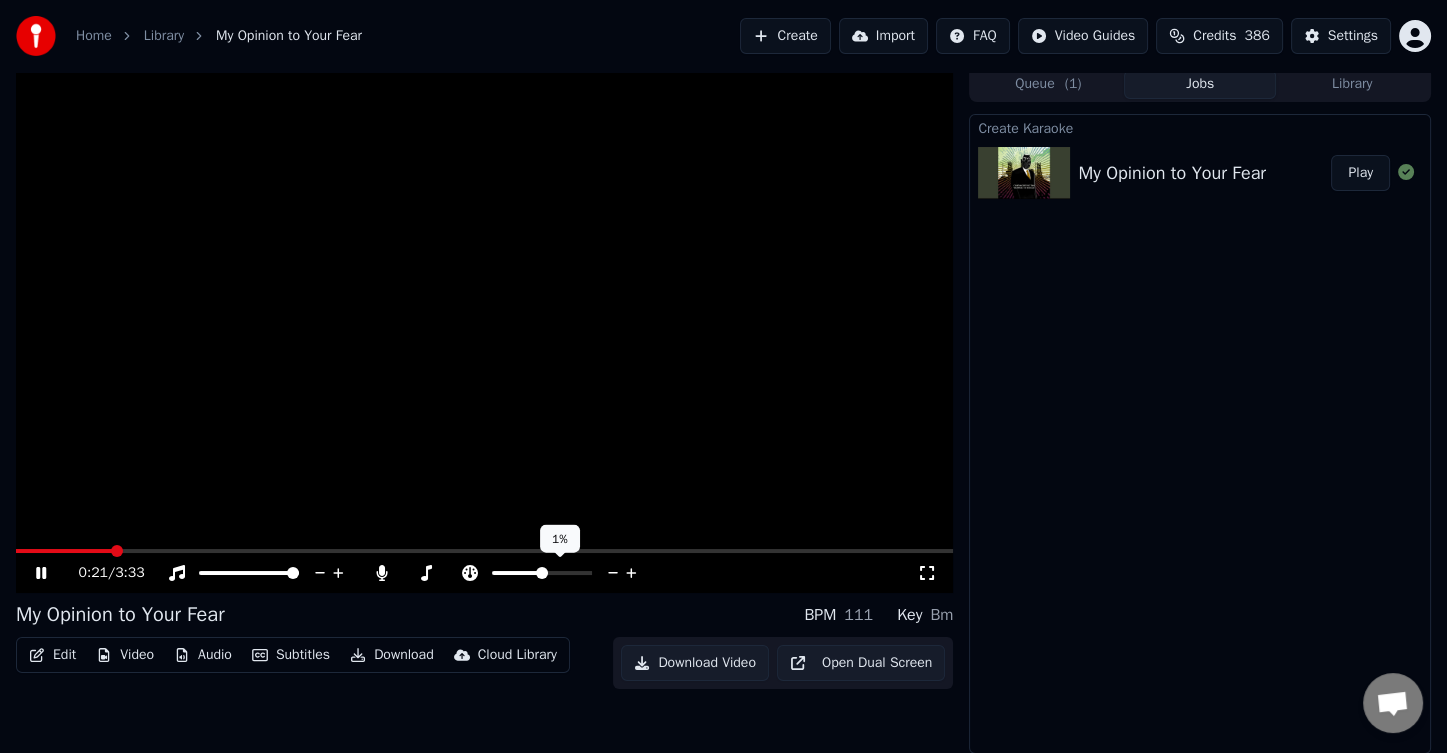 click 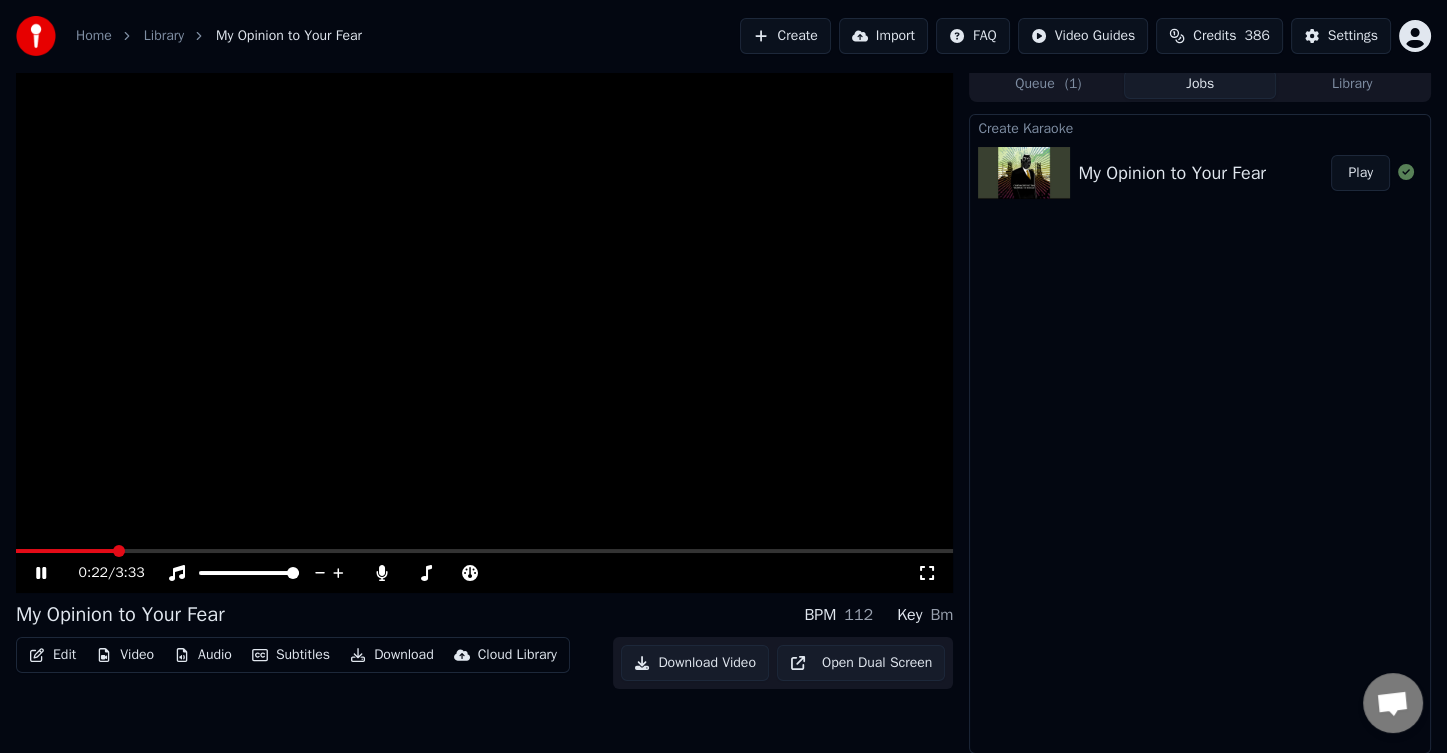 click on "Download" at bounding box center (392, 655) 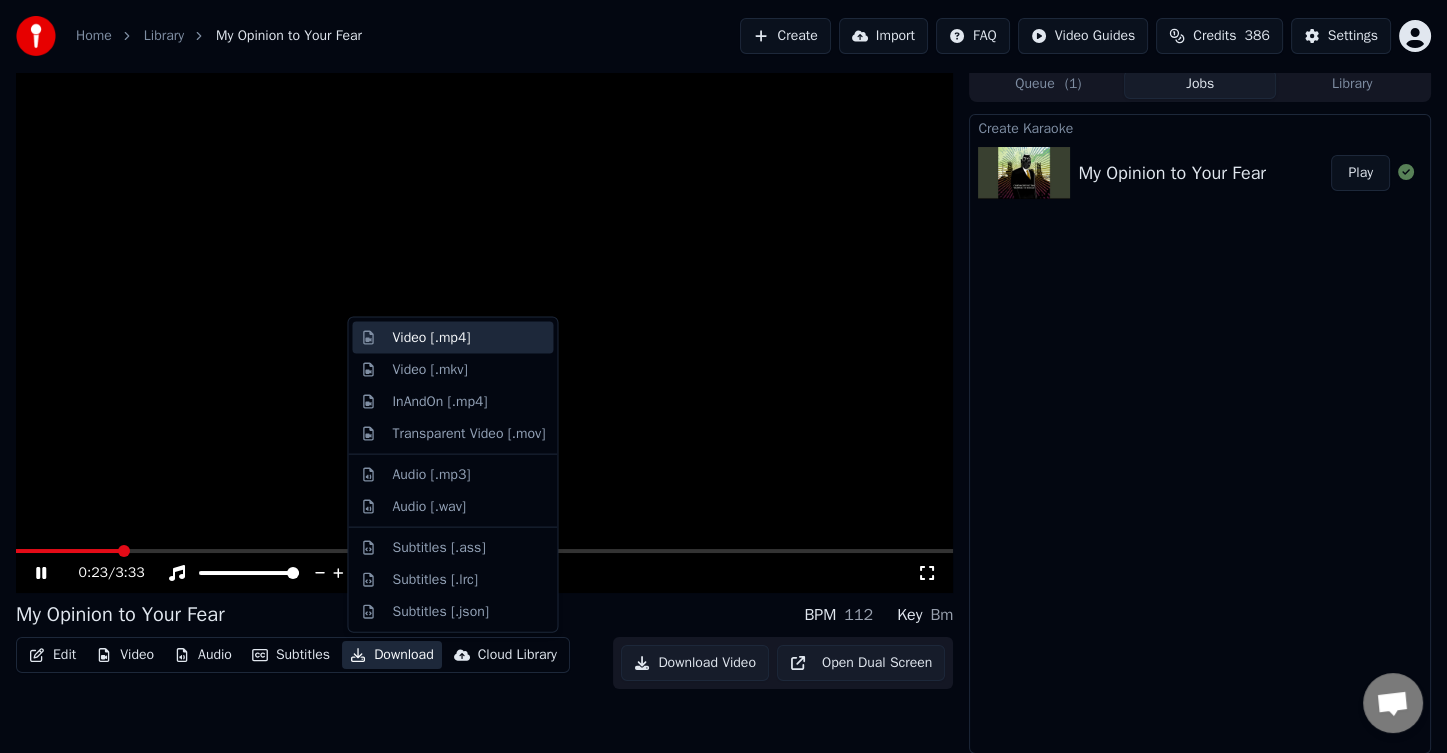 click on "Video [.mp4]" at bounding box center (468, 338) 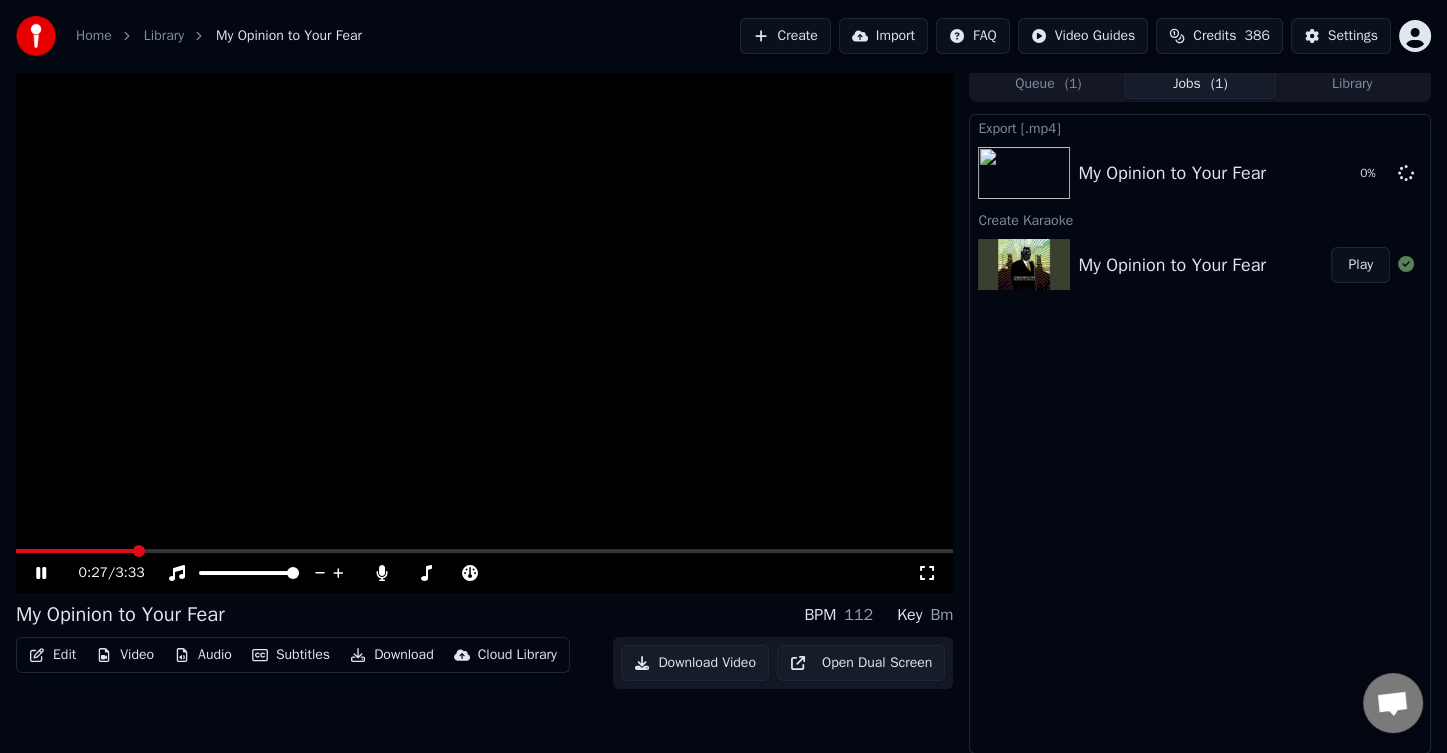 click 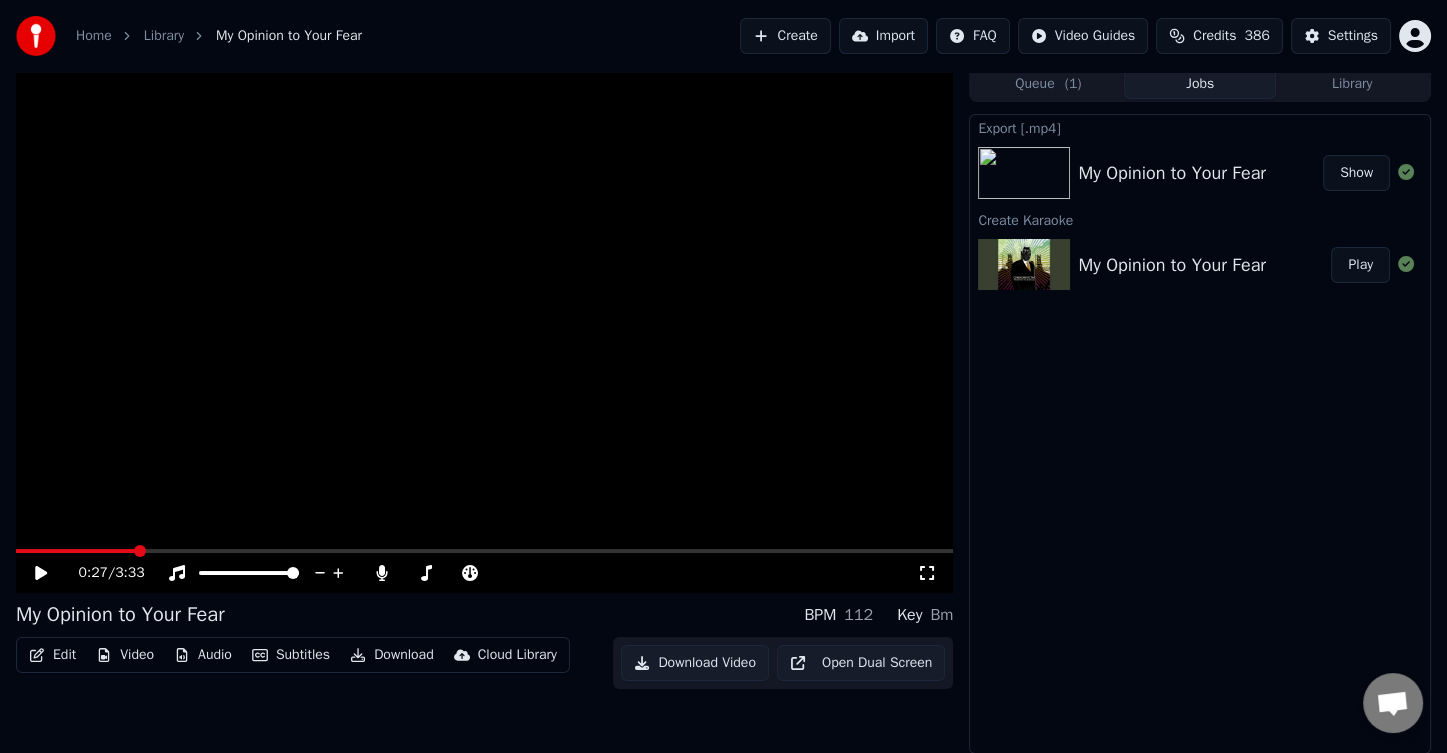 click on "Show" at bounding box center (1356, 173) 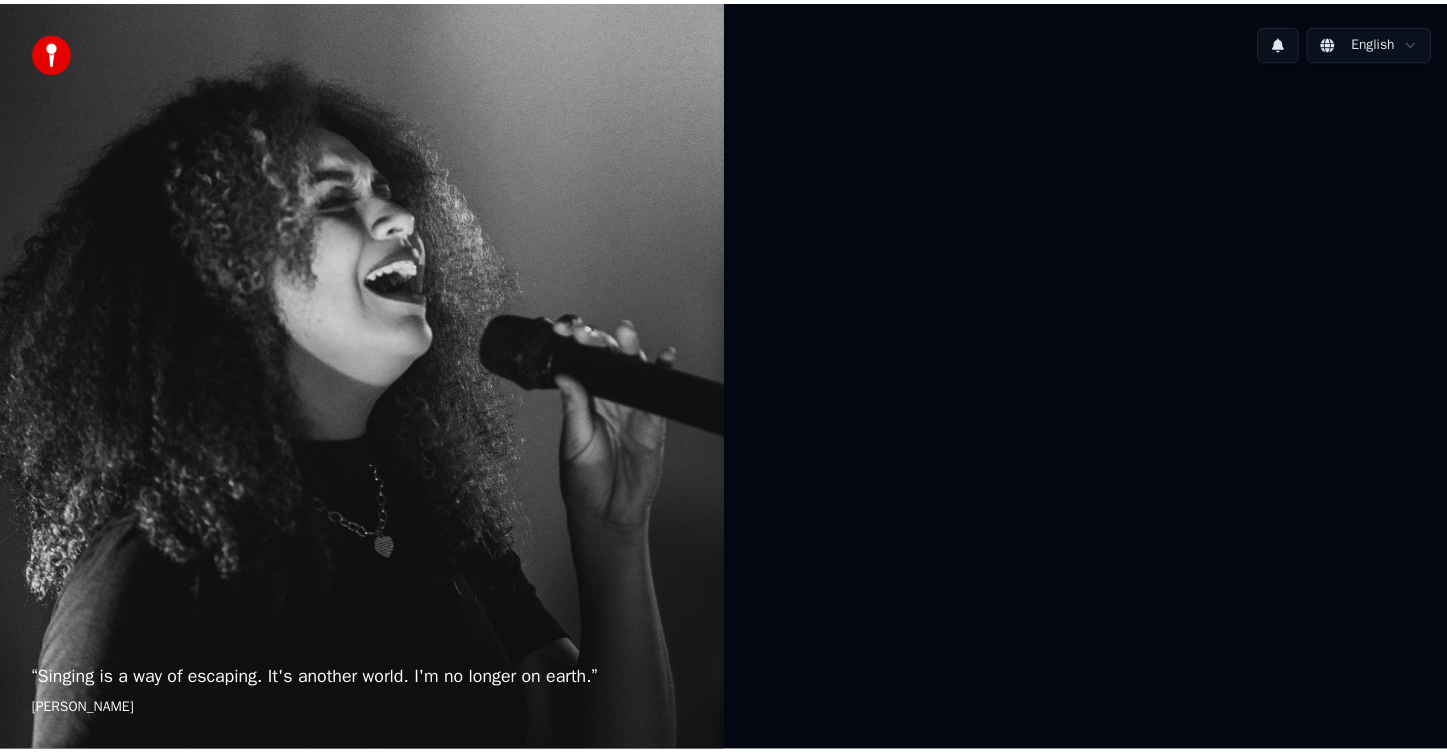 scroll, scrollTop: 0, scrollLeft: 0, axis: both 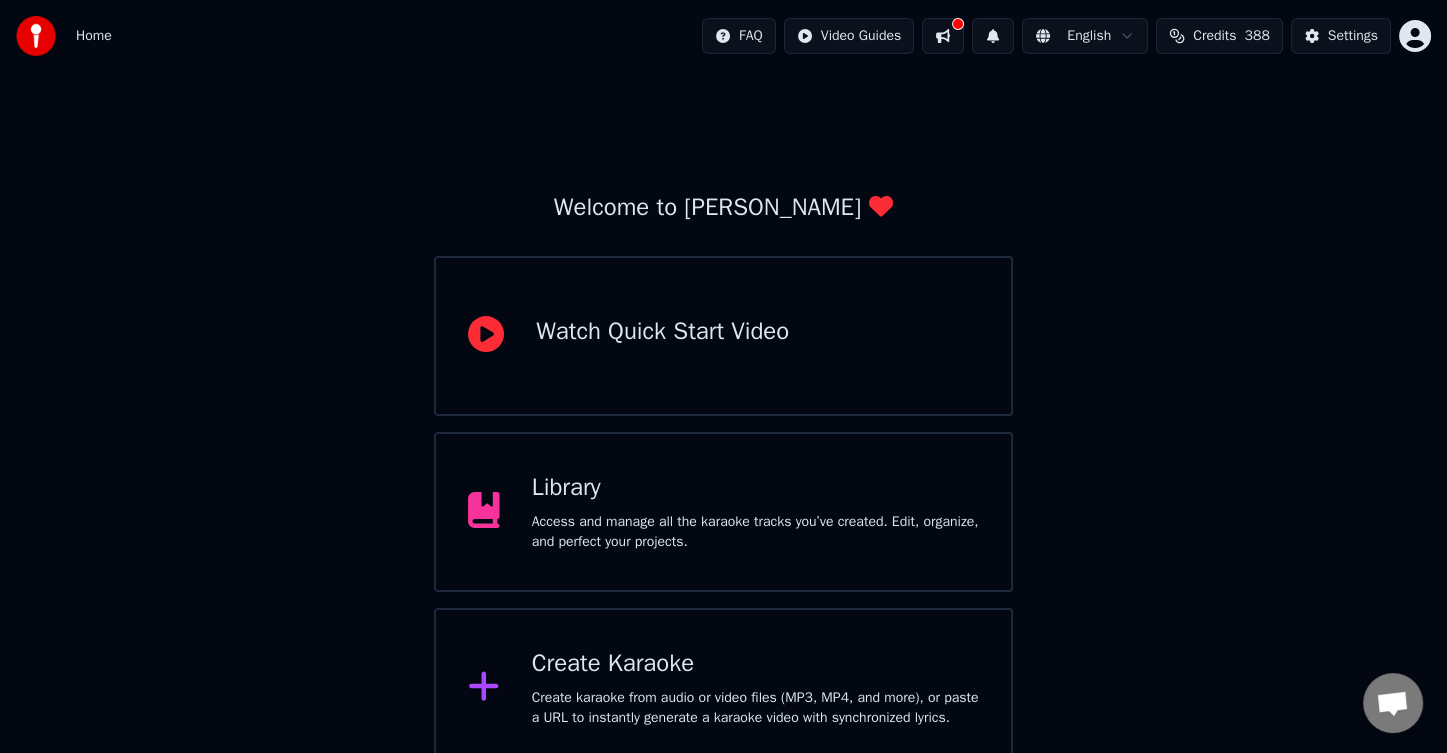 click at bounding box center [943, 36] 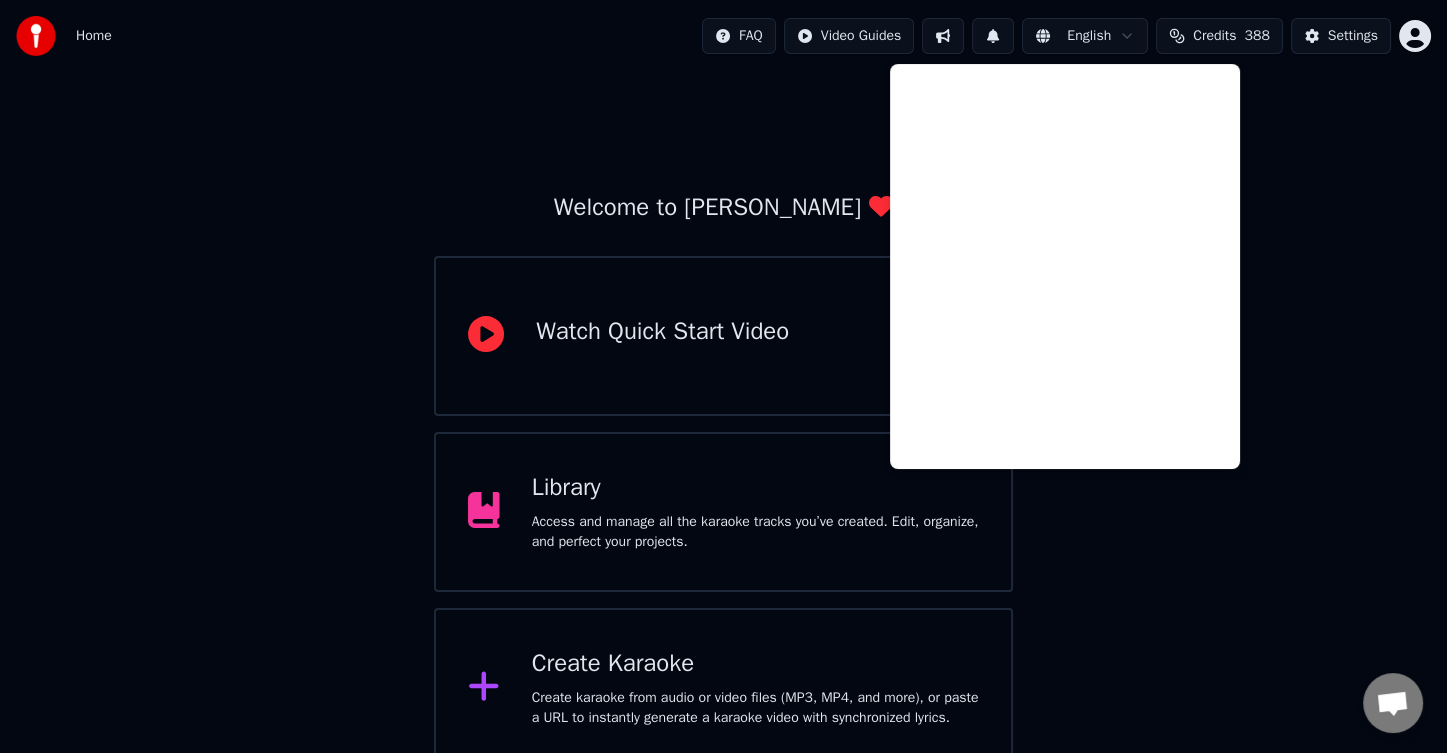 click on "Welcome to Youka Watch Quick Start Video Library Access and manage all the karaoke tracks you’ve created. Edit, organize, and perfect your projects. Create Karaoke Create karaoke from audio or video files (MP3, MP4, and more), or paste a URL to instantly generate a karaoke video with synchronized lyrics. Please upgrade to the latest version Your version of Youka is outdated. Please backup your library and your settings (Settings > Danger Zone > Export Settings) and upgrade to the latest version to continue using Youka." at bounding box center [723, 512] 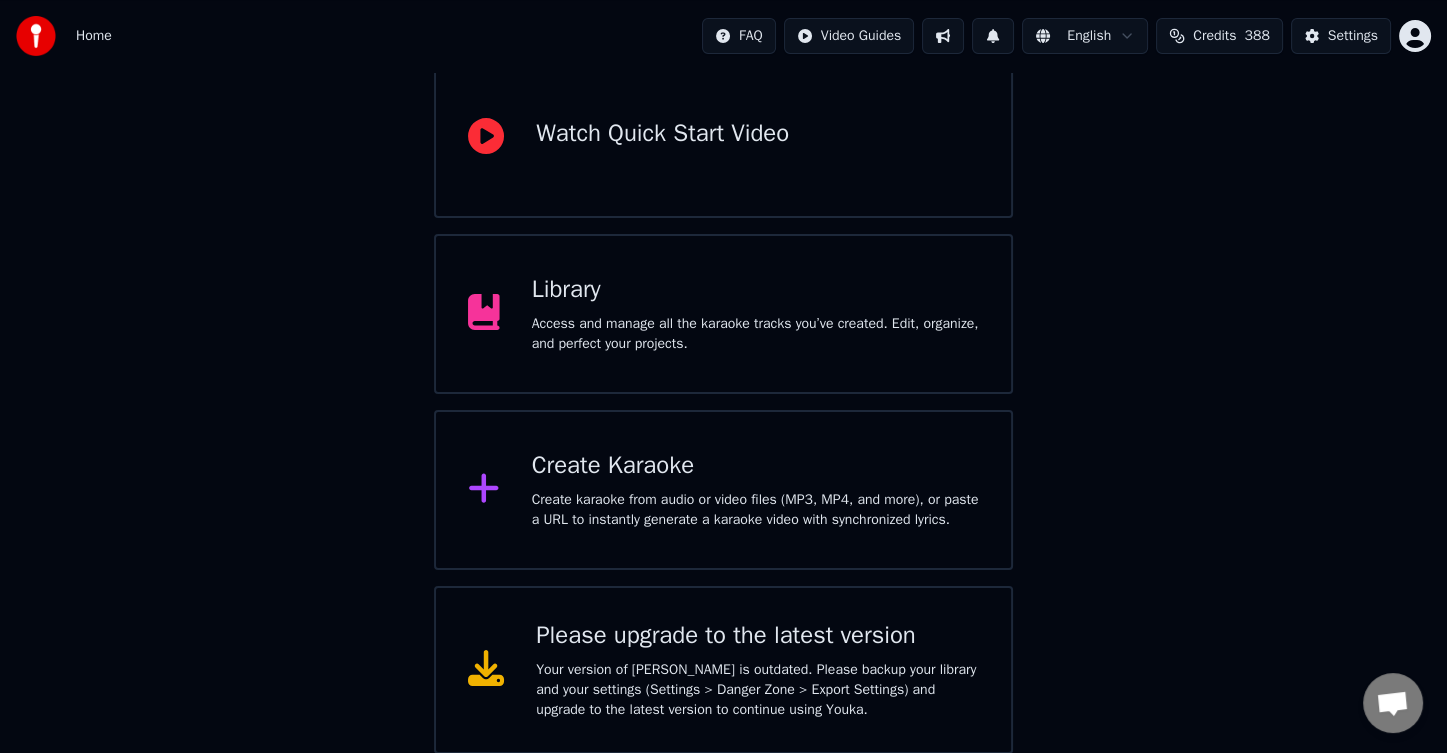 click on "Library Access and manage all the karaoke tracks you’ve created. Edit, organize, and perfect your projects." at bounding box center [755, 314] 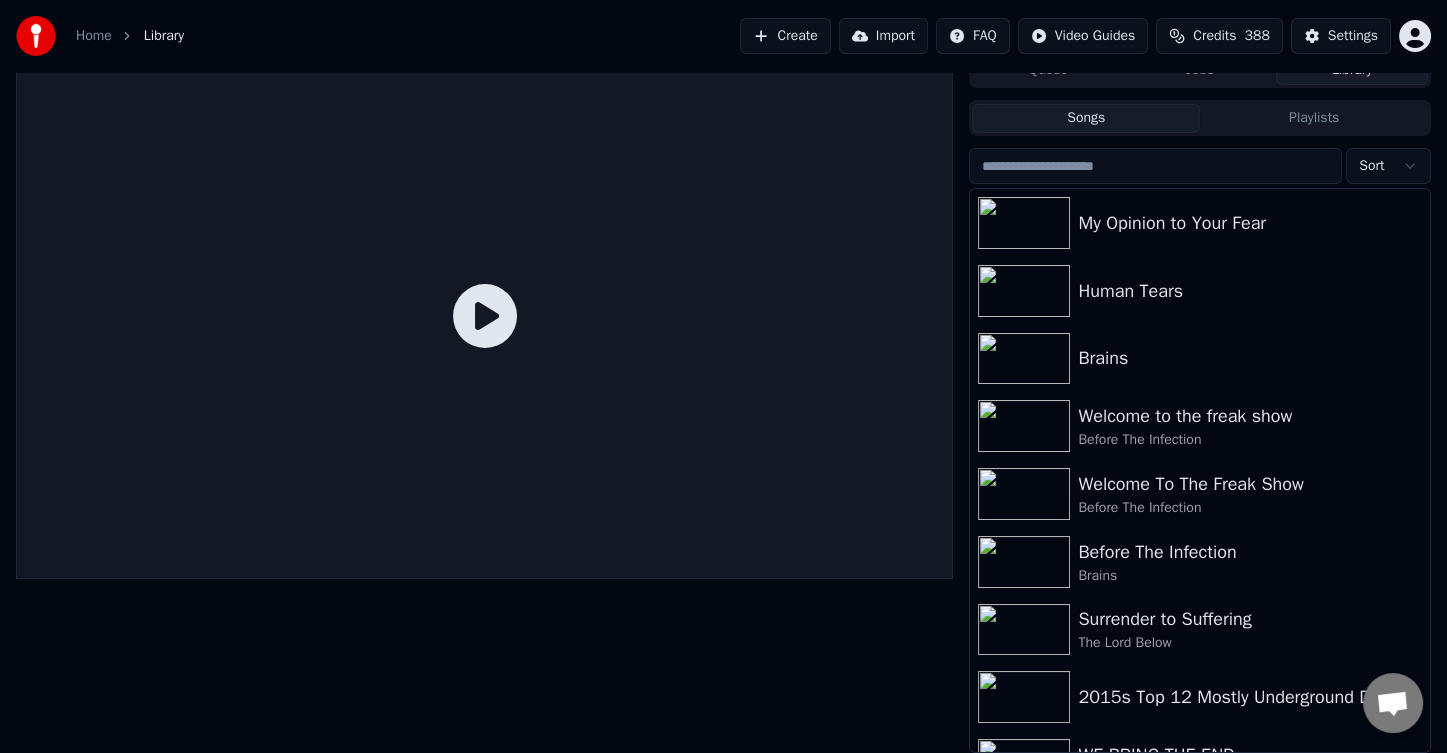 scroll, scrollTop: 20, scrollLeft: 0, axis: vertical 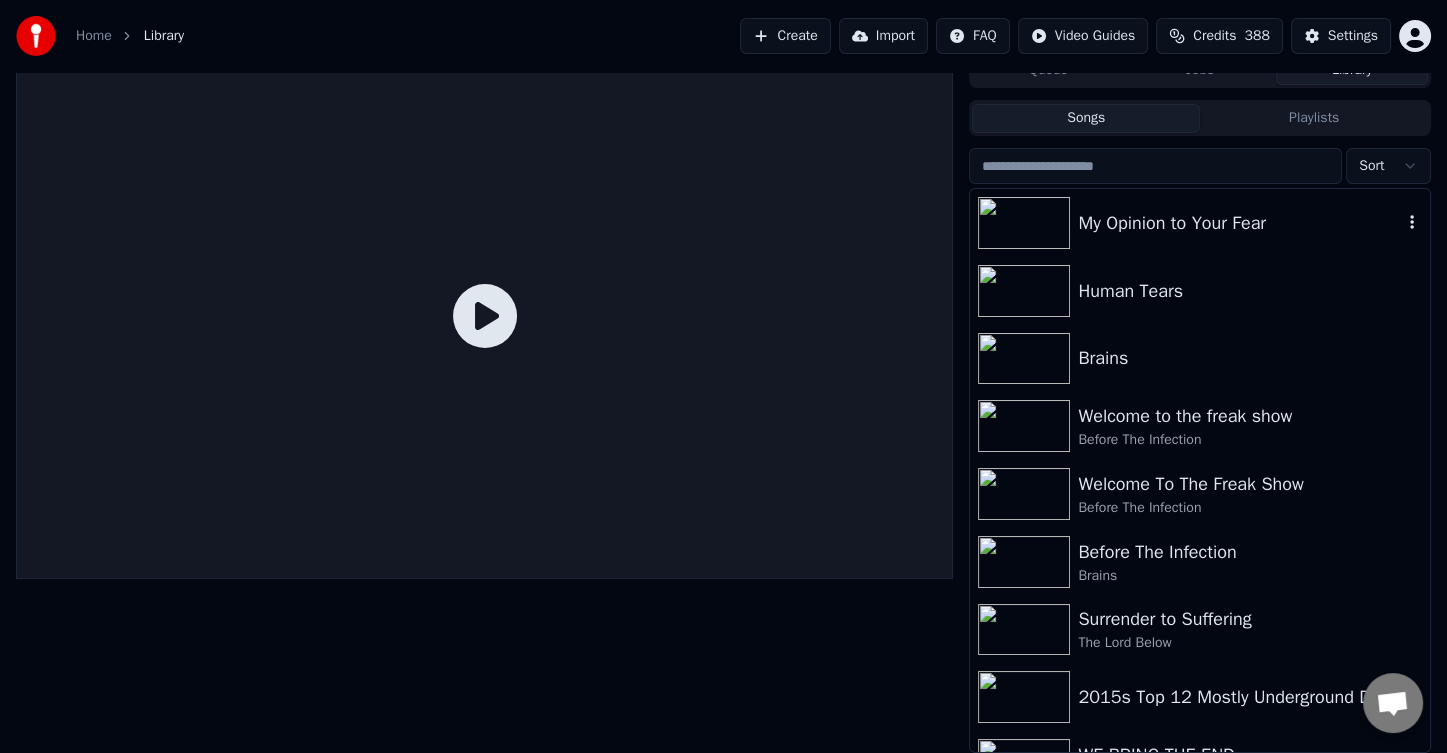 click on "My Opinion to Your Fear" at bounding box center (1200, 223) 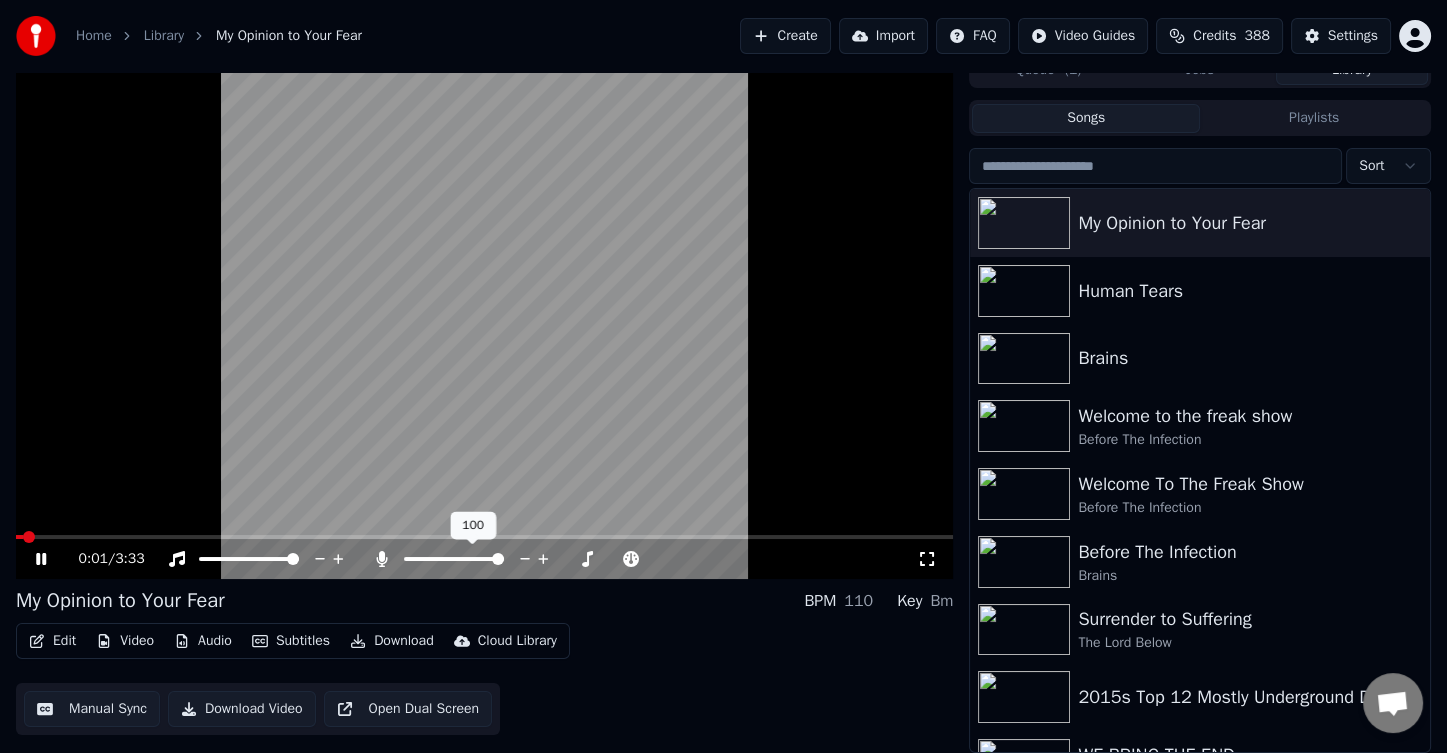 click at bounding box center (498, 559) 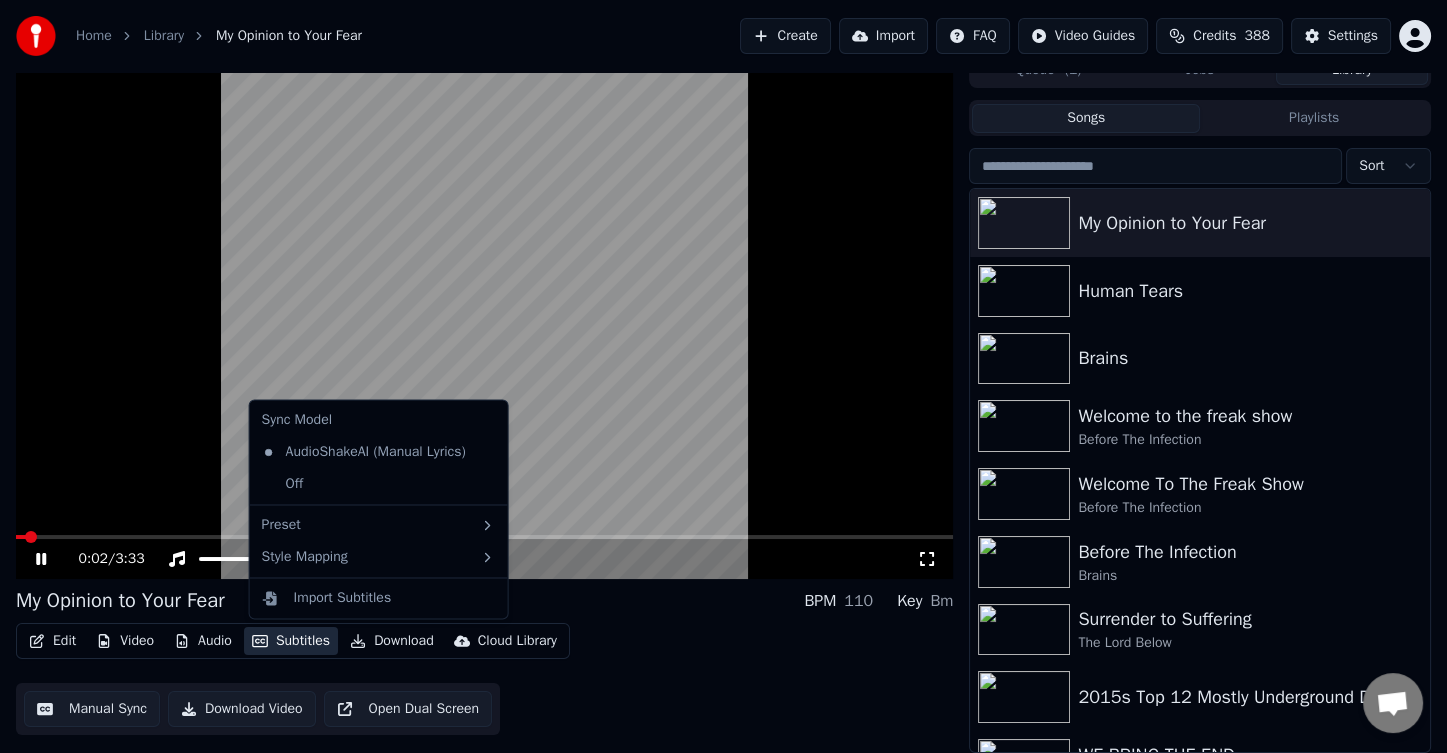 click on "Subtitles" at bounding box center [291, 641] 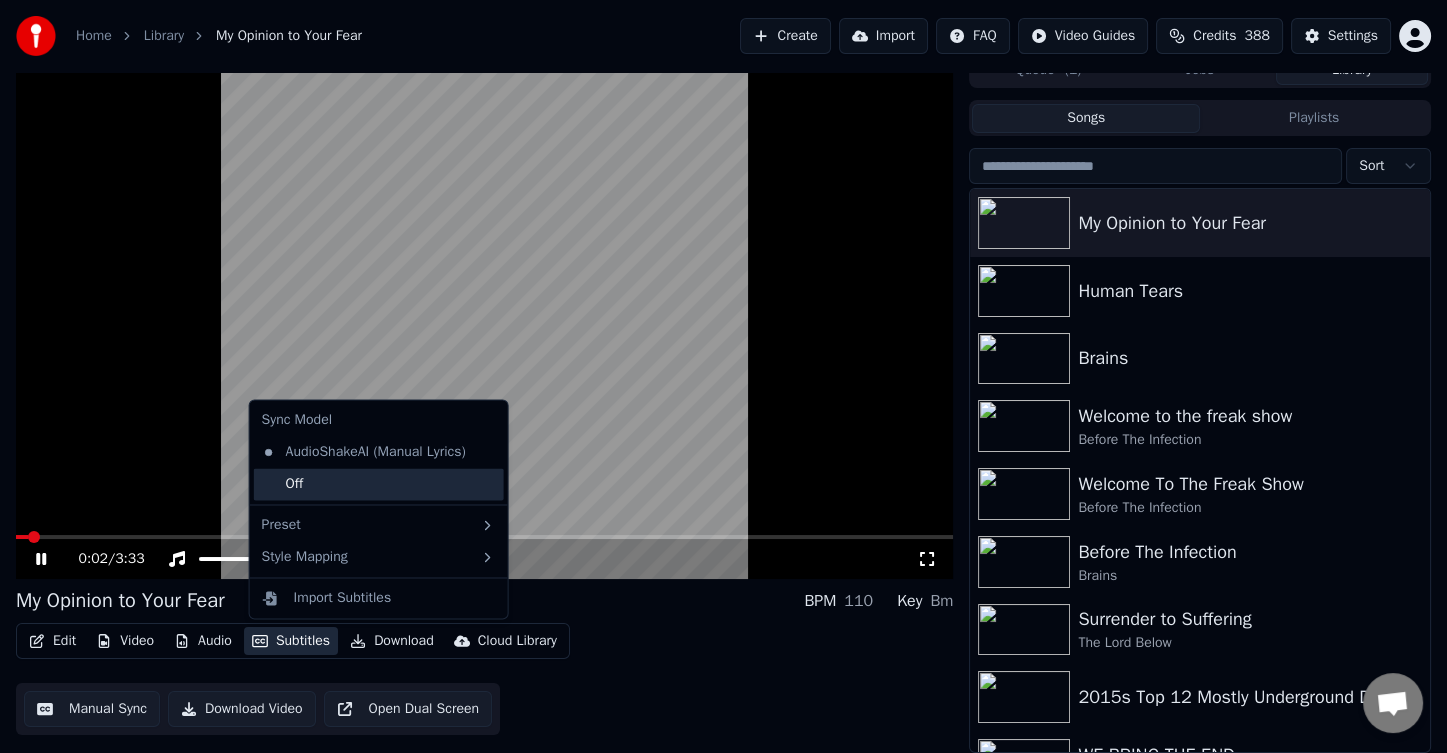 click on "Off" at bounding box center [379, 484] 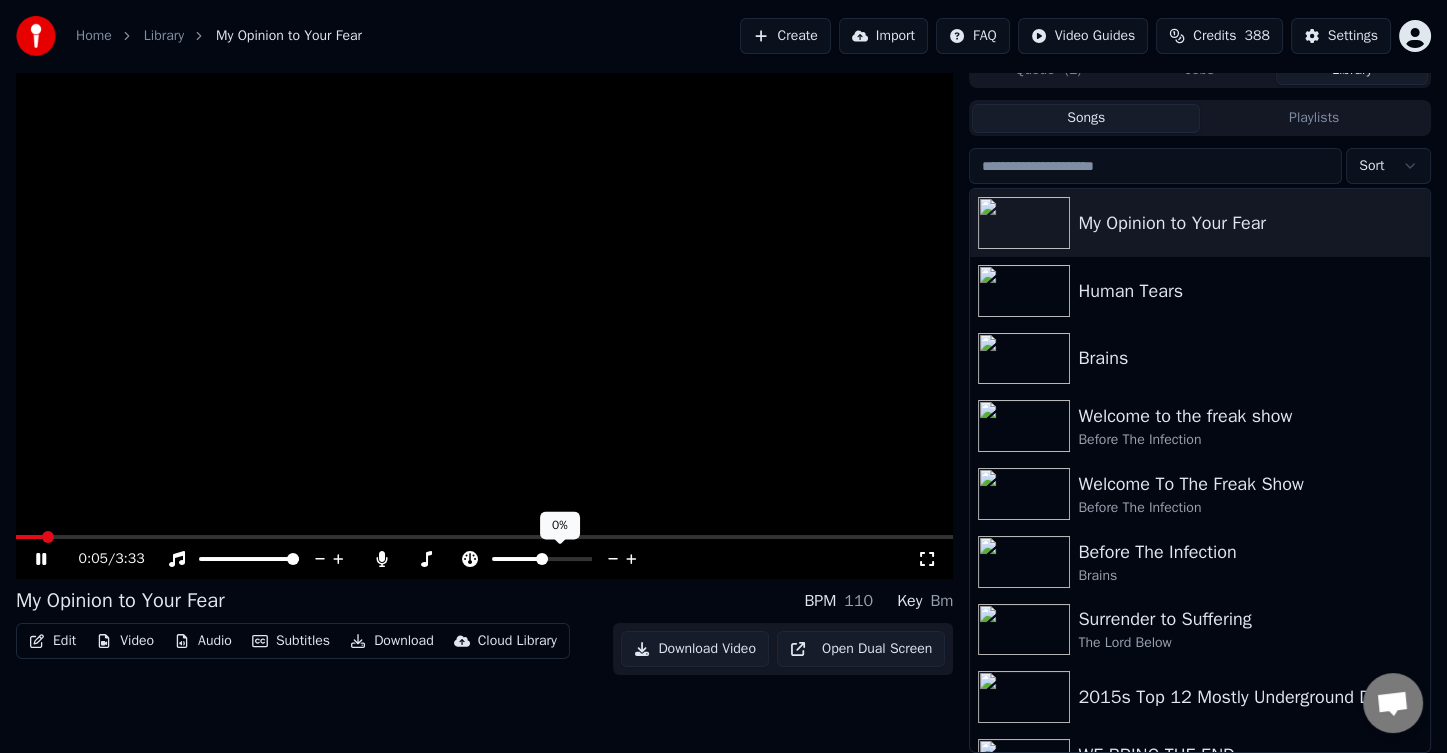 click 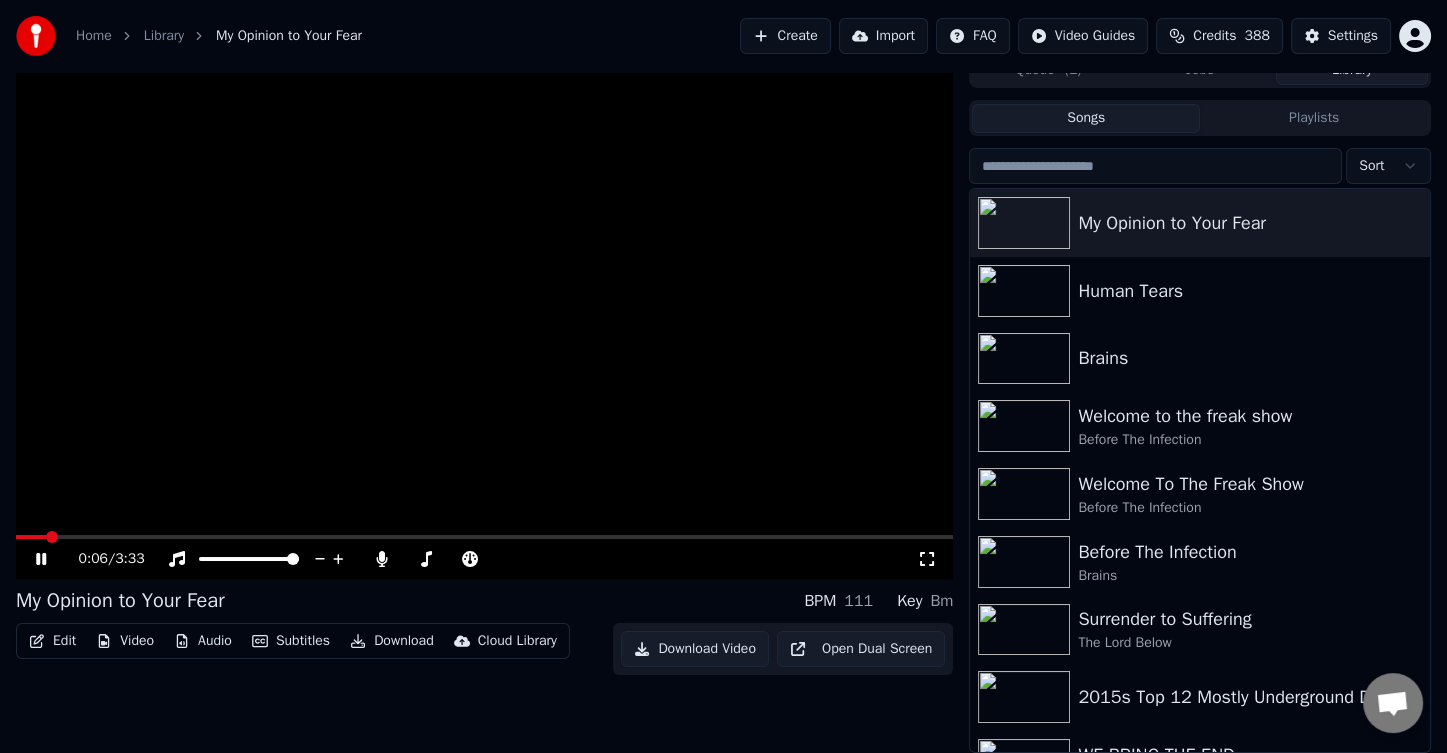 click on "Download" at bounding box center (392, 641) 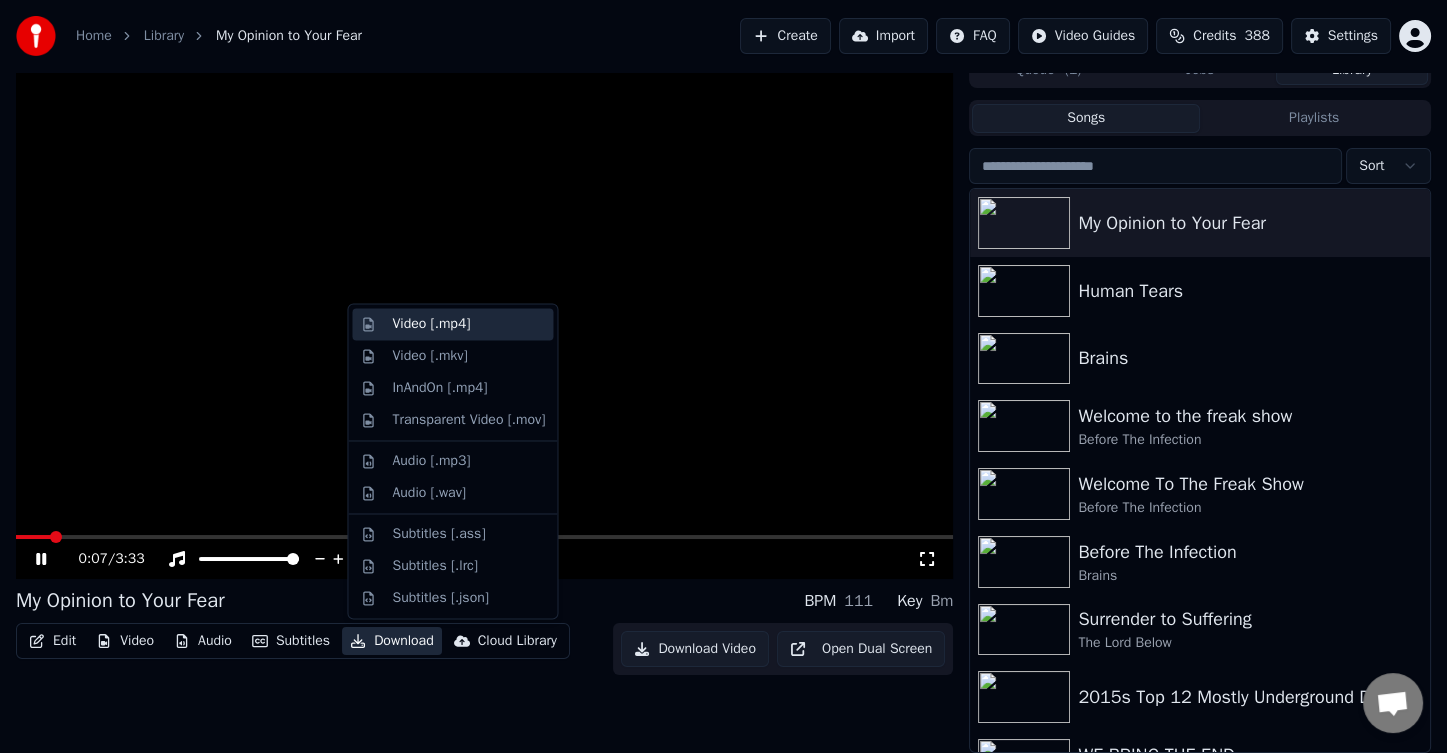 click on "Video [.mp4]" at bounding box center (431, 324) 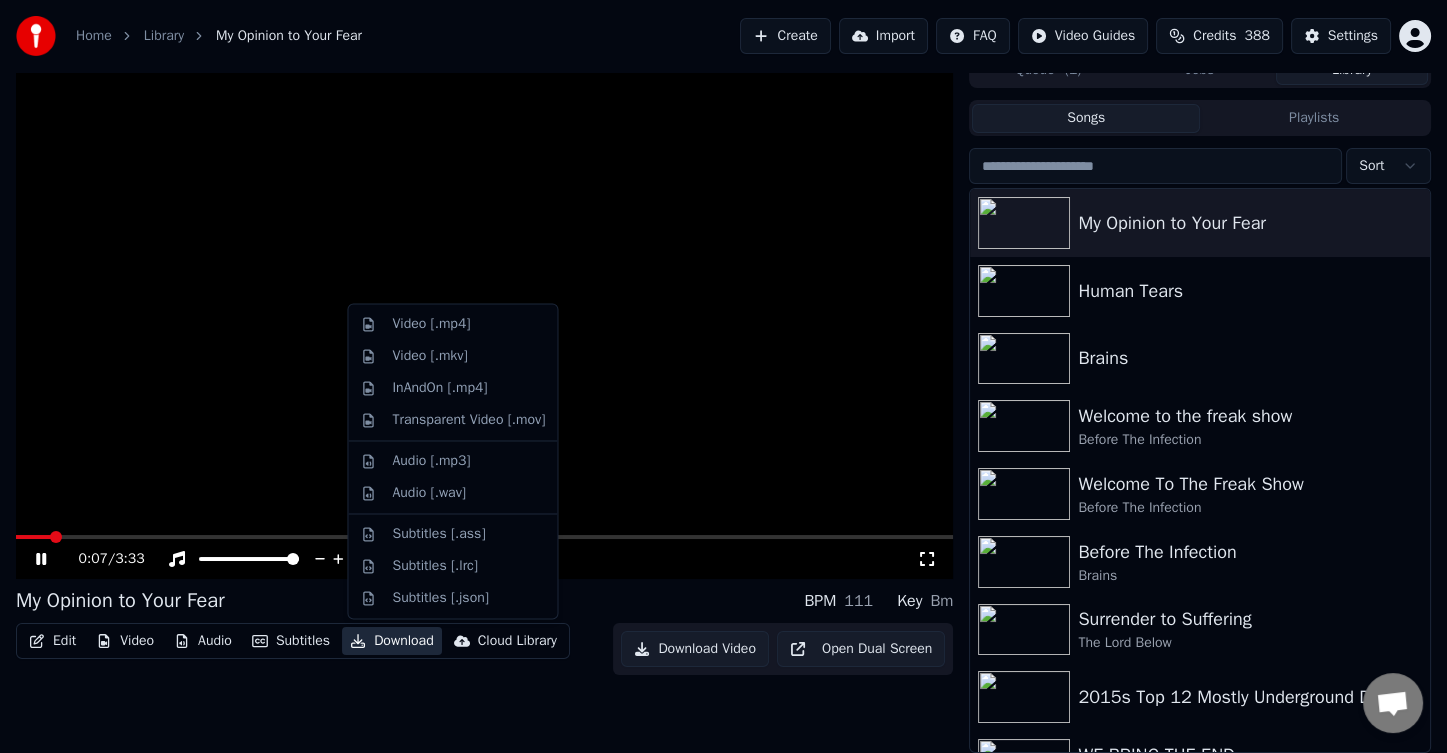 scroll, scrollTop: 6, scrollLeft: 0, axis: vertical 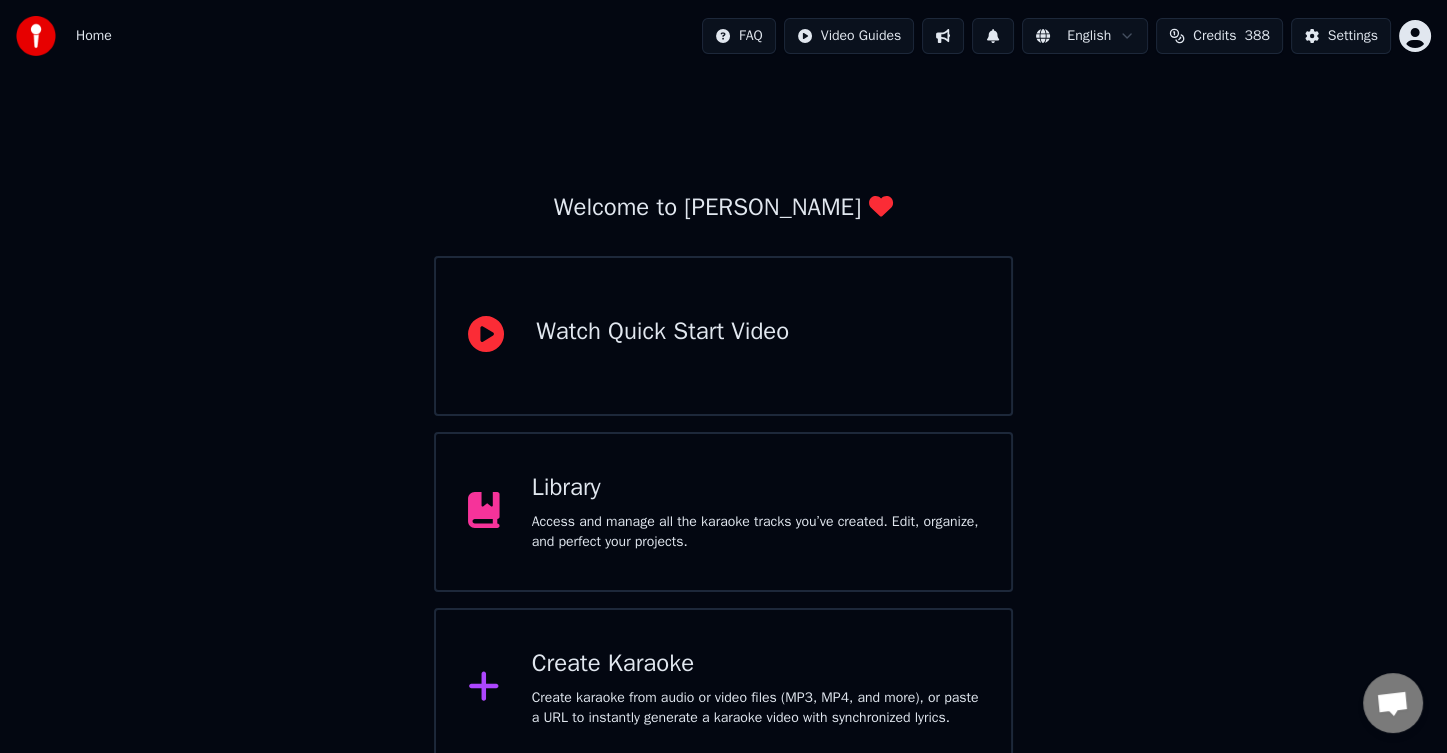 click on "Library" at bounding box center (755, 488) 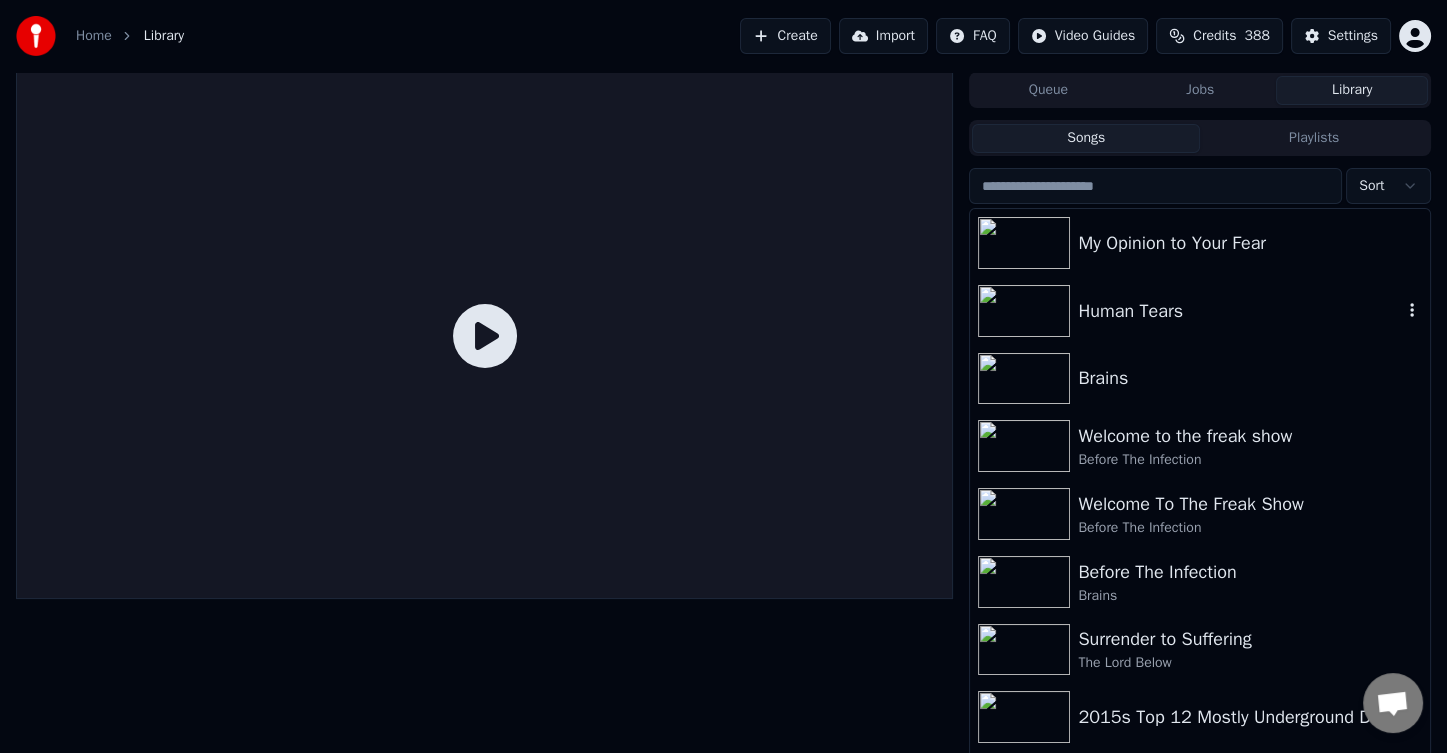 click on "Human Tears" at bounding box center [1240, 311] 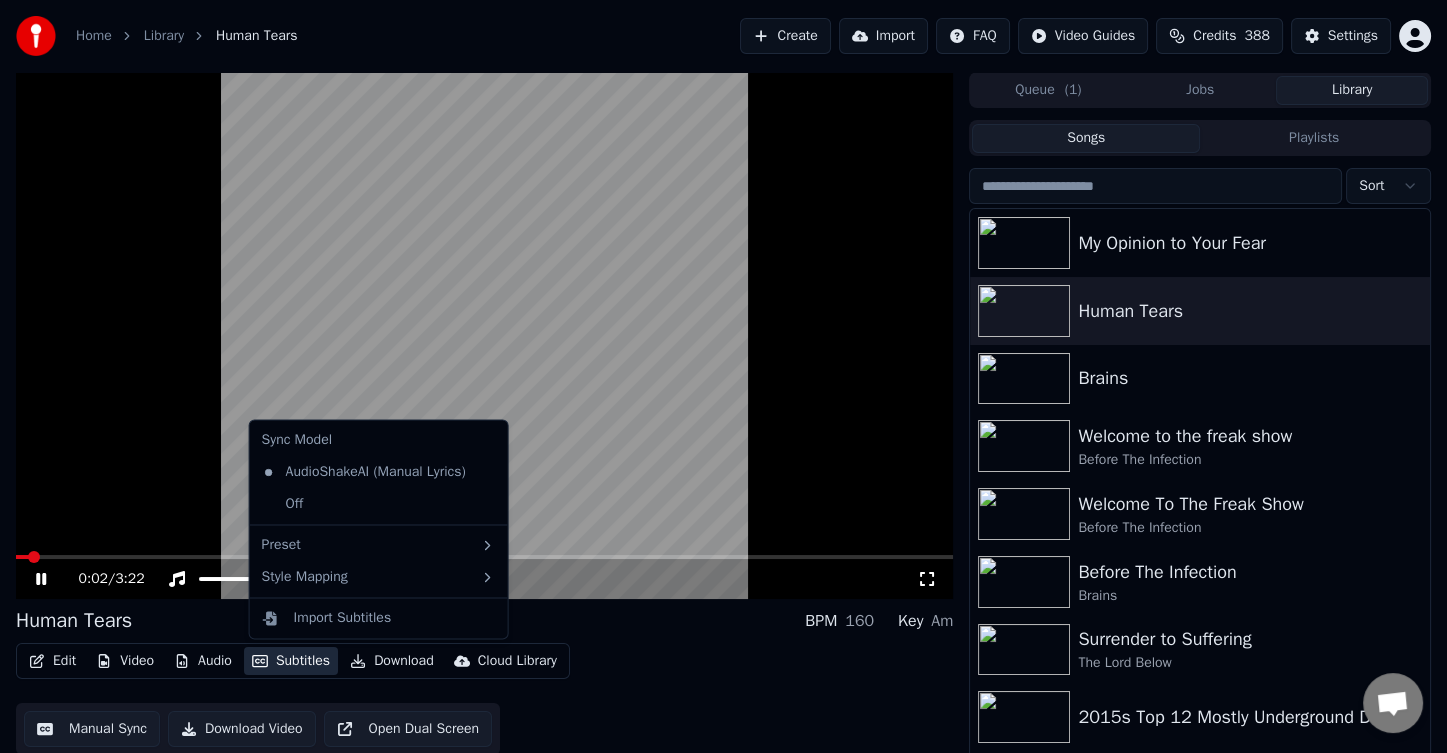 click on "Subtitles" at bounding box center (291, 661) 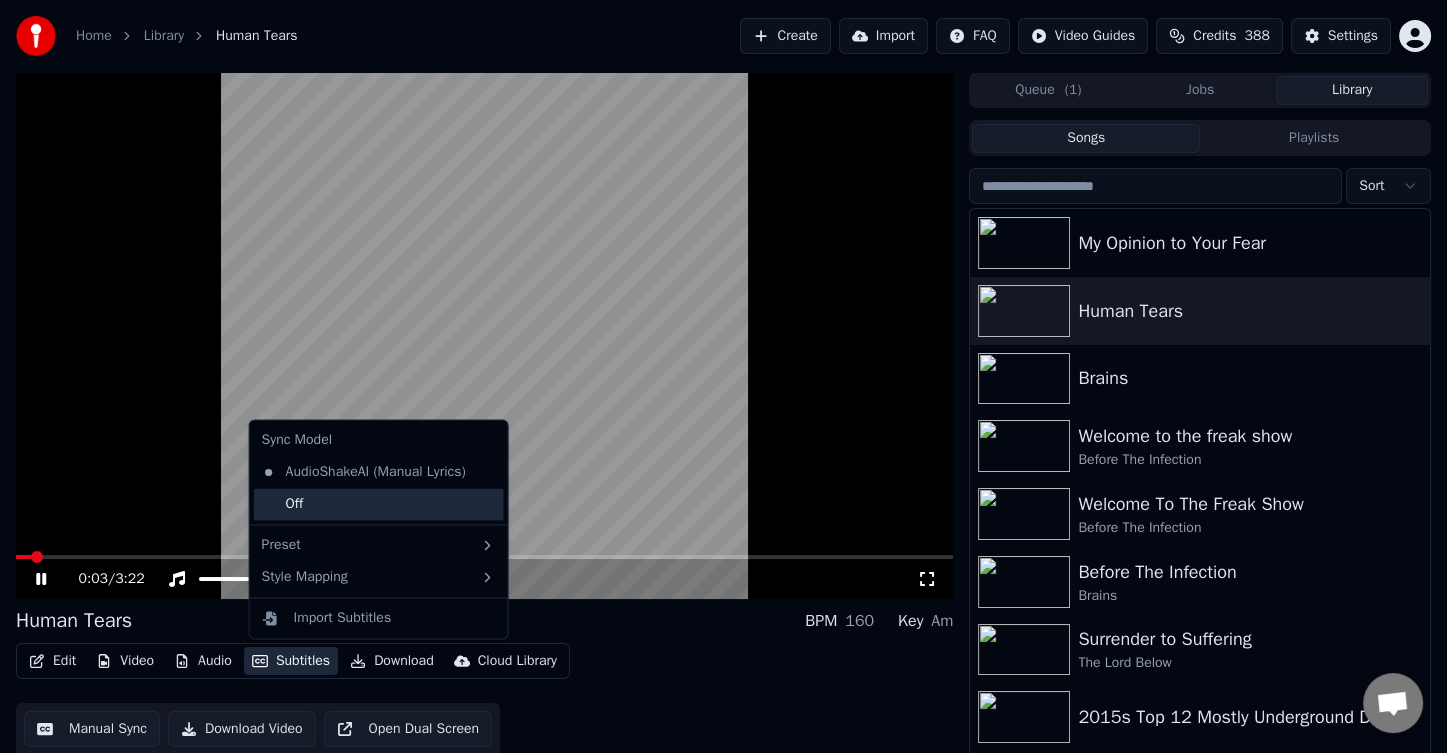 click on "Off" at bounding box center [379, 504] 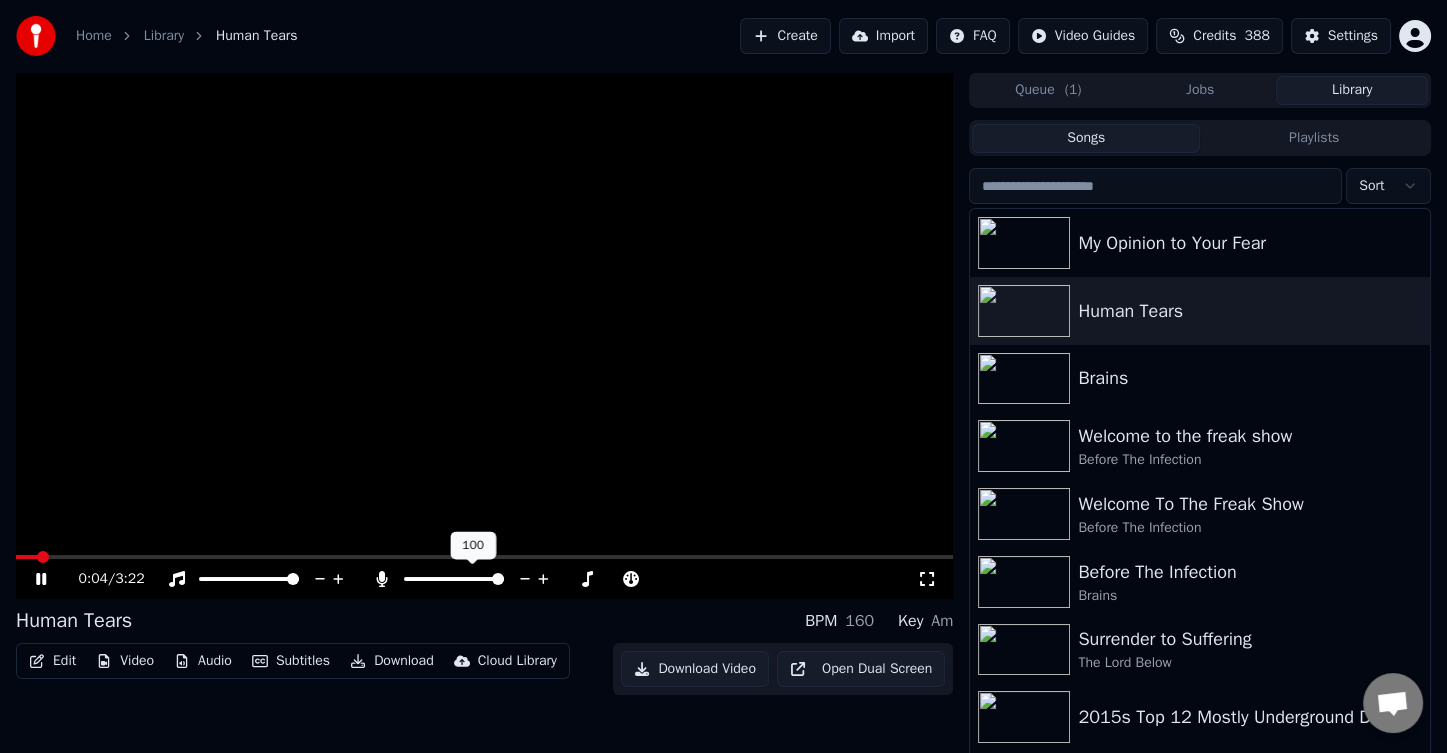 click at bounding box center [498, 579] 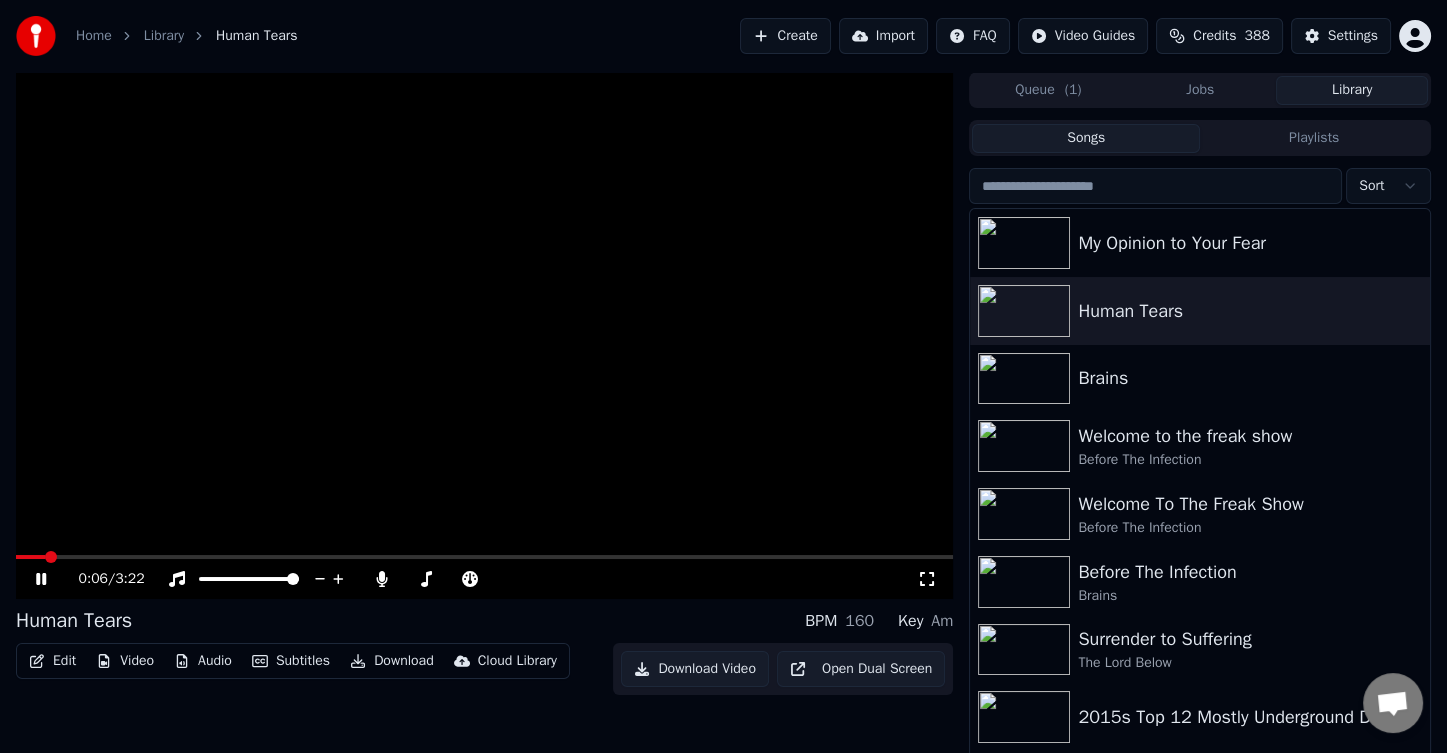 click at bounding box center (484, 557) 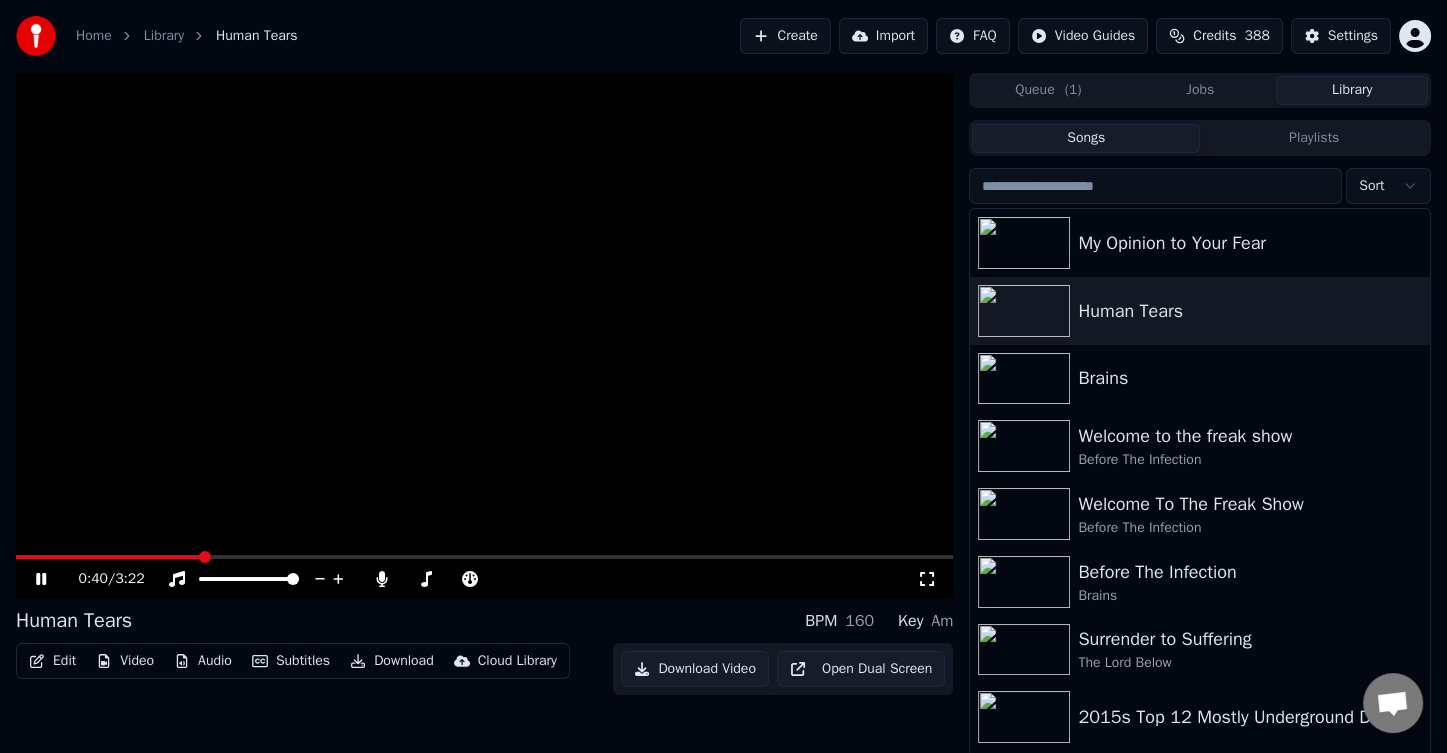 click at bounding box center [484, 557] 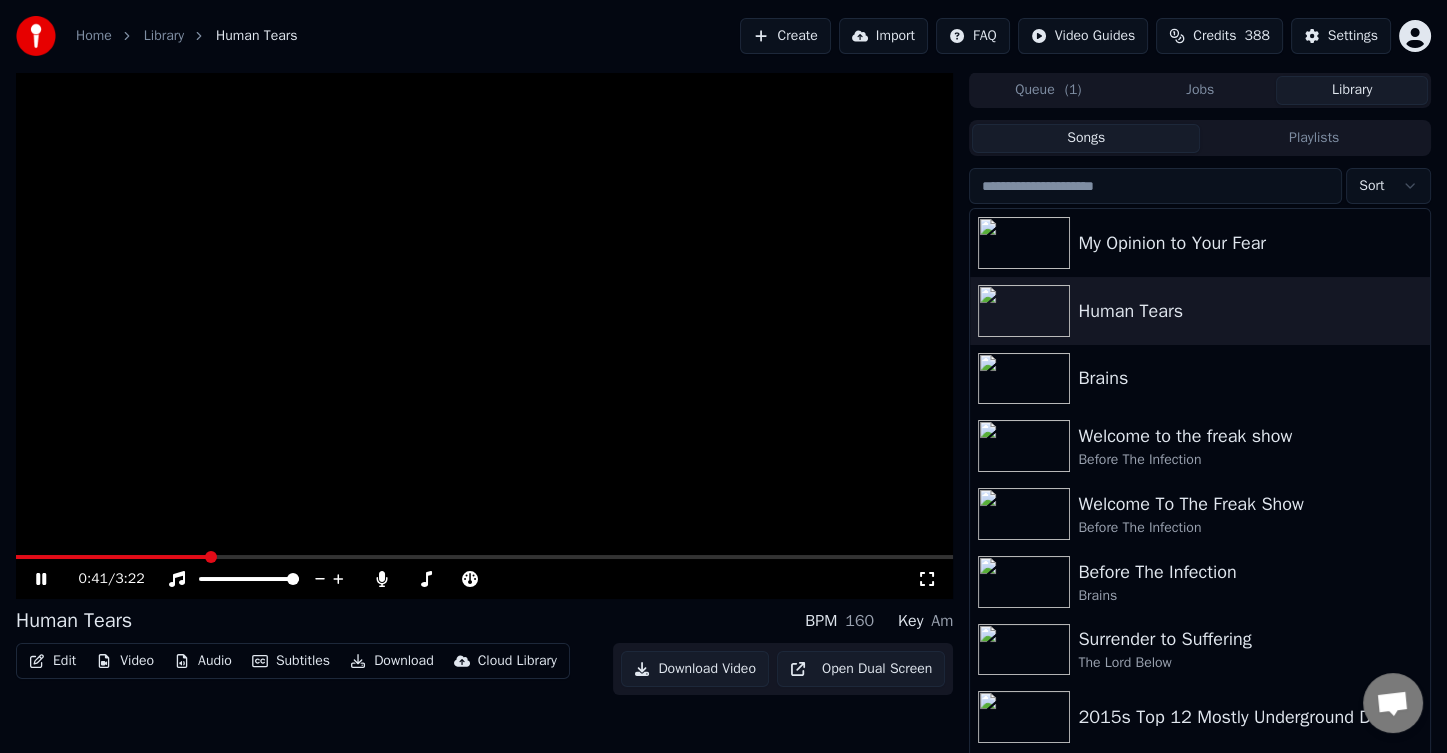 click at bounding box center (484, 557) 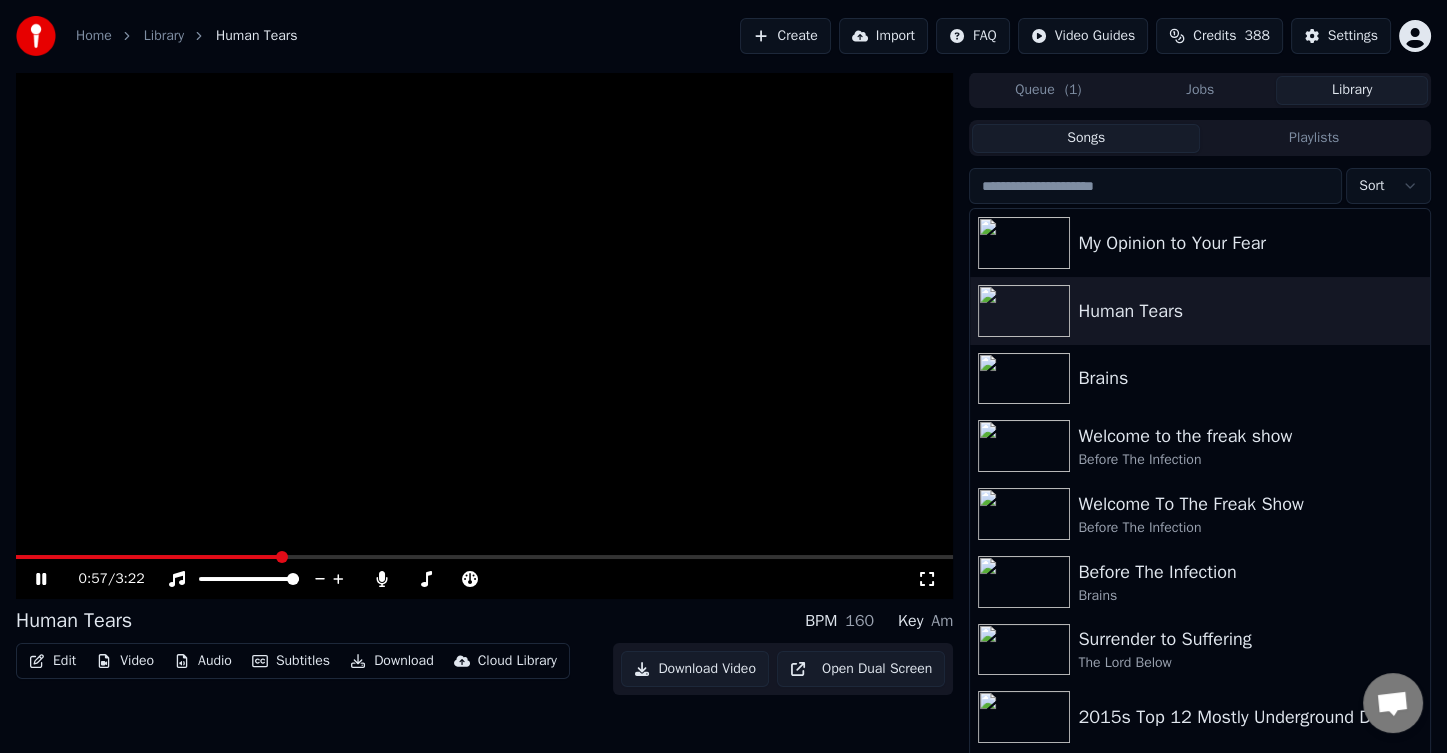 click at bounding box center (484, 557) 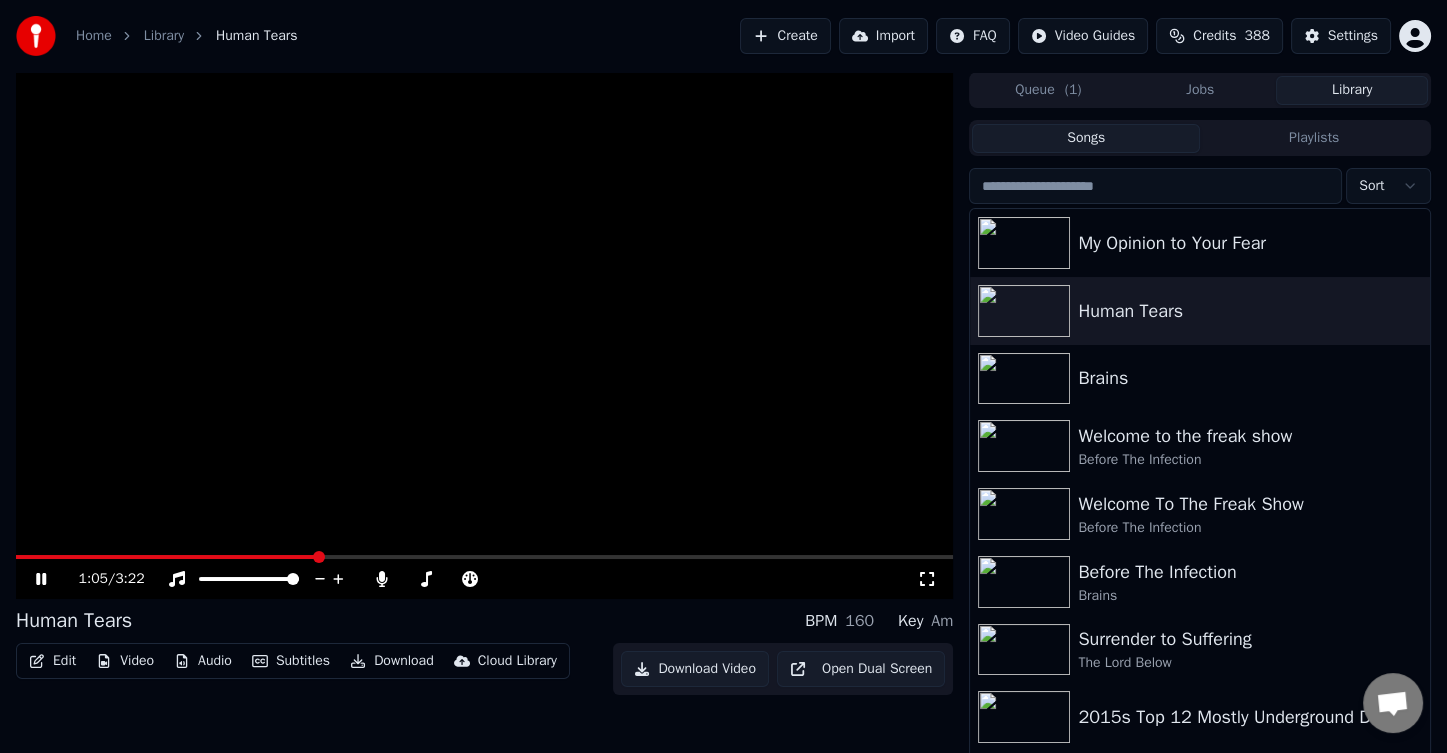 click at bounding box center [484, 557] 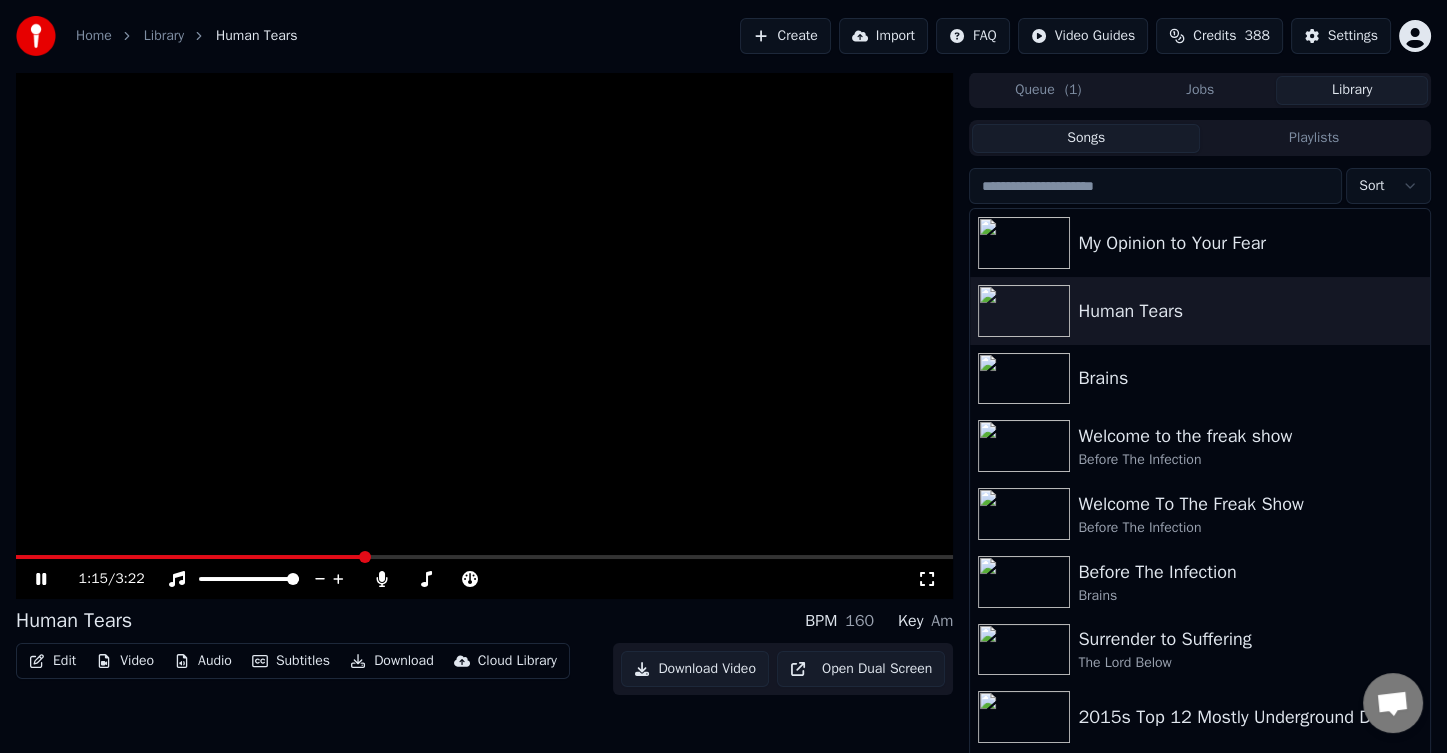 click at bounding box center [484, 557] 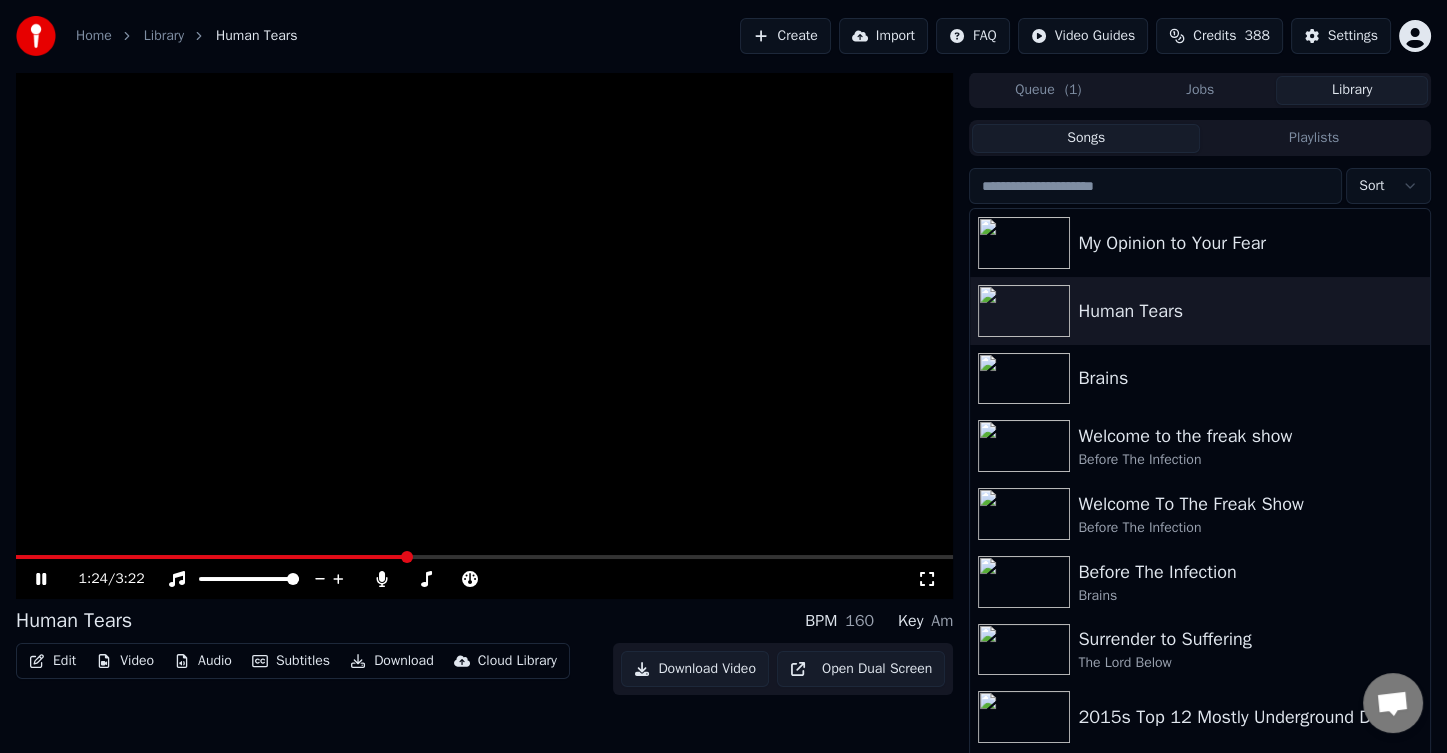 click at bounding box center [484, 557] 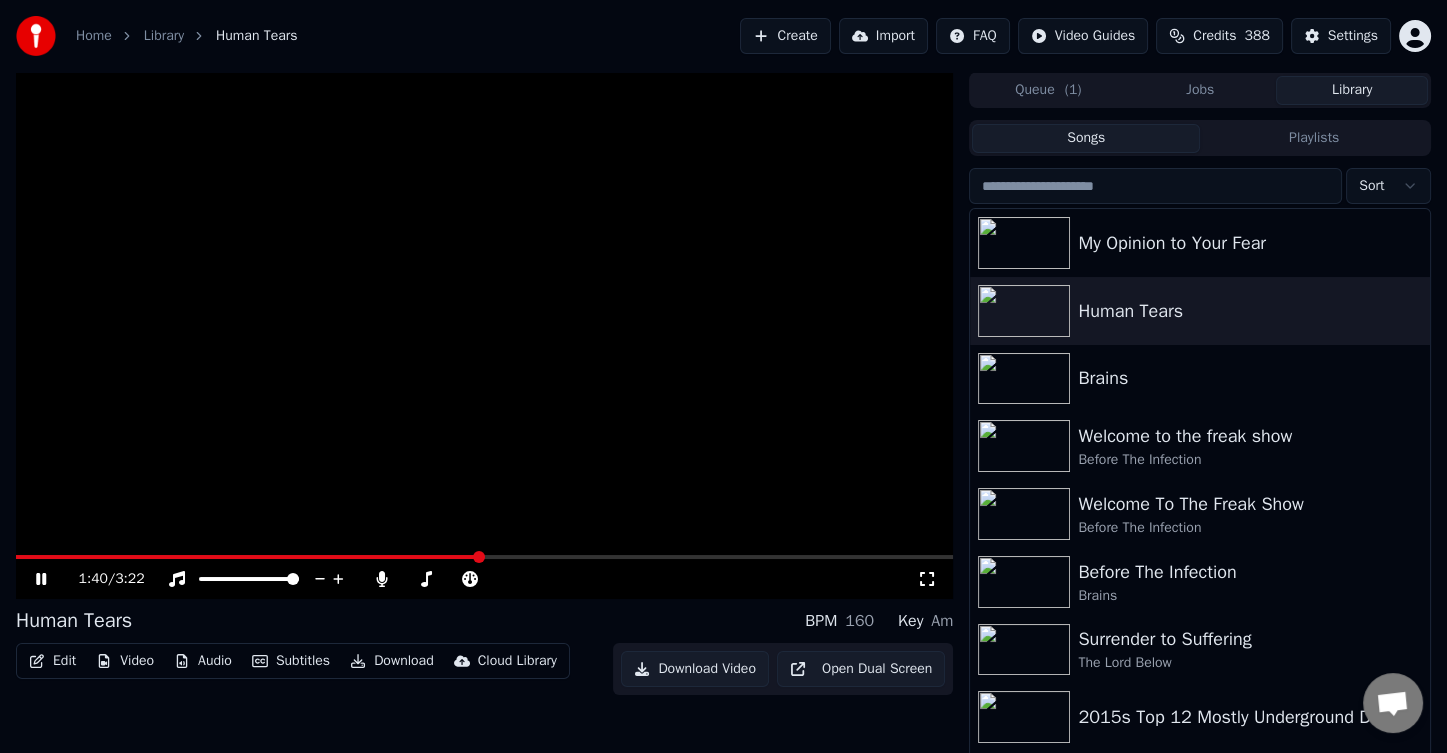 click at bounding box center (484, 557) 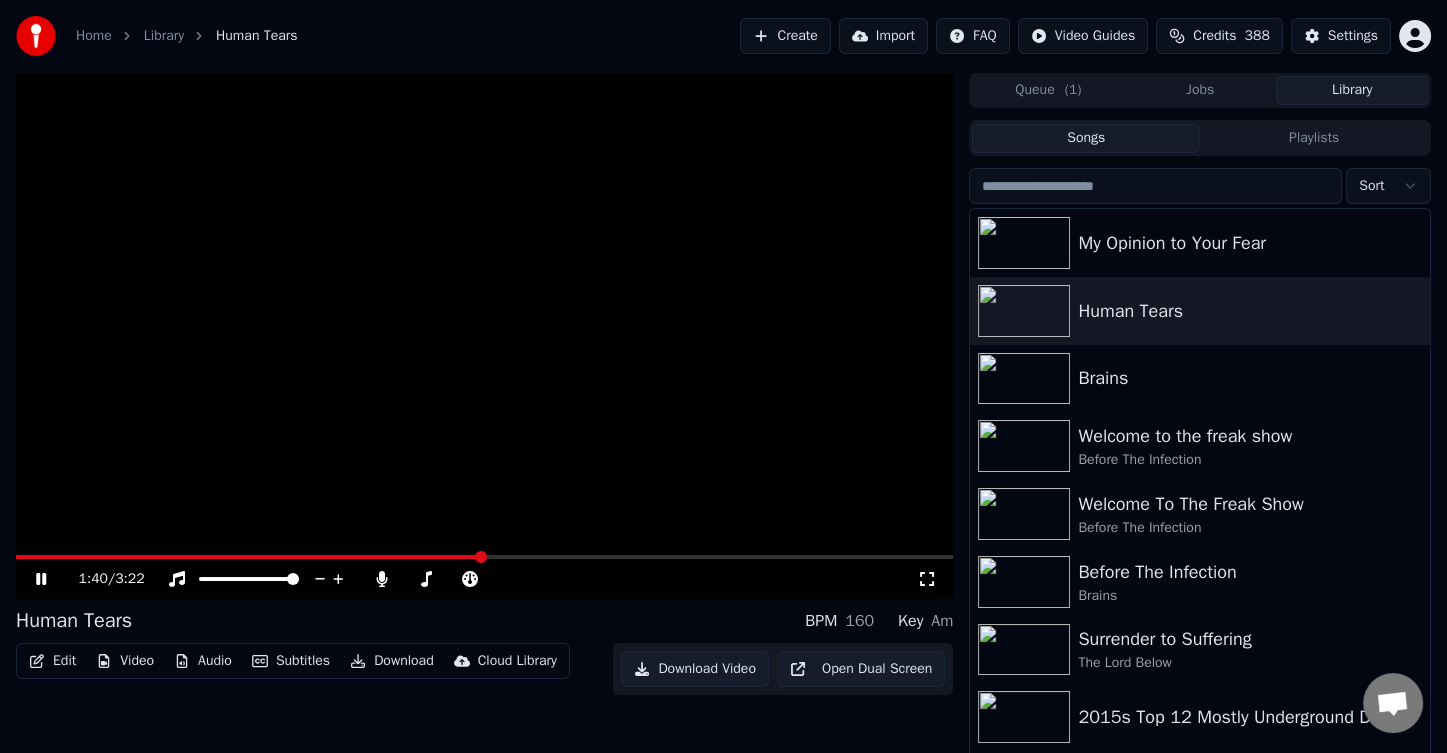 click at bounding box center [484, 557] 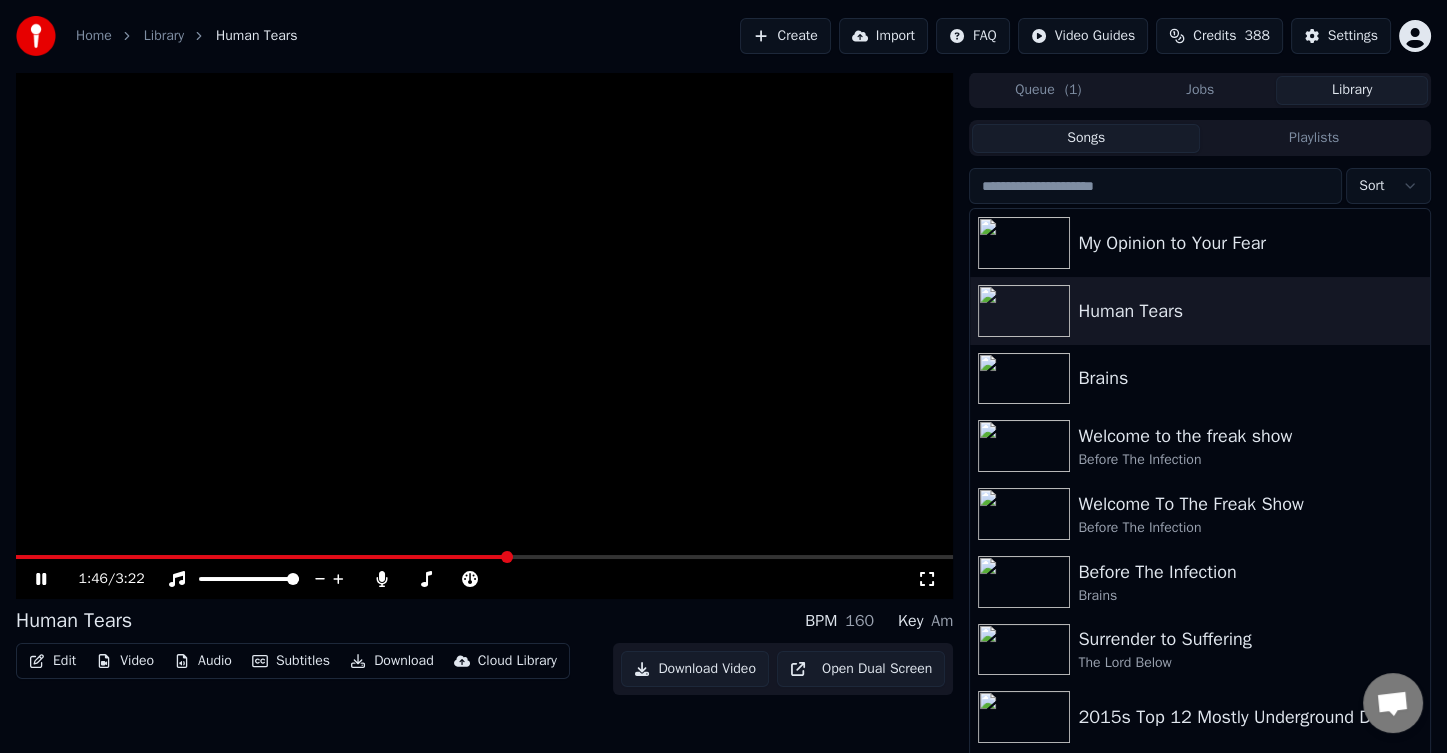 click at bounding box center [484, 557] 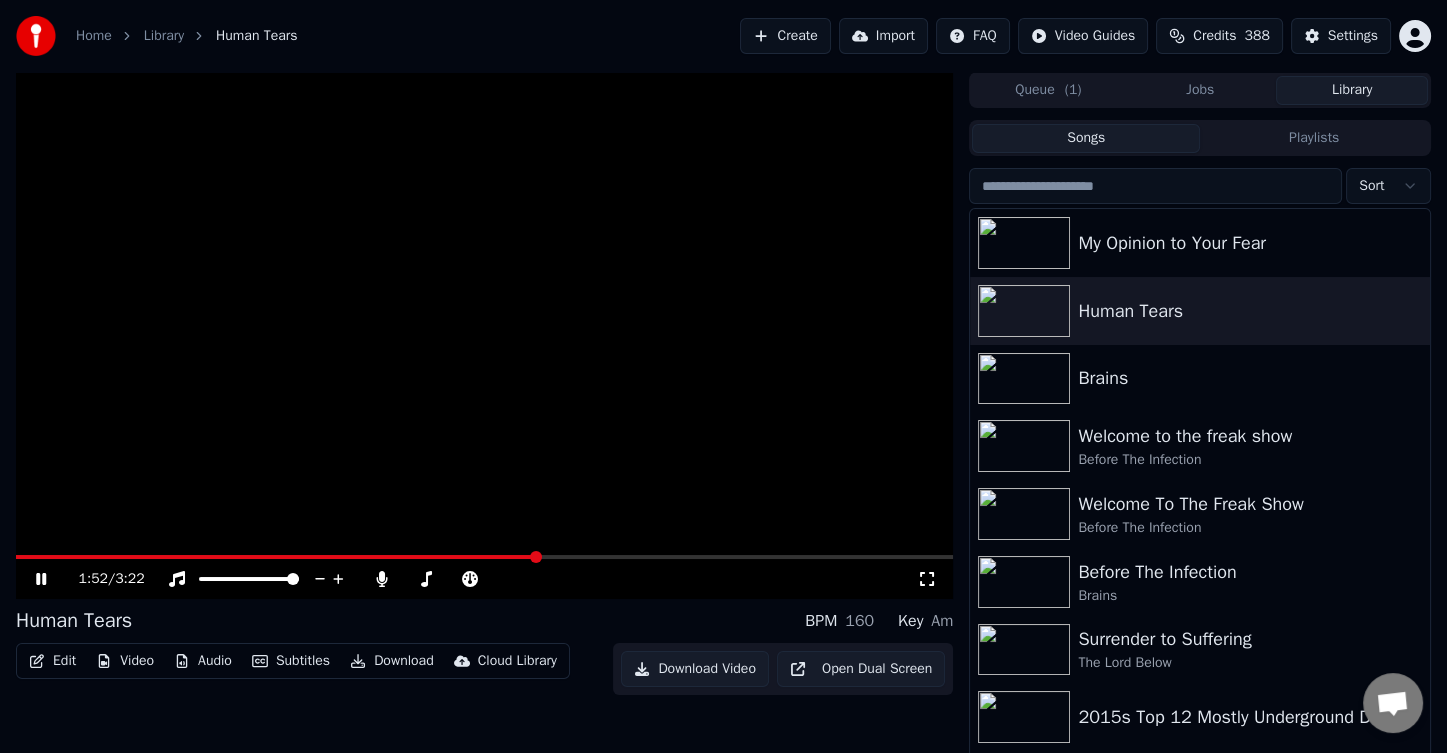 click at bounding box center [484, 557] 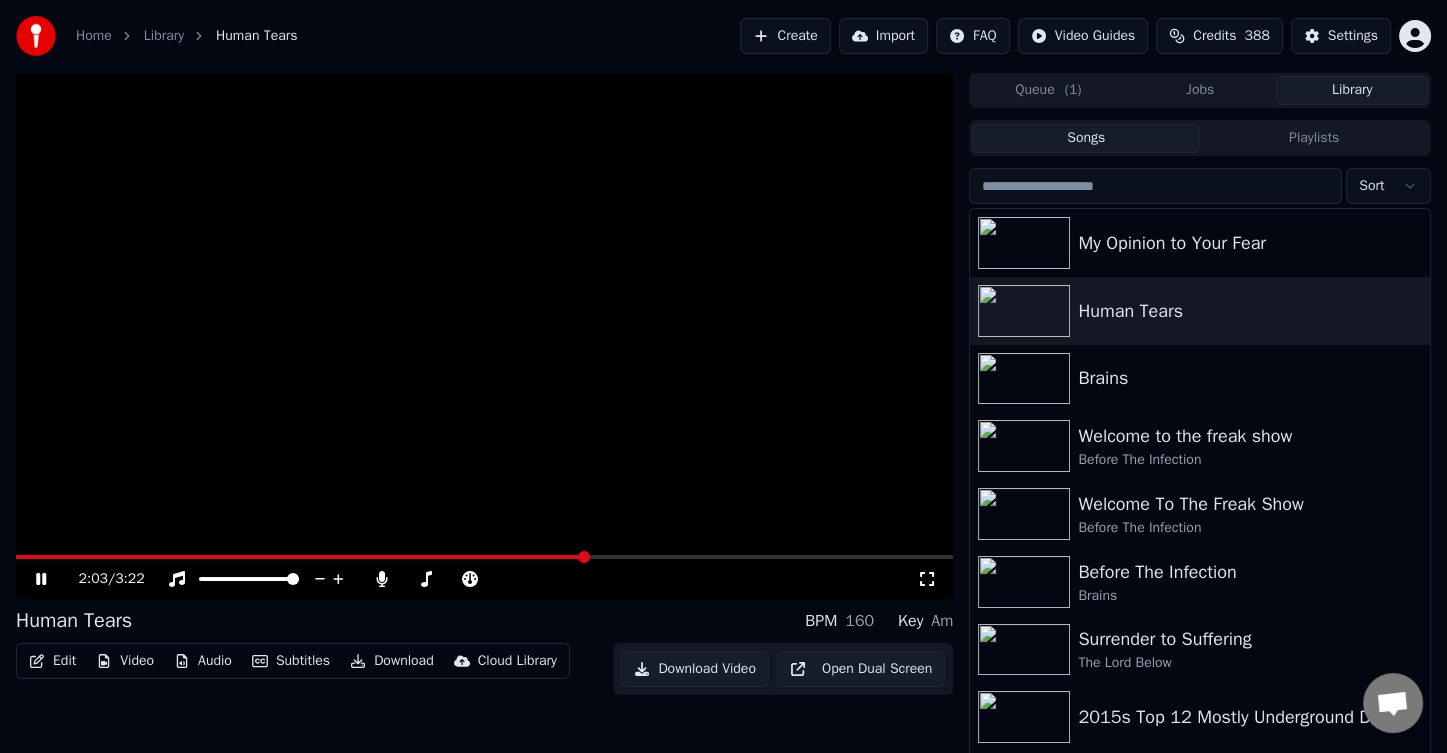 click at bounding box center [484, 557] 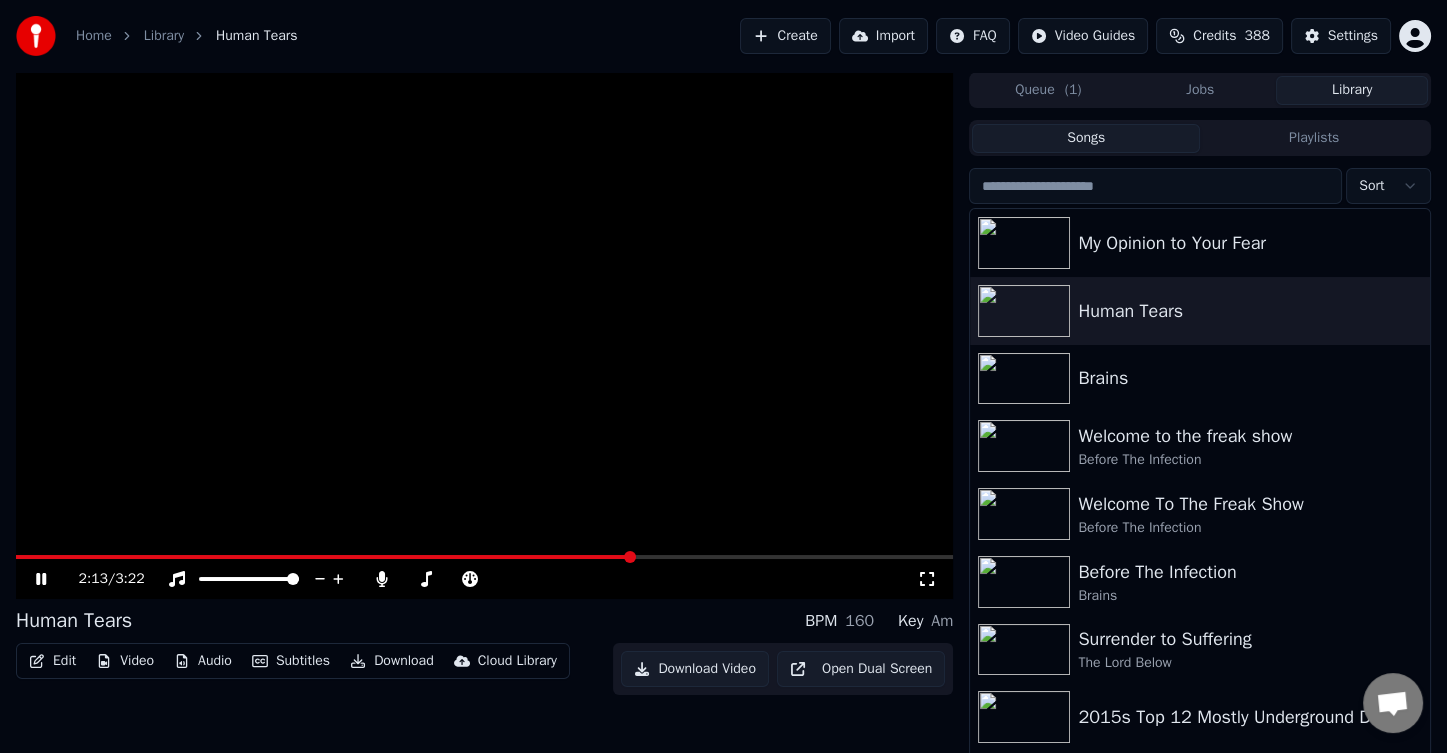 click at bounding box center (484, 557) 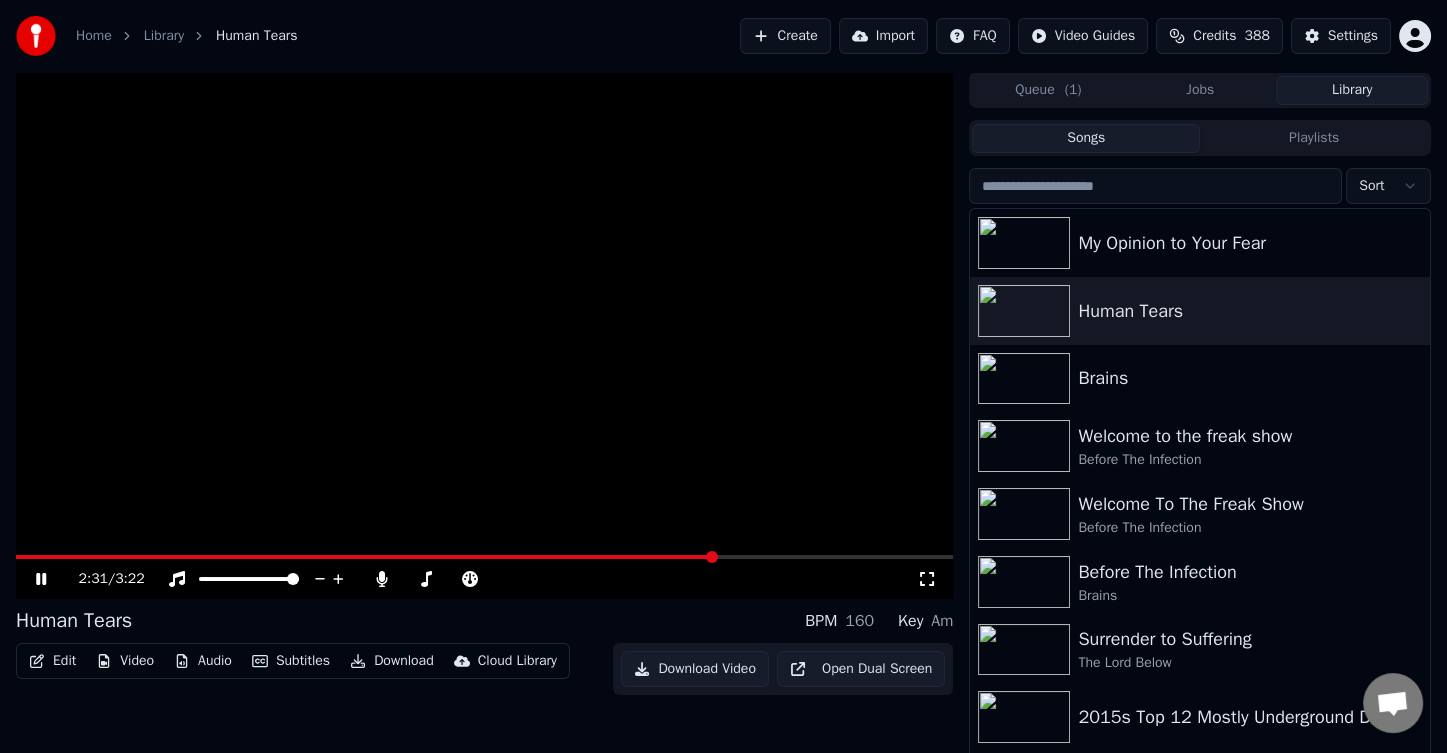click at bounding box center (484, 557) 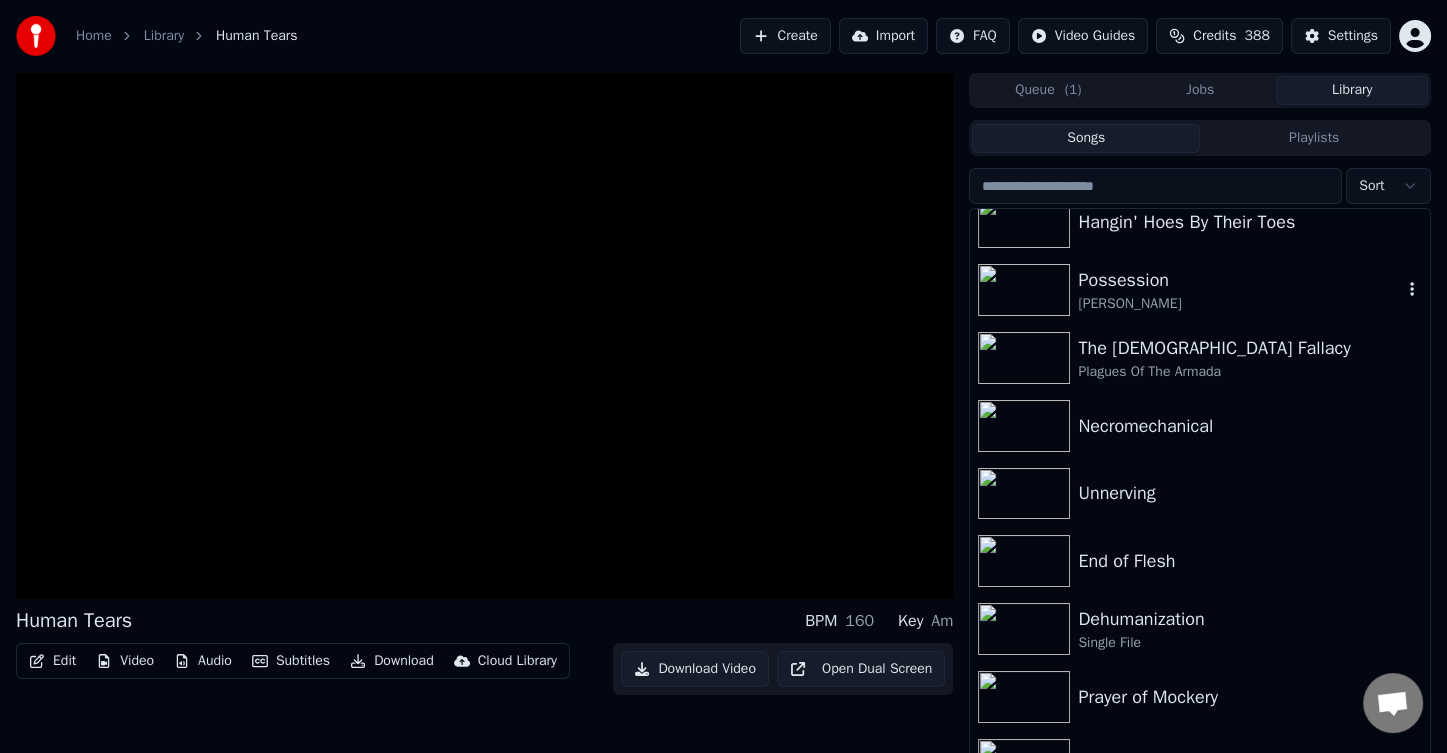 scroll, scrollTop: 600, scrollLeft: 0, axis: vertical 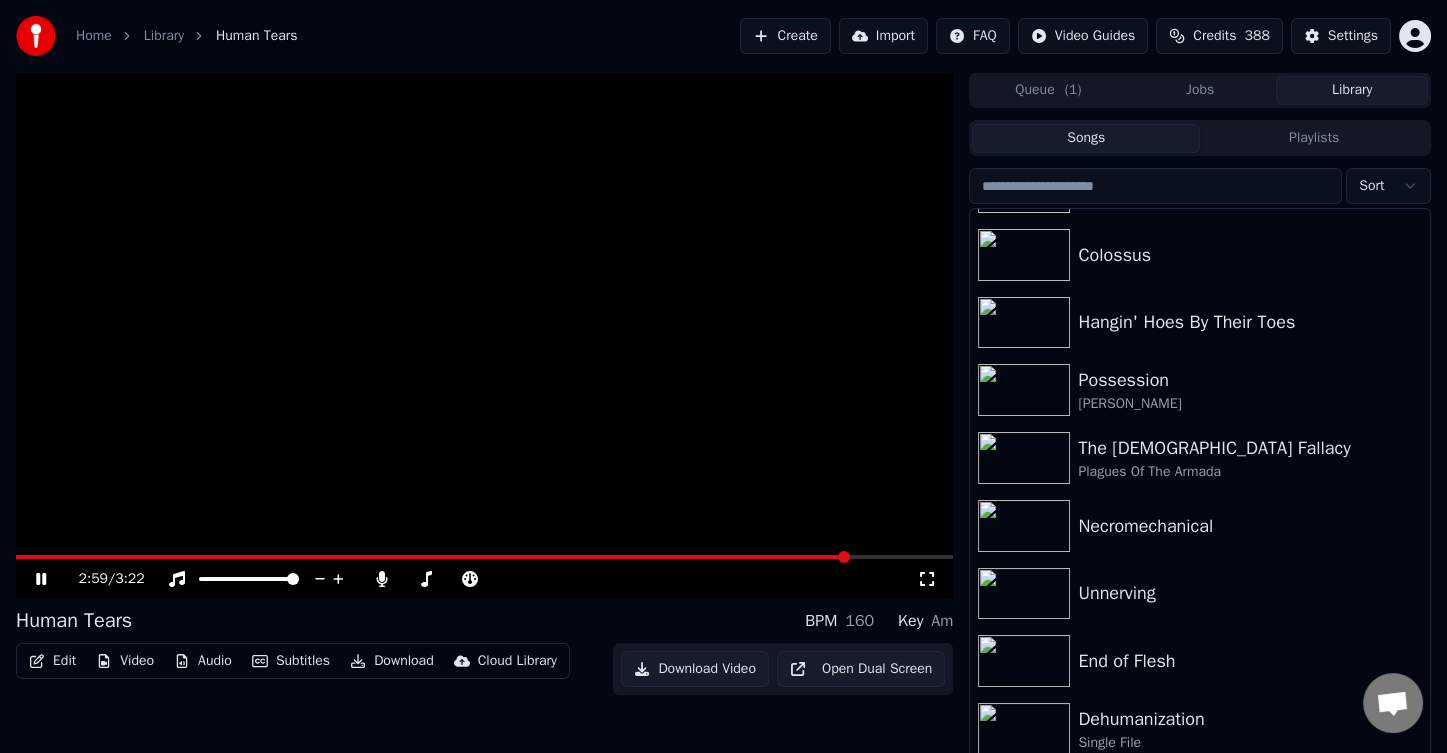 click at bounding box center (484, 335) 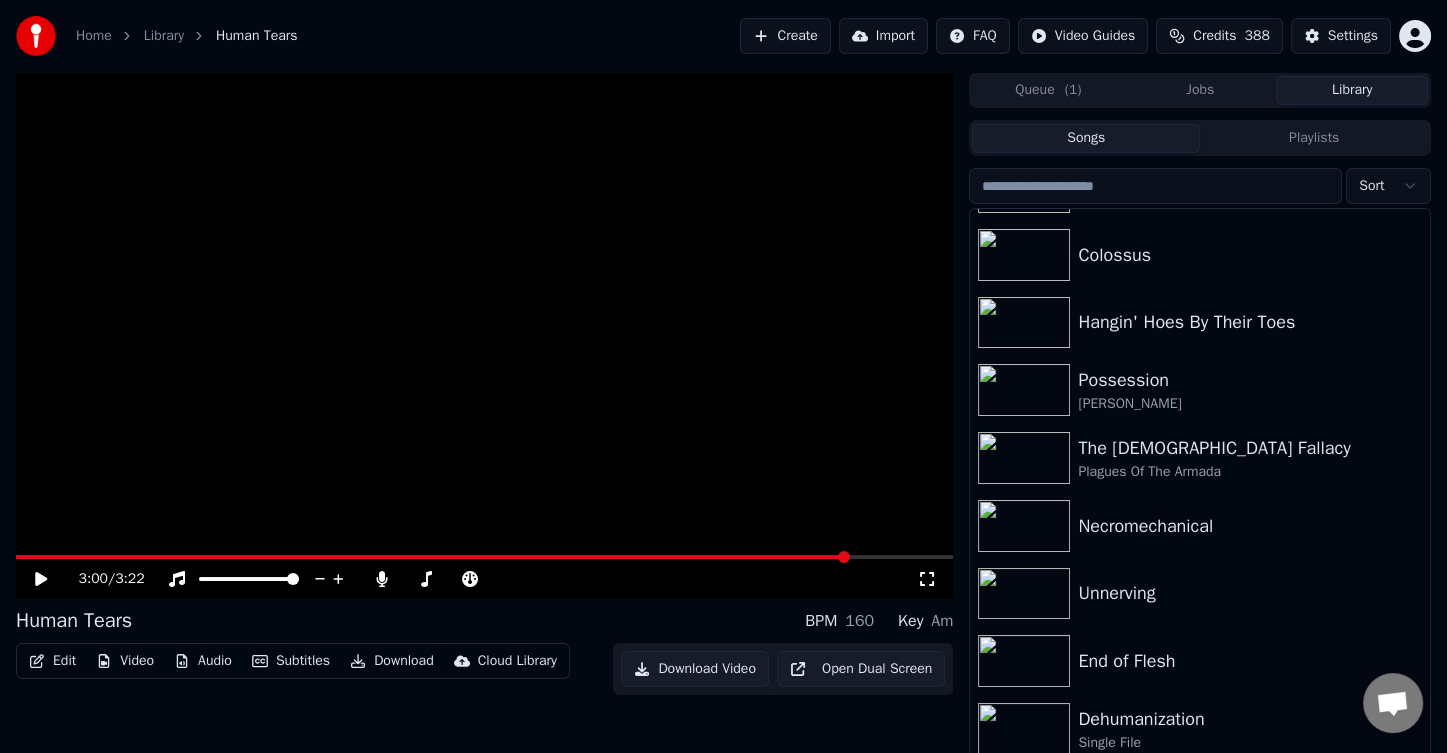 click at bounding box center (484, 335) 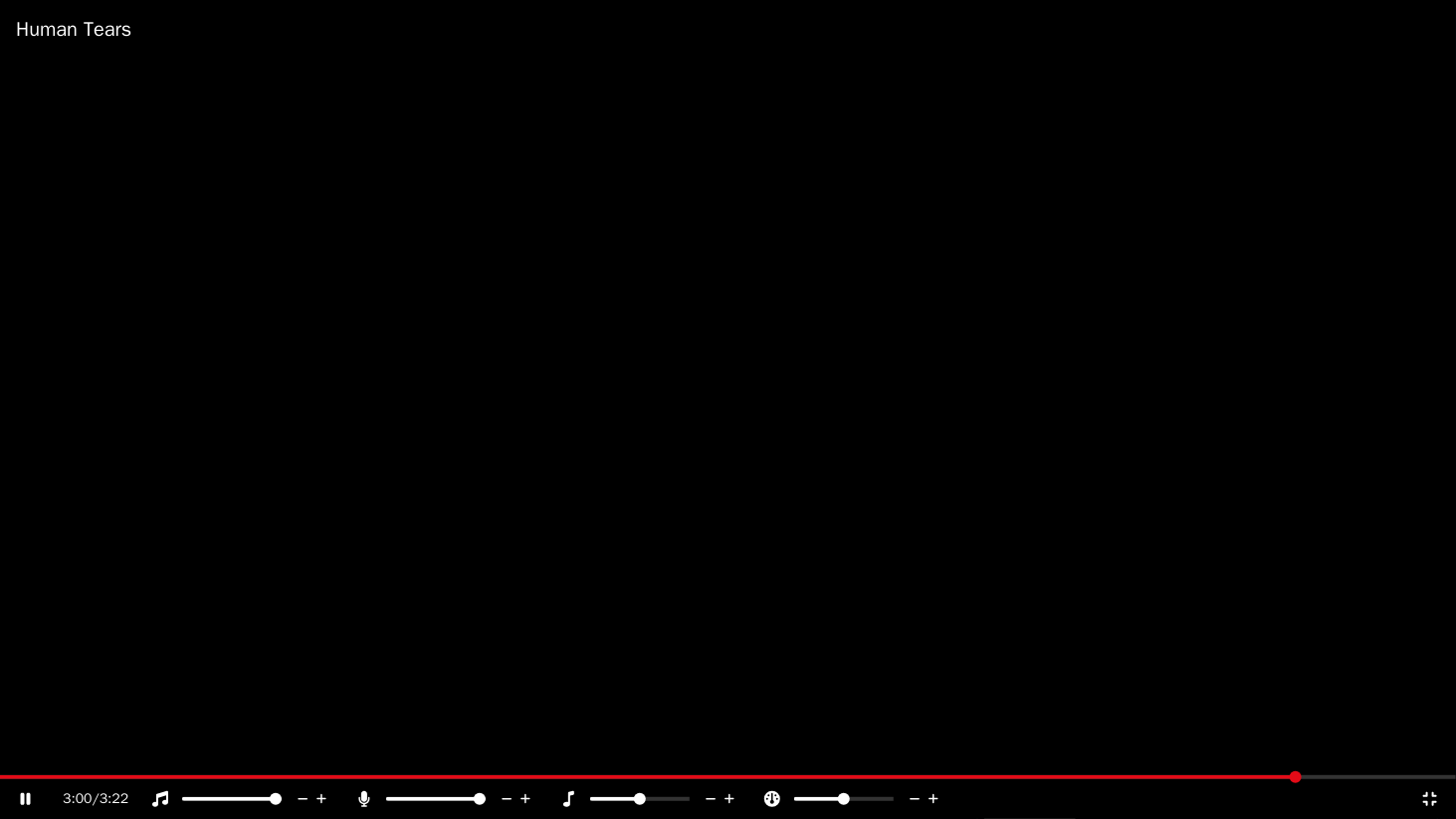 click 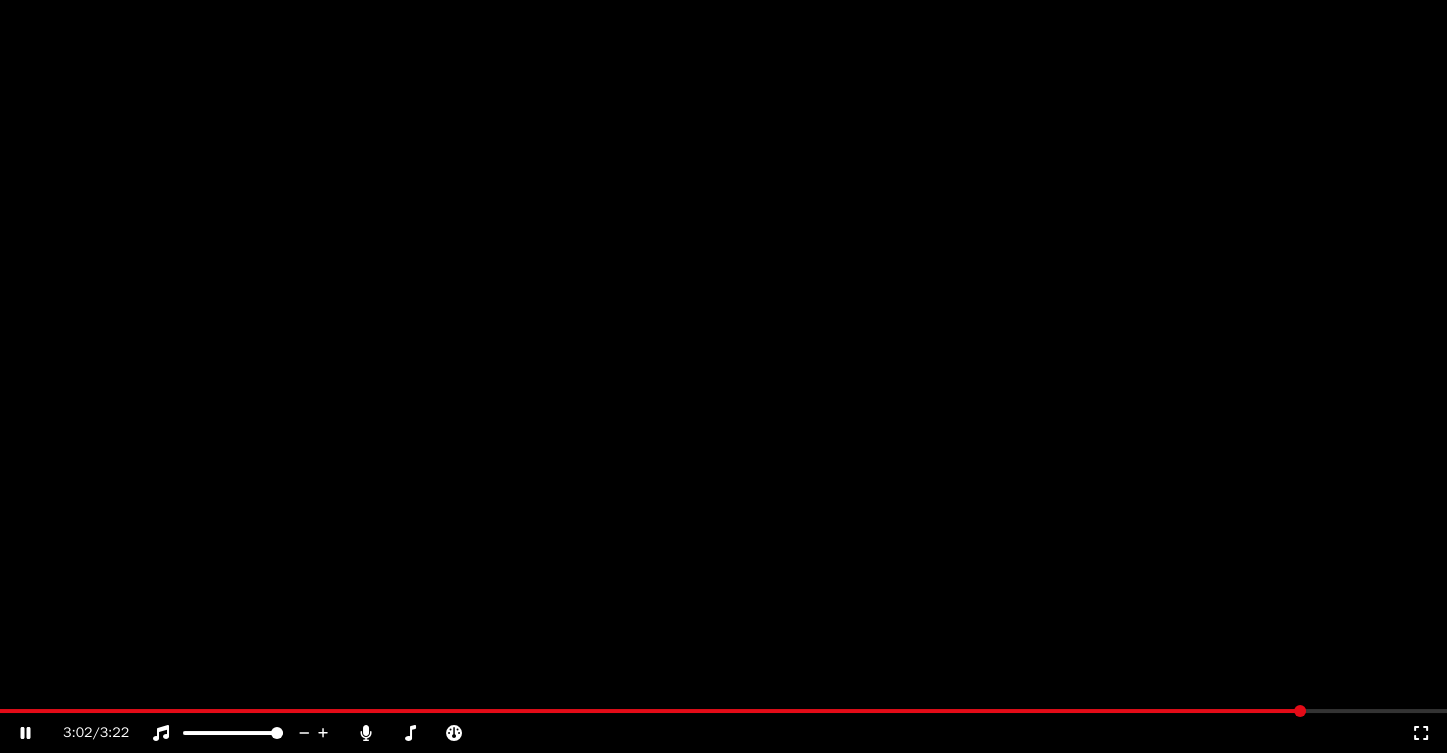 scroll, scrollTop: 0, scrollLeft: 0, axis: both 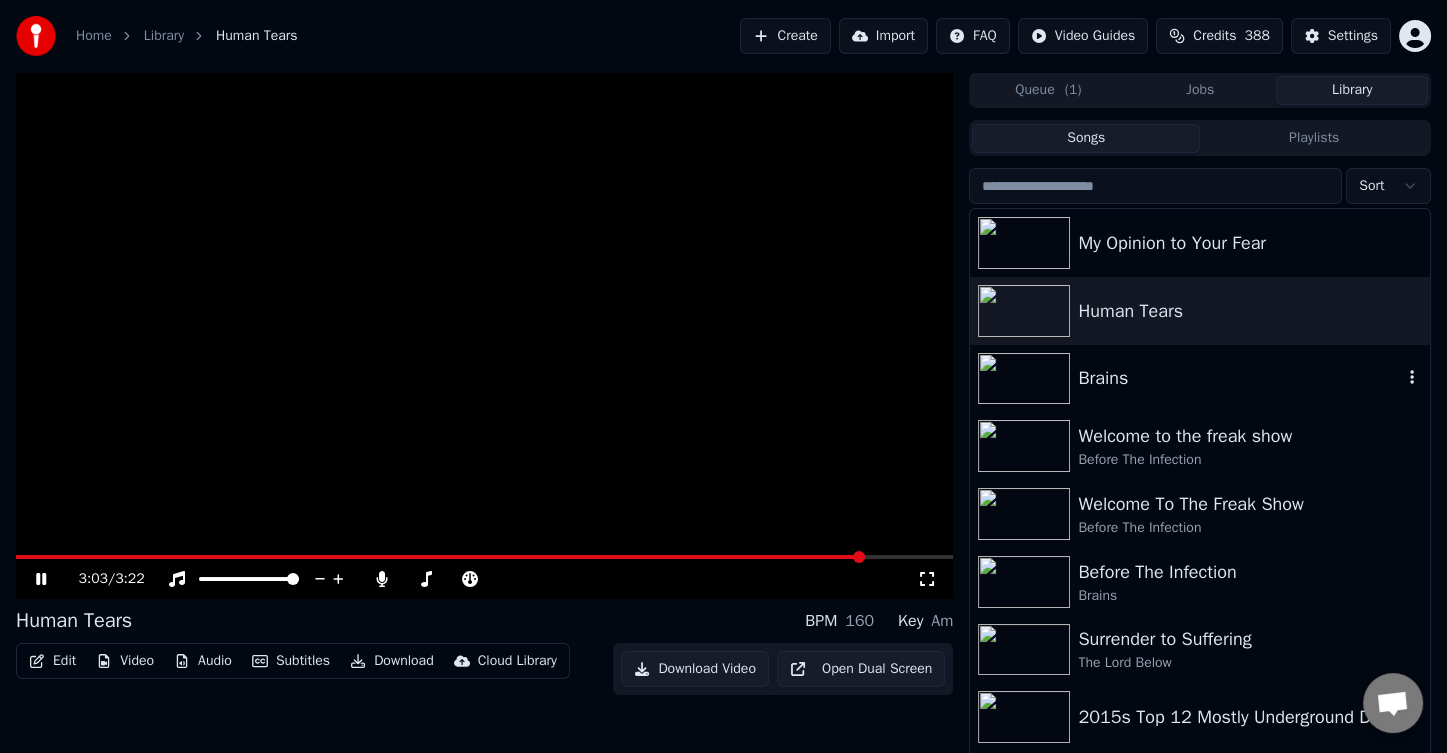 click on "Brains" at bounding box center [1240, 378] 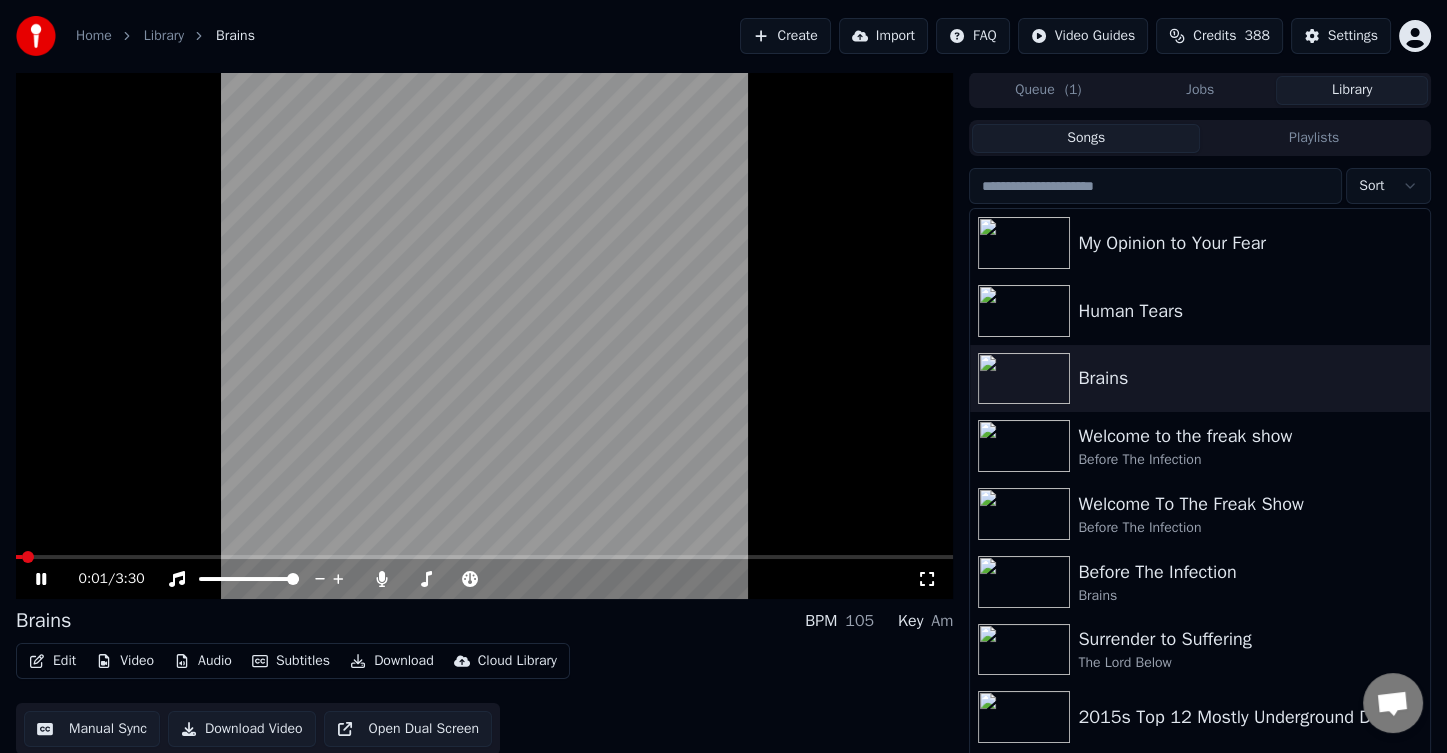 click at bounding box center [484, 557] 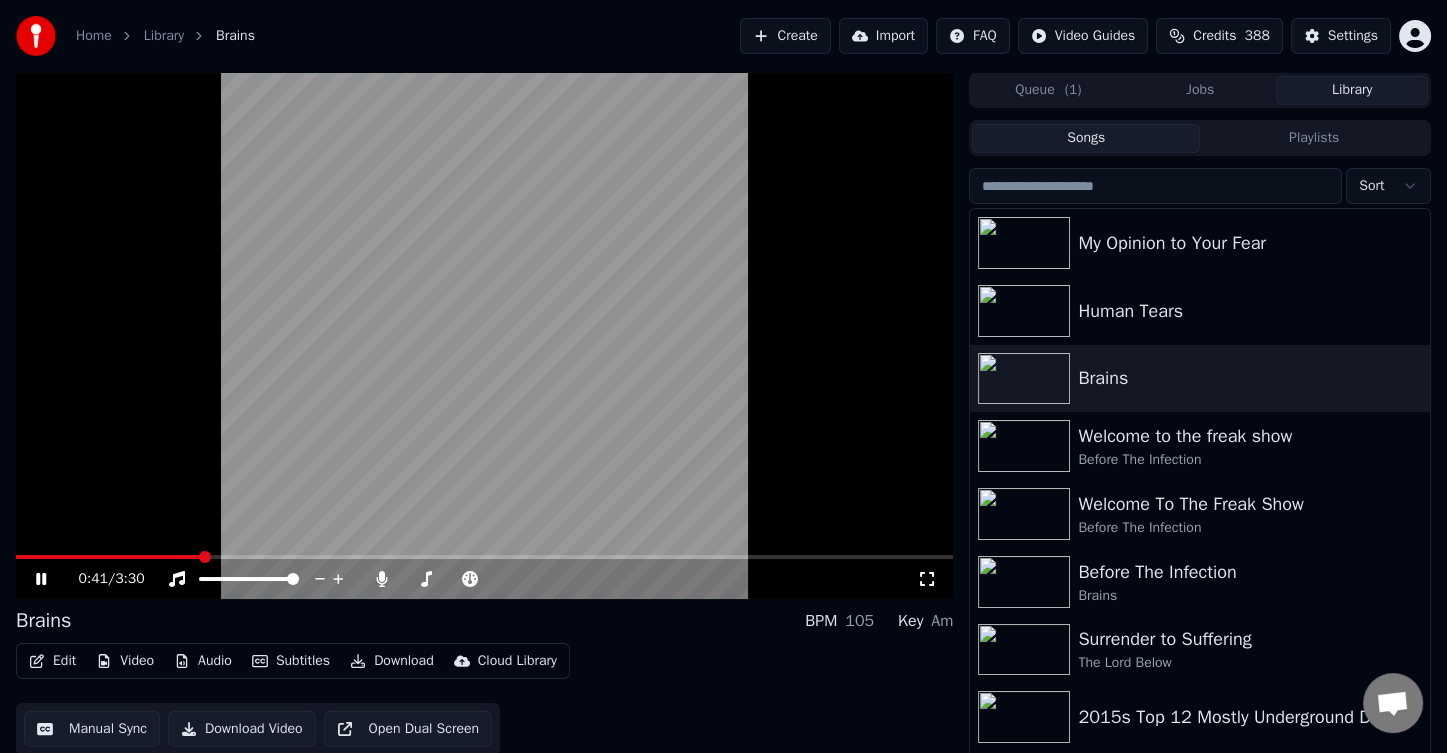 click on "Subtitles" at bounding box center [291, 661] 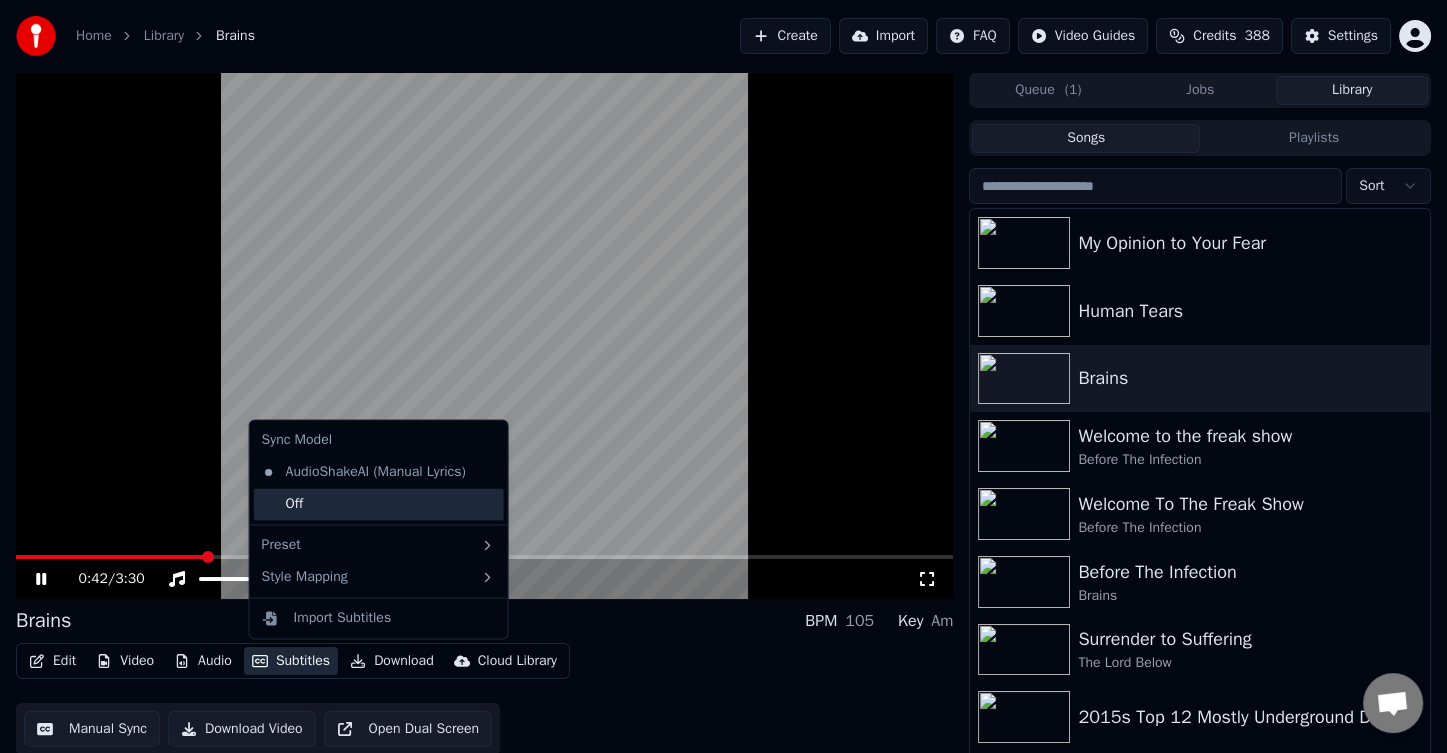 click on "Off" at bounding box center (379, 504) 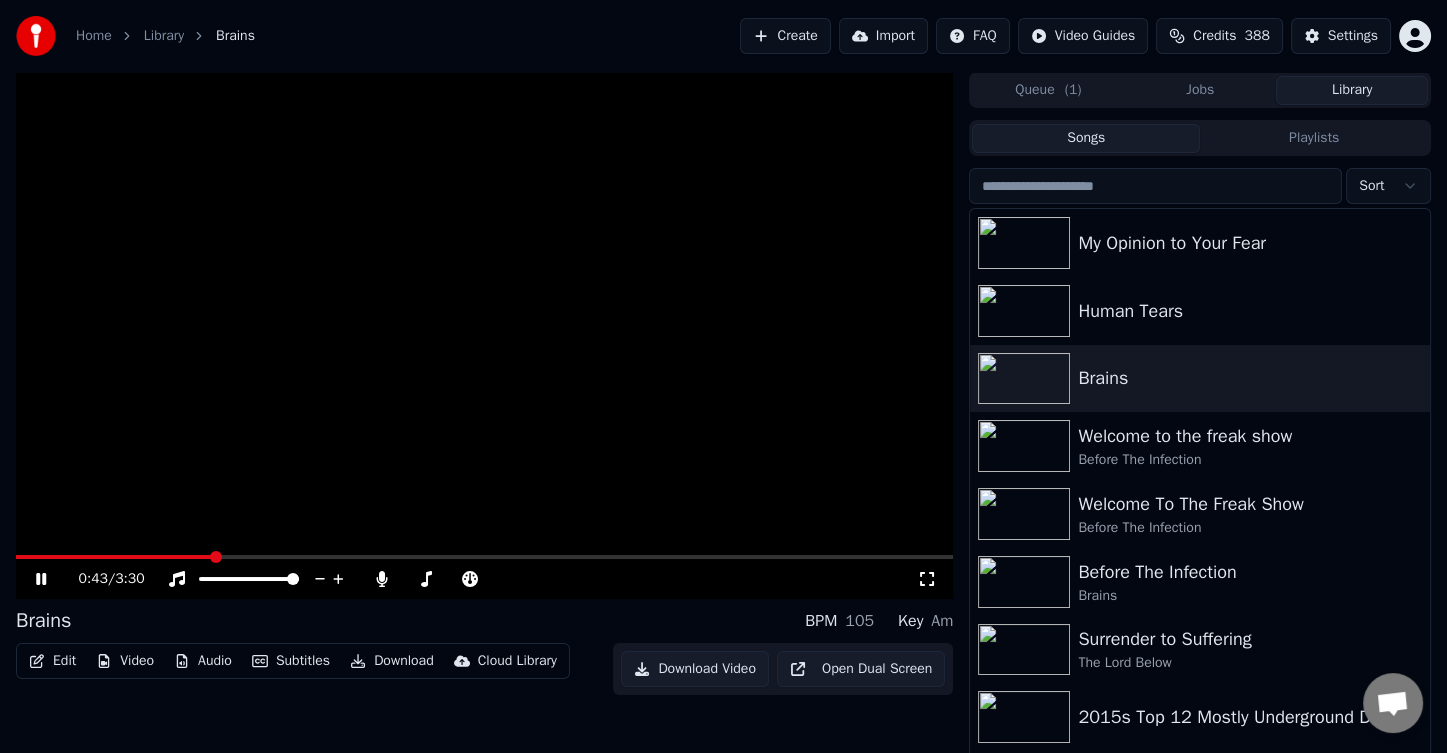 click at bounding box center [484, 557] 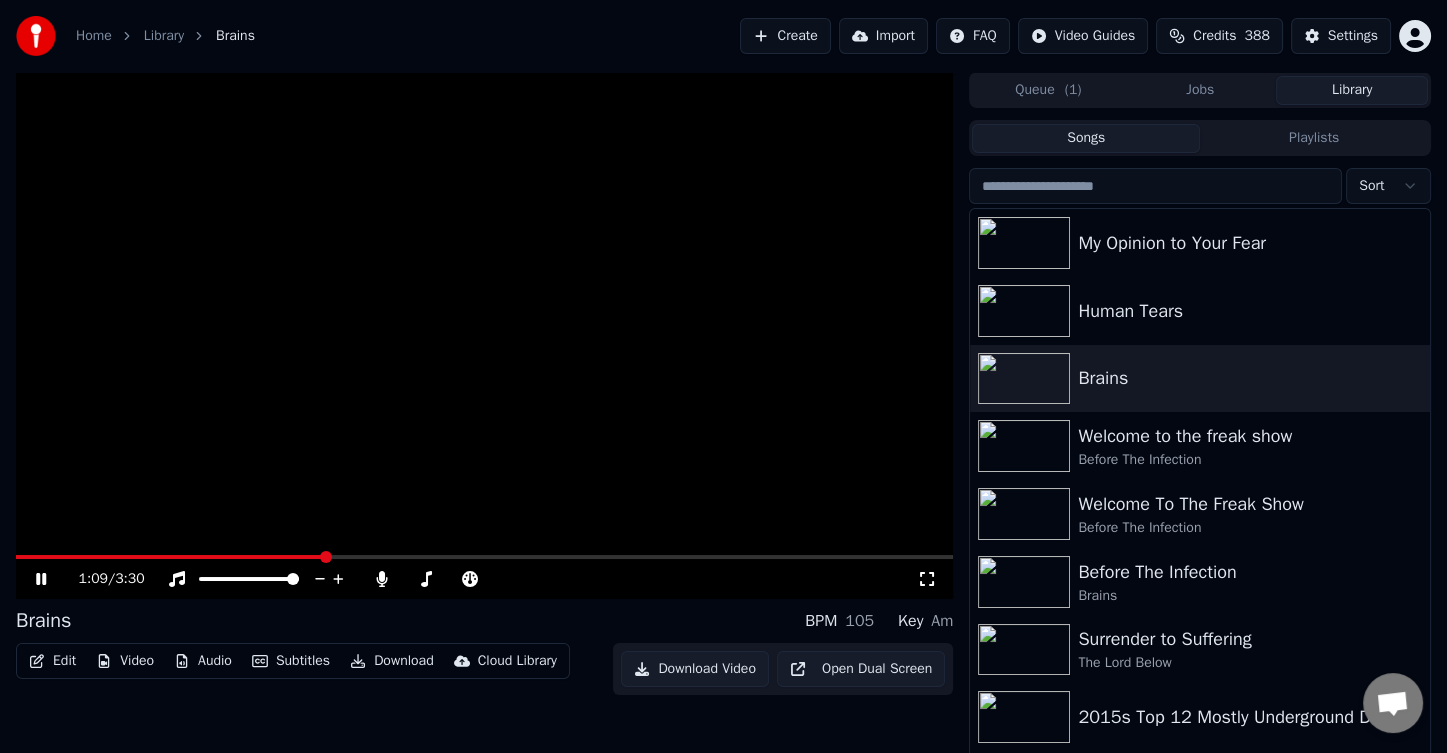 click at bounding box center [484, 557] 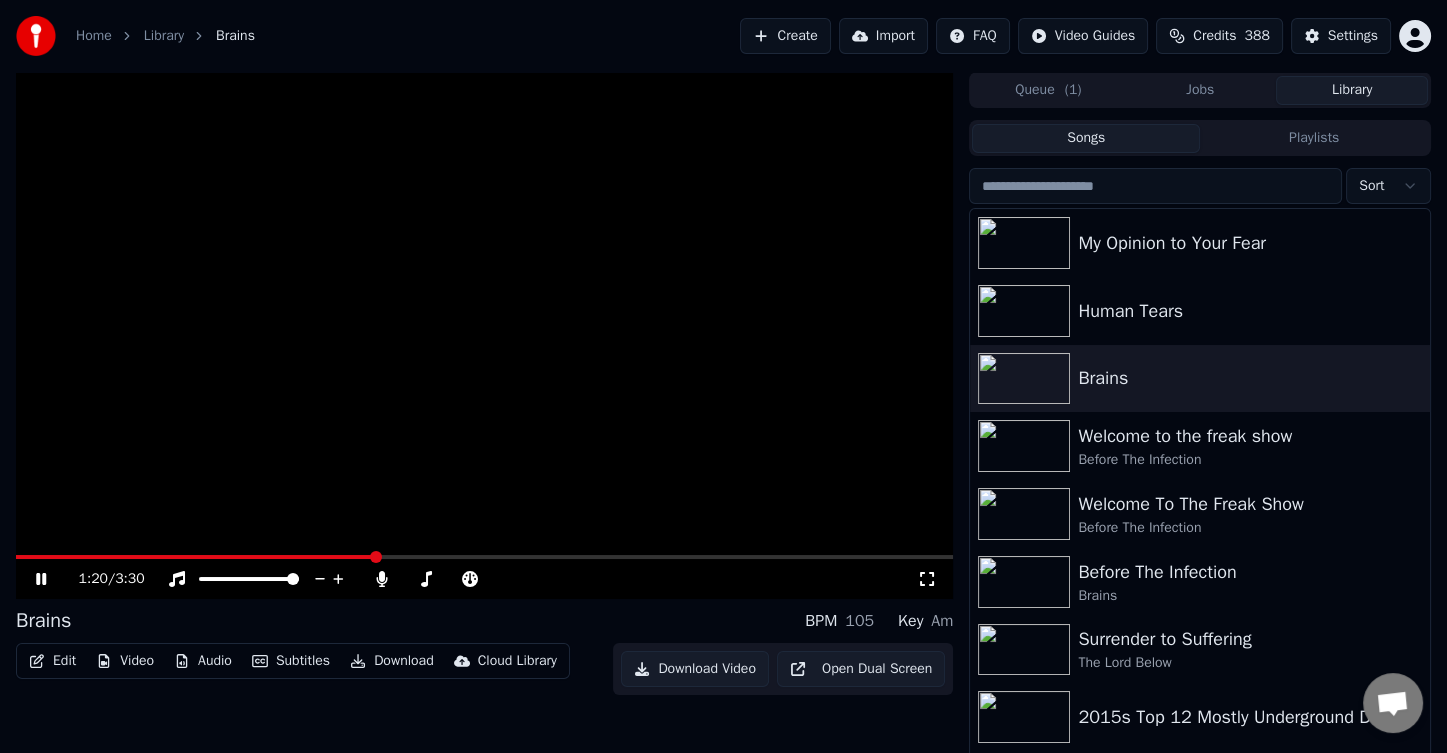 click at bounding box center [484, 557] 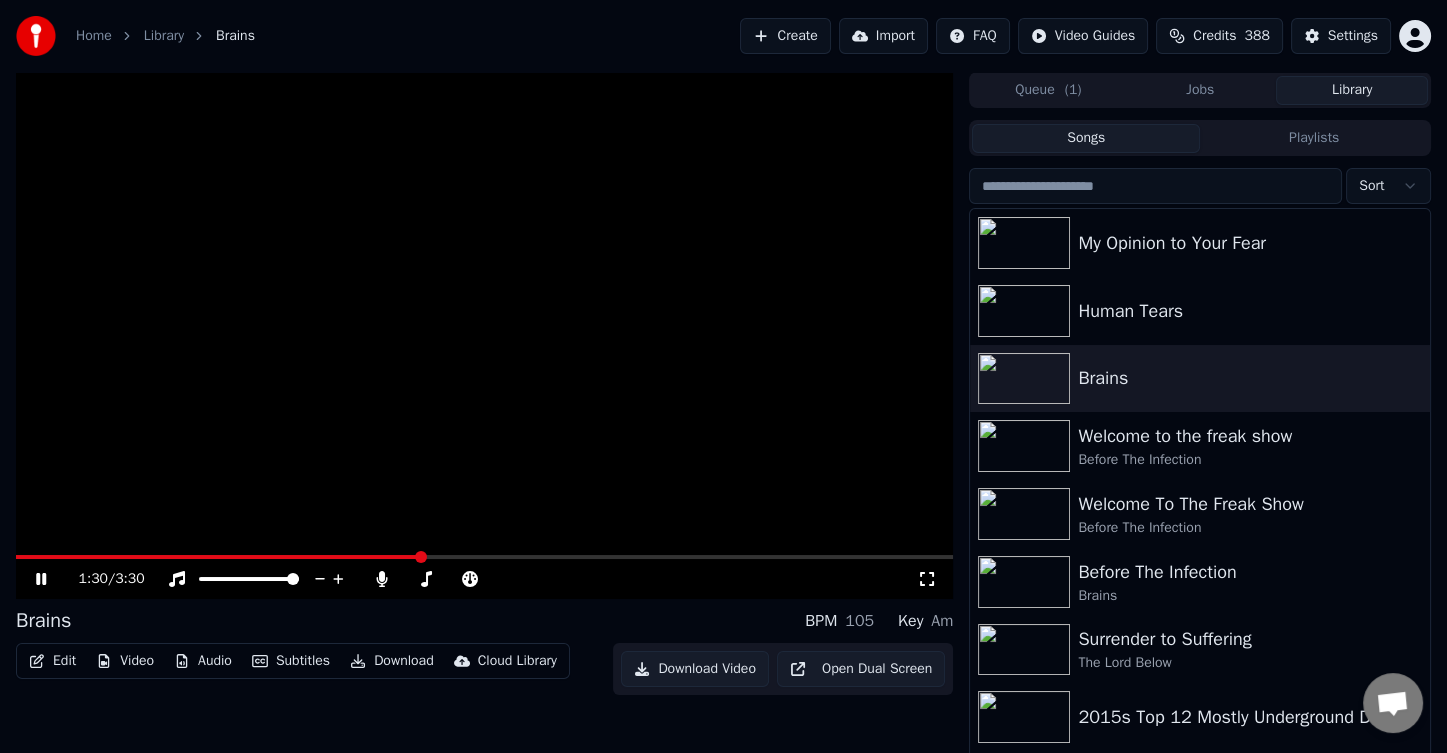 click at bounding box center [484, 557] 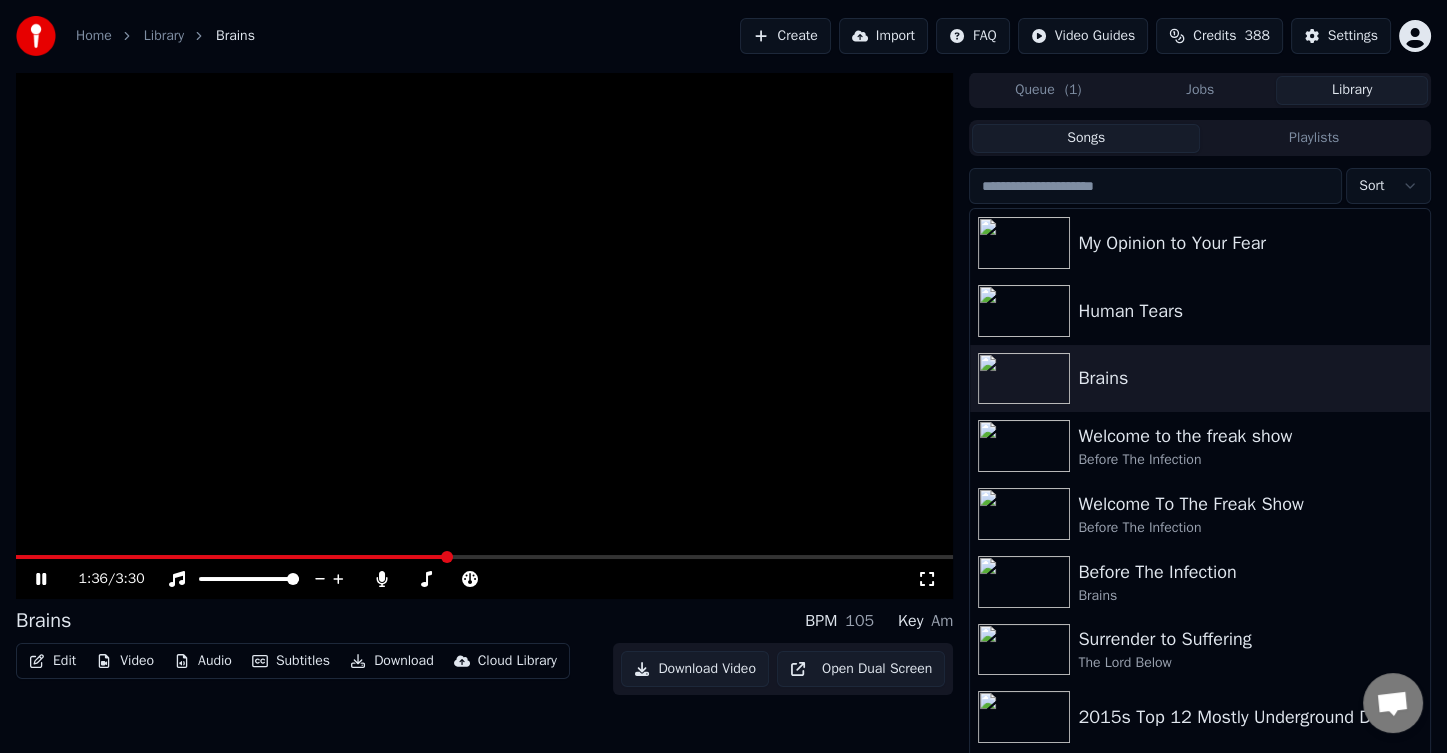 click at bounding box center (484, 557) 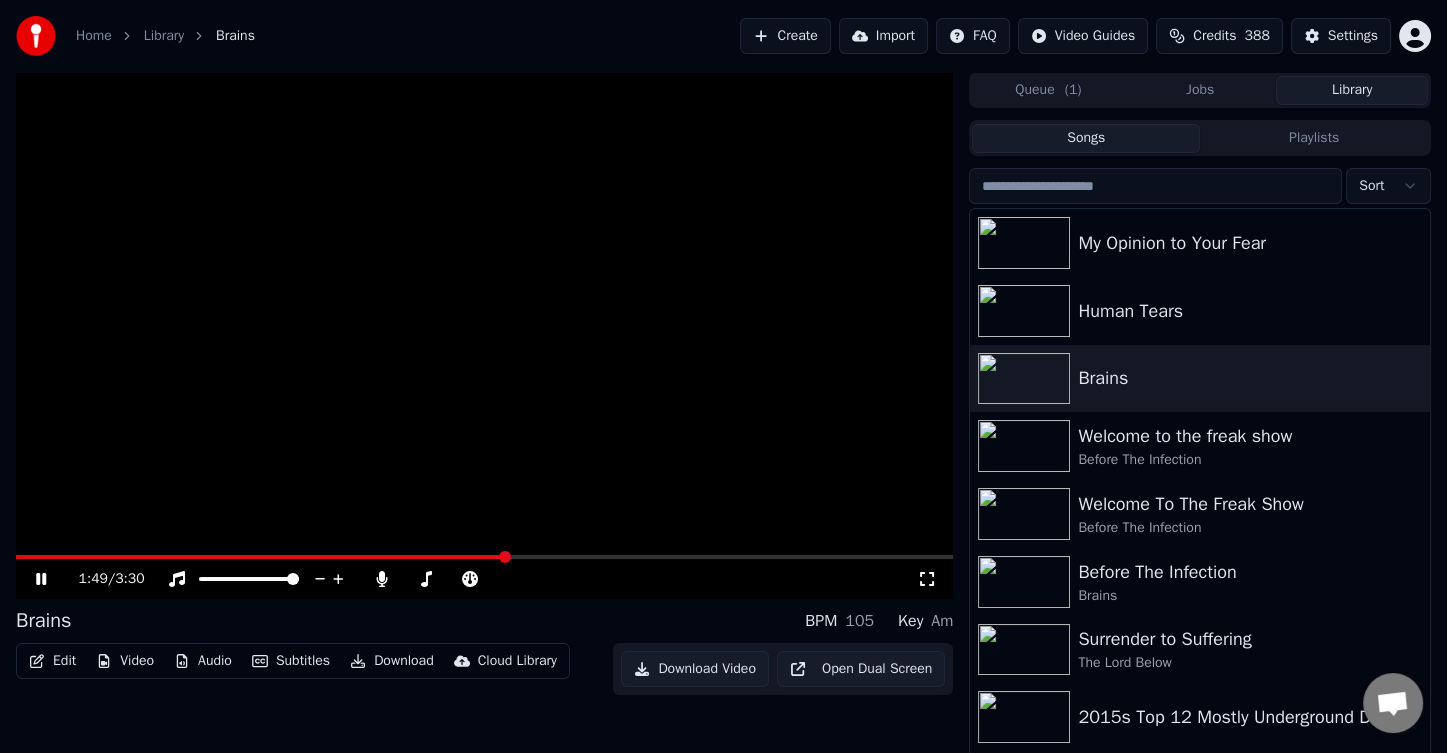 click at bounding box center [484, 557] 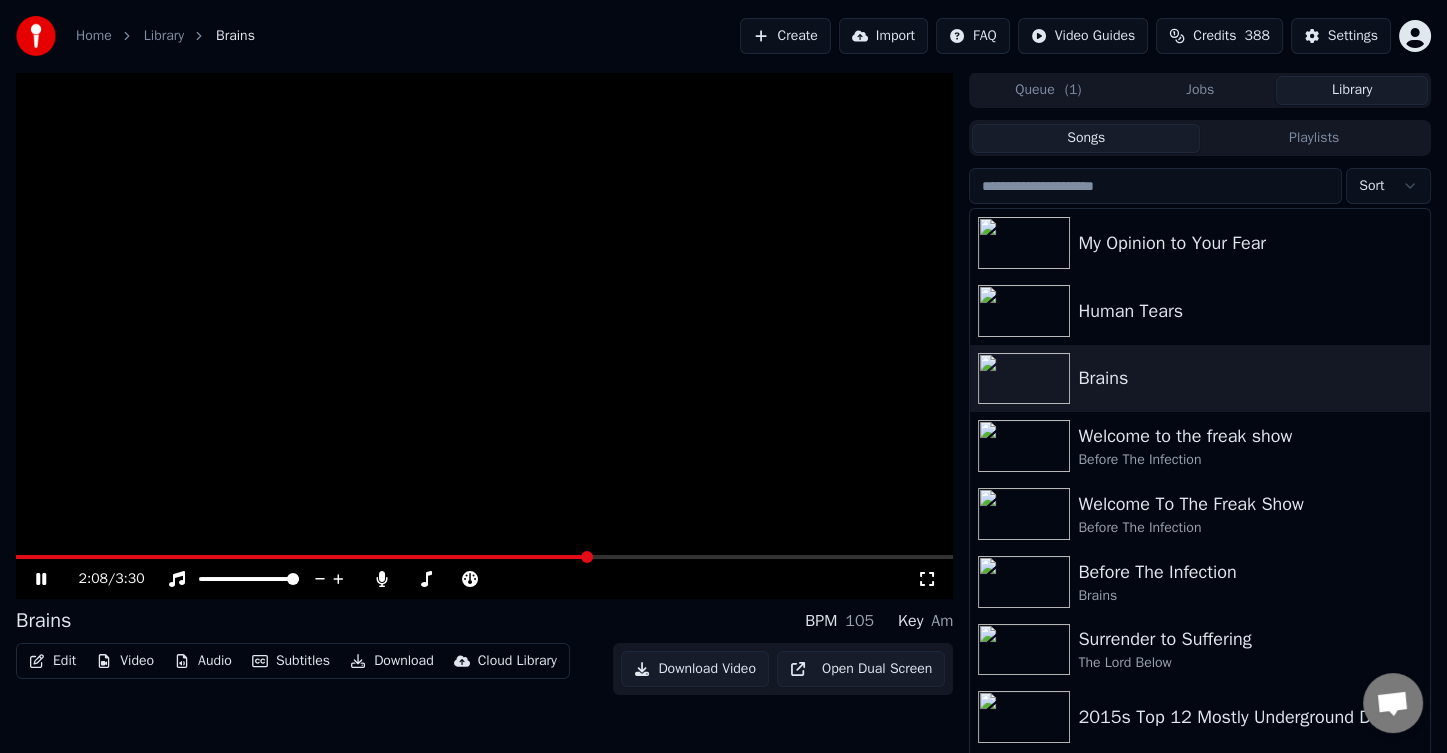 click at bounding box center (484, 557) 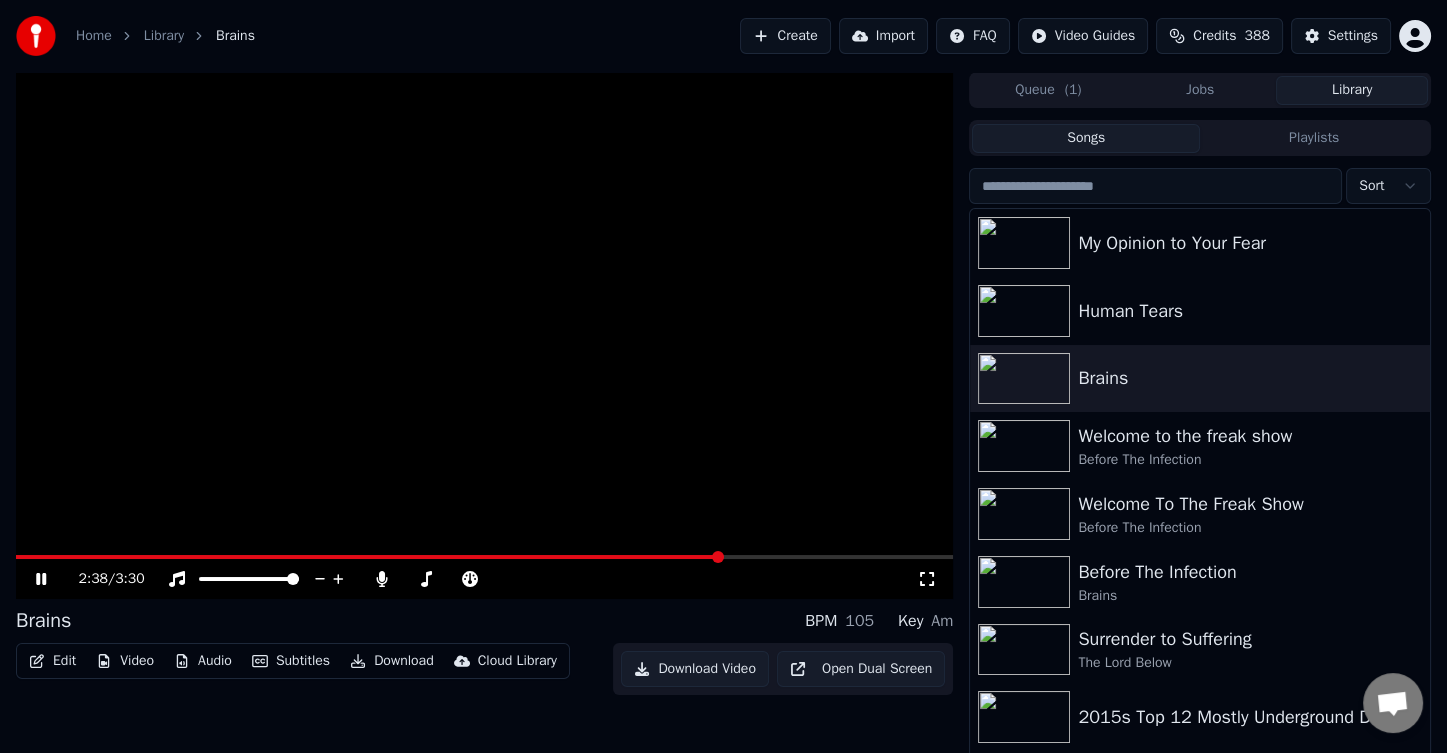 click at bounding box center (484, 557) 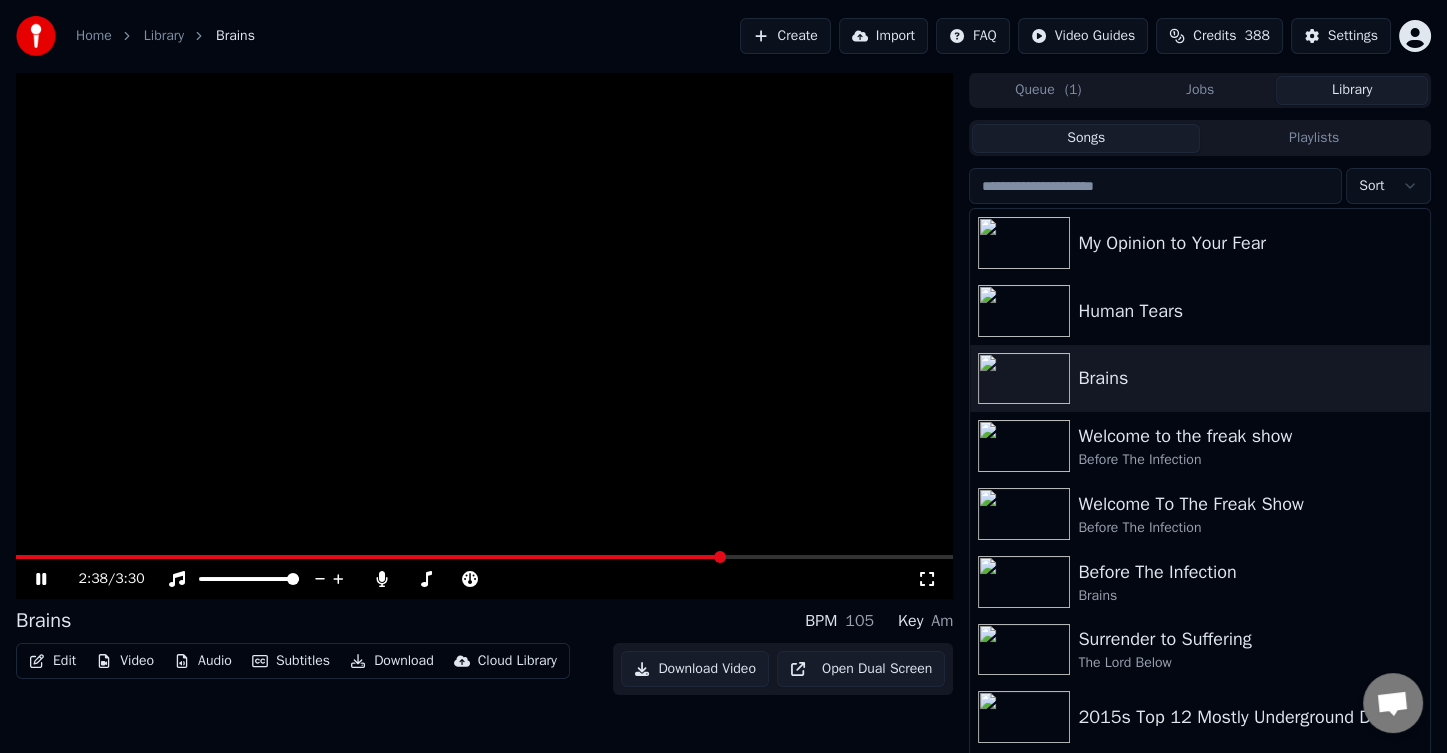 click on "2:38  /  3:30" at bounding box center (484, 579) 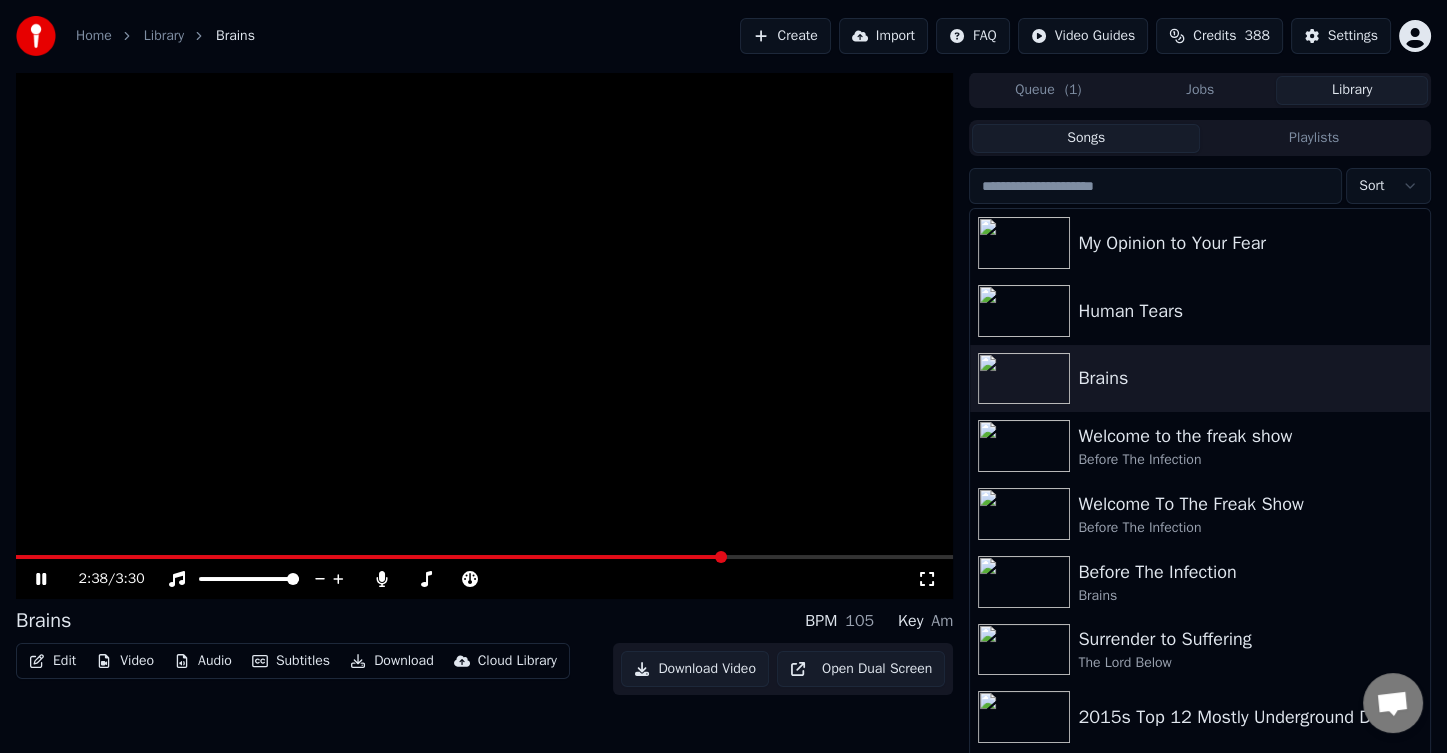 click on "2:38  /  3:30" at bounding box center (484, 579) 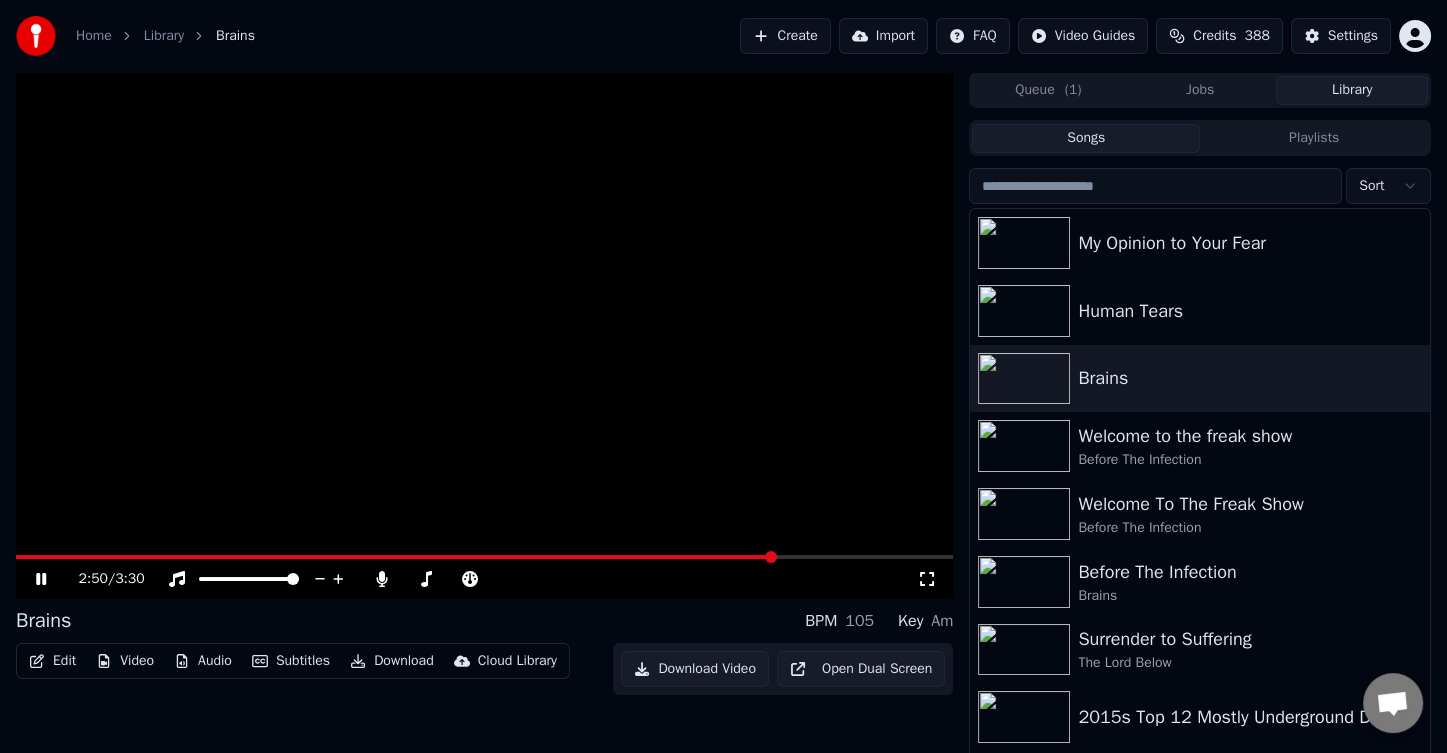 click at bounding box center (484, 557) 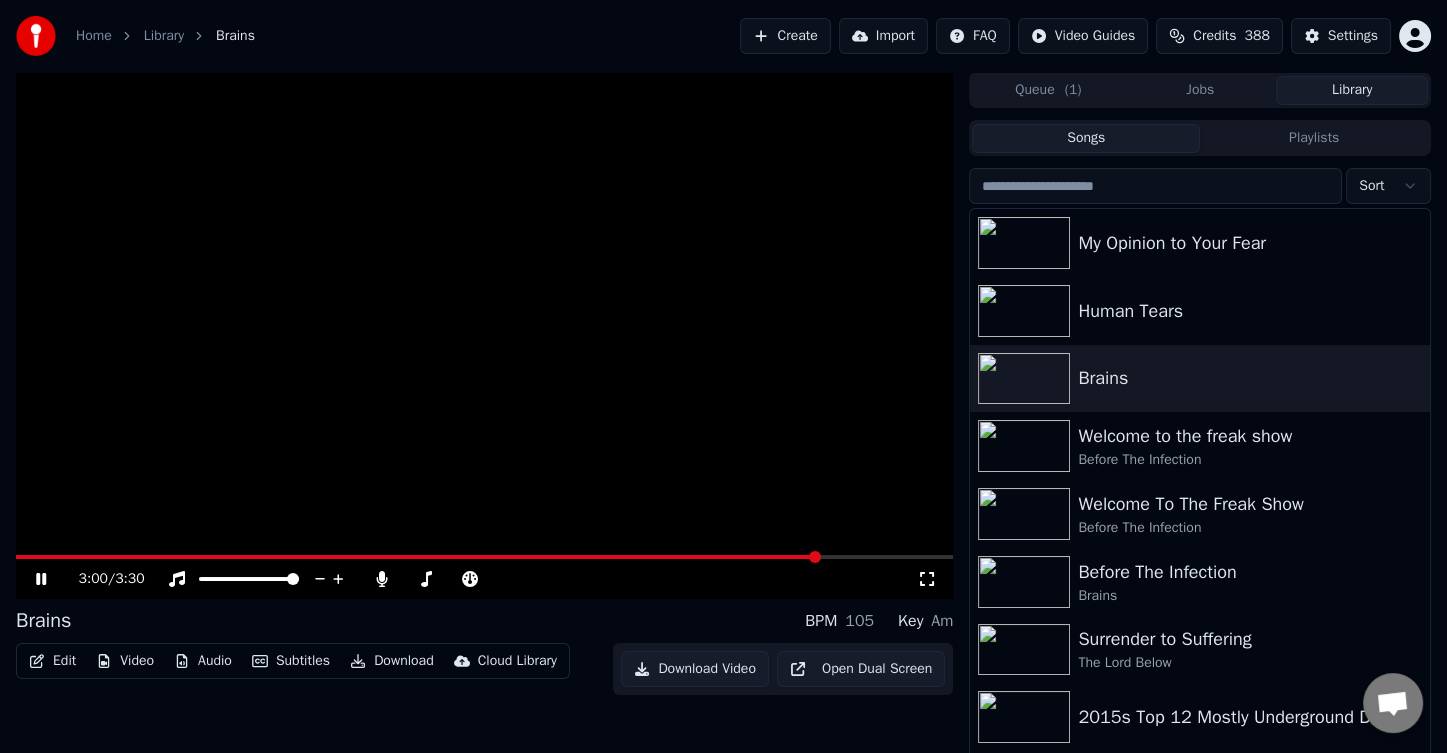 click at bounding box center [484, 557] 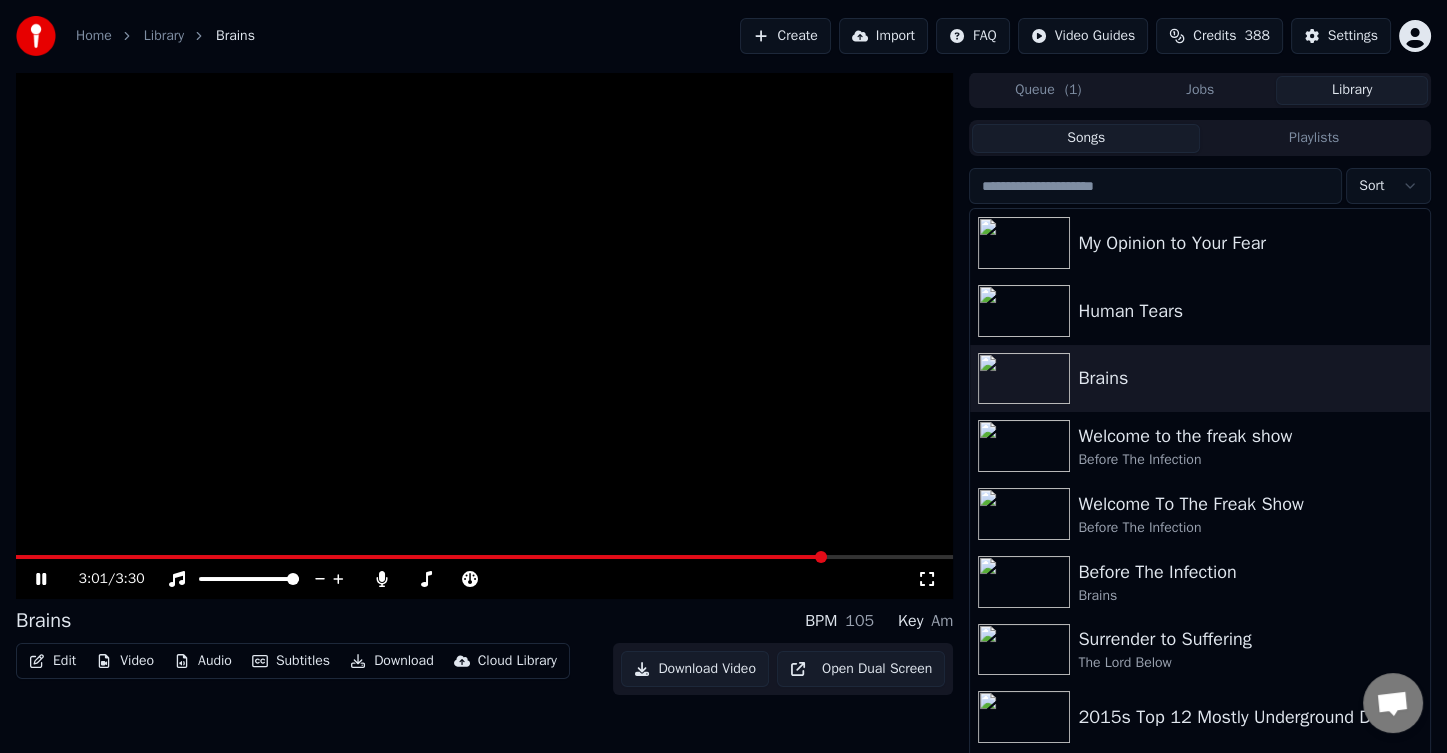 click at bounding box center [484, 557] 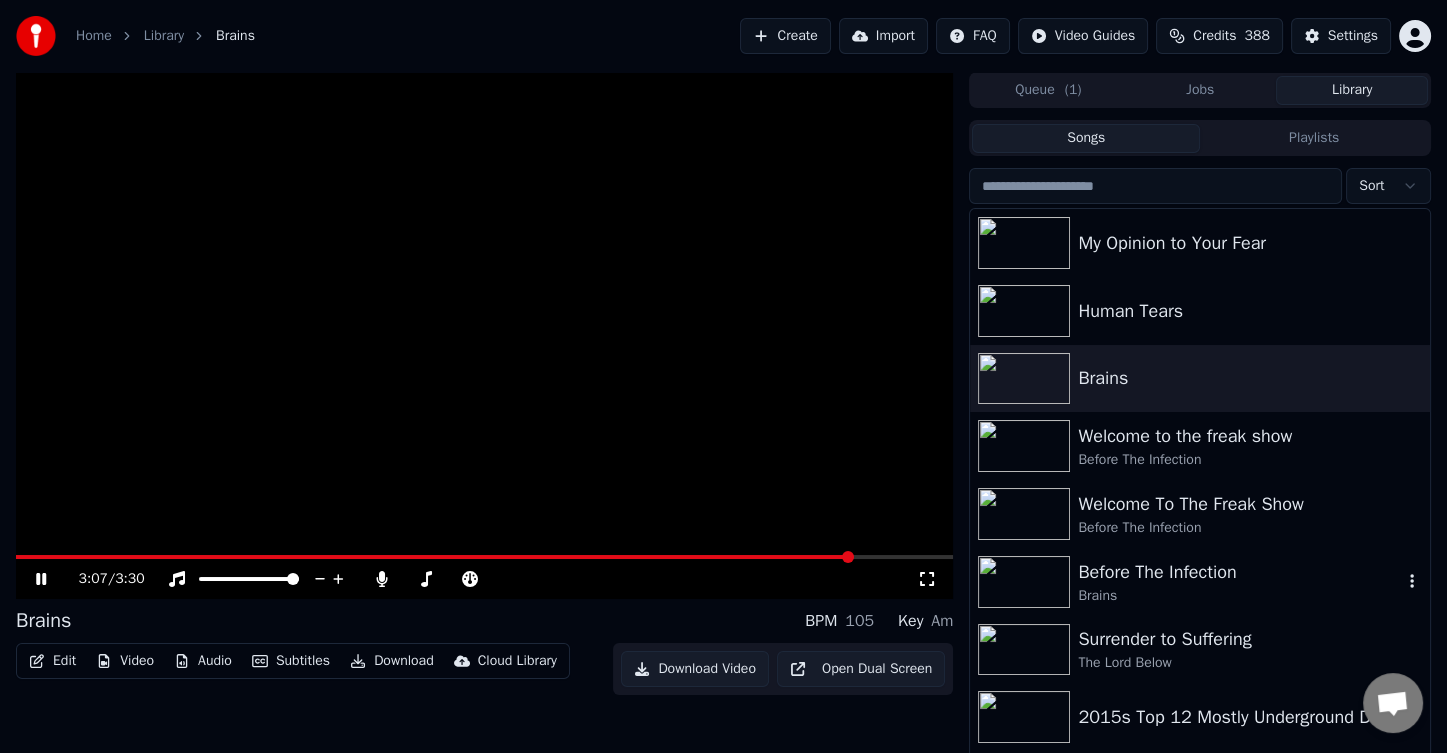 click at bounding box center (1024, 582) 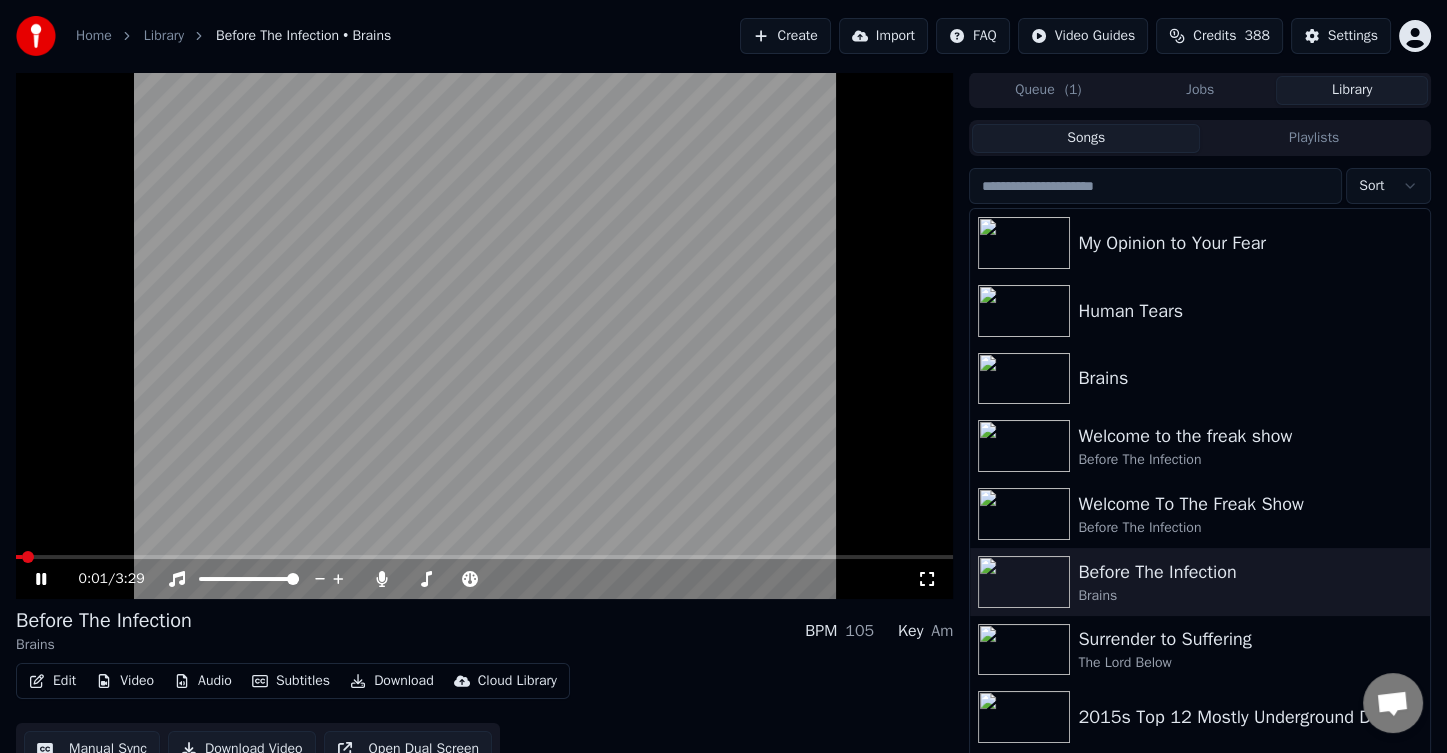click at bounding box center (484, 557) 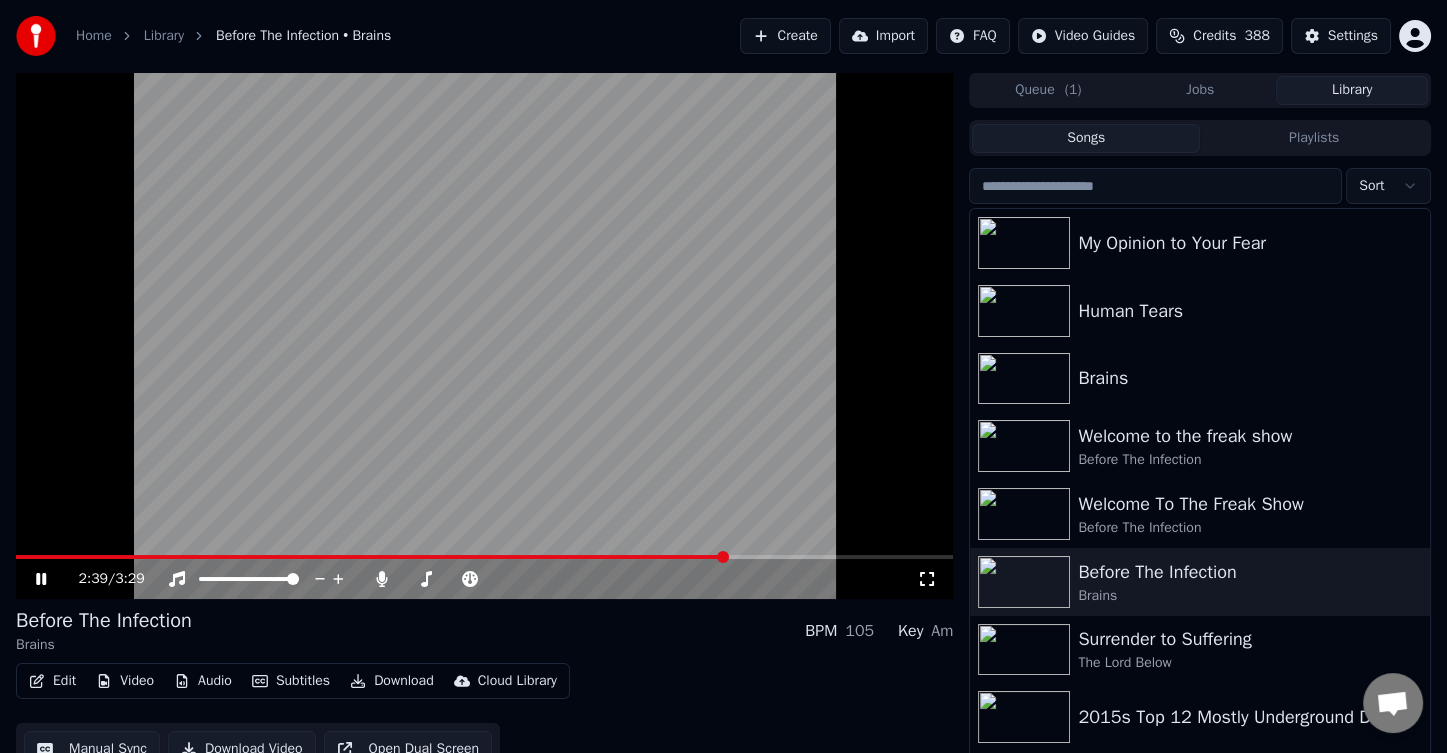 click on "Subtitles" at bounding box center [291, 681] 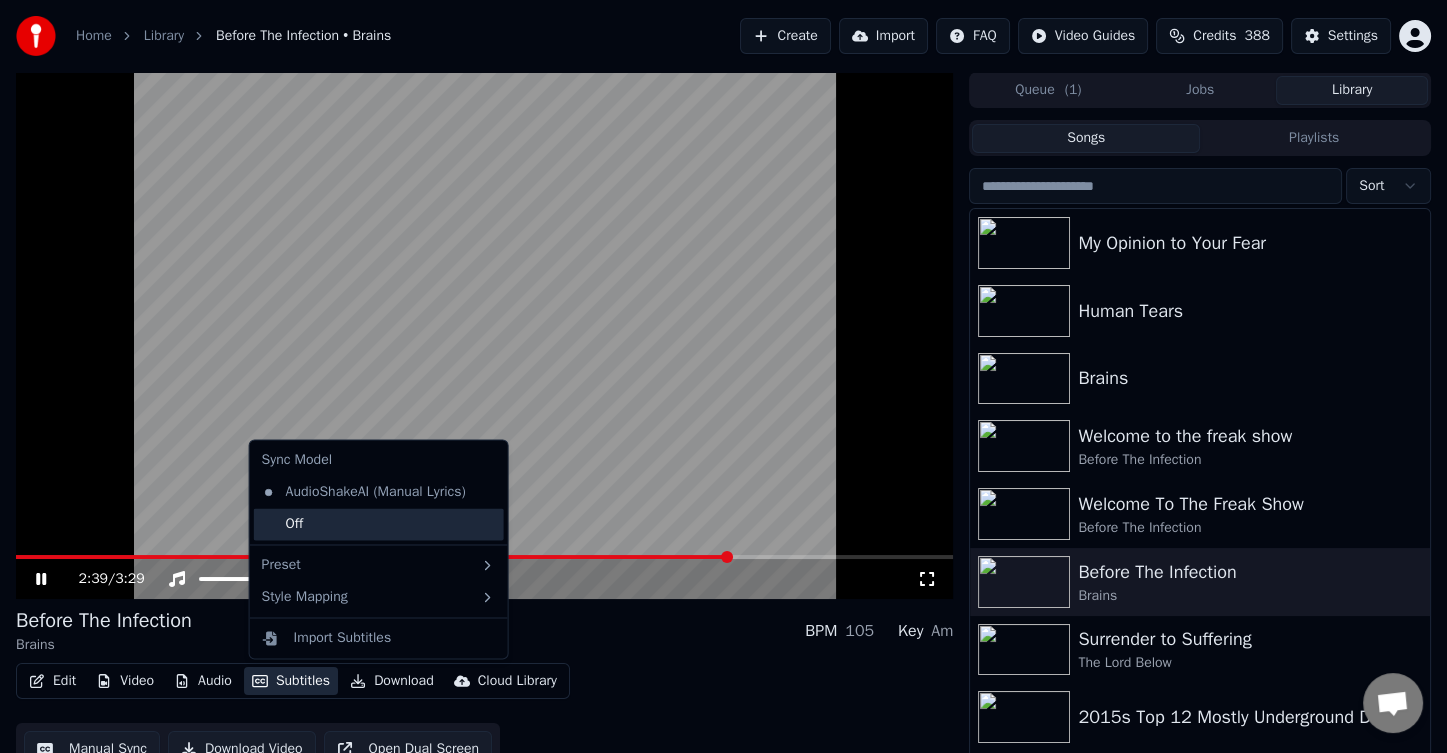 click on "Off" at bounding box center (379, 524) 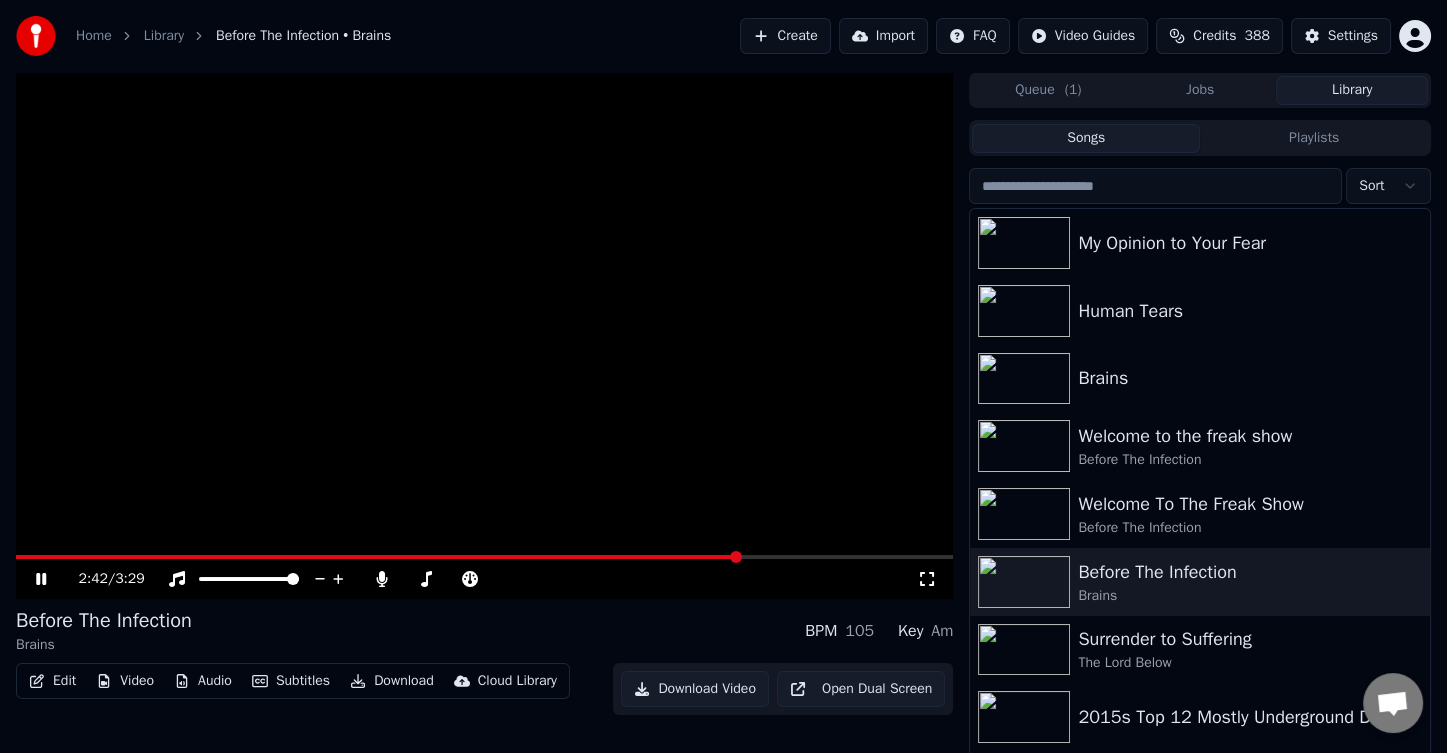 click at bounding box center (484, 557) 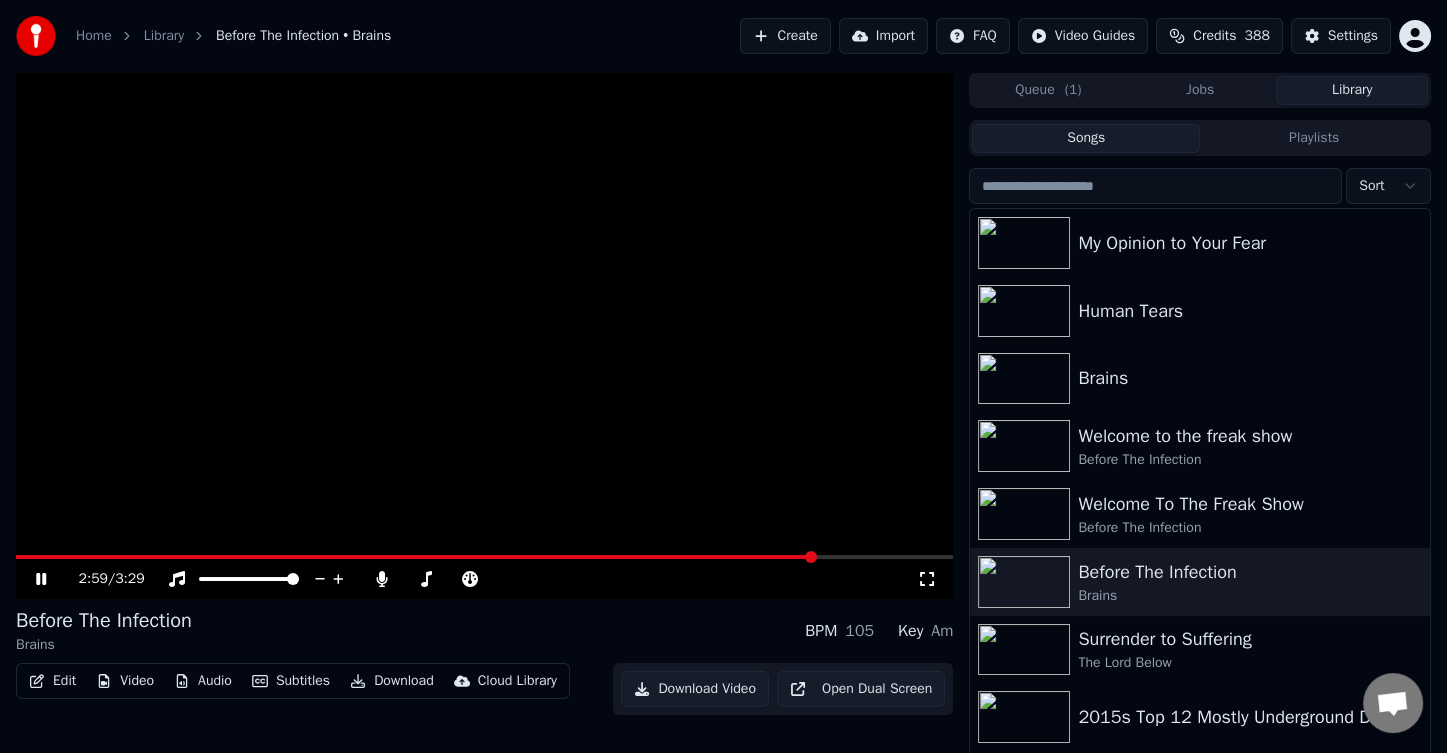 click at bounding box center [484, 557] 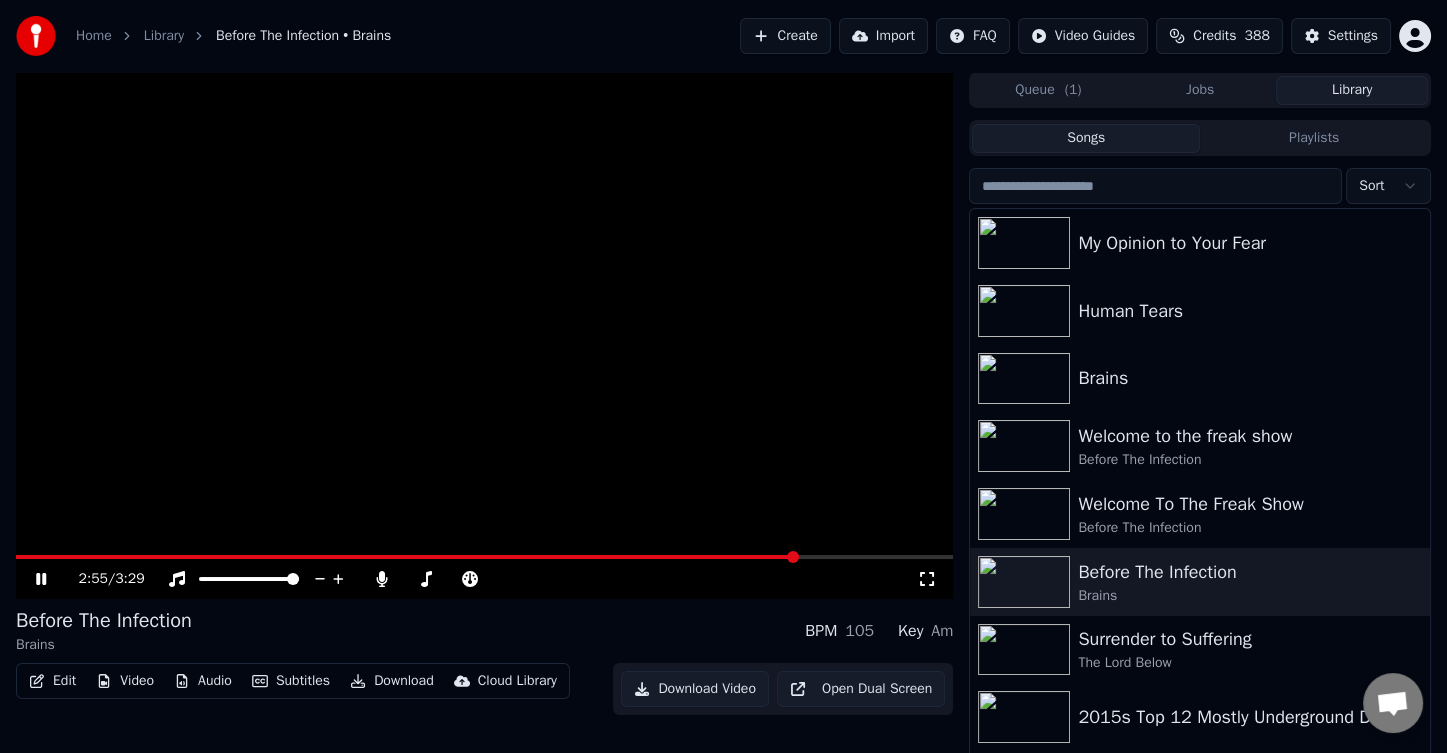 click at bounding box center [406, 557] 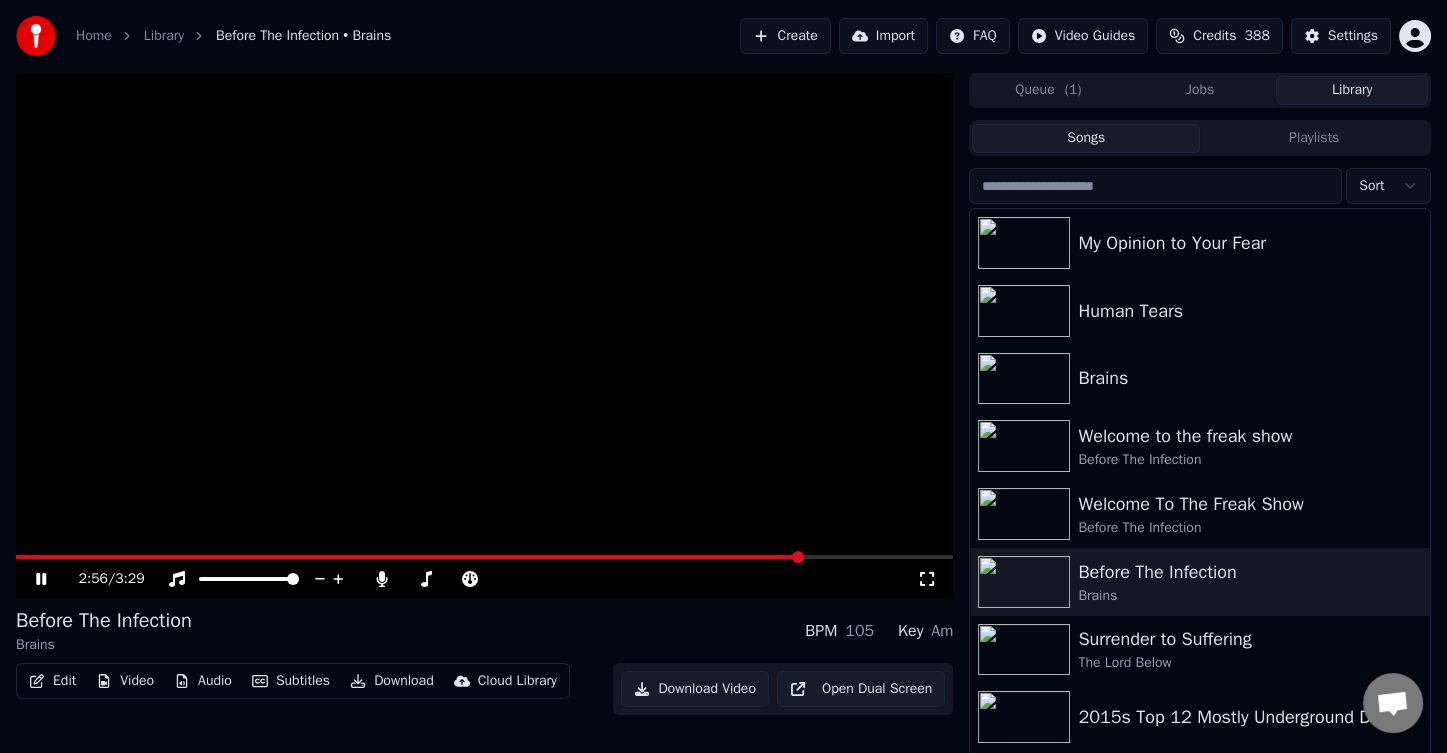 click at bounding box center [409, 557] 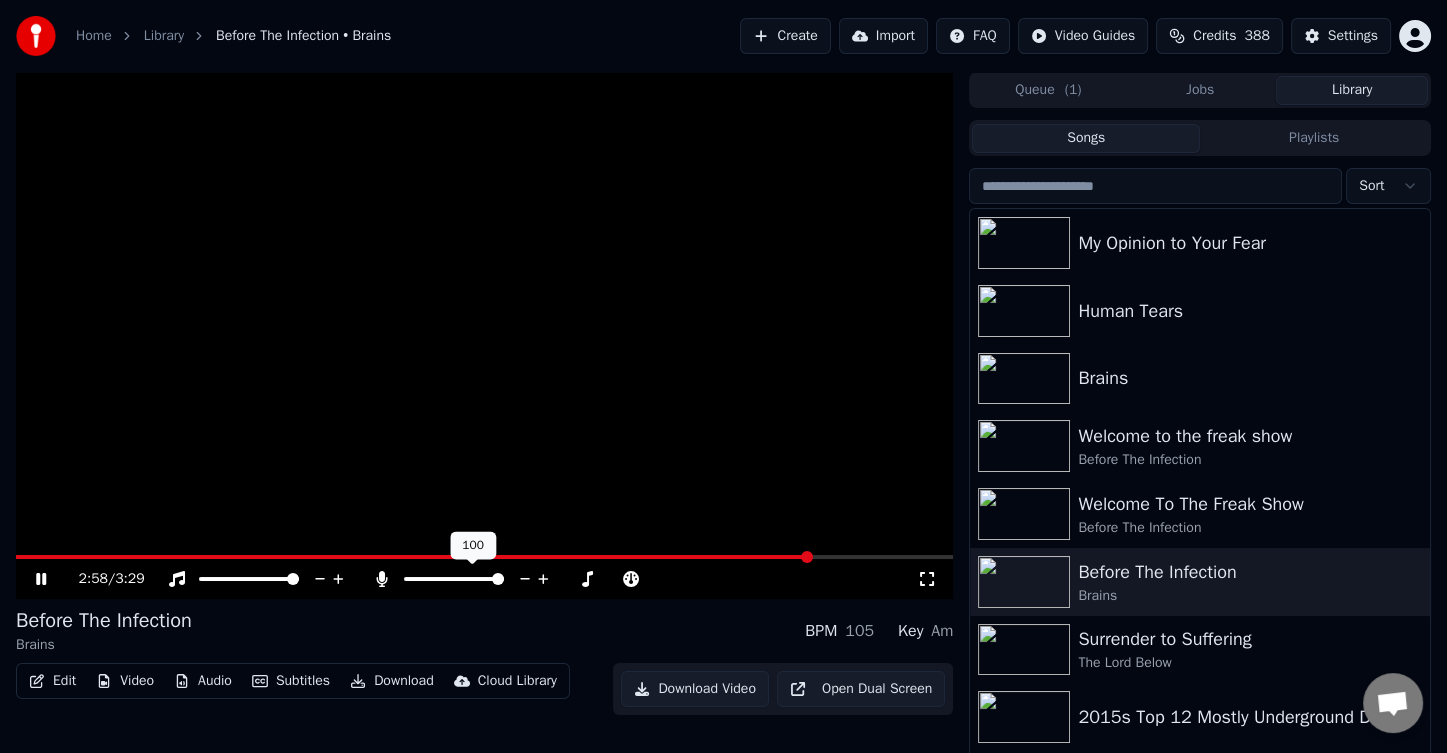 click 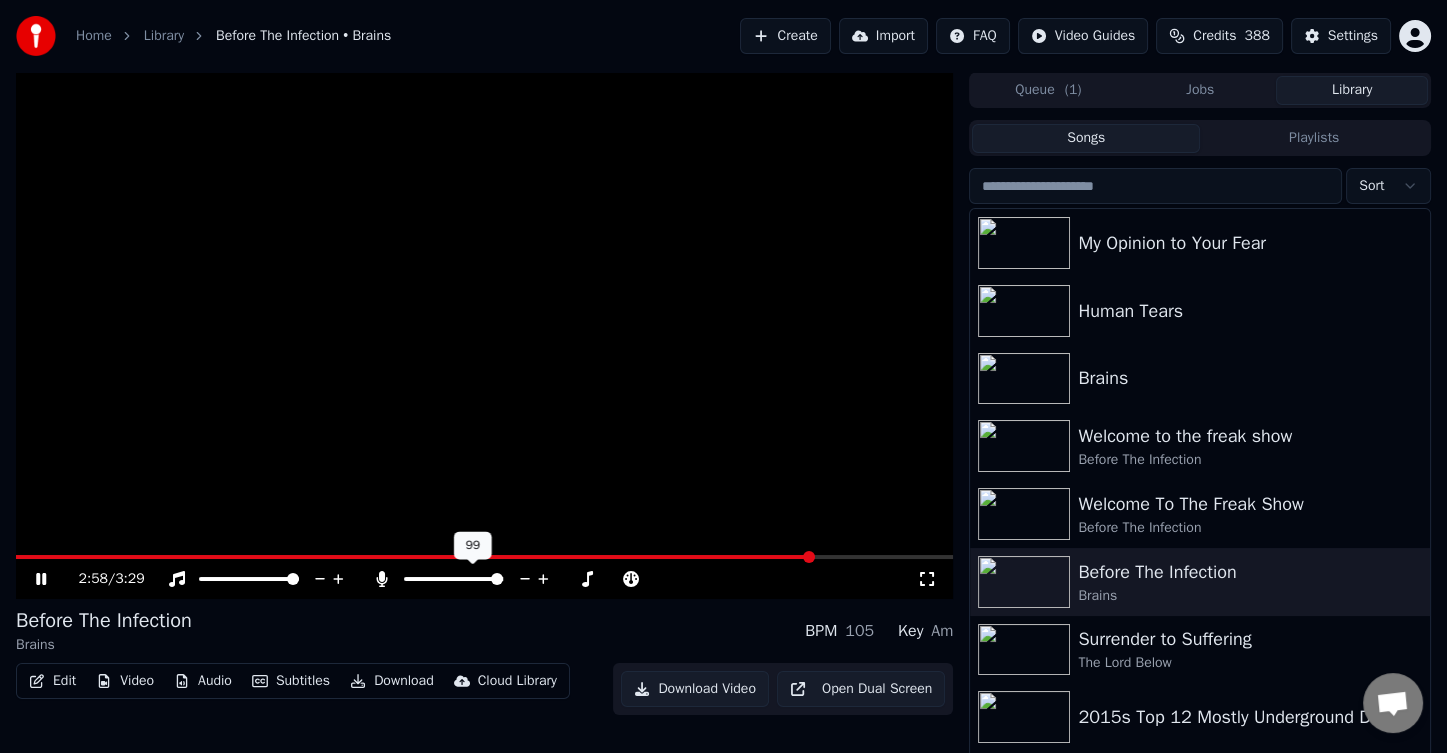 click 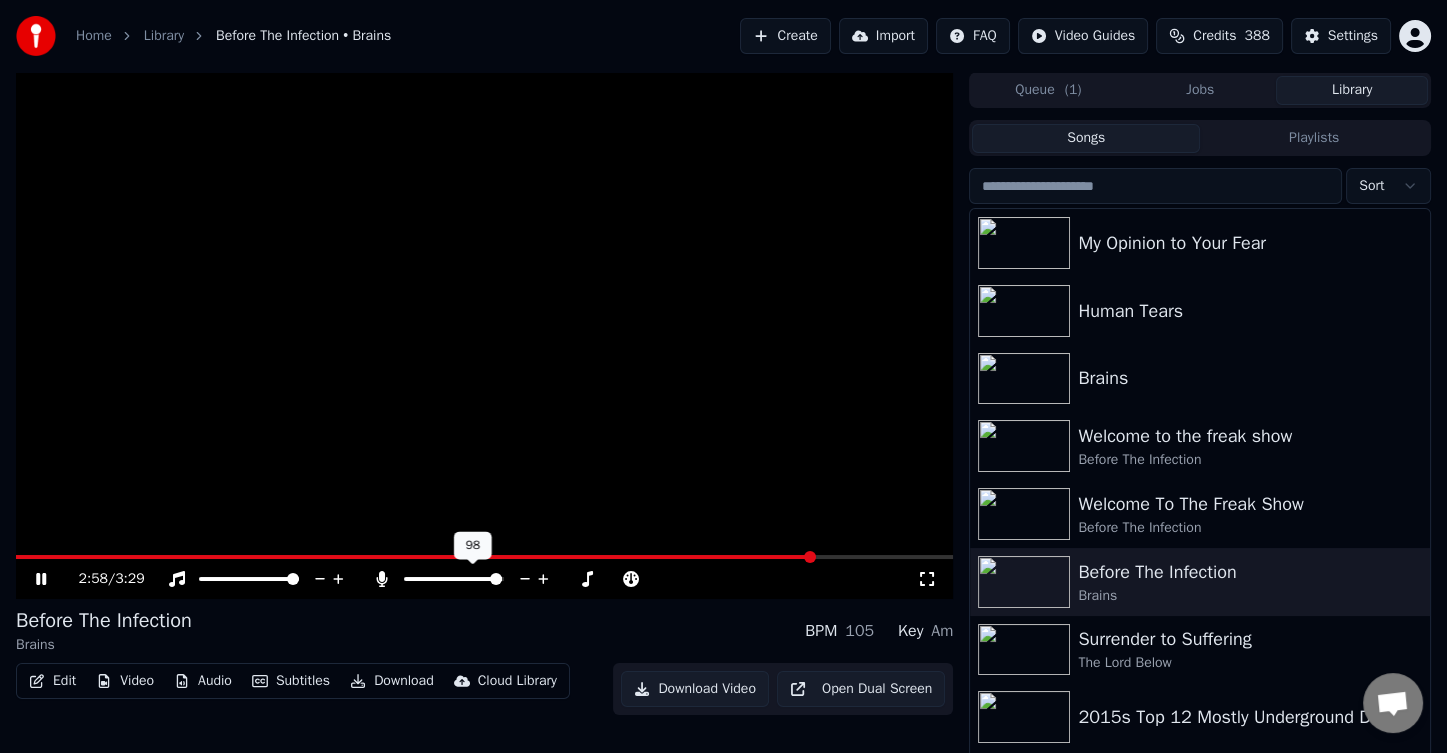 click 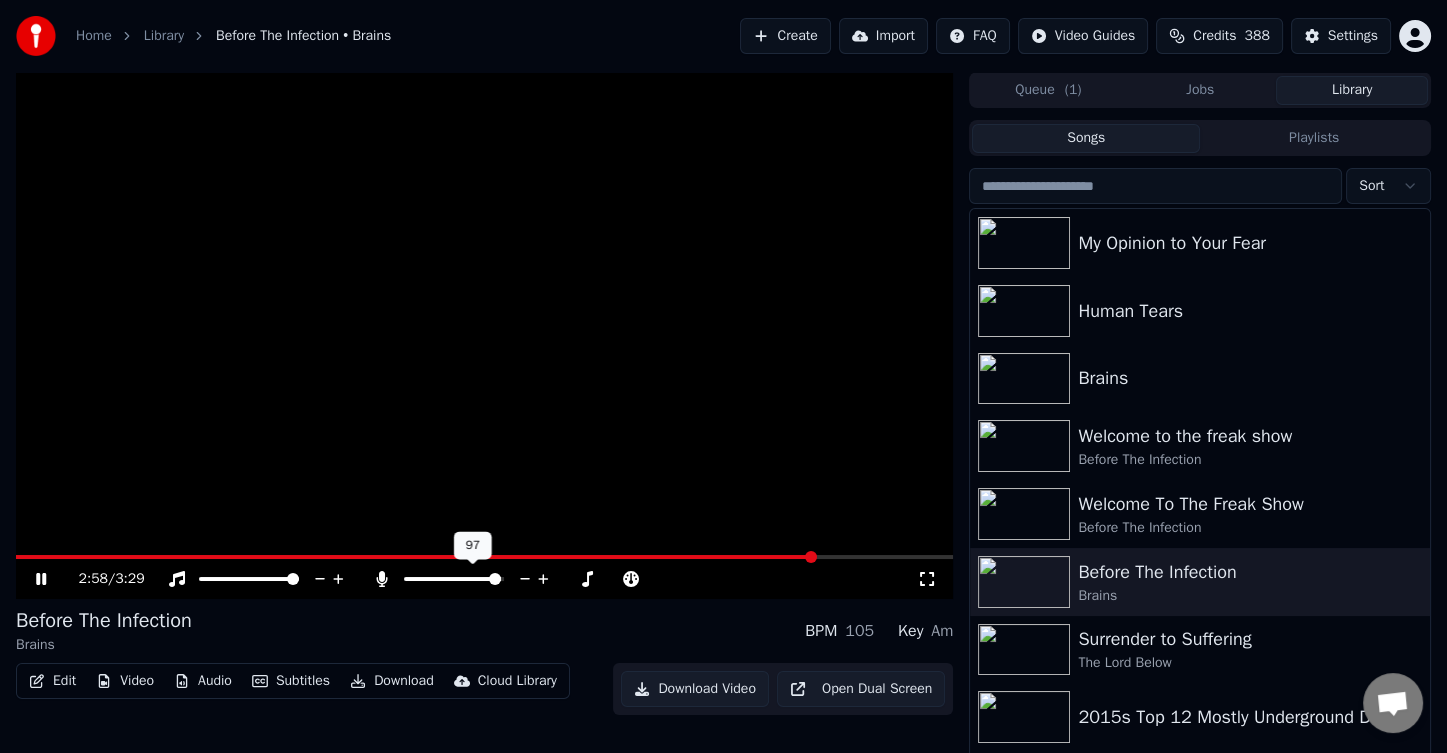 click 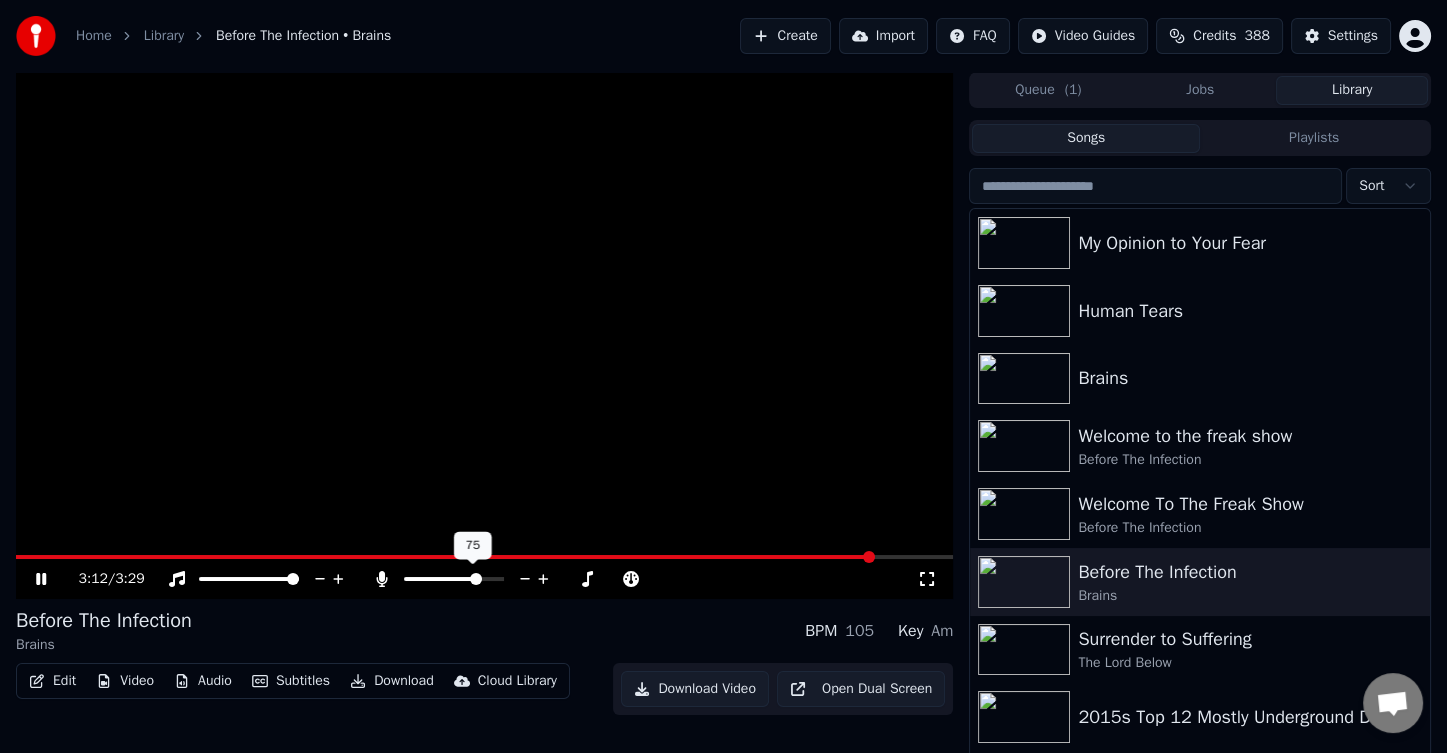 click at bounding box center [476, 579] 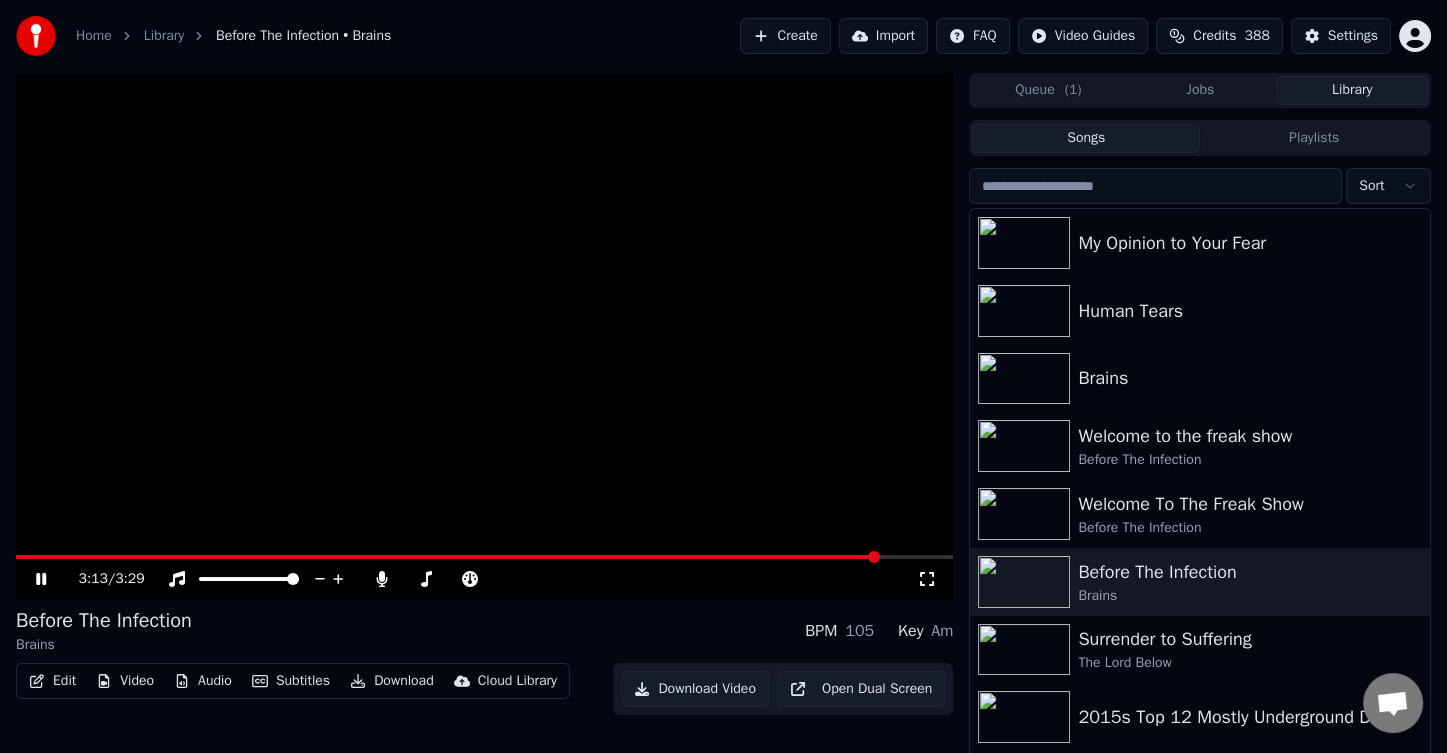 click on "3:13  /  3:29" at bounding box center [498, 579] 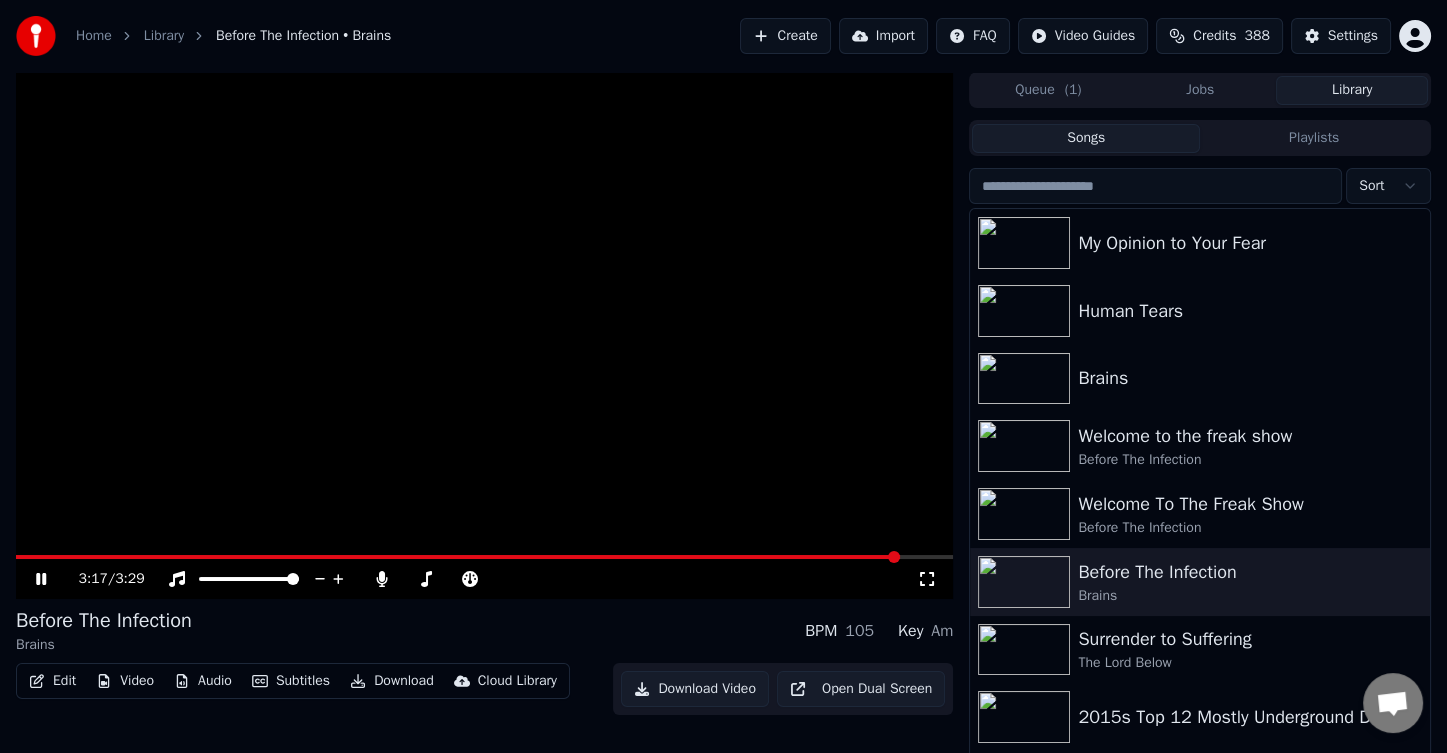 click at bounding box center (458, 557) 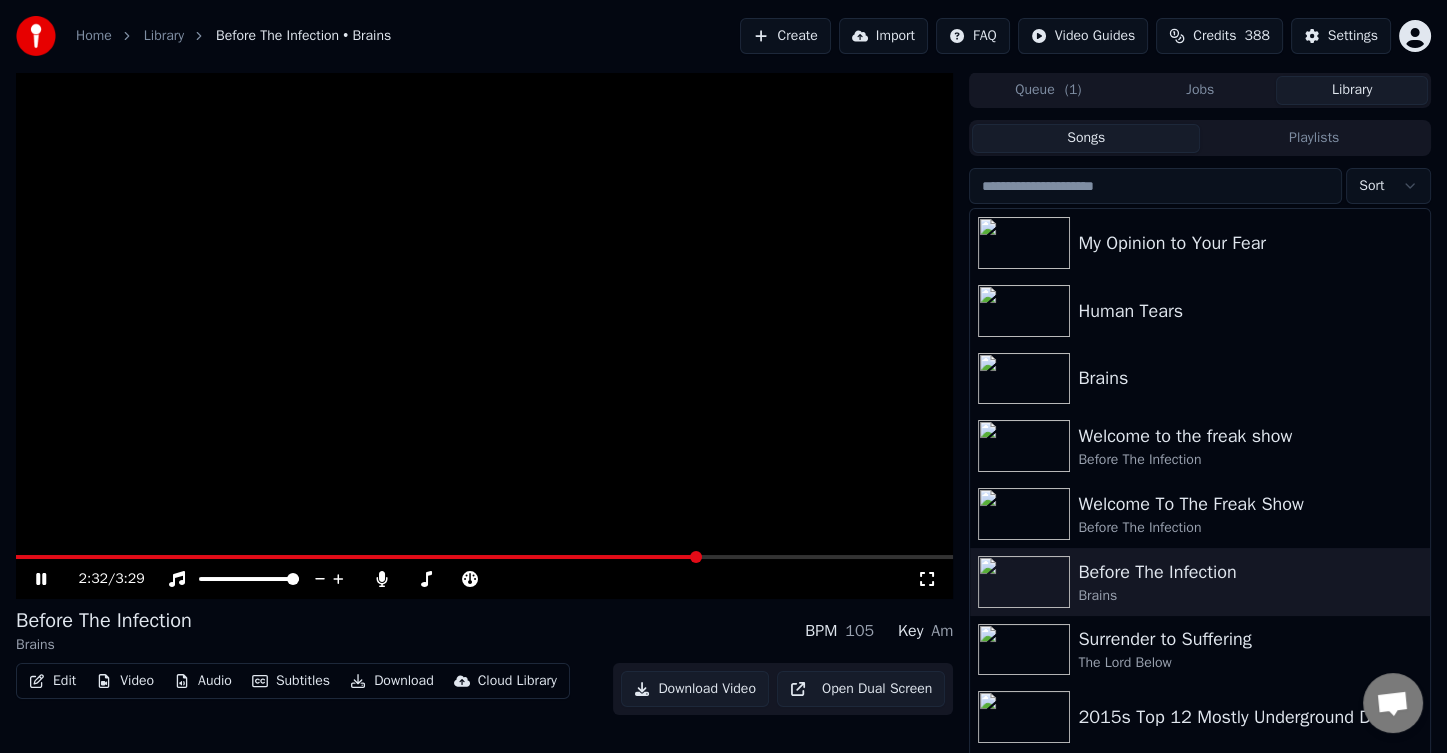 click at bounding box center [484, 335] 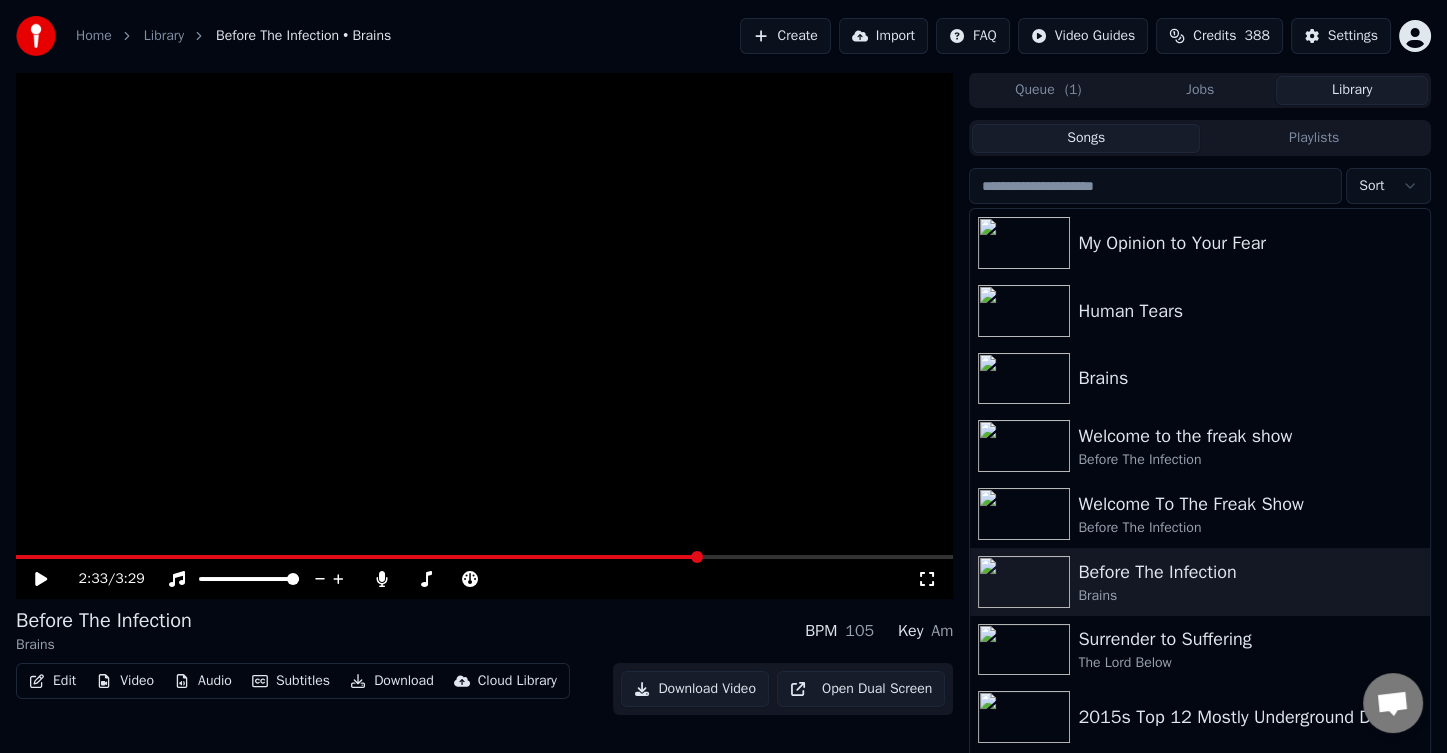 click at bounding box center (484, 335) 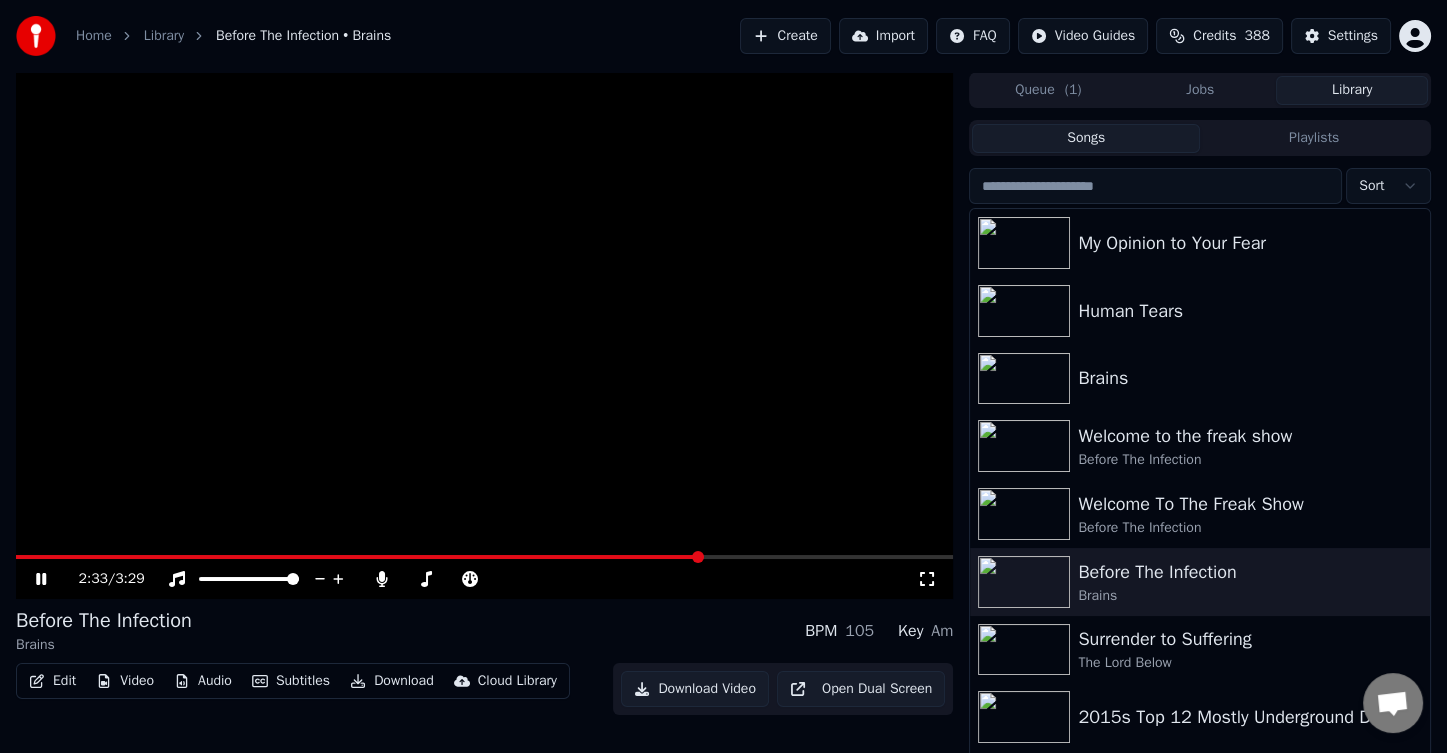 click at bounding box center [484, 557] 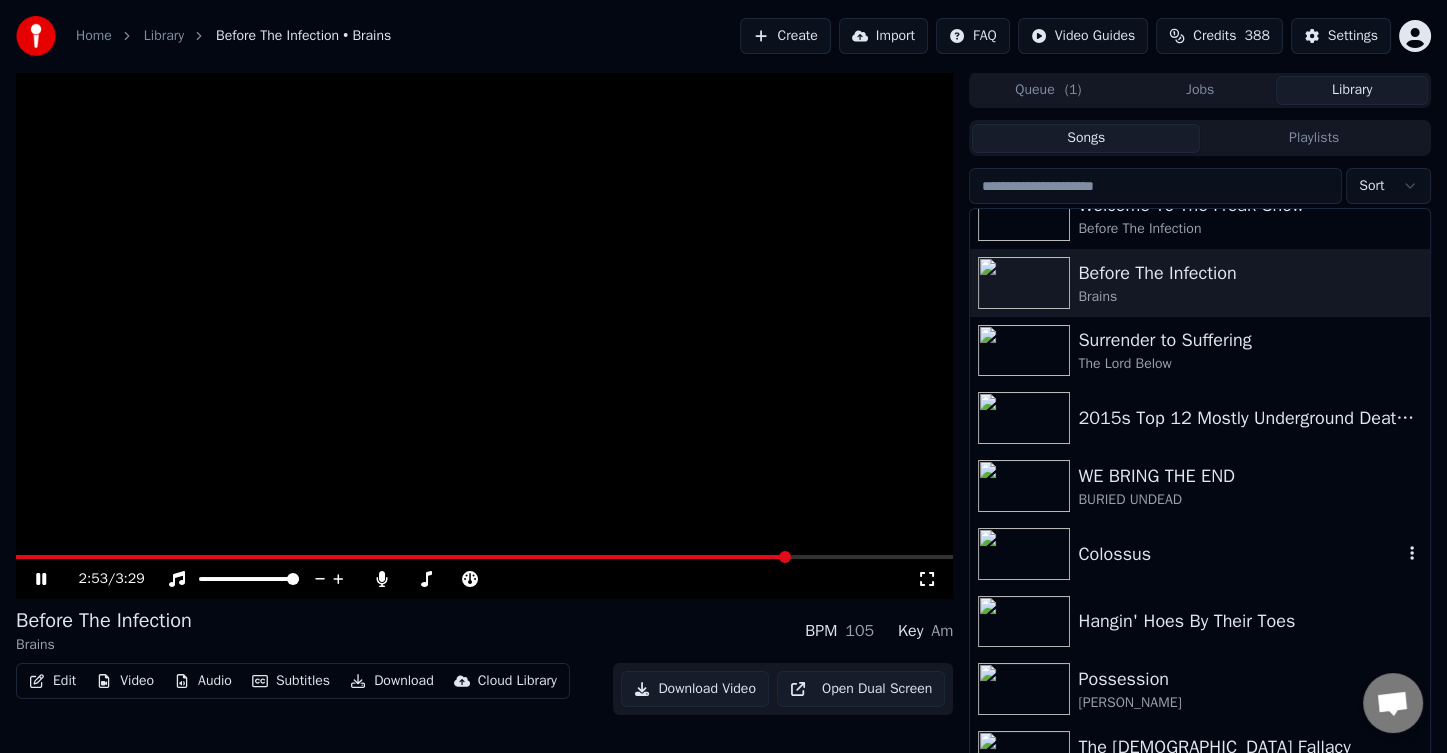 scroll, scrollTop: 500, scrollLeft: 0, axis: vertical 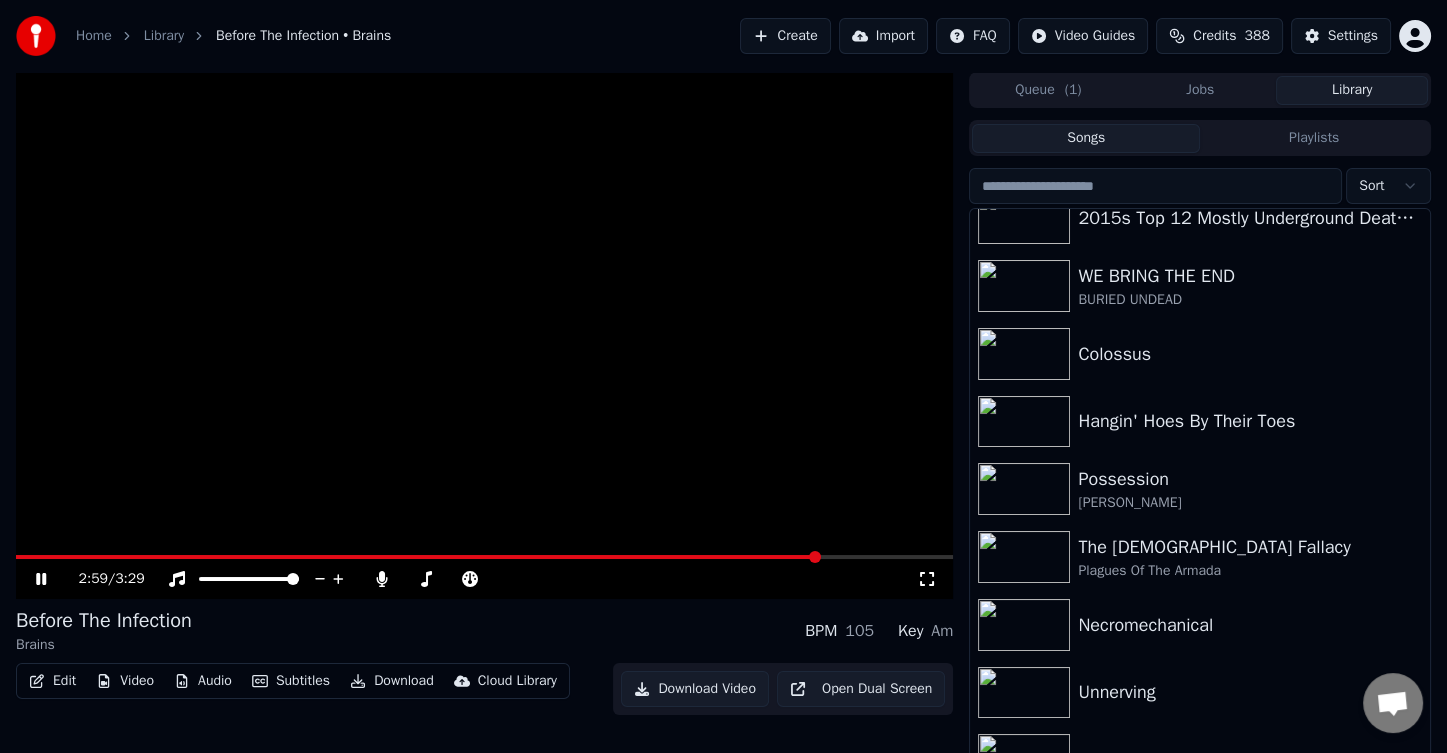 click on "2:59  /  3:29 Before The Infection Brains BPM 105 Key Am Edit Video Audio Subtitles Download Cloud Library Download Video Open Dual Screen Queue ( 1 ) Jobs Library Songs Playlists Sort Welcome To The Freak Show Before The Infection Before The Infection Brains Surrender to Suffering The Lord Below 2015s Top 12 Mostly Underground Deathcore Breakdowns WE BRING THE END BURIED UNDEAD Colossus Hangin' Hoes By Their Toes Possession Rex The Ecclesiastical Fallacy Plagues Of The Armada Necromechanical Unnerving End of Flesh" at bounding box center [723, 422] 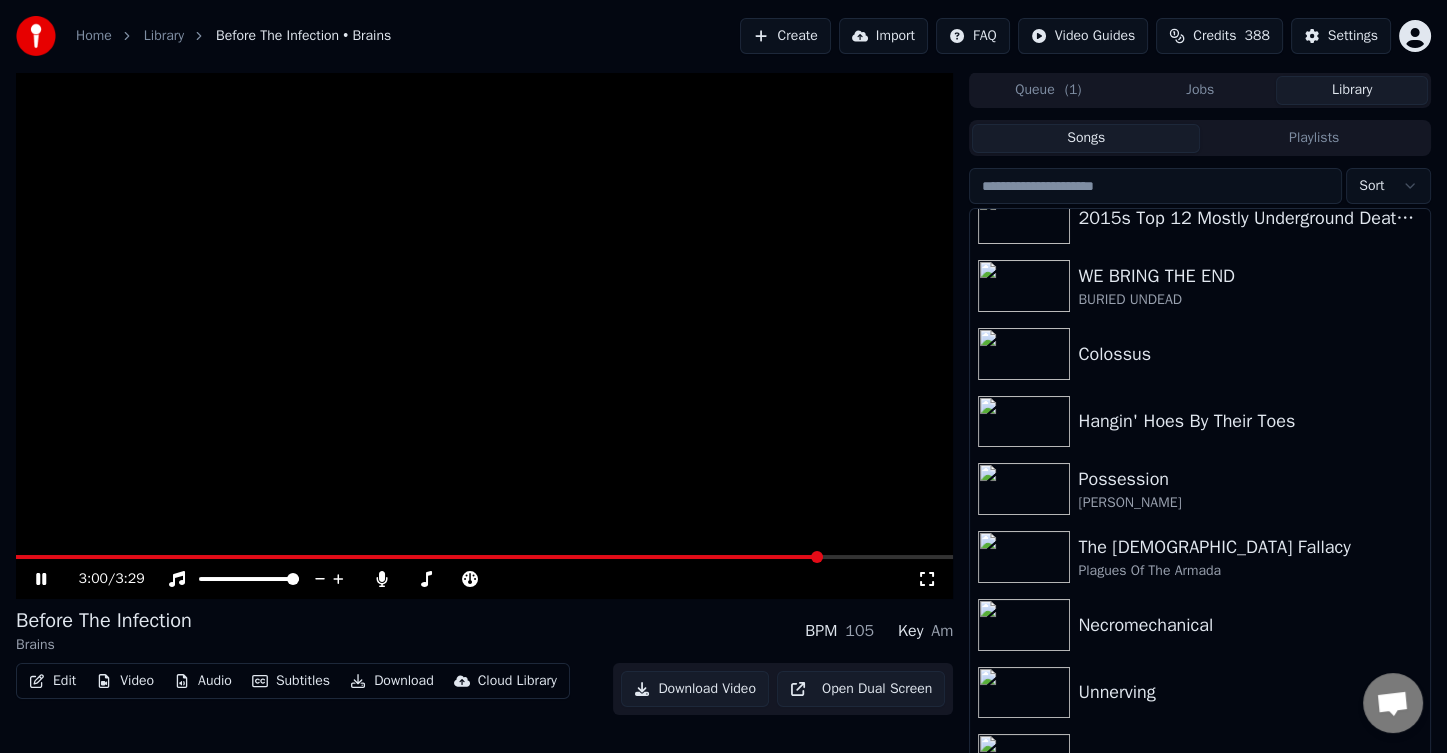 click on "3:00  /  3:29 Before The Infection Brains BPM 105 Key Am Edit Video Audio Subtitles Download Cloud Library Download Video Open Dual Screen Queue ( 1 ) Jobs Library Songs Playlists Sort Welcome To The Freak Show Before The Infection Before The Infection Brains Surrender to Suffering The Lord Below 2015s Top 12 Mostly Underground Deathcore Breakdowns WE BRING THE END BURIED UNDEAD Colossus Hangin' Hoes By Their Toes Possession Rex The Ecclesiastical Fallacy Plagues Of The Armada Necromechanical Unnerving End of Flesh" at bounding box center [723, 422] 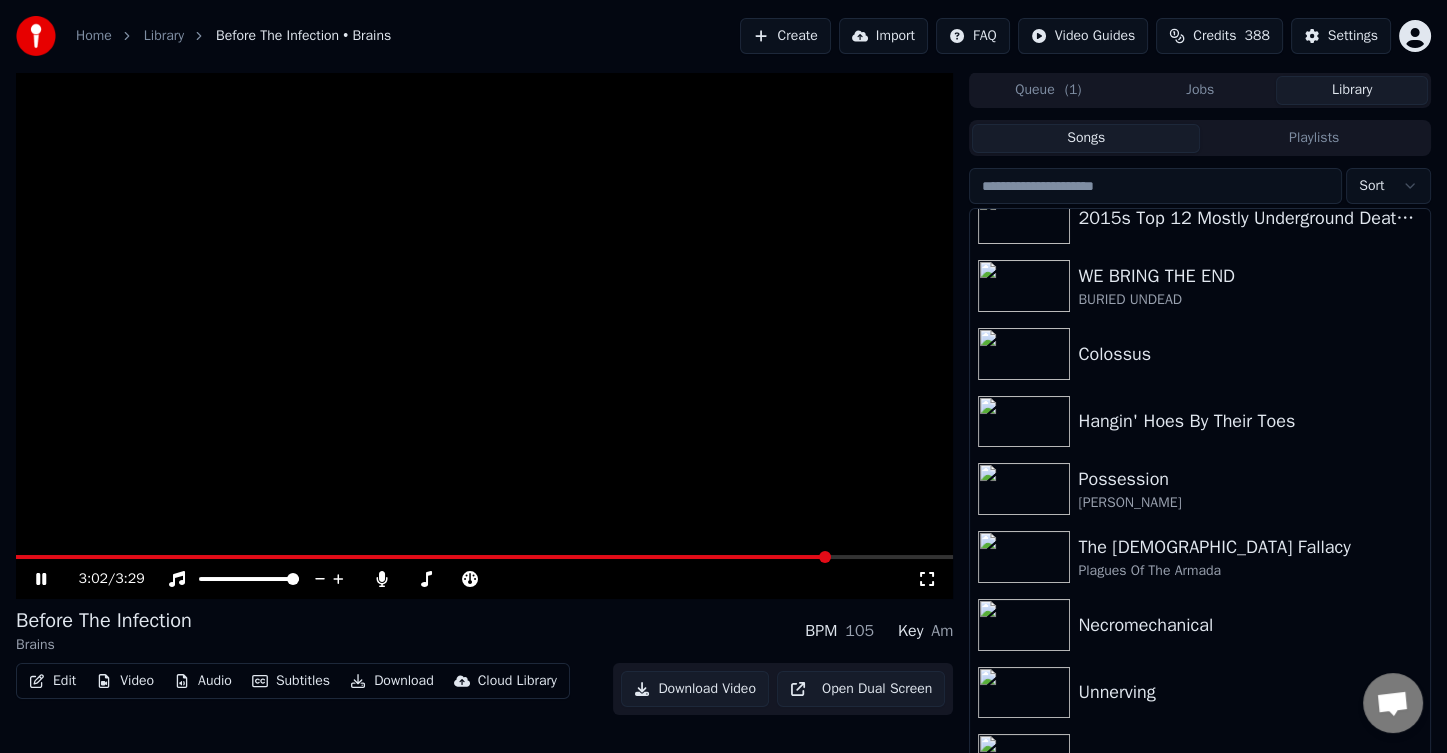 click on "3:02  /  3:29 Before The Infection Brains BPM 105 Key Am Edit Video Audio Subtitles Download Cloud Library Download Video Open Dual Screen Queue ( 1 ) Jobs Library Songs Playlists Sort Welcome To The Freak Show Before The Infection Before The Infection Brains Surrender to Suffering The Lord Below 2015s Top 12 Mostly Underground Deathcore Breakdowns WE BRING THE END BURIED UNDEAD Colossus Hangin' Hoes By Their Toes Possession Rex The Ecclesiastical Fallacy Plagues Of The Armada Necromechanical Unnerving End of Flesh" at bounding box center [723, 422] 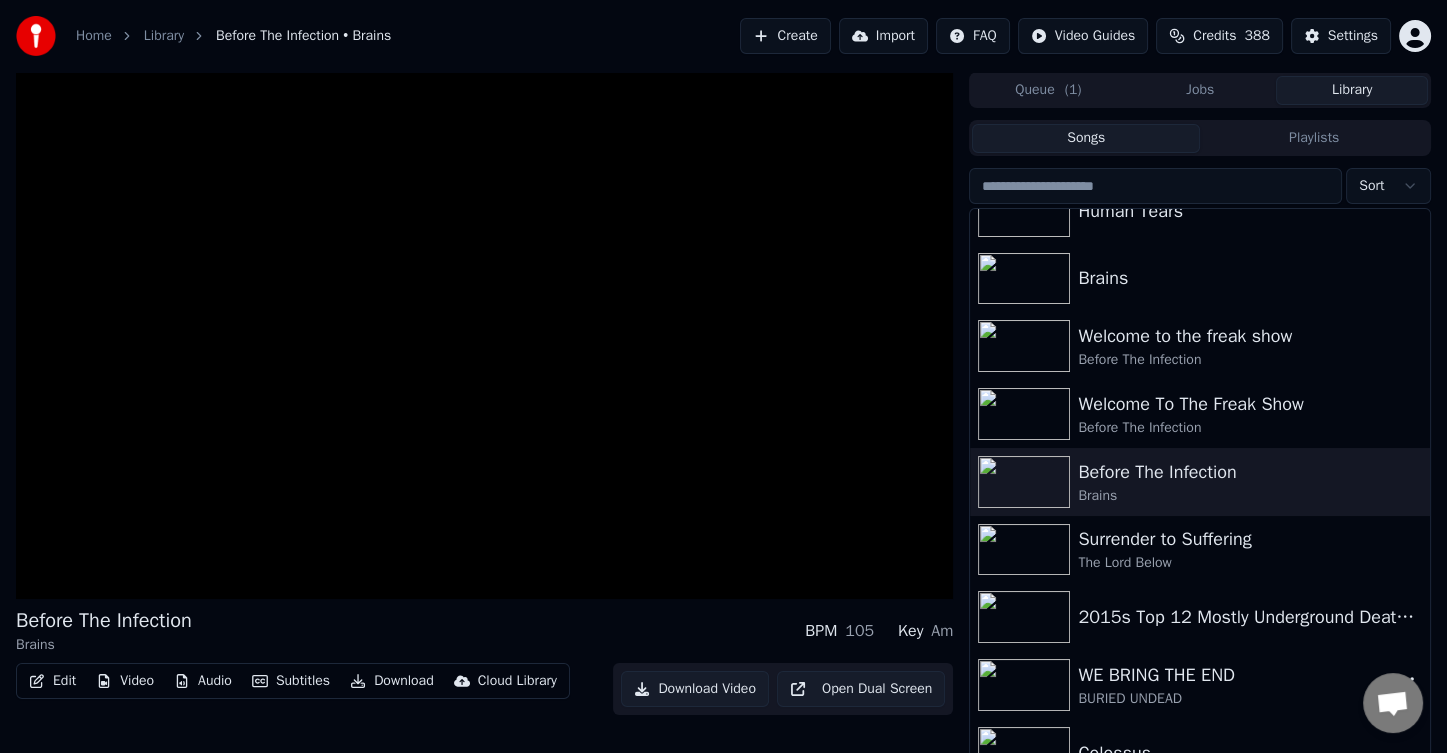 scroll, scrollTop: 0, scrollLeft: 0, axis: both 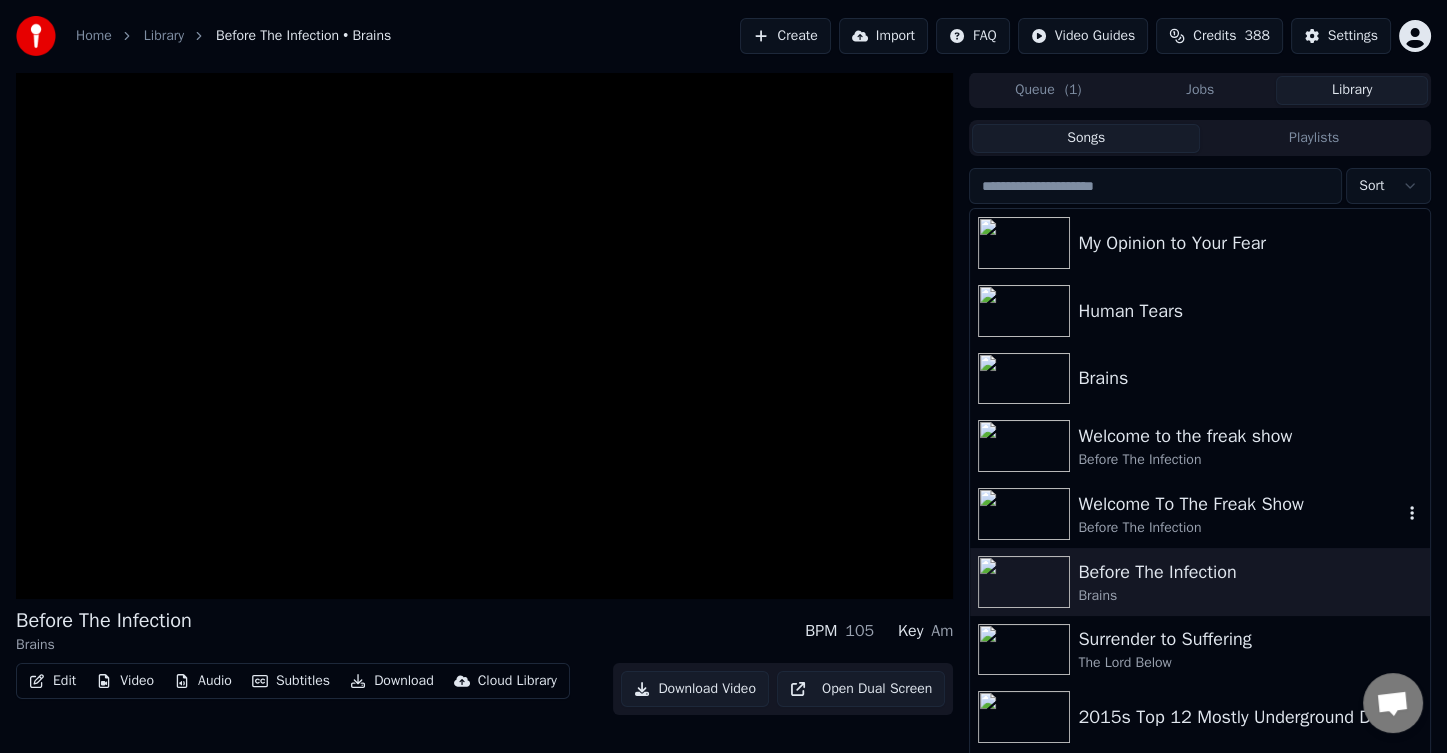 click at bounding box center [1024, 514] 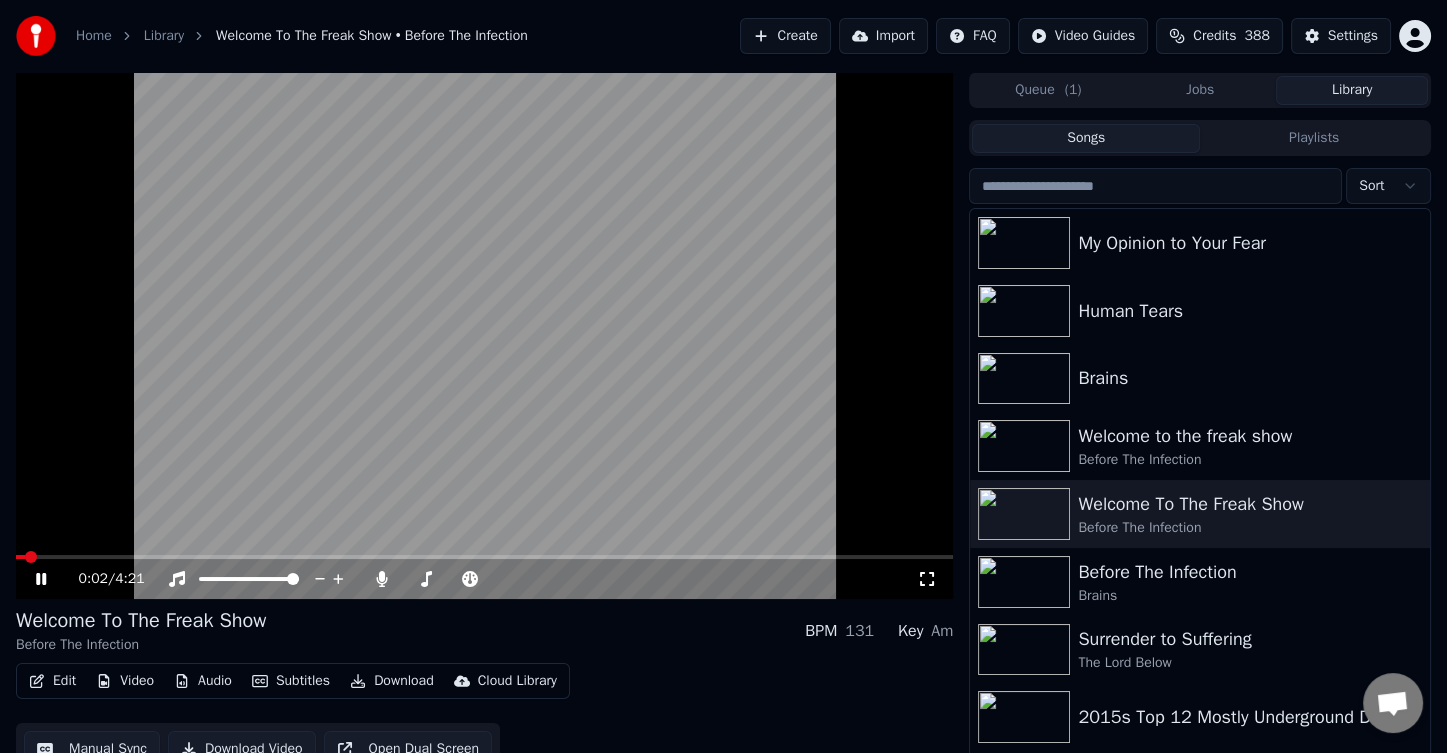 click on "Subtitles" at bounding box center [291, 681] 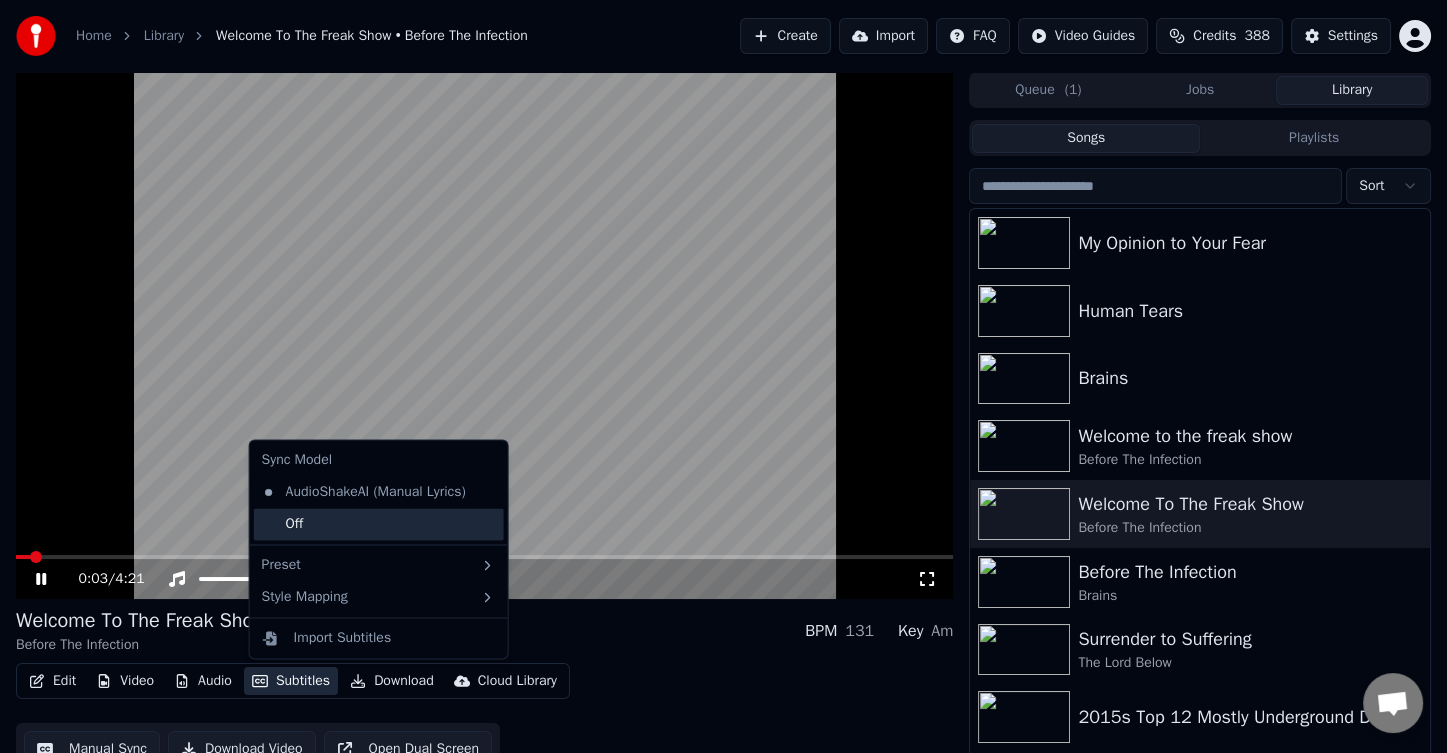 click on "Off" at bounding box center (379, 524) 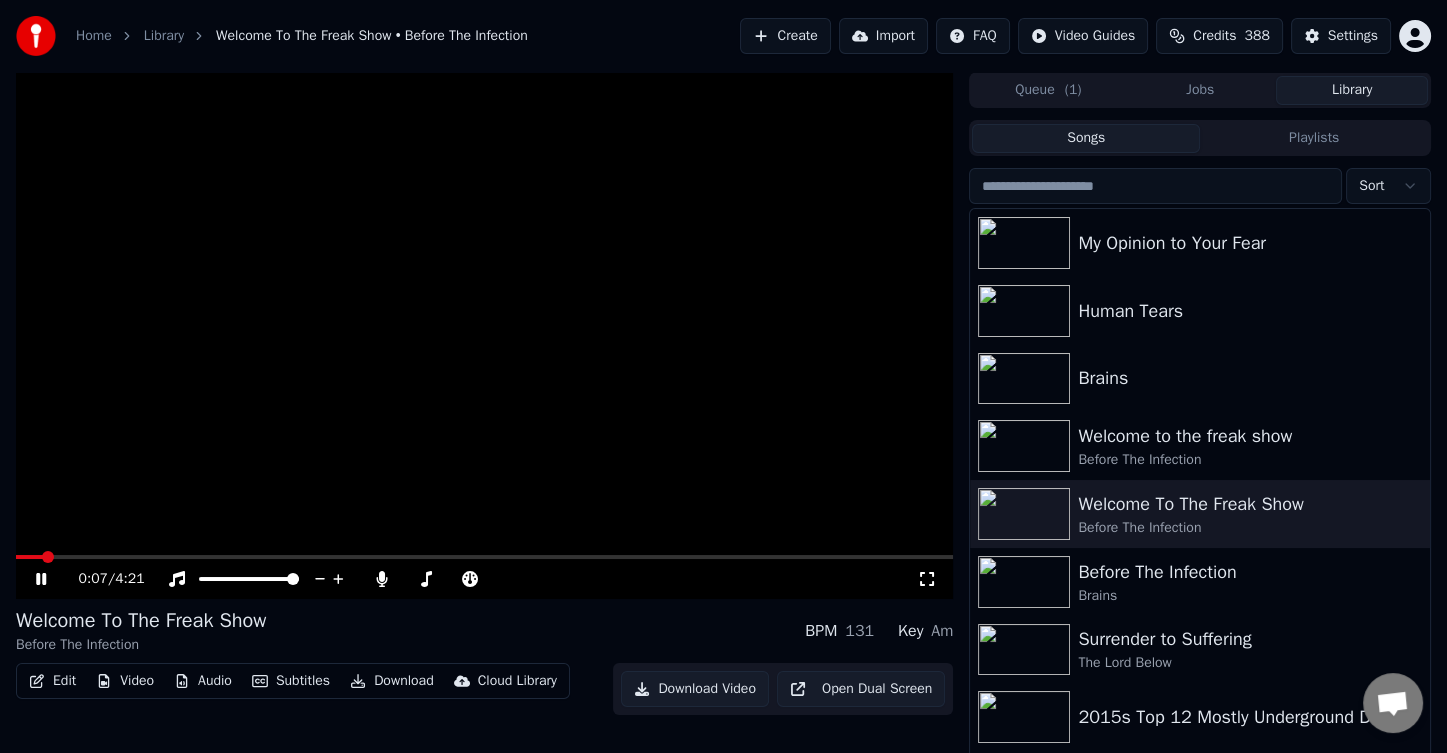 click at bounding box center [484, 557] 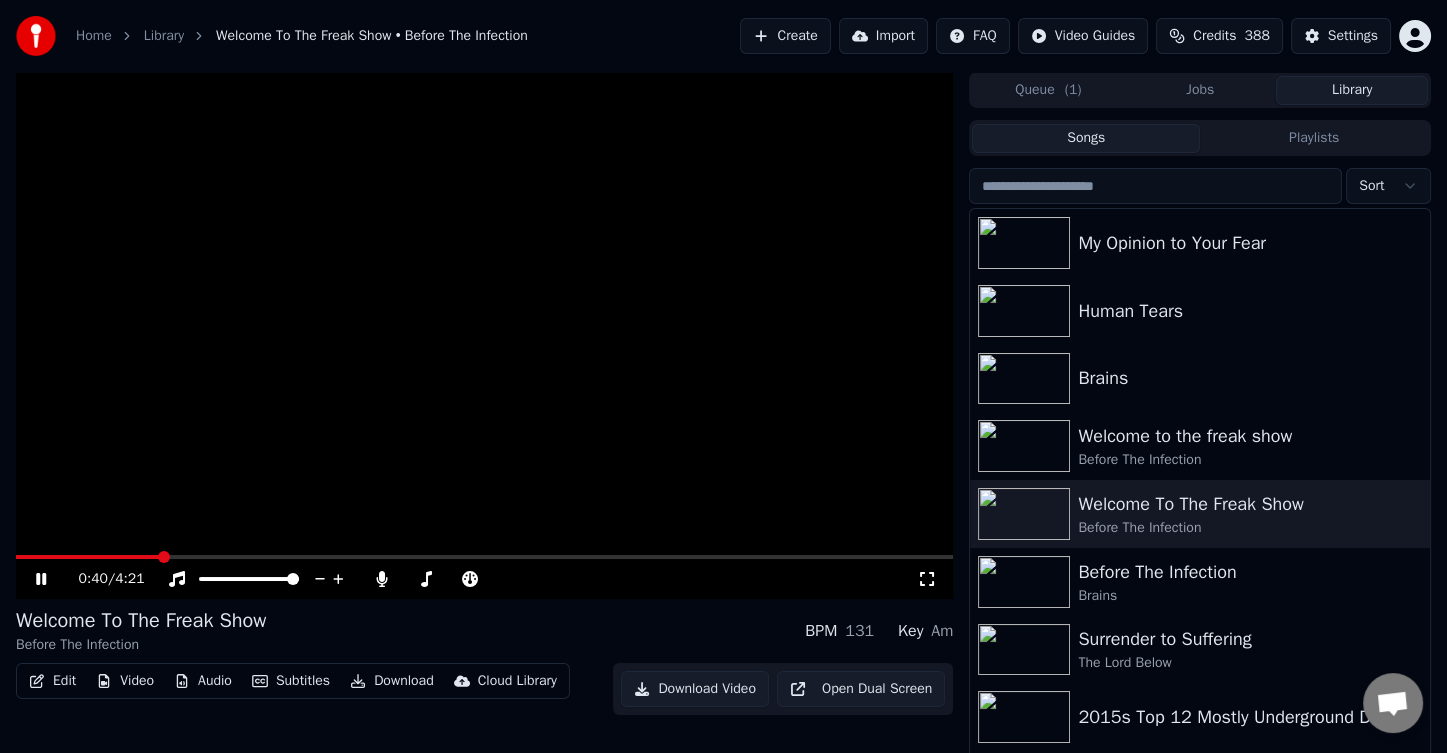 click at bounding box center [484, 557] 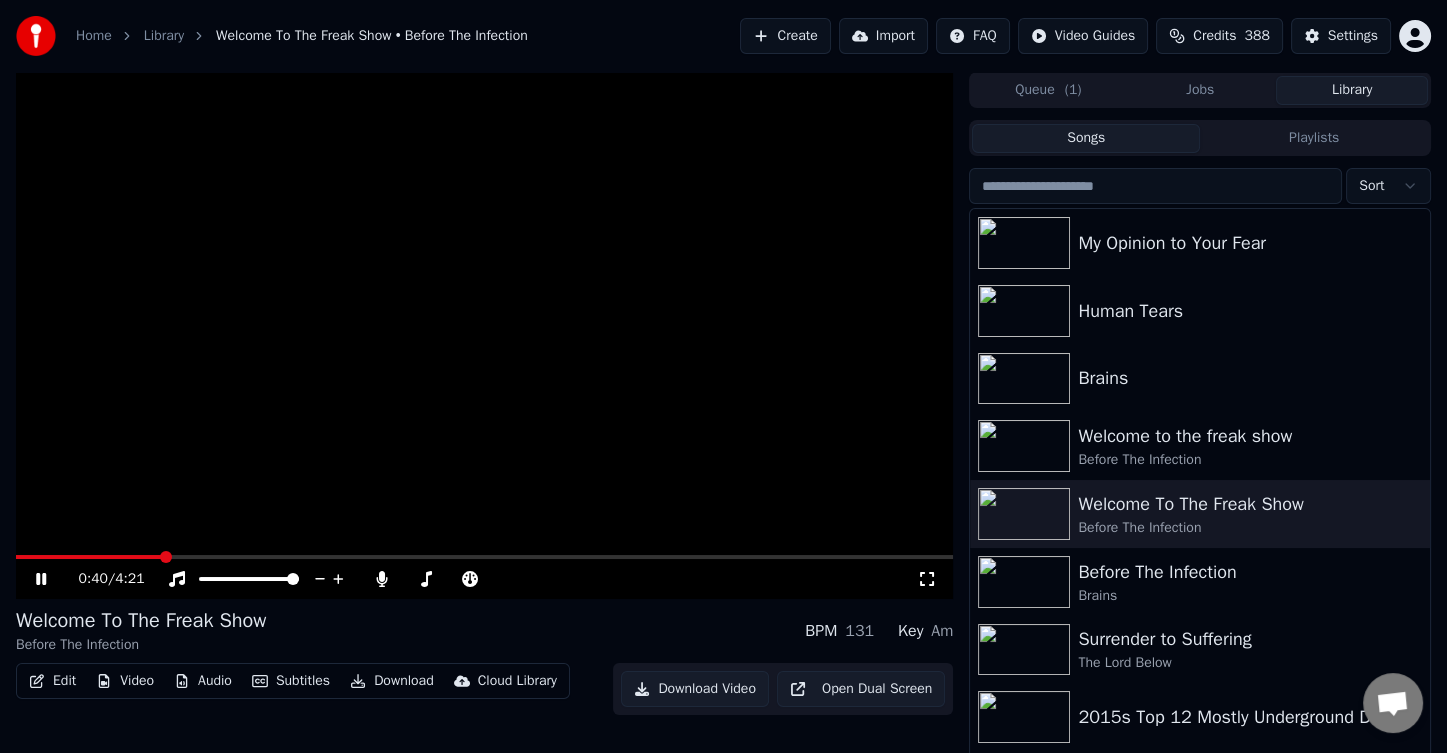 click at bounding box center (484, 557) 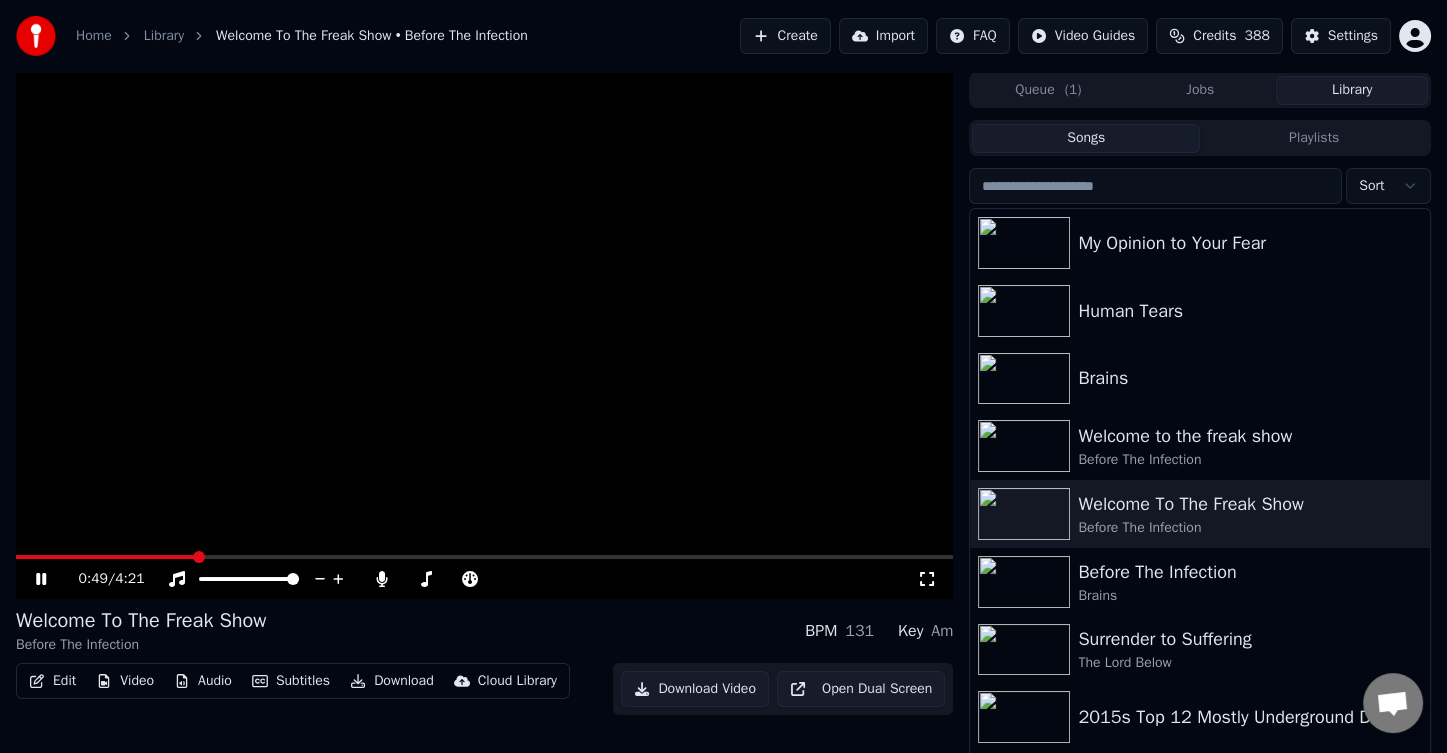 click at bounding box center [484, 557] 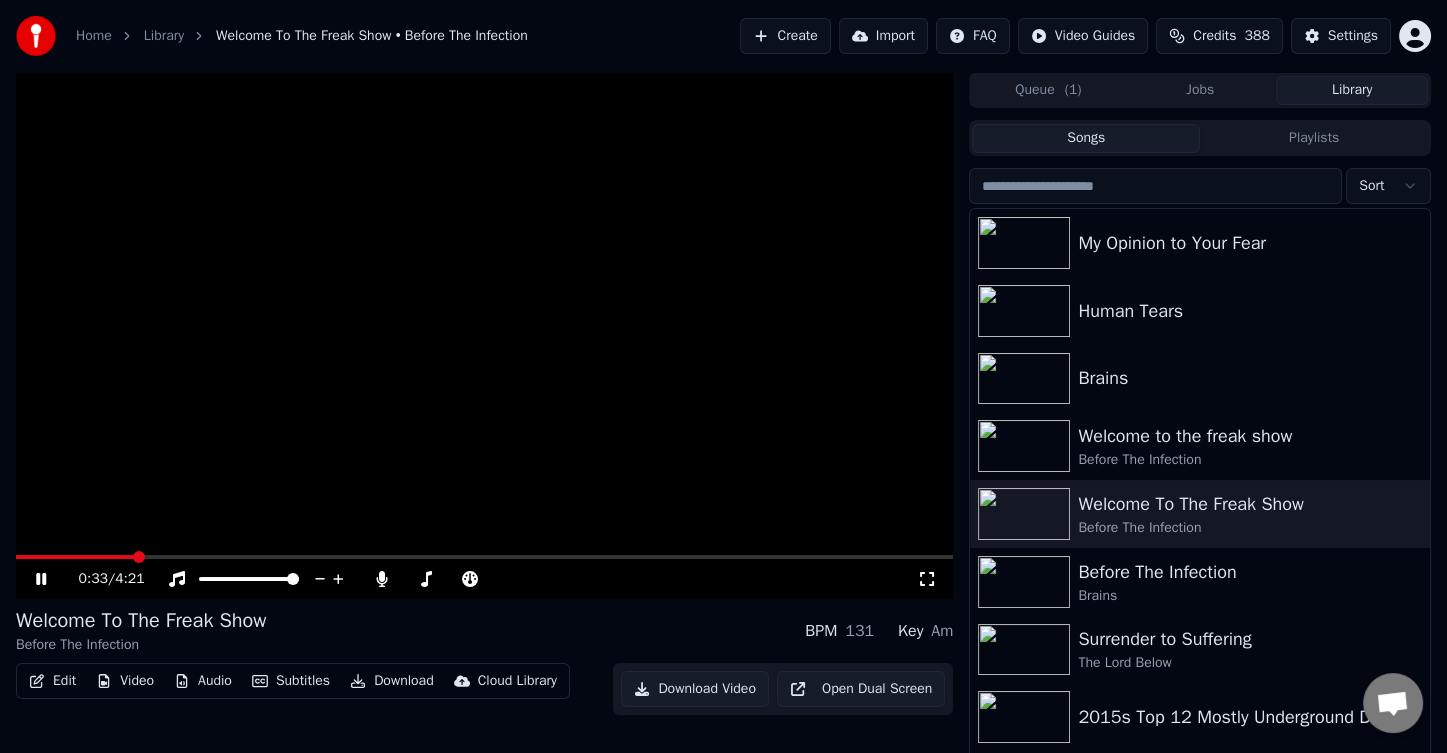 click at bounding box center (75, 557) 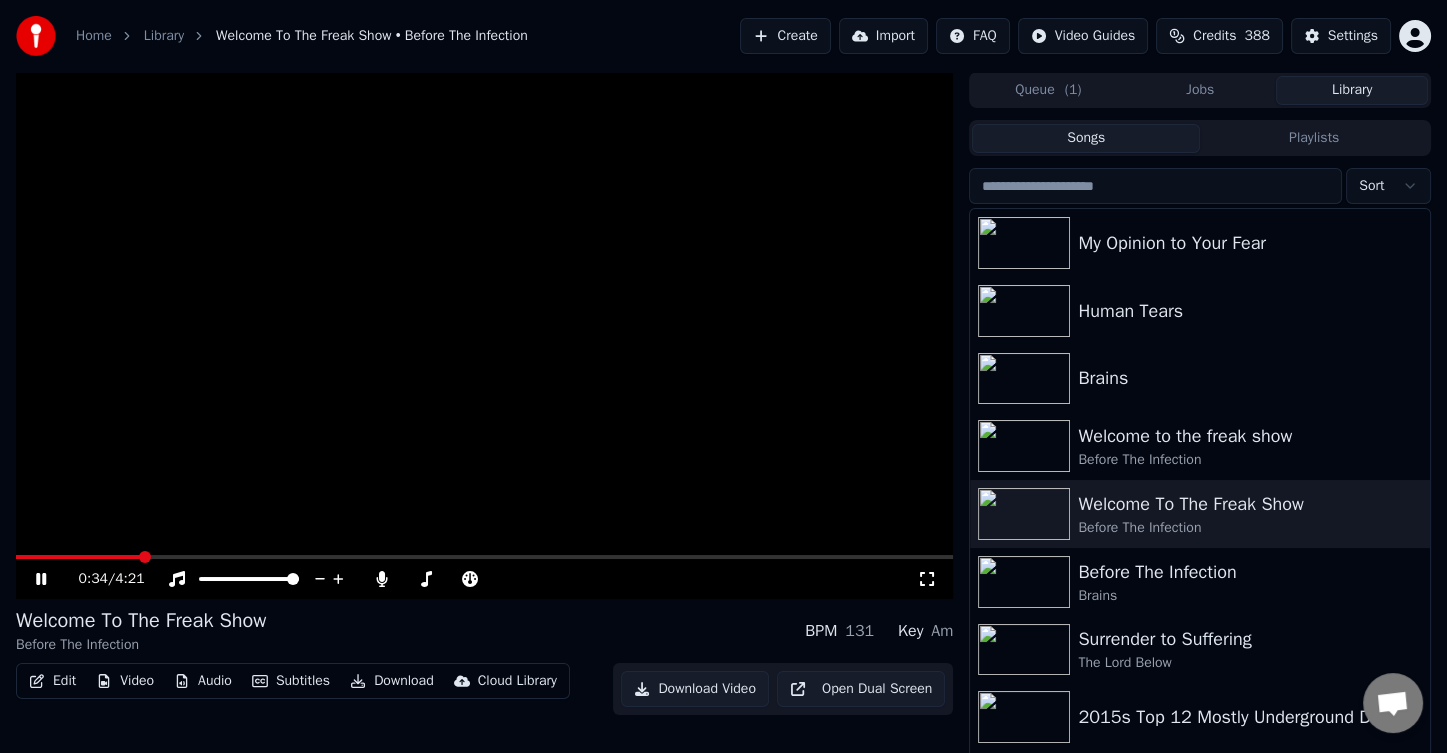 click at bounding box center [78, 557] 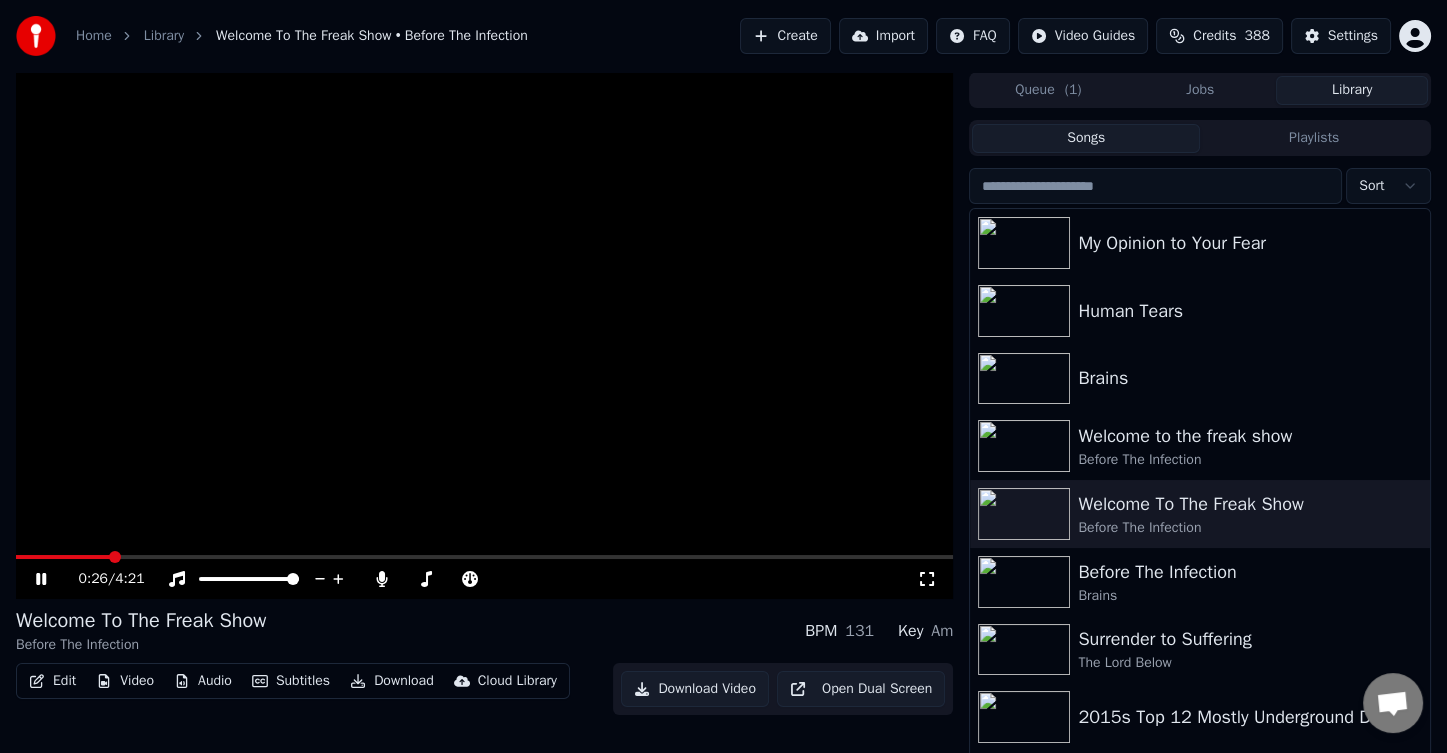 click at bounding box center (63, 557) 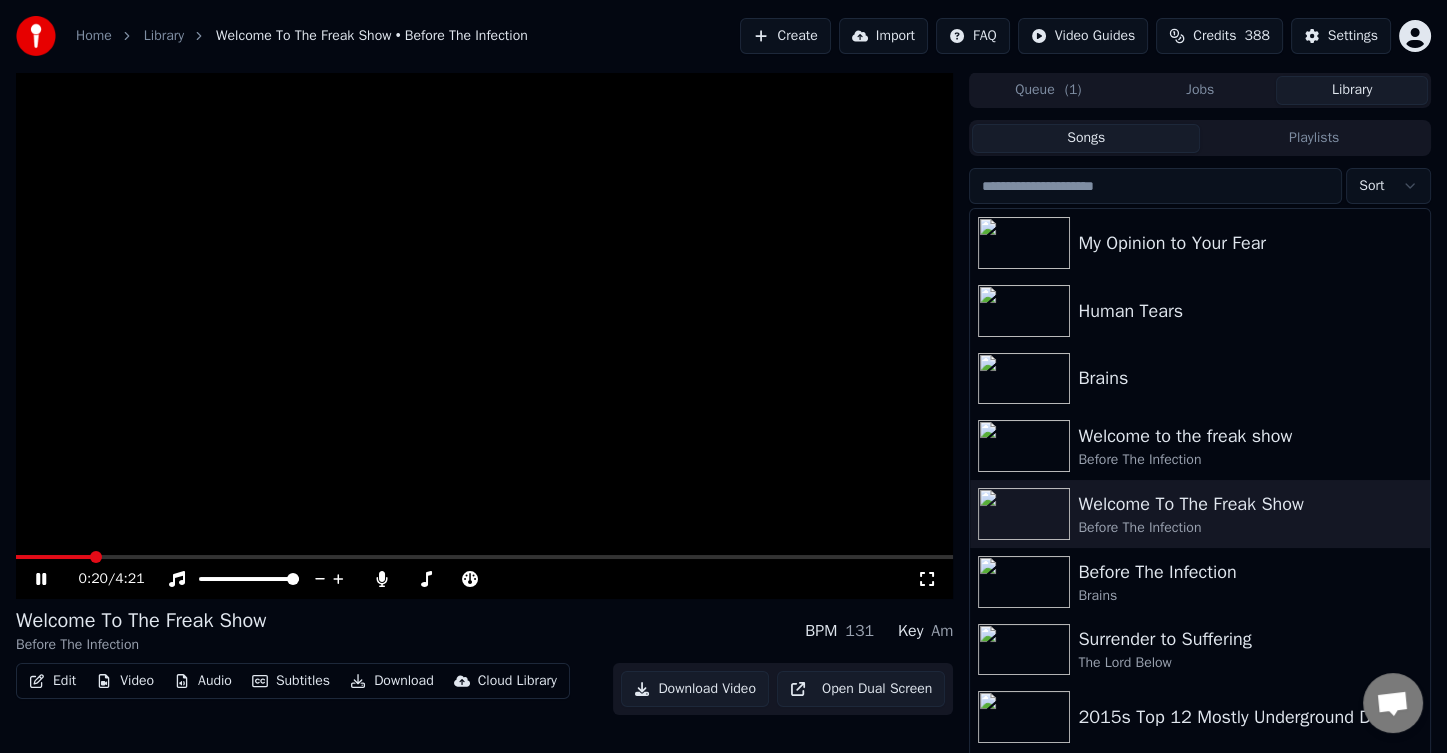 click at bounding box center (484, 557) 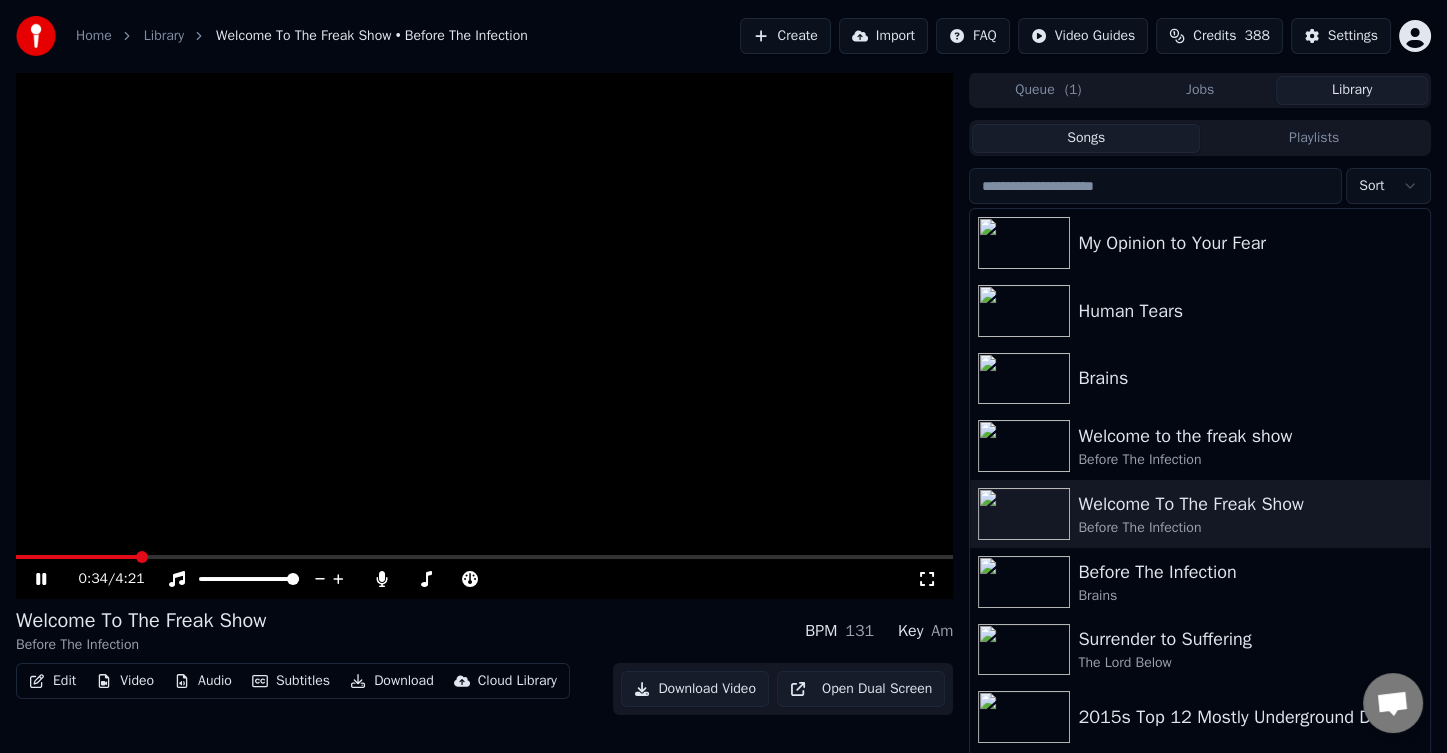click at bounding box center [484, 557] 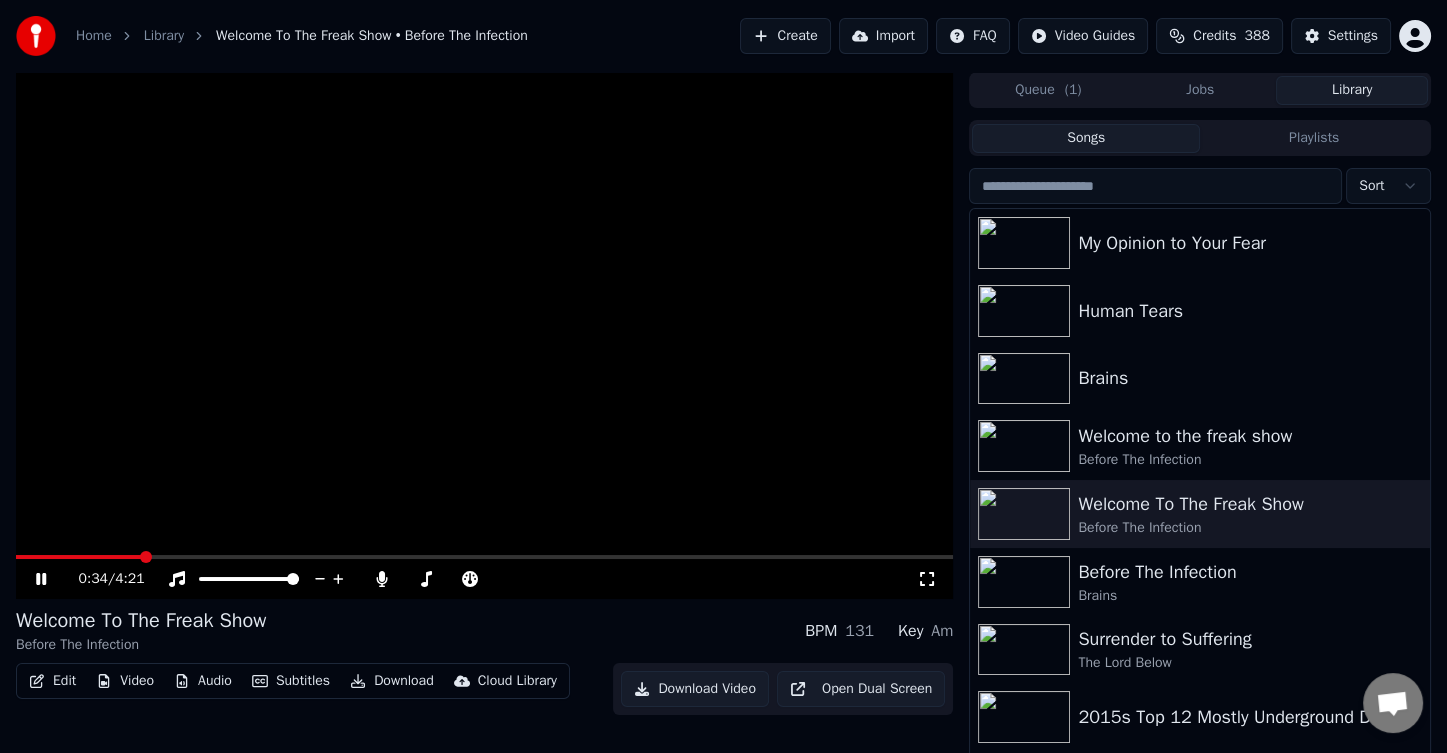 click at bounding box center [484, 335] 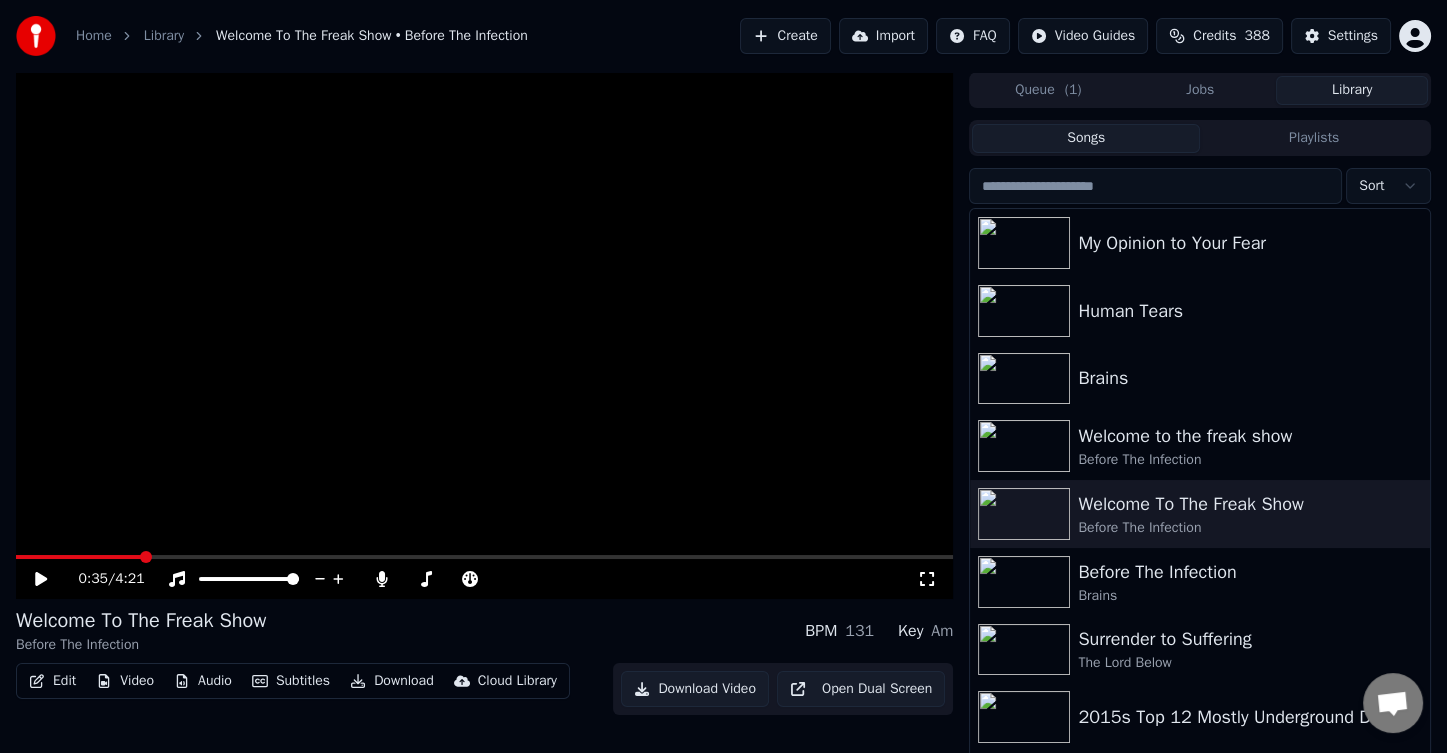 click at bounding box center (484, 557) 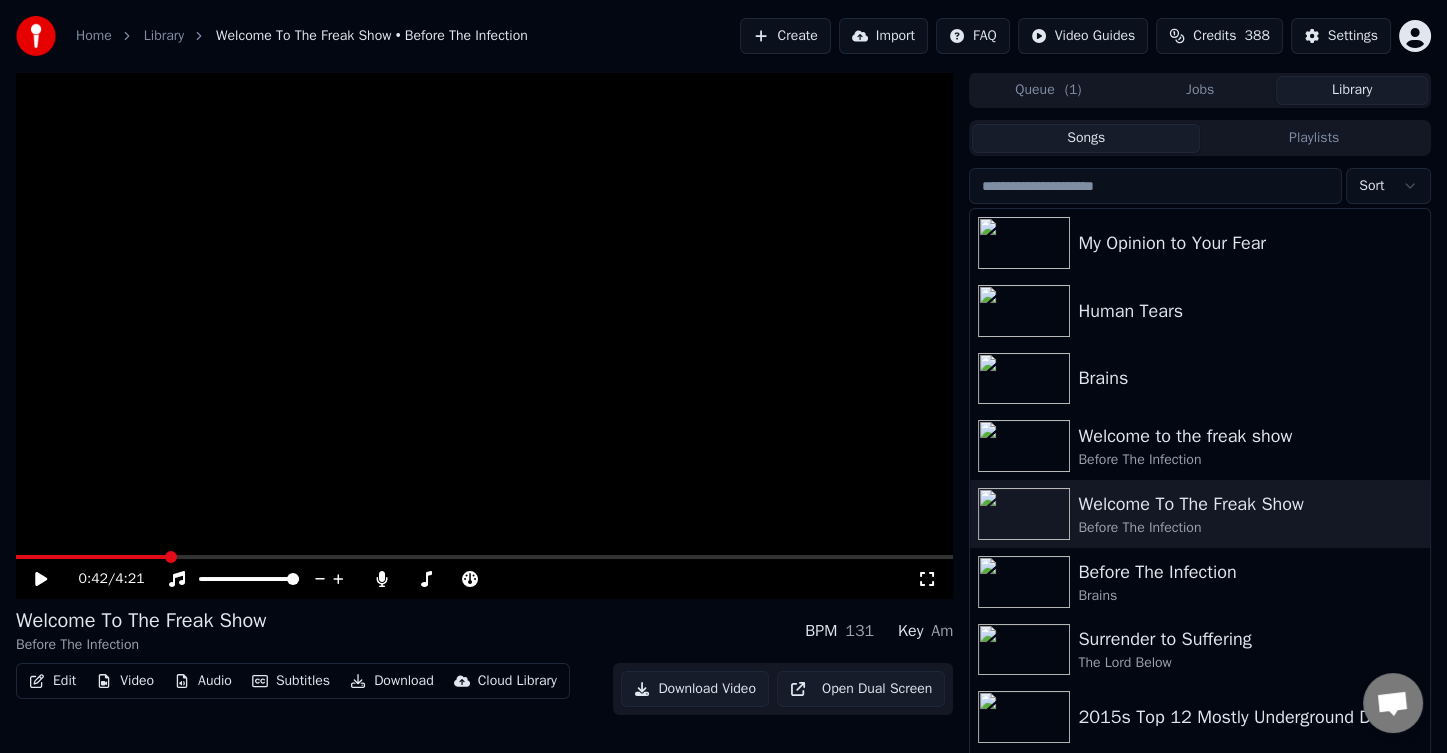 click at bounding box center [484, 335] 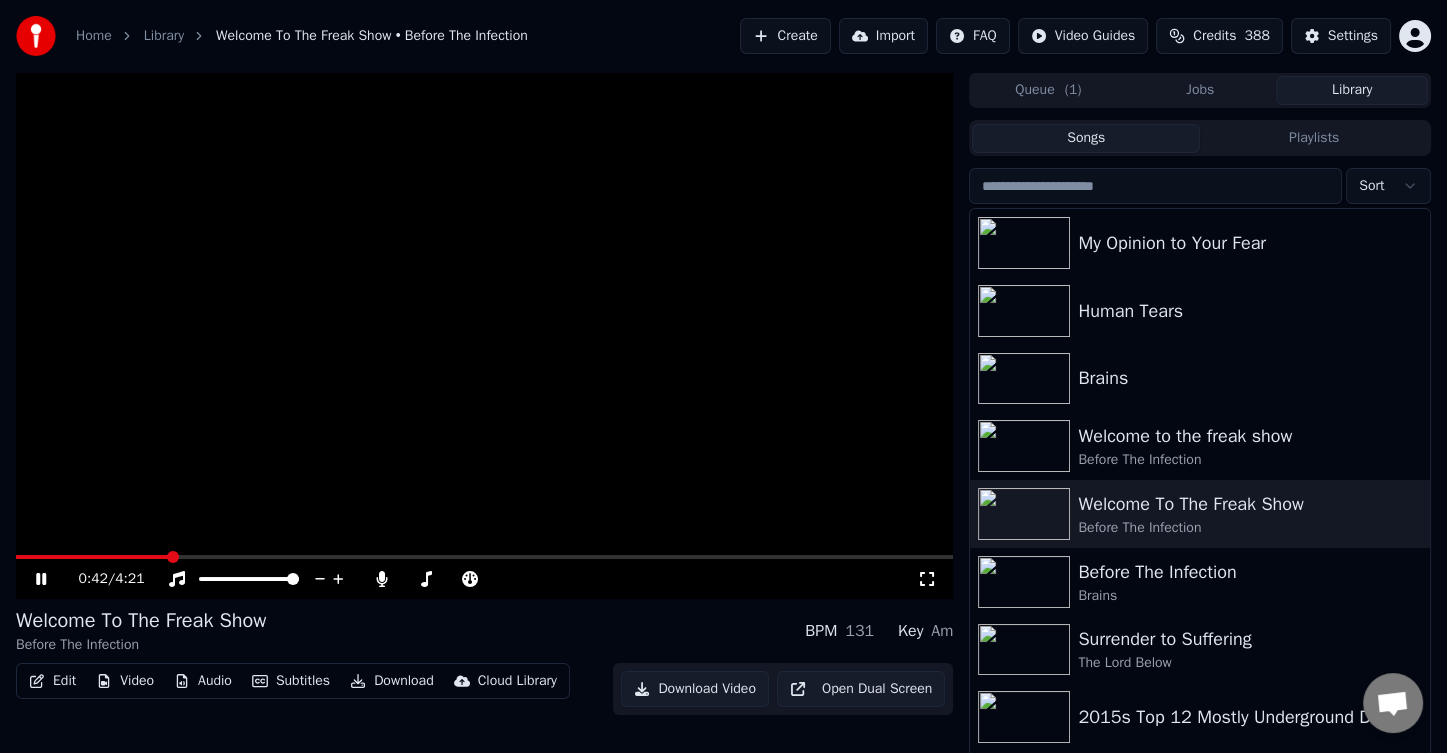 click at bounding box center [484, 557] 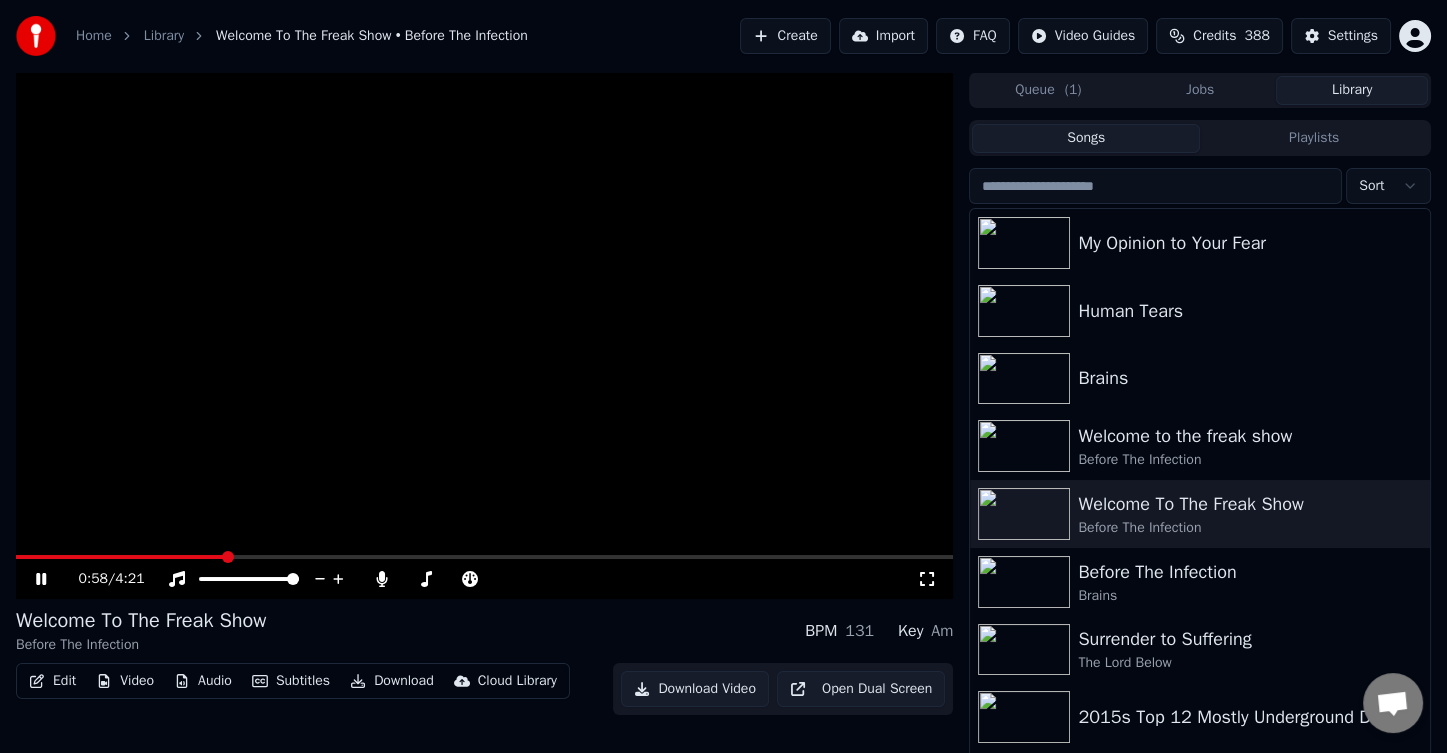 click at bounding box center [484, 557] 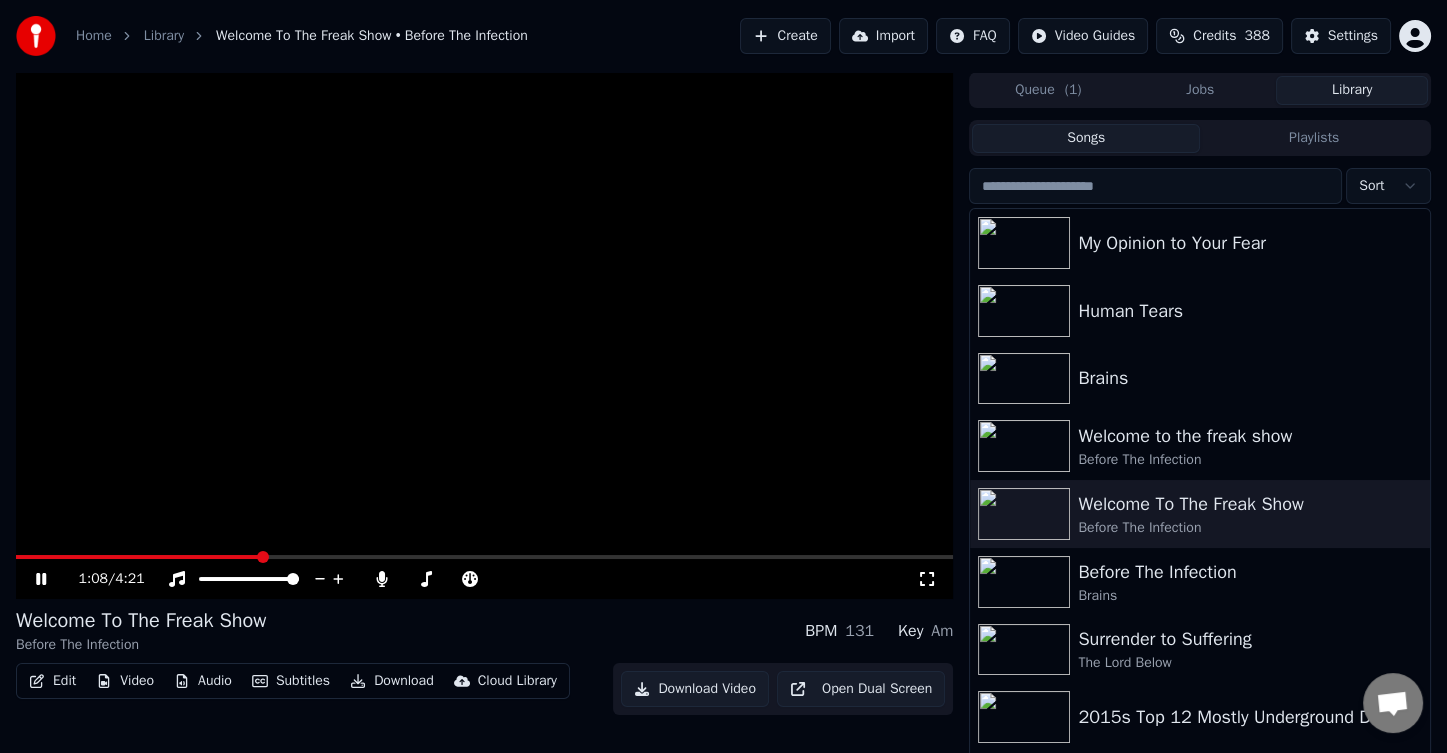 click at bounding box center [484, 557] 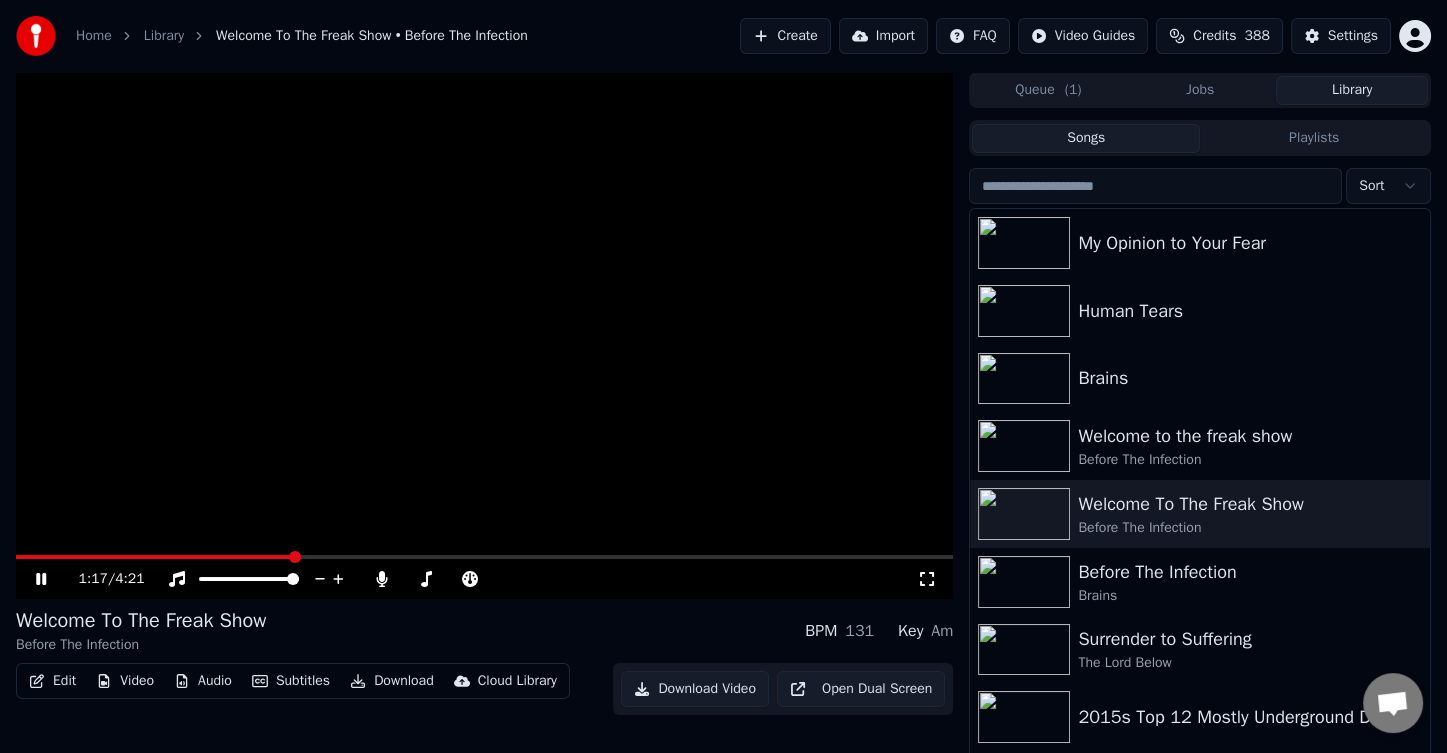 click at bounding box center (484, 557) 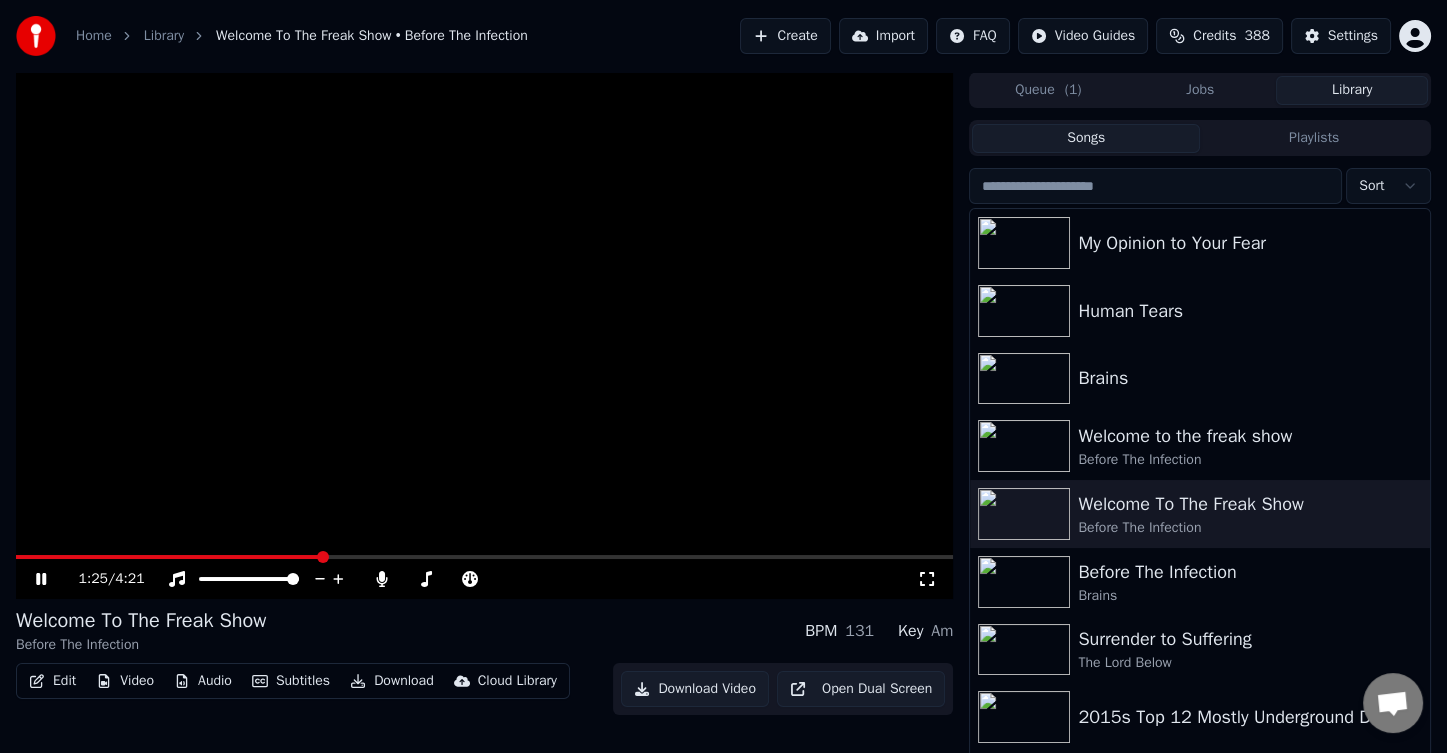 click at bounding box center (484, 557) 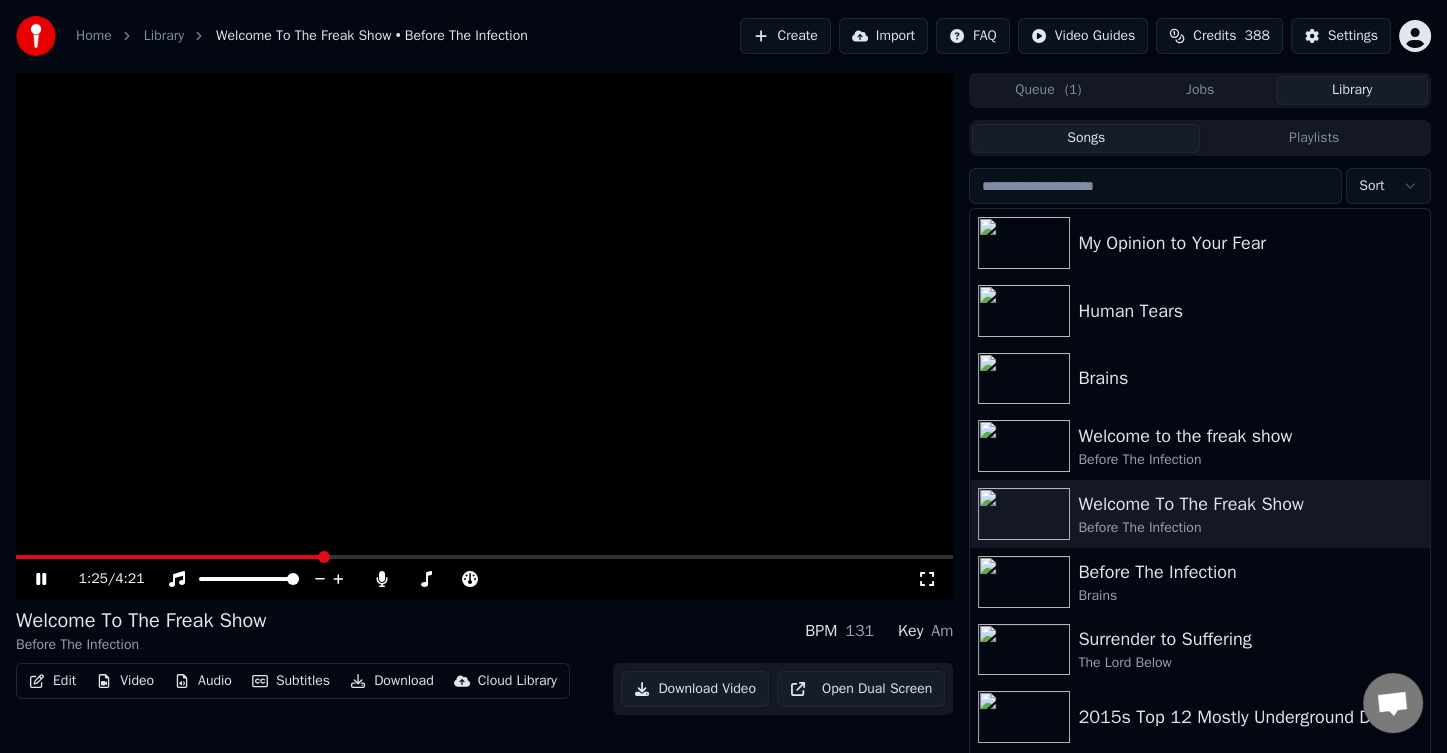 click at bounding box center (484, 557) 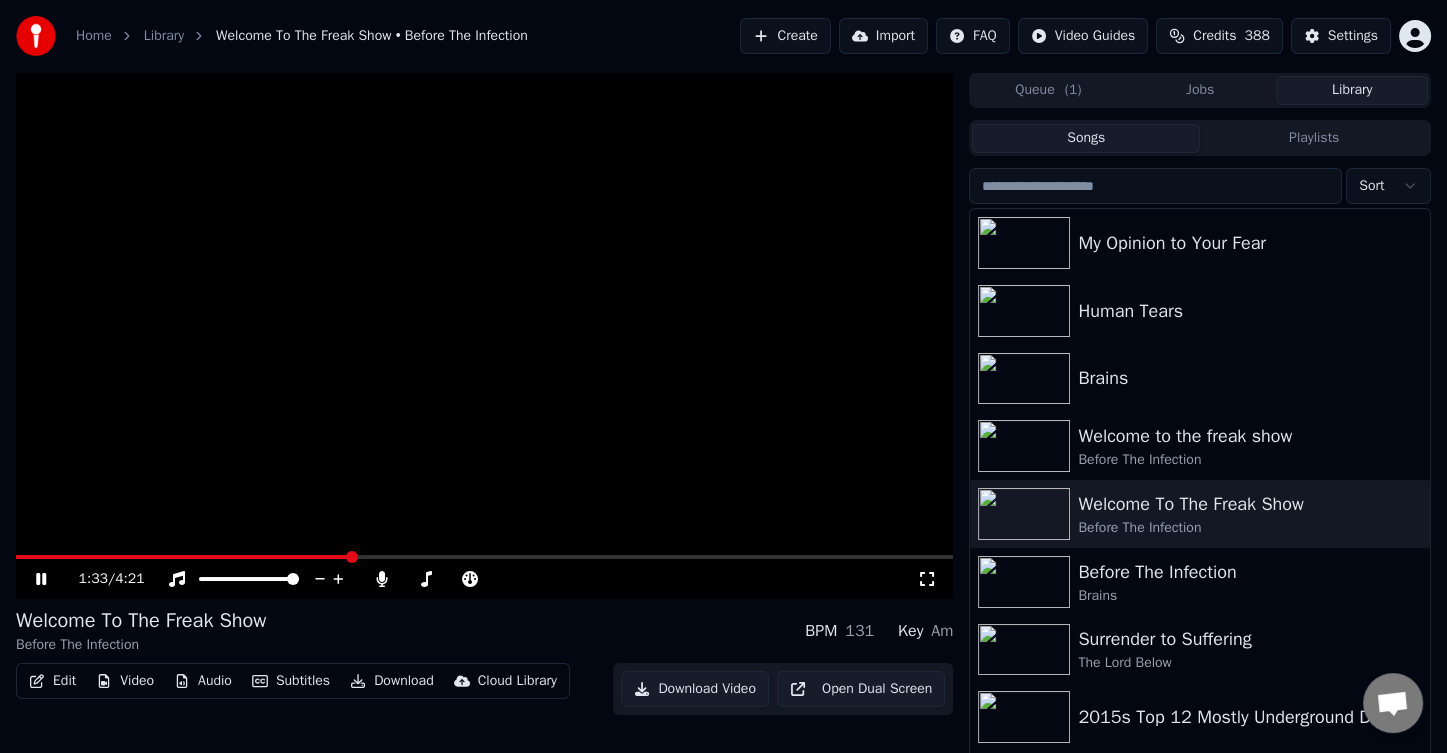 click at bounding box center (484, 557) 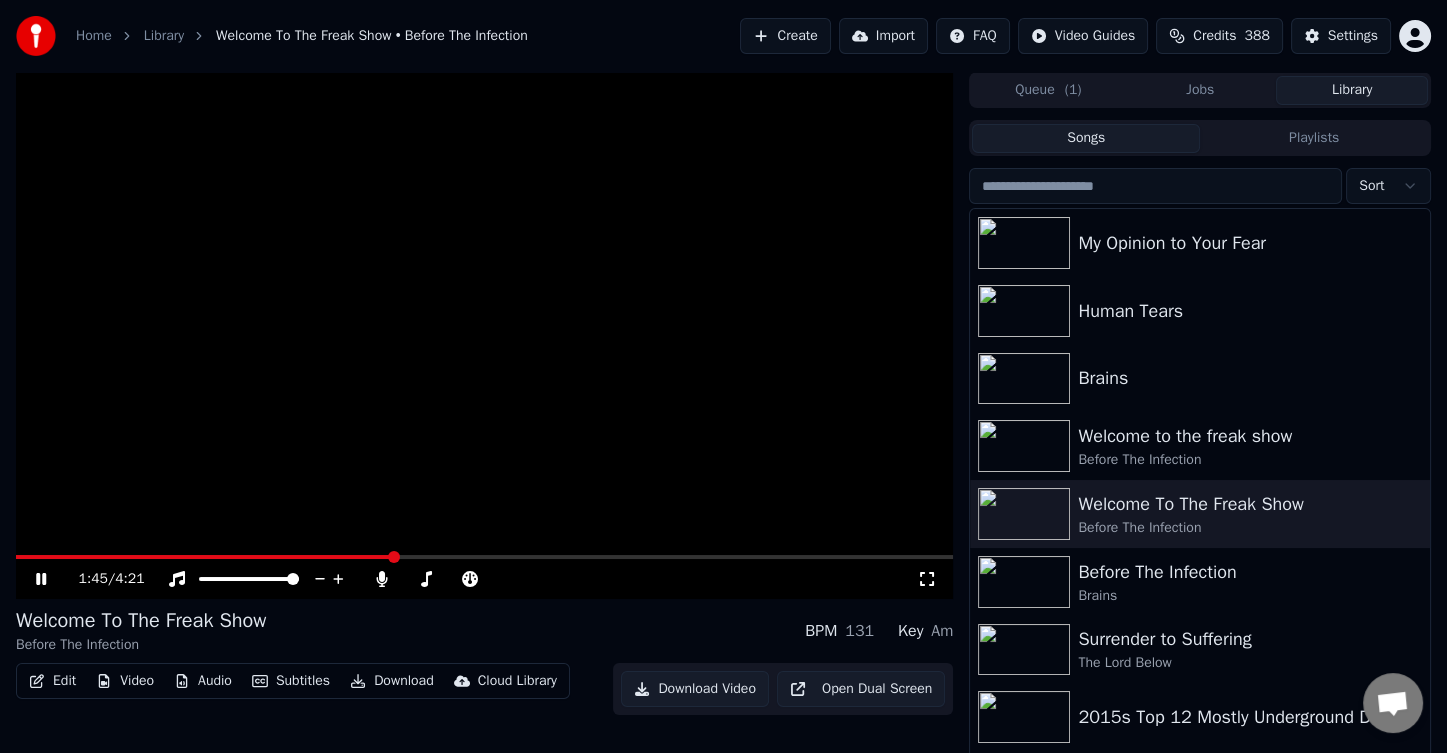 click at bounding box center (484, 557) 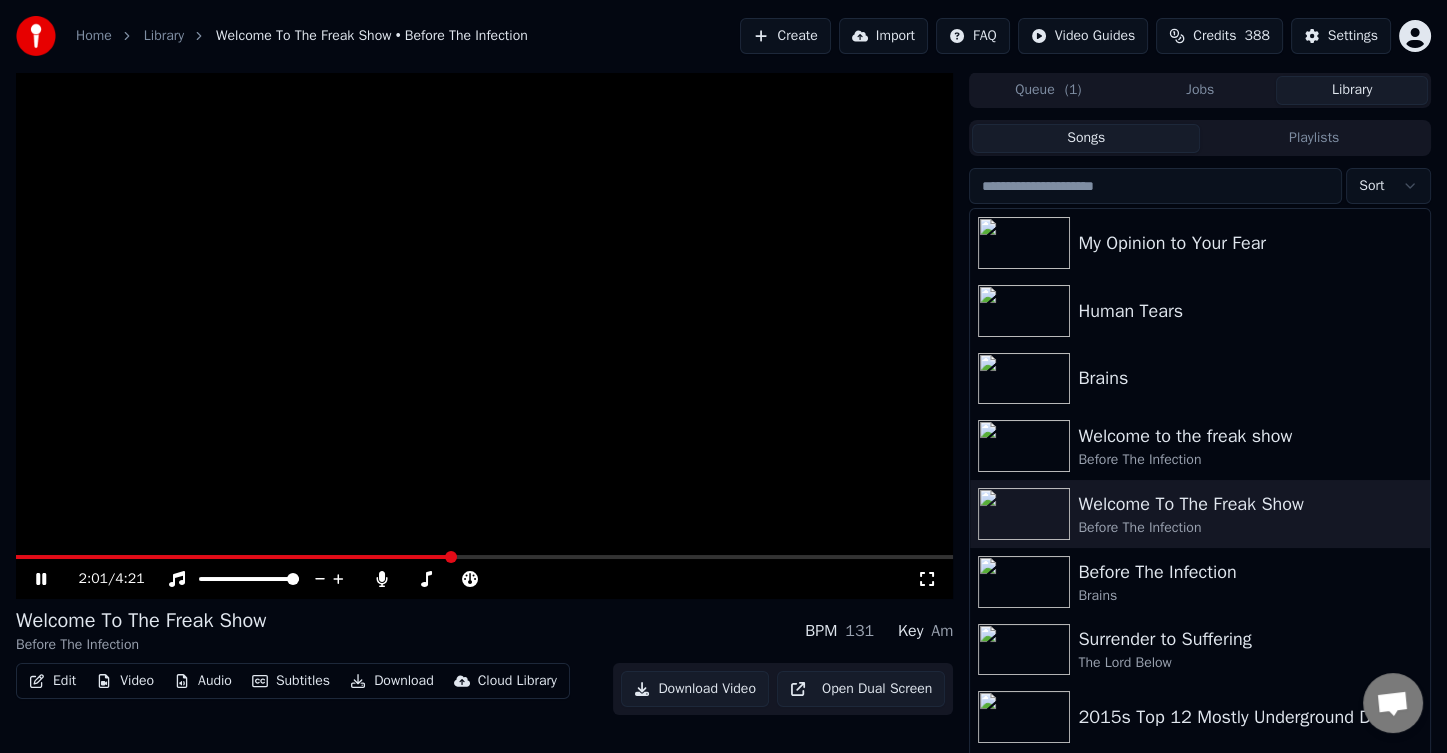 click at bounding box center (484, 557) 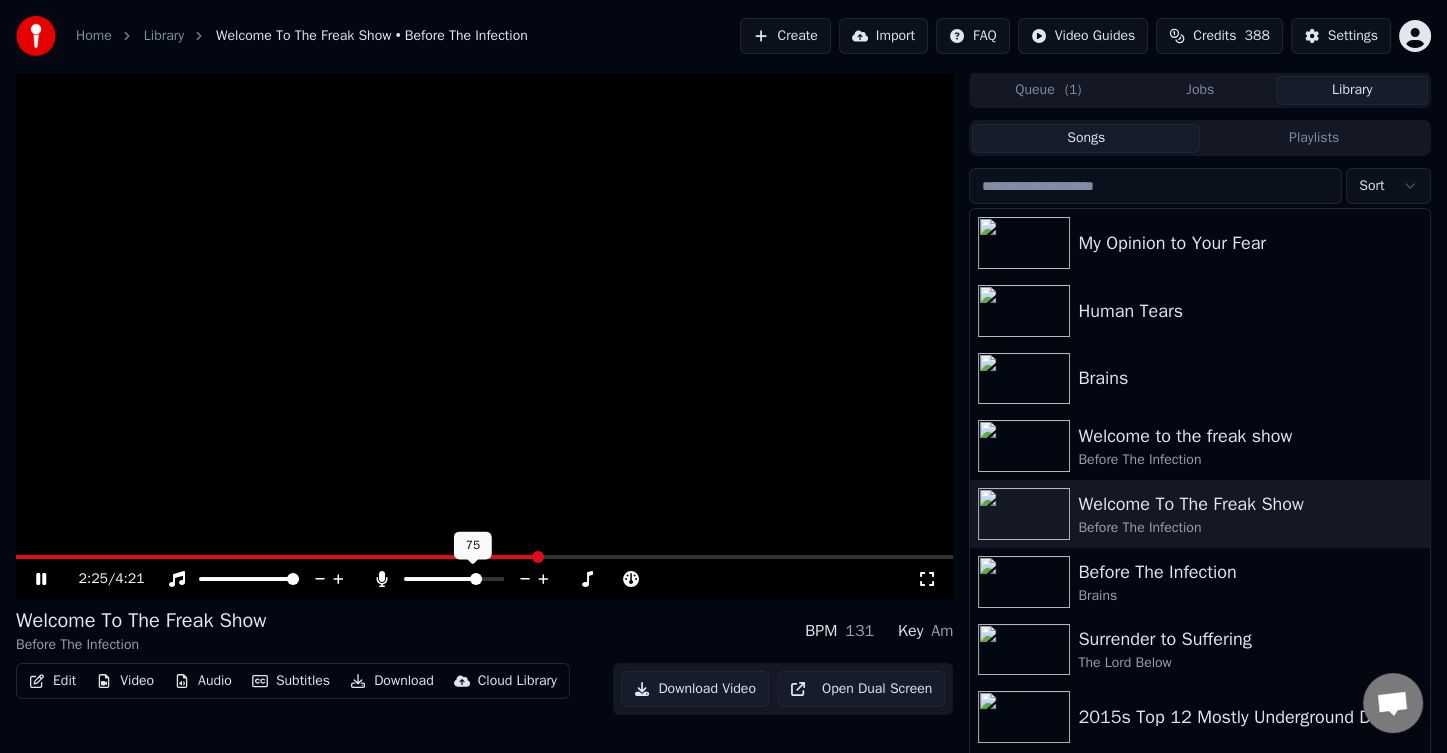 click 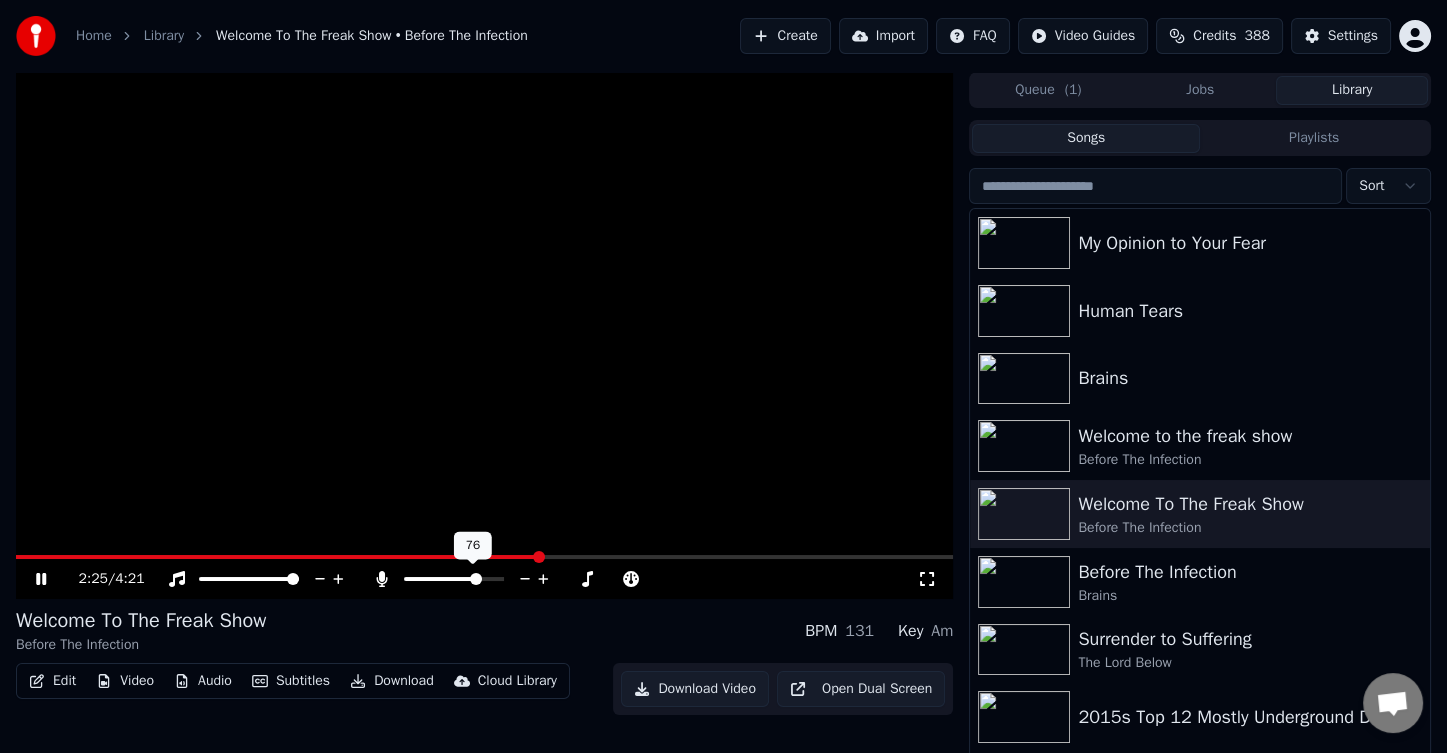 click 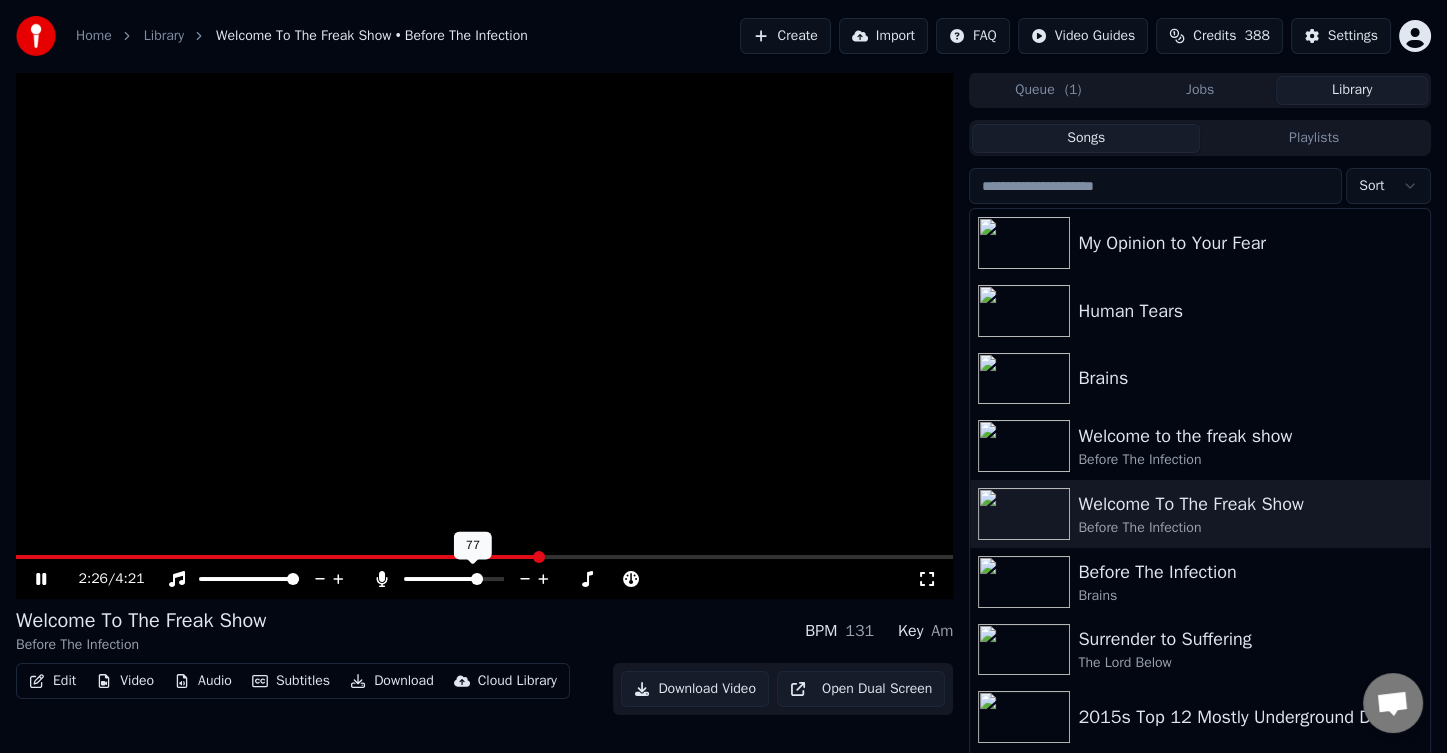 click 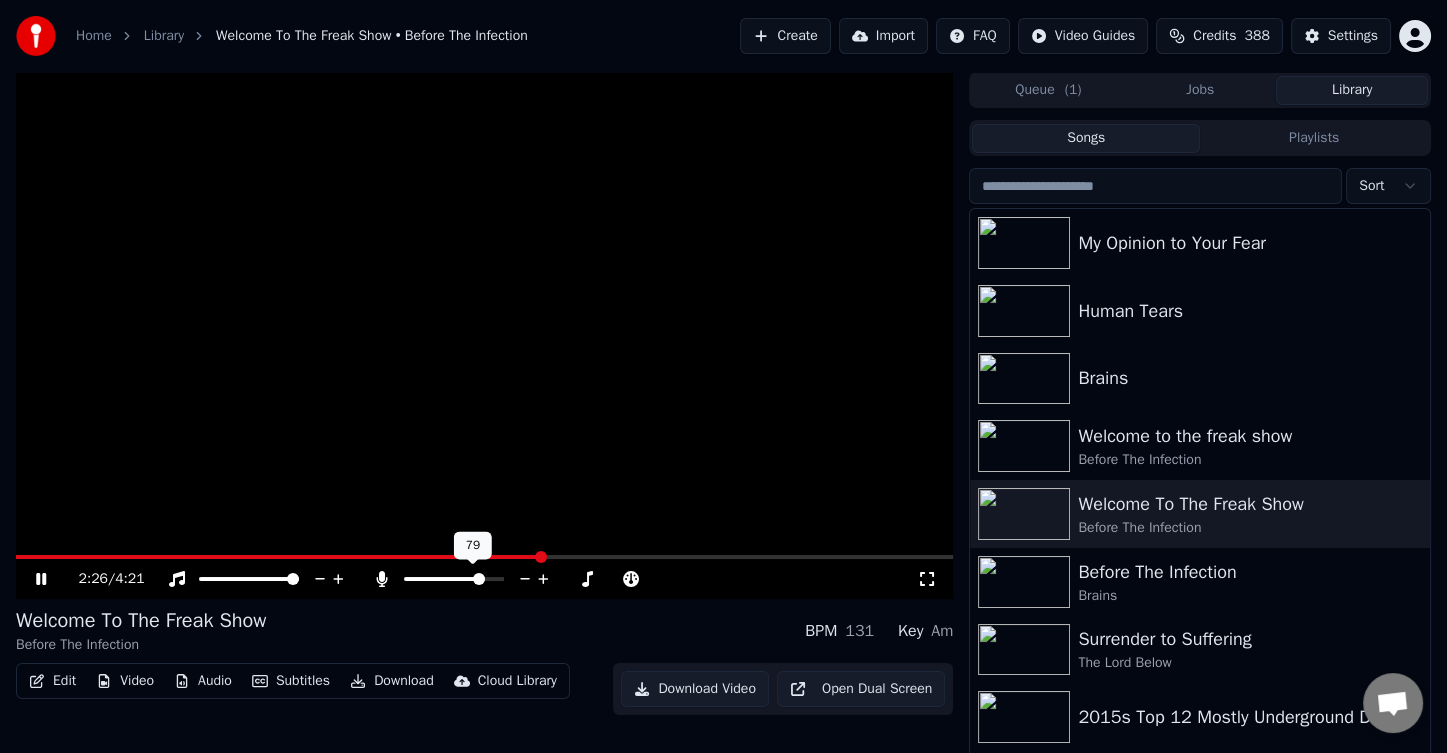click 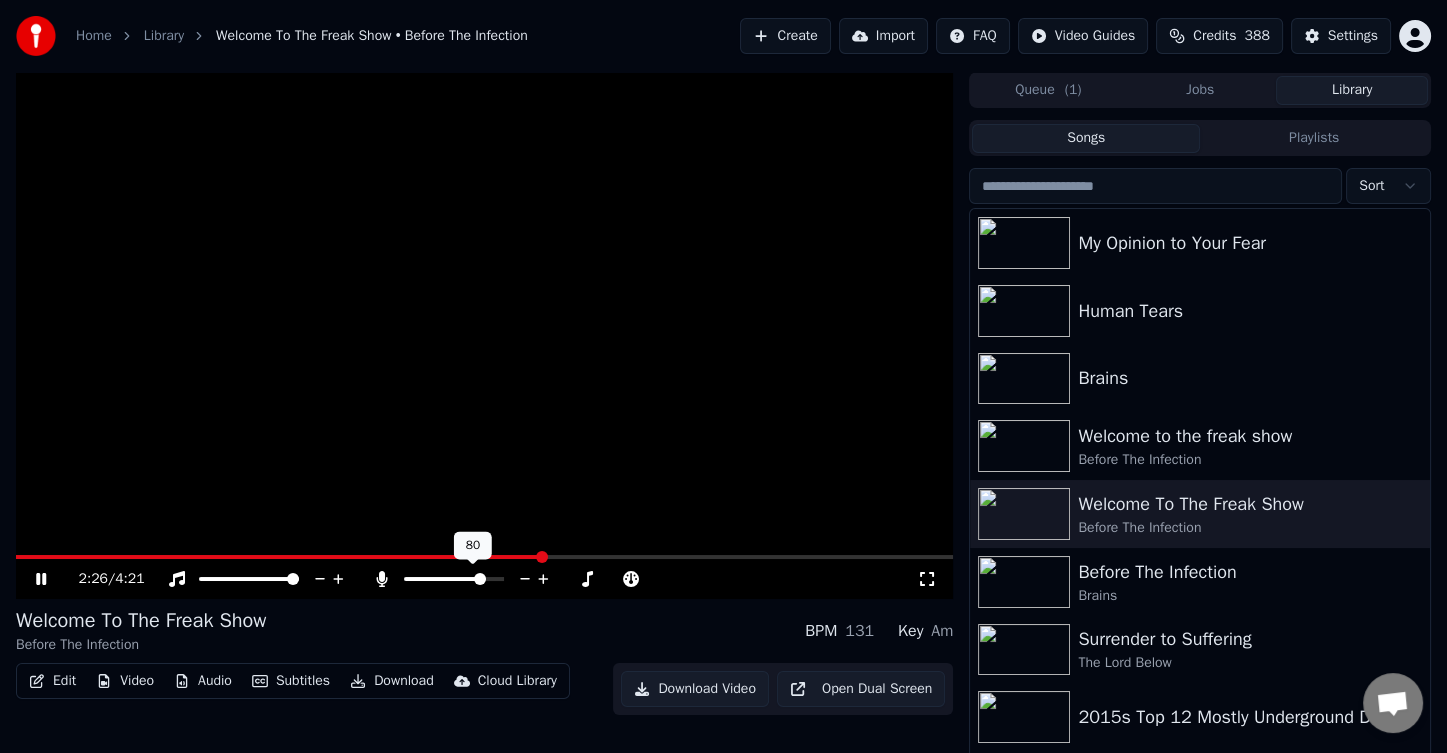 click 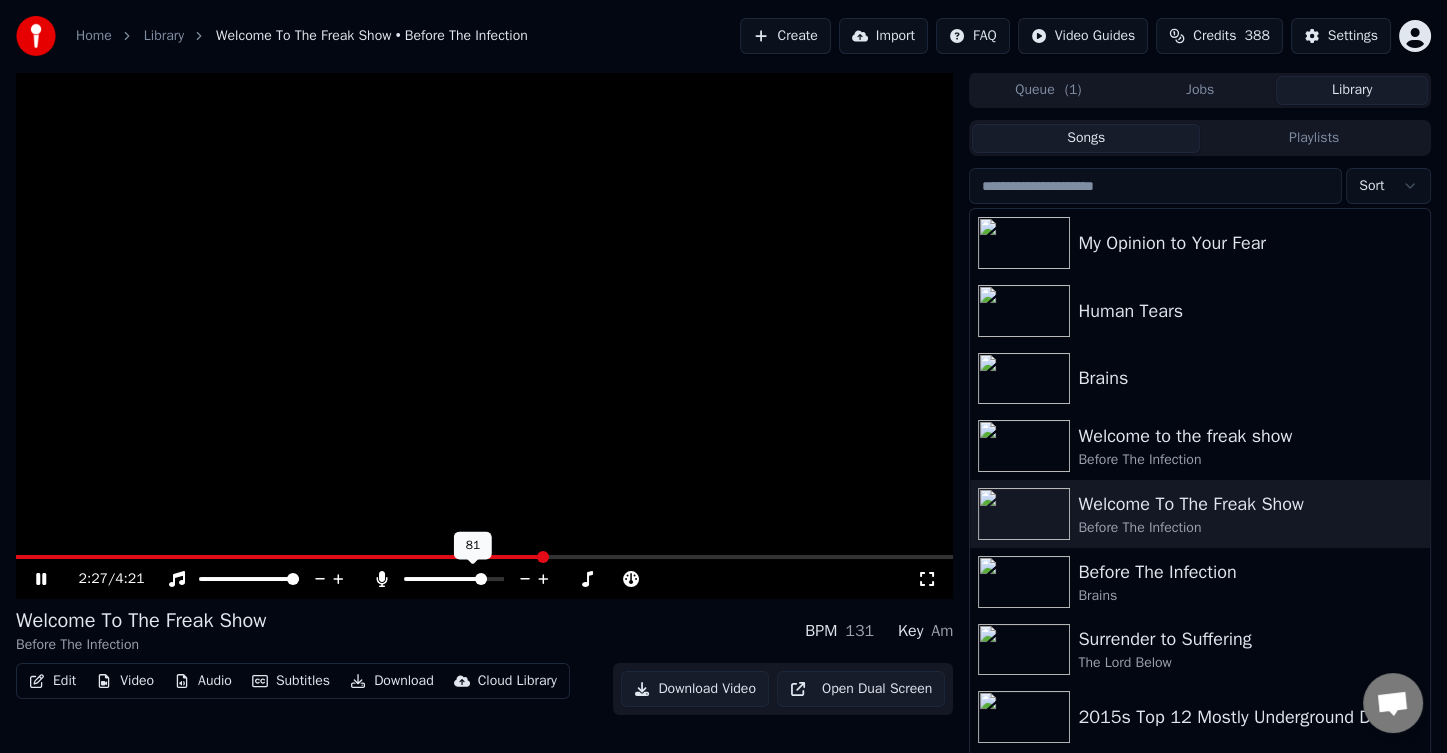 click 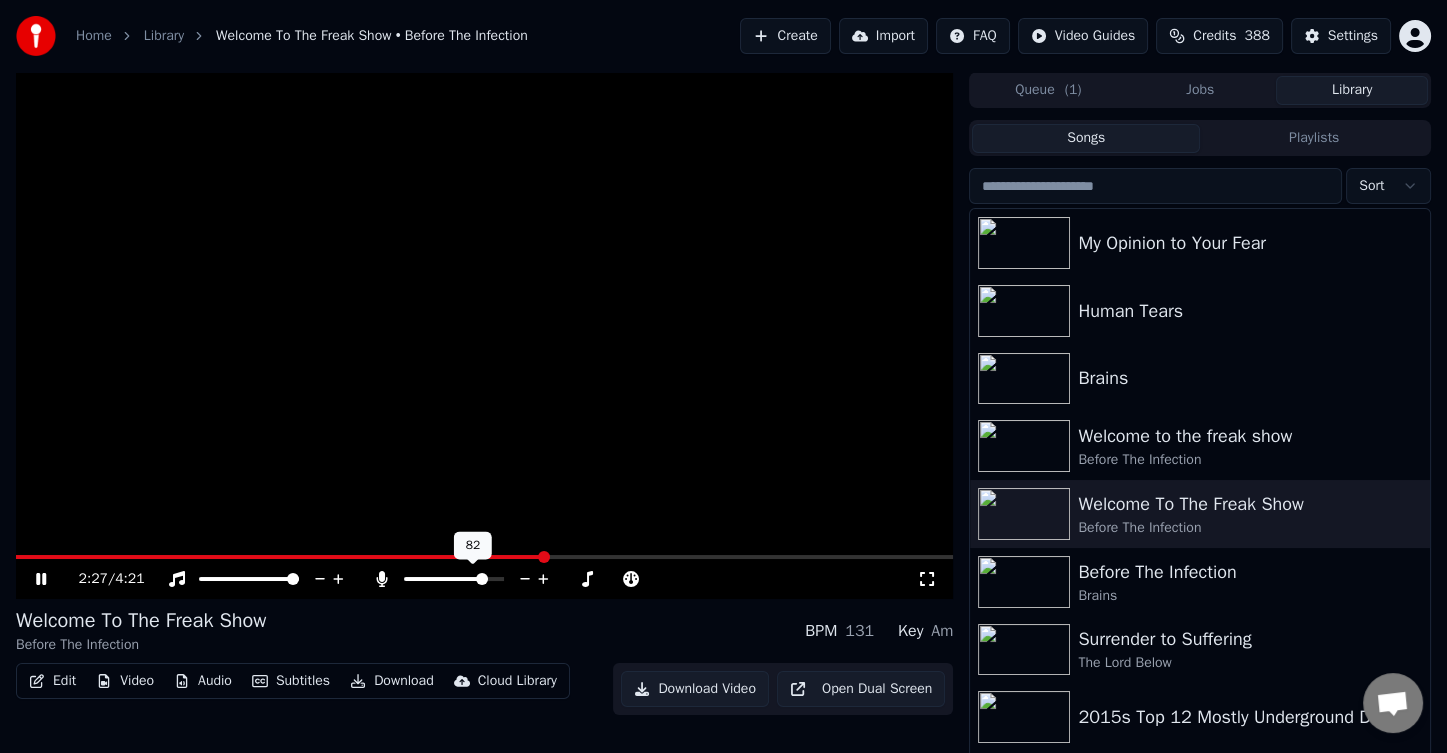 click 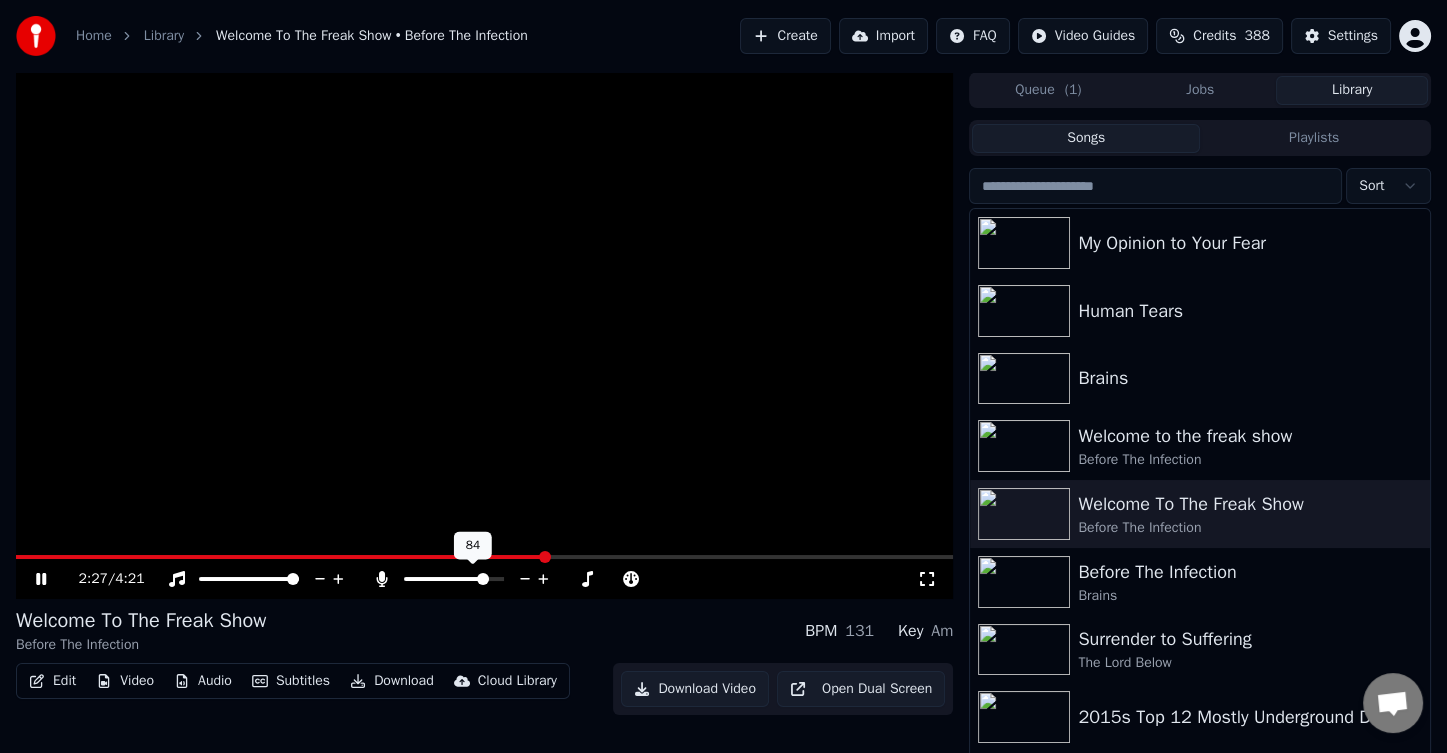 click 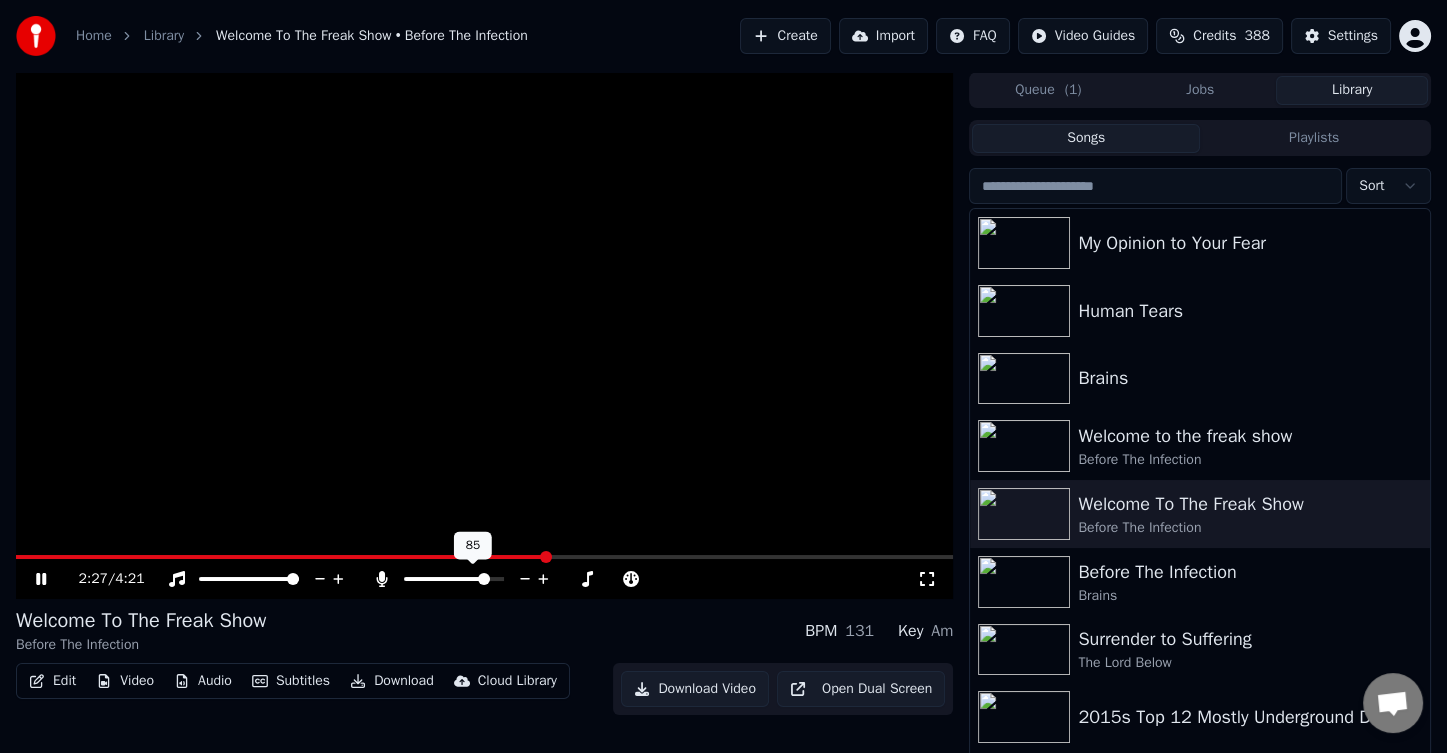 click 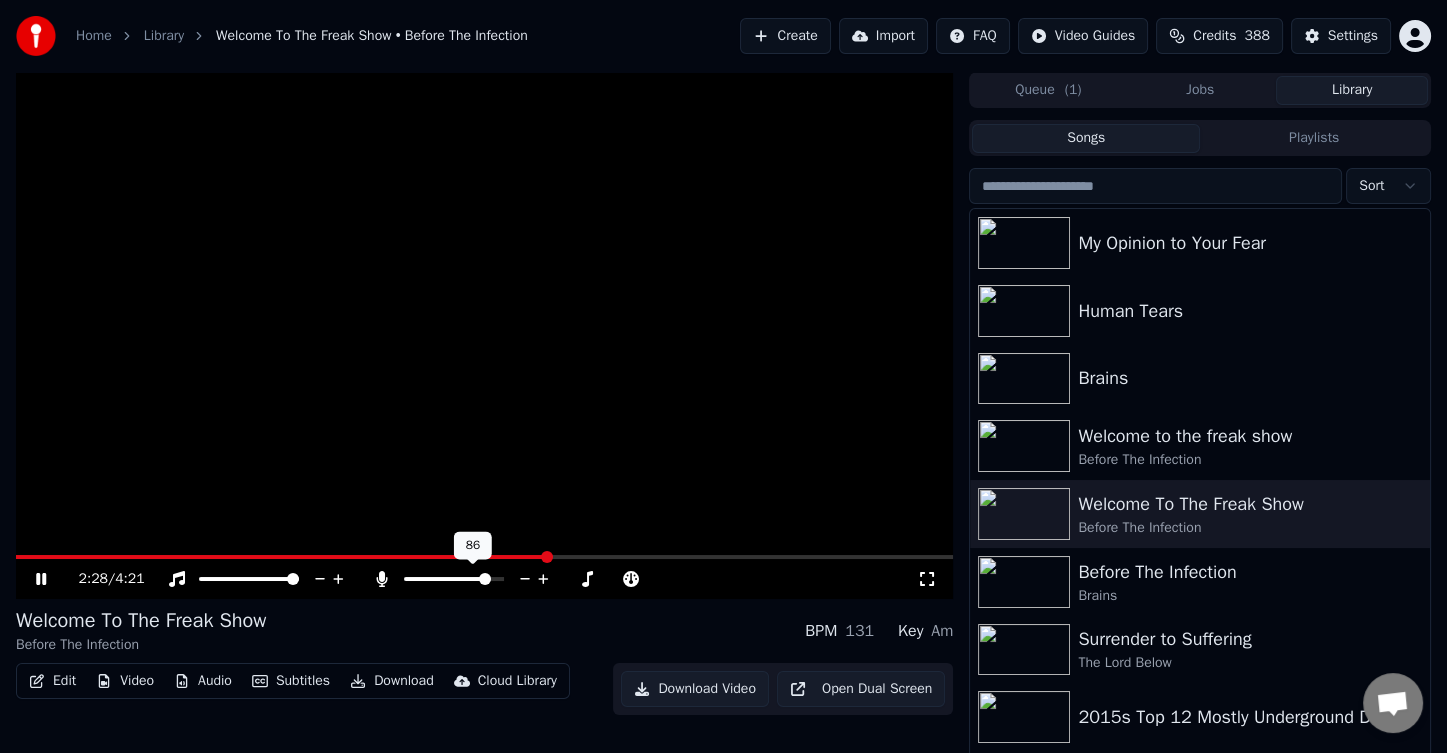 click 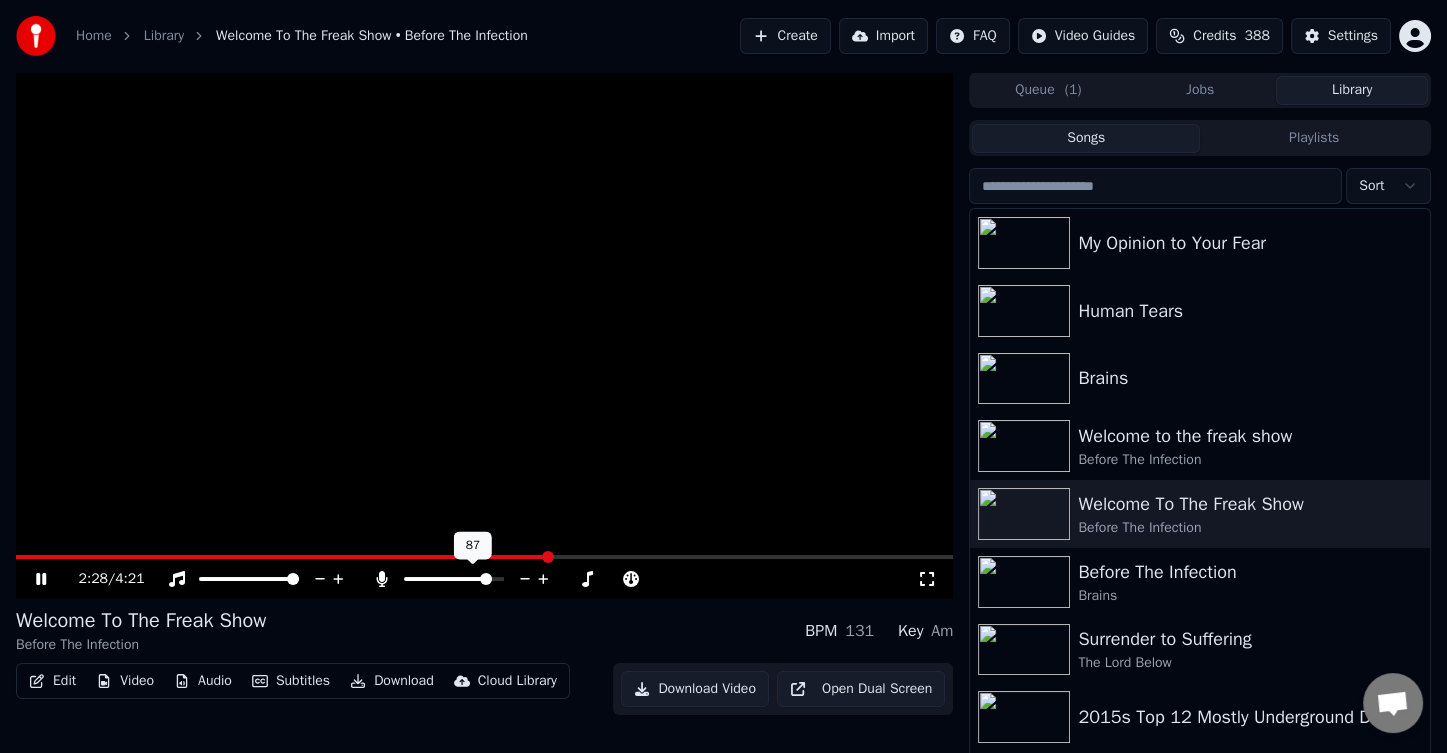 click 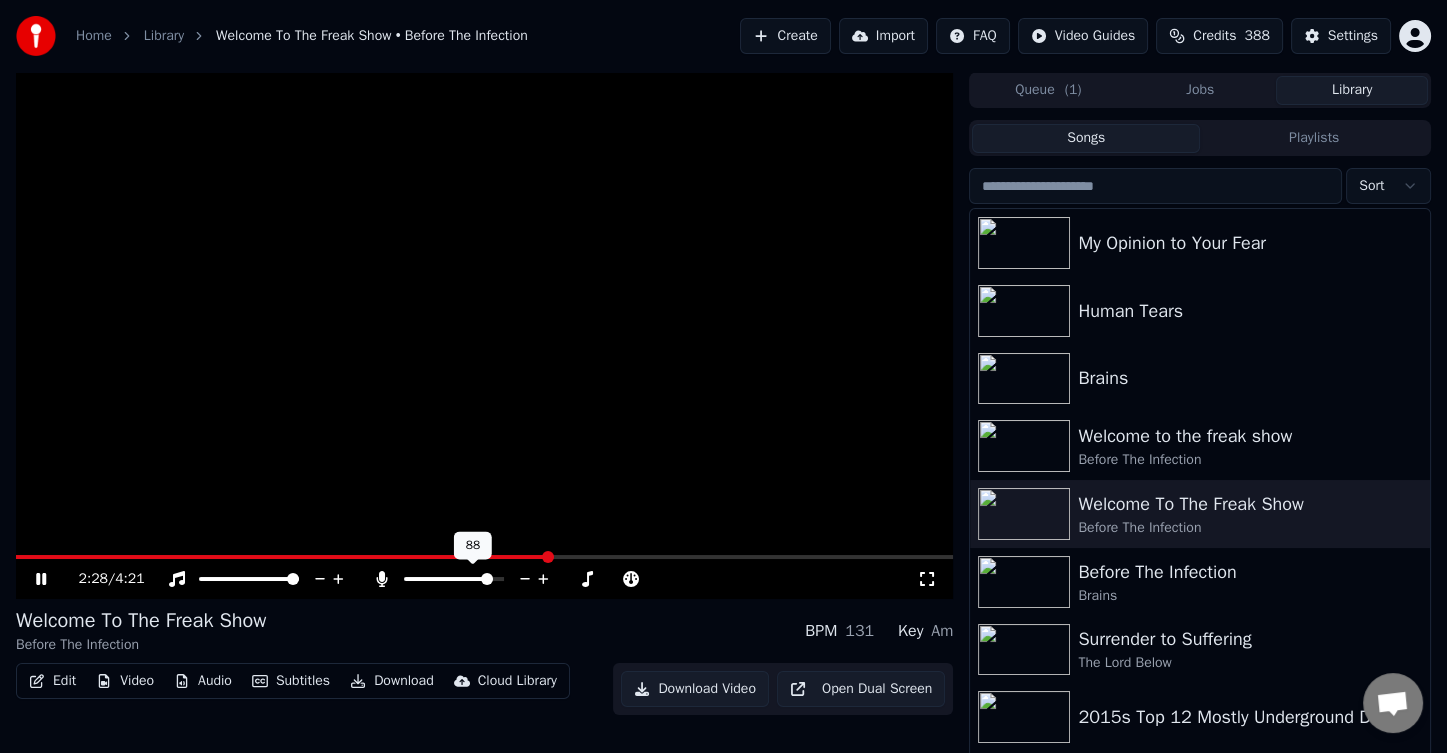 click 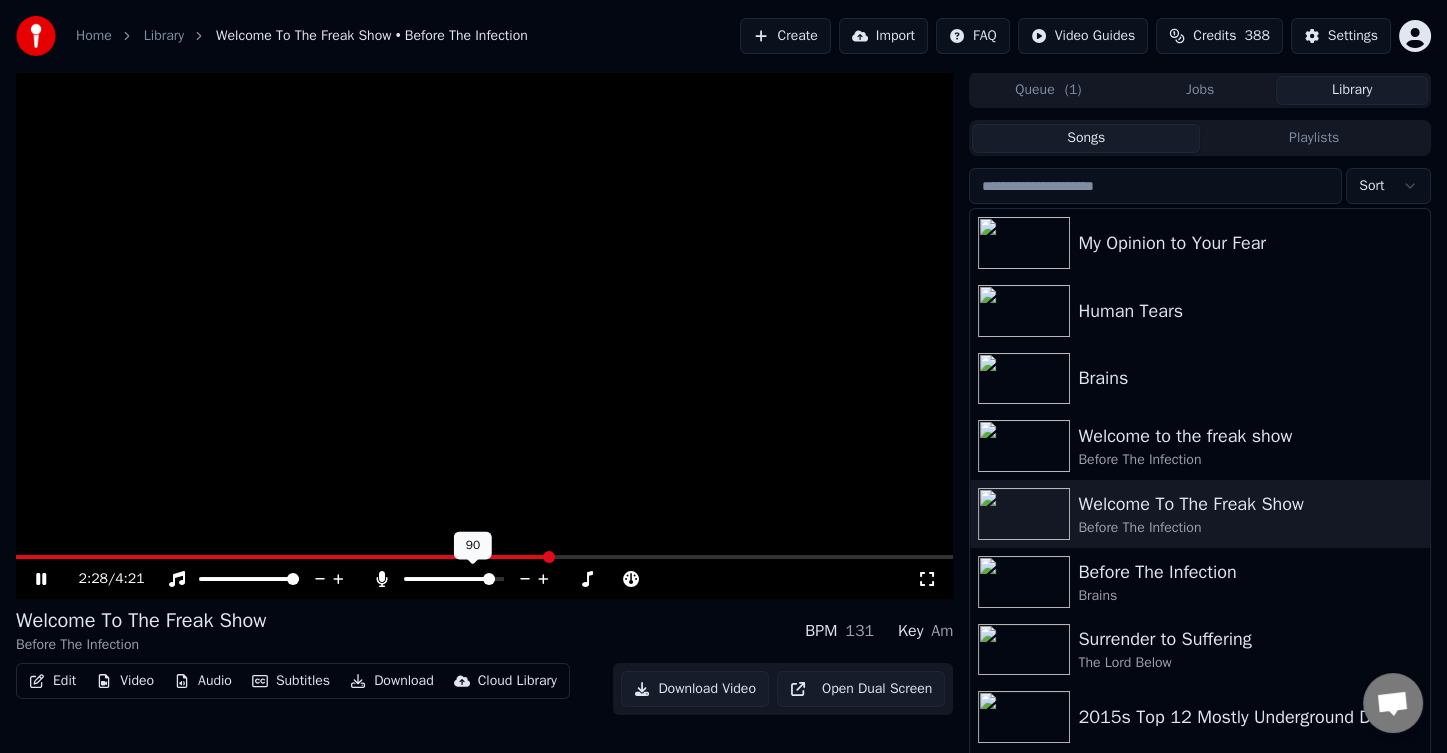 click 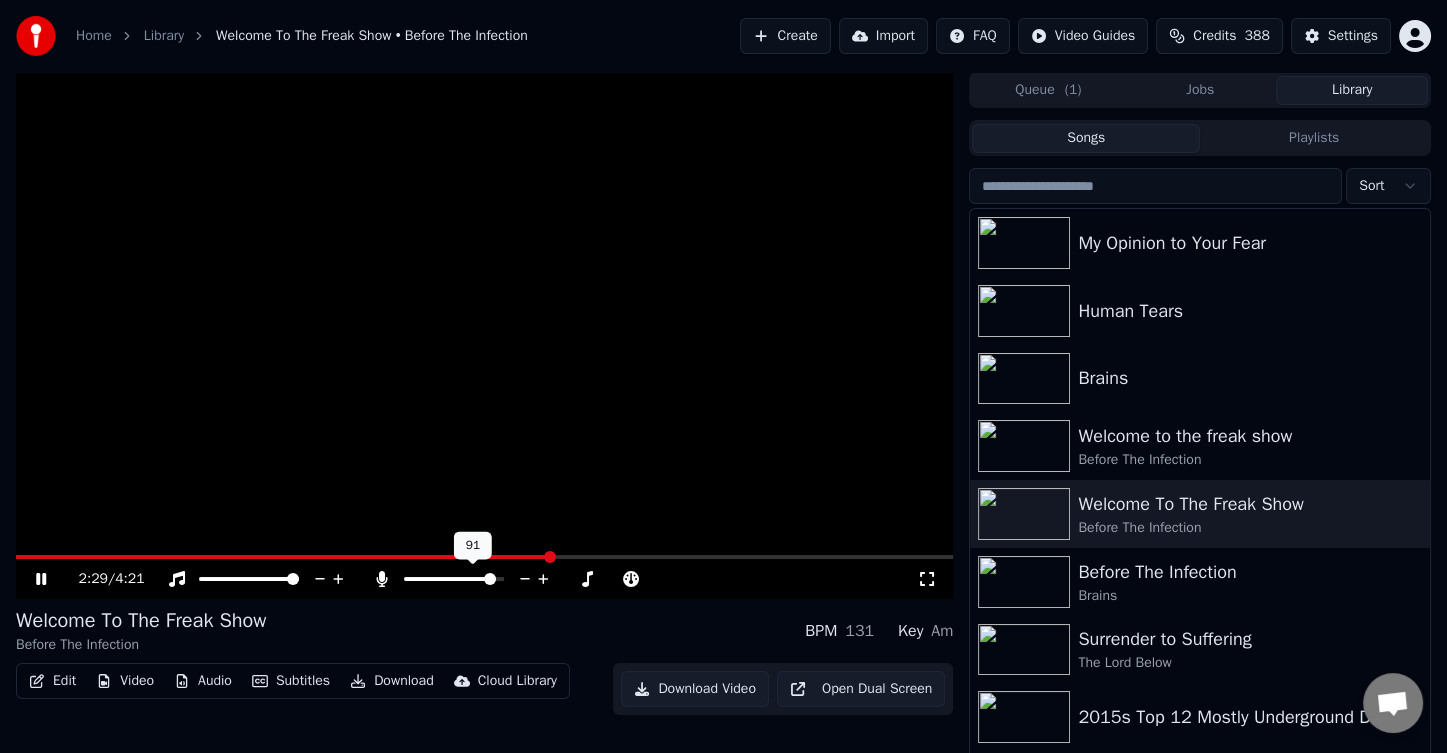 click 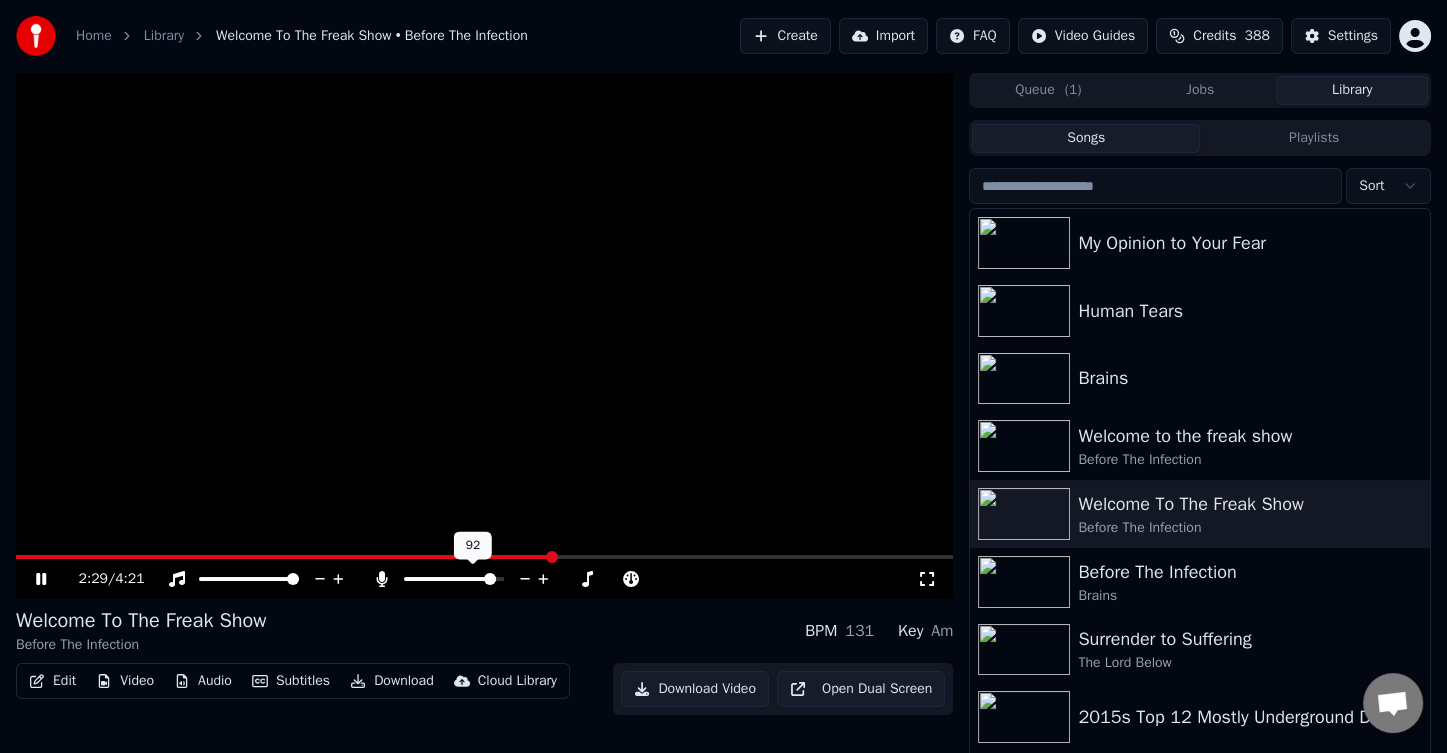 click 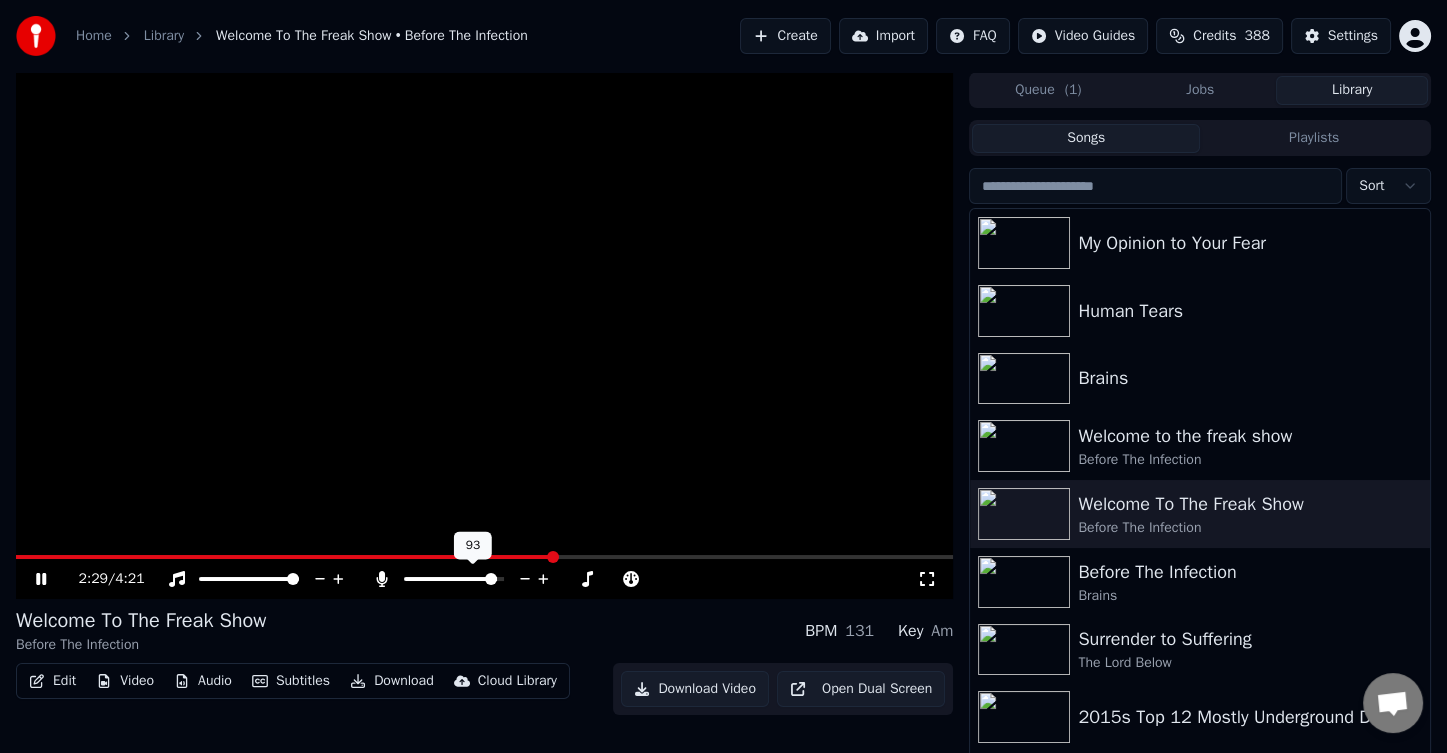 click 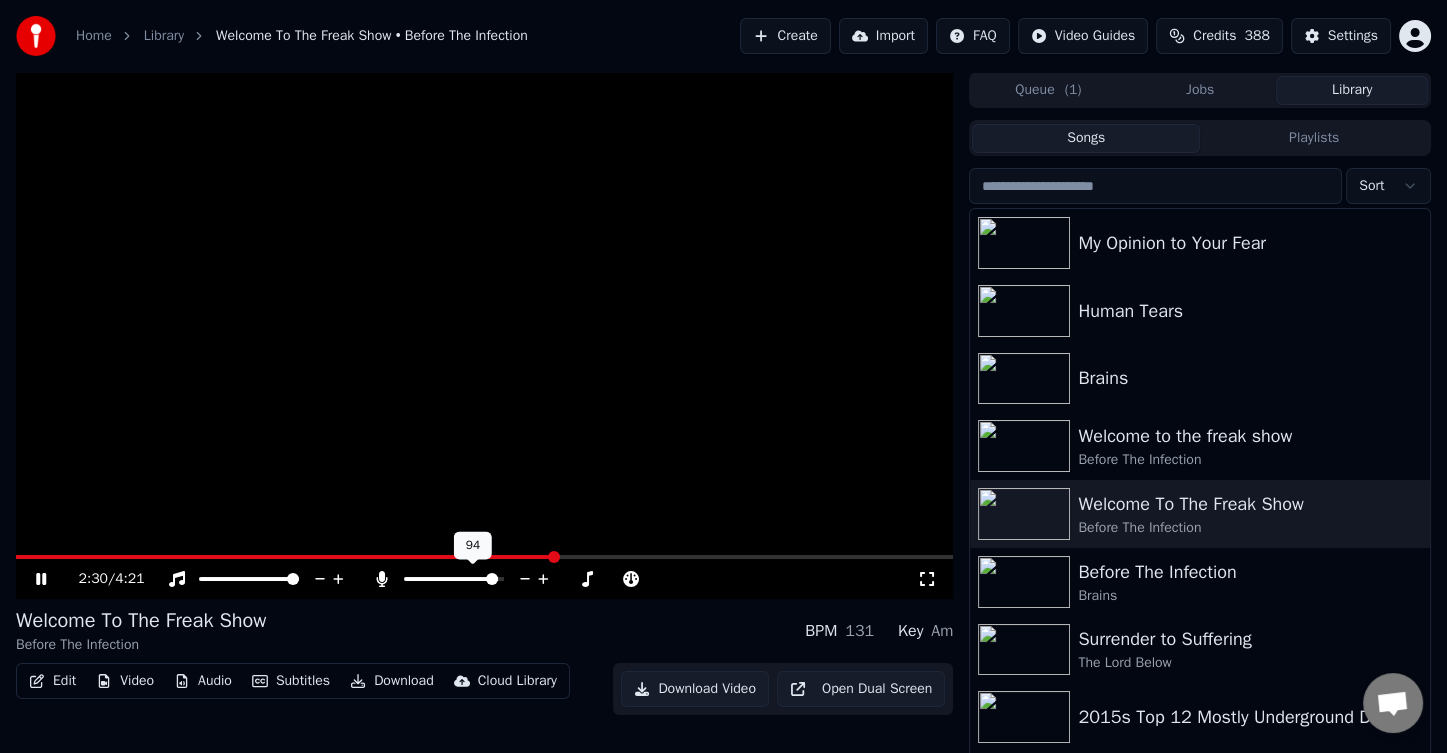 click 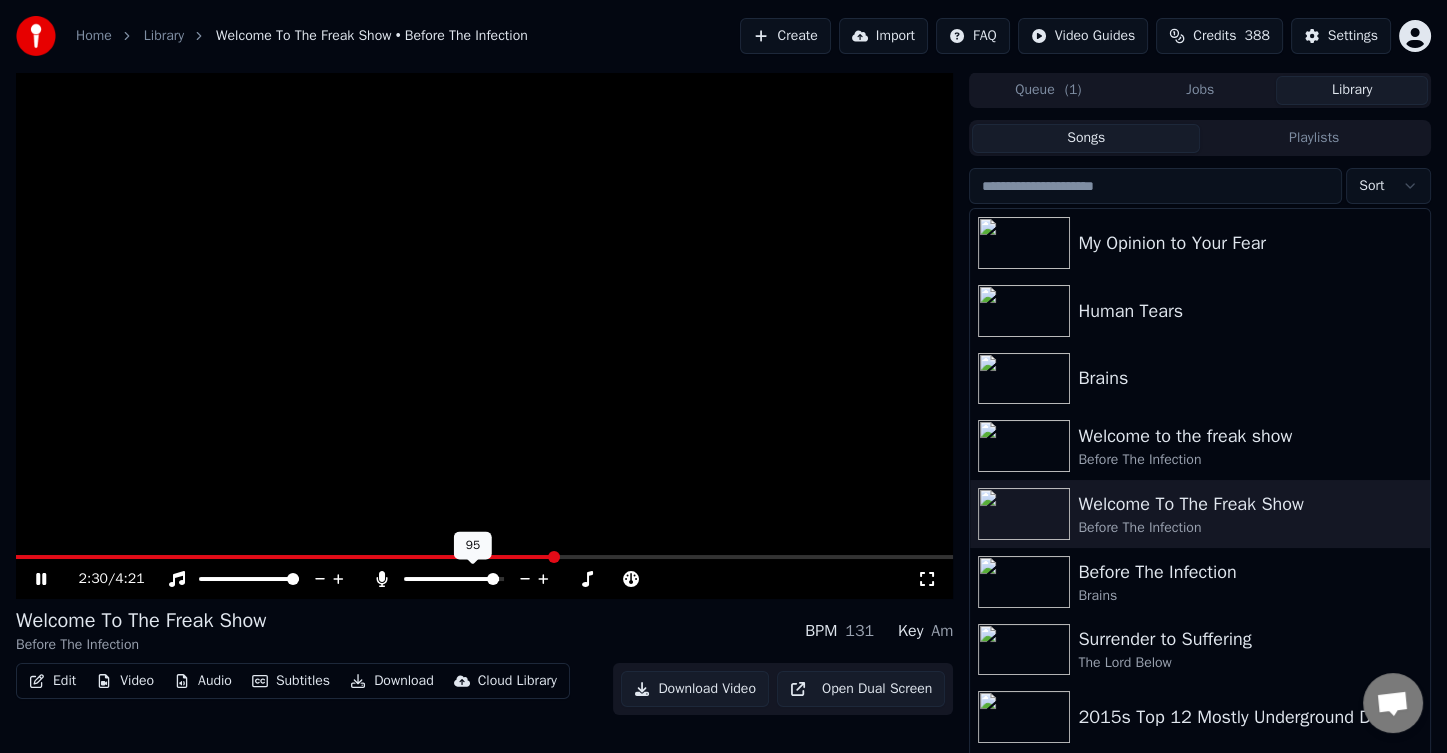 click 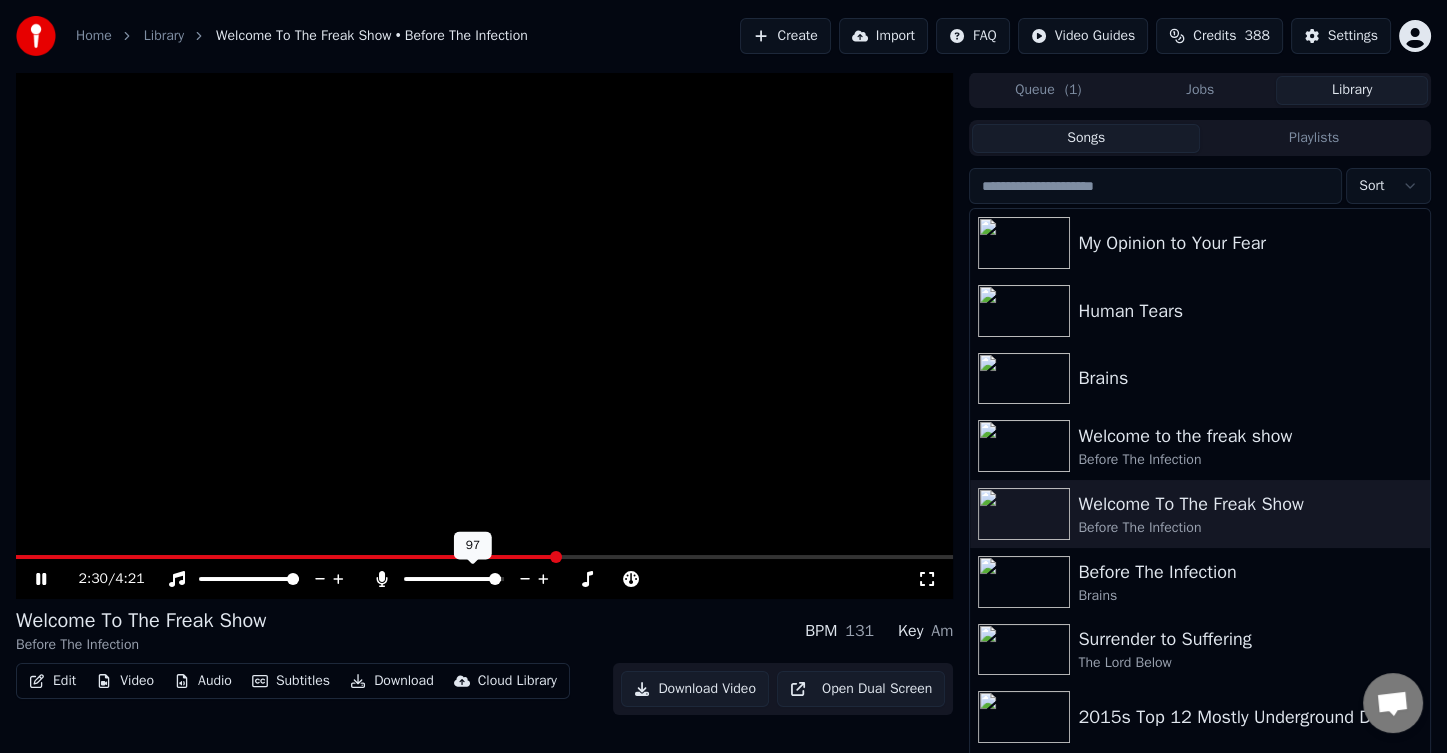 click 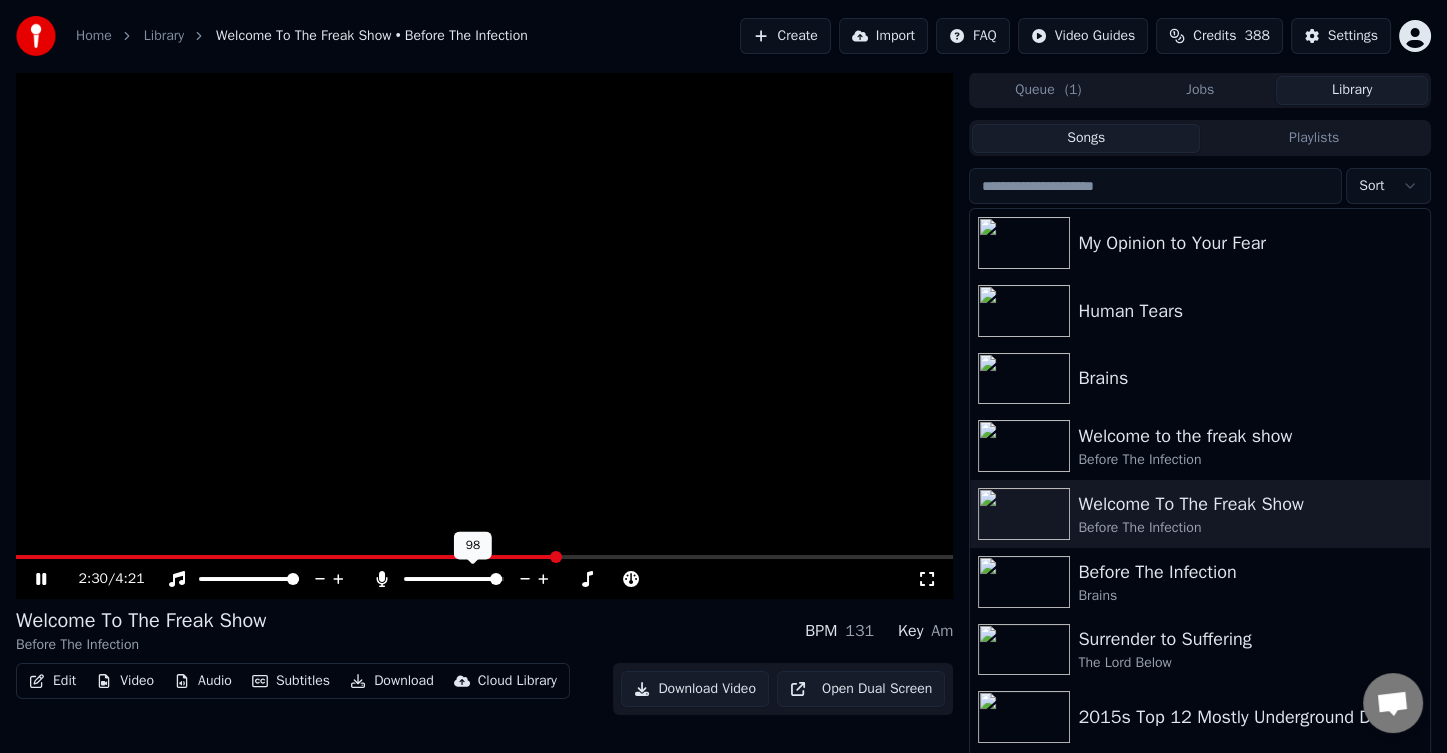 click 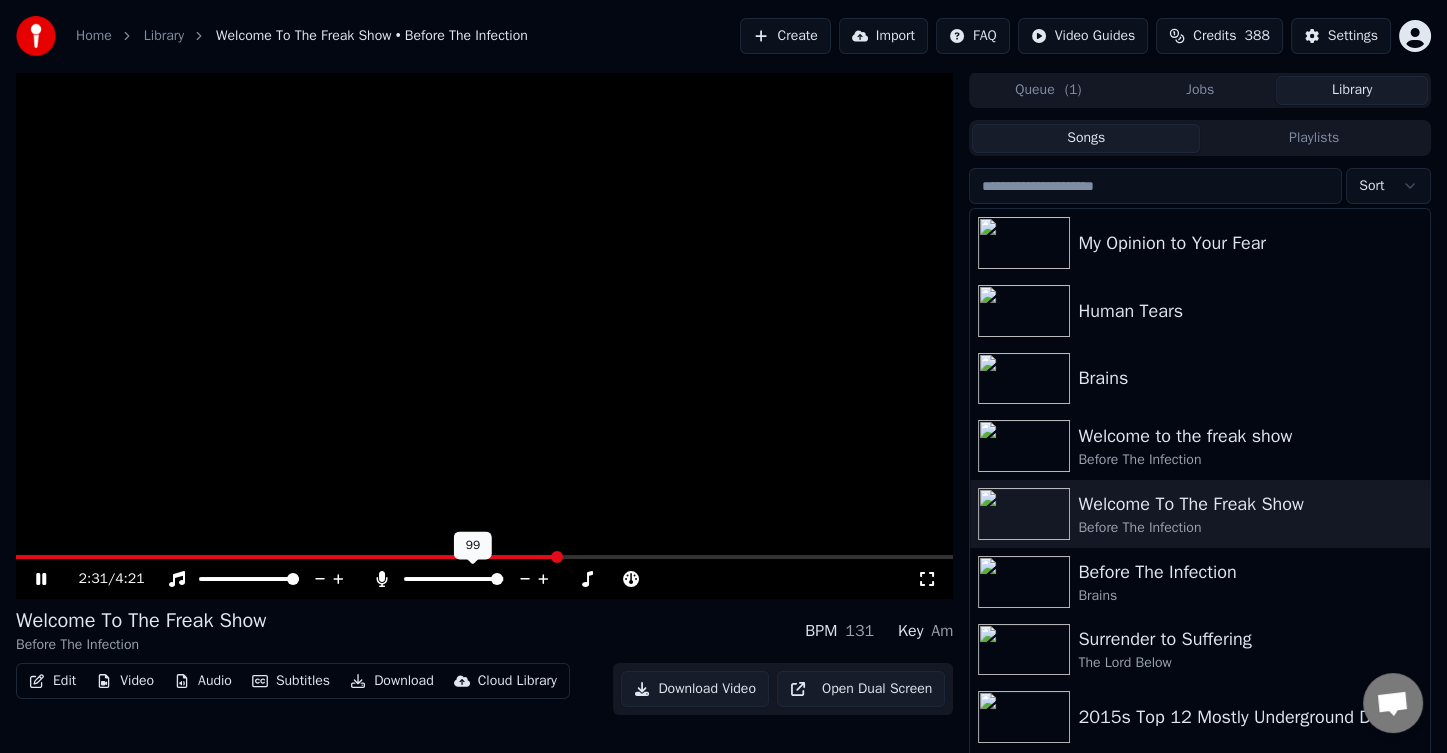 click 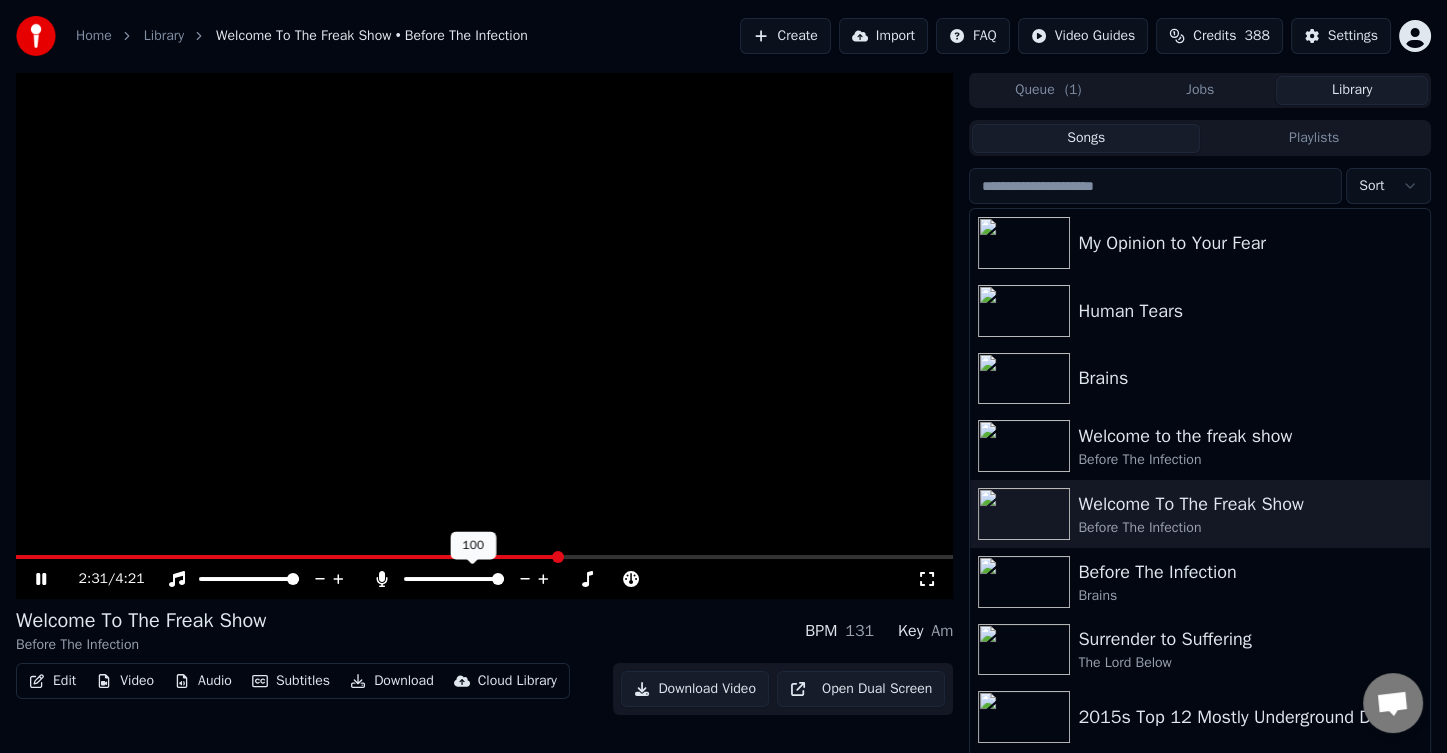 click 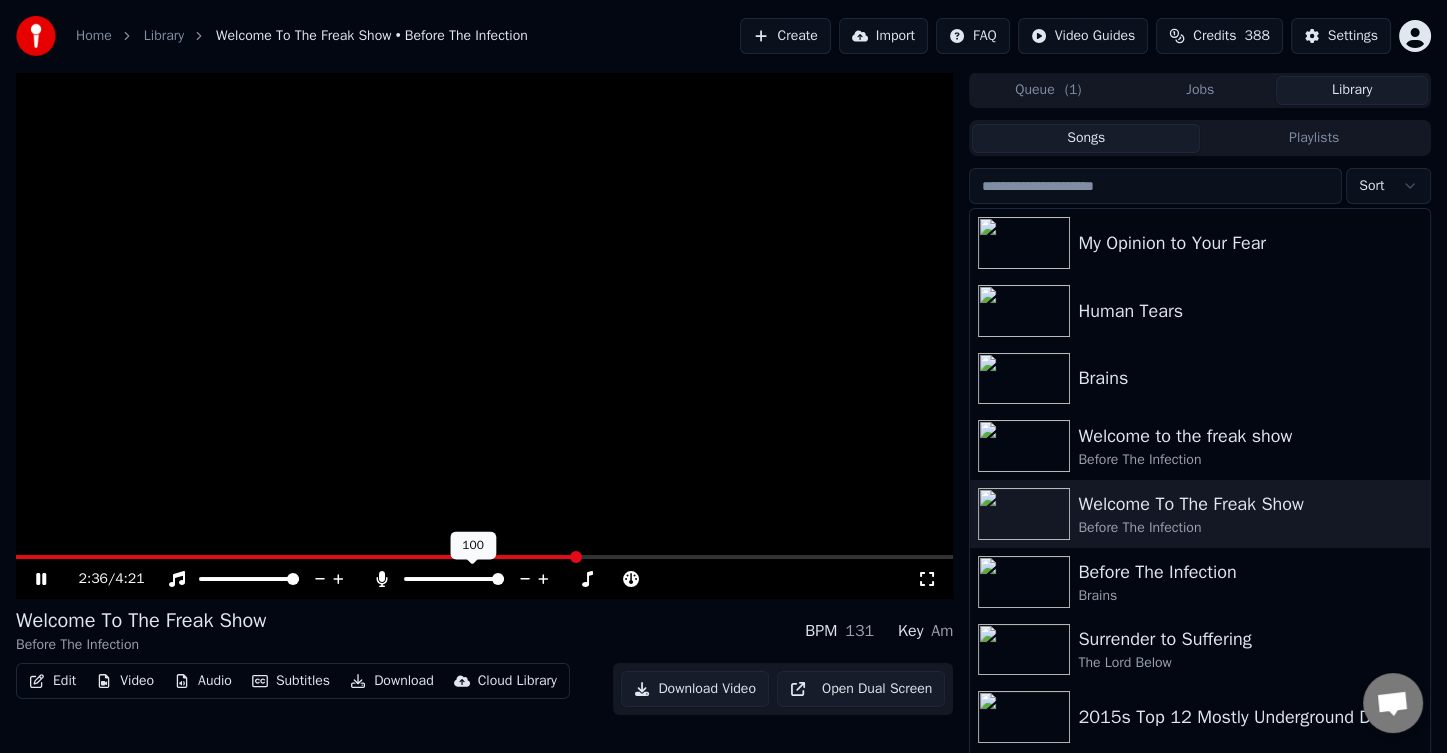 click 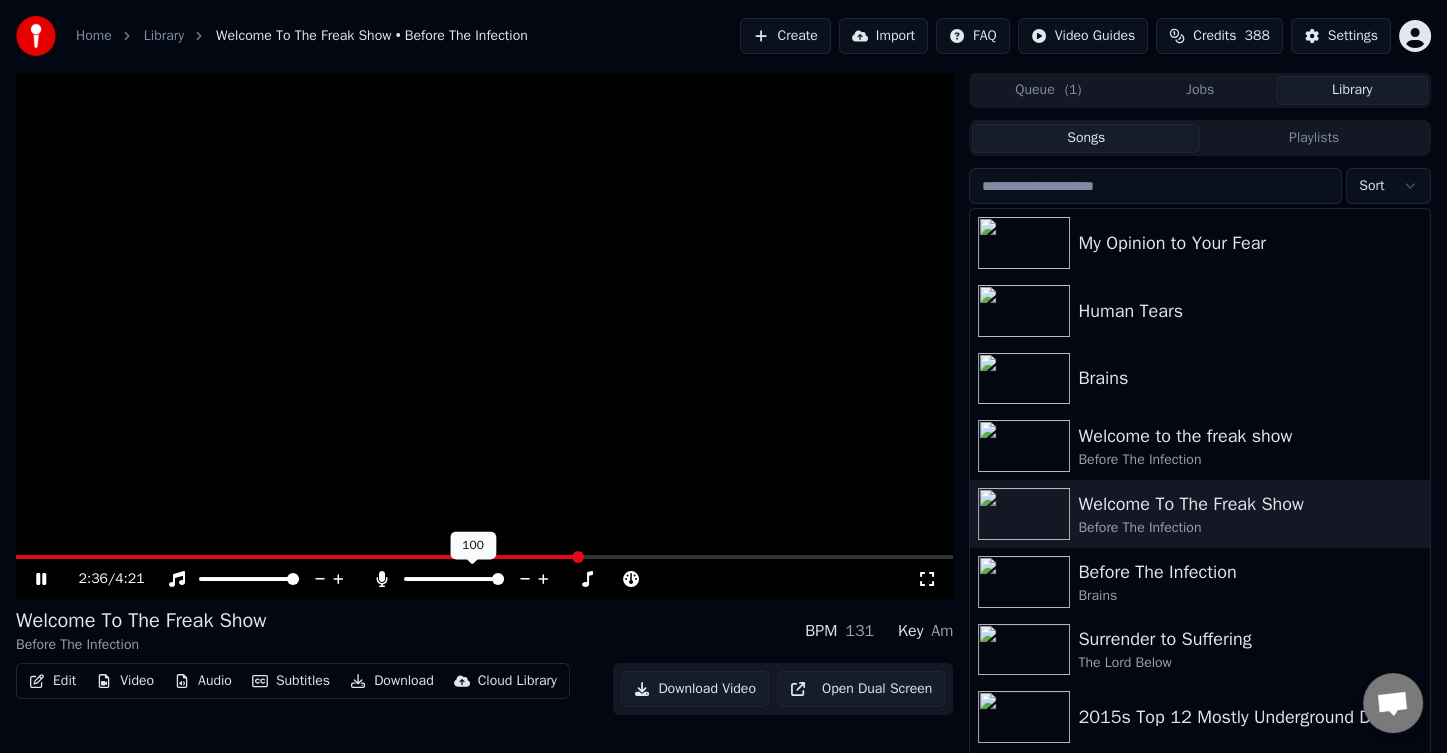 click 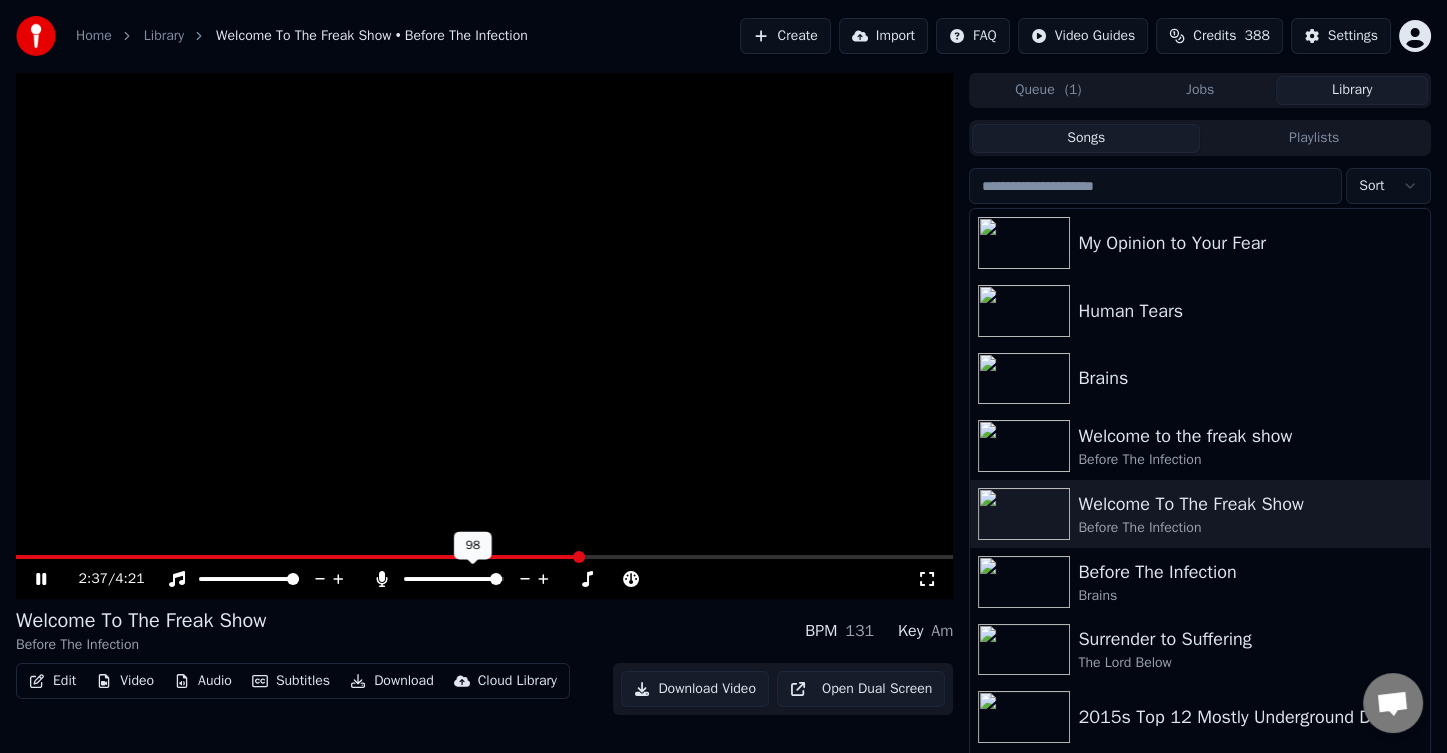 click 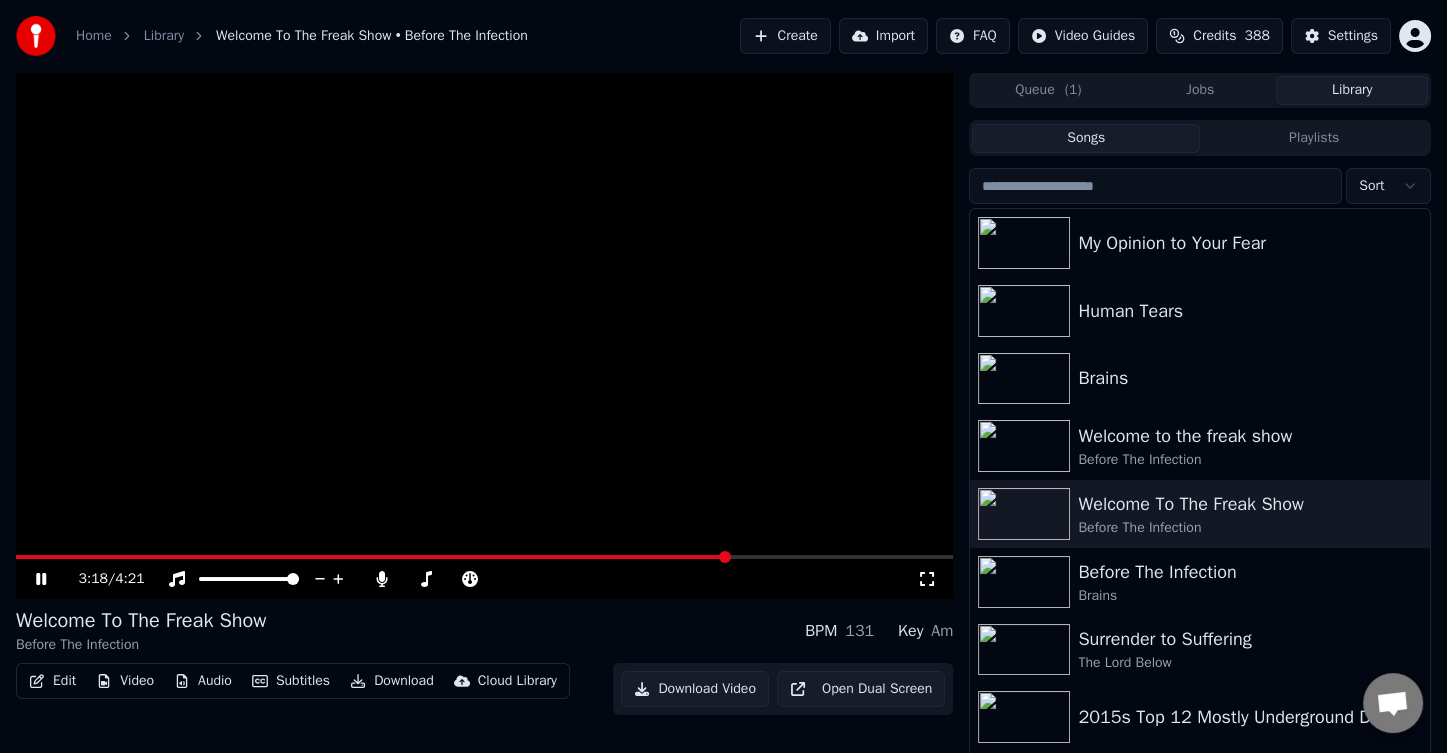 click on "Welcome To The Freak Show Before The Infection BPM 131 Key Am" at bounding box center (484, 631) 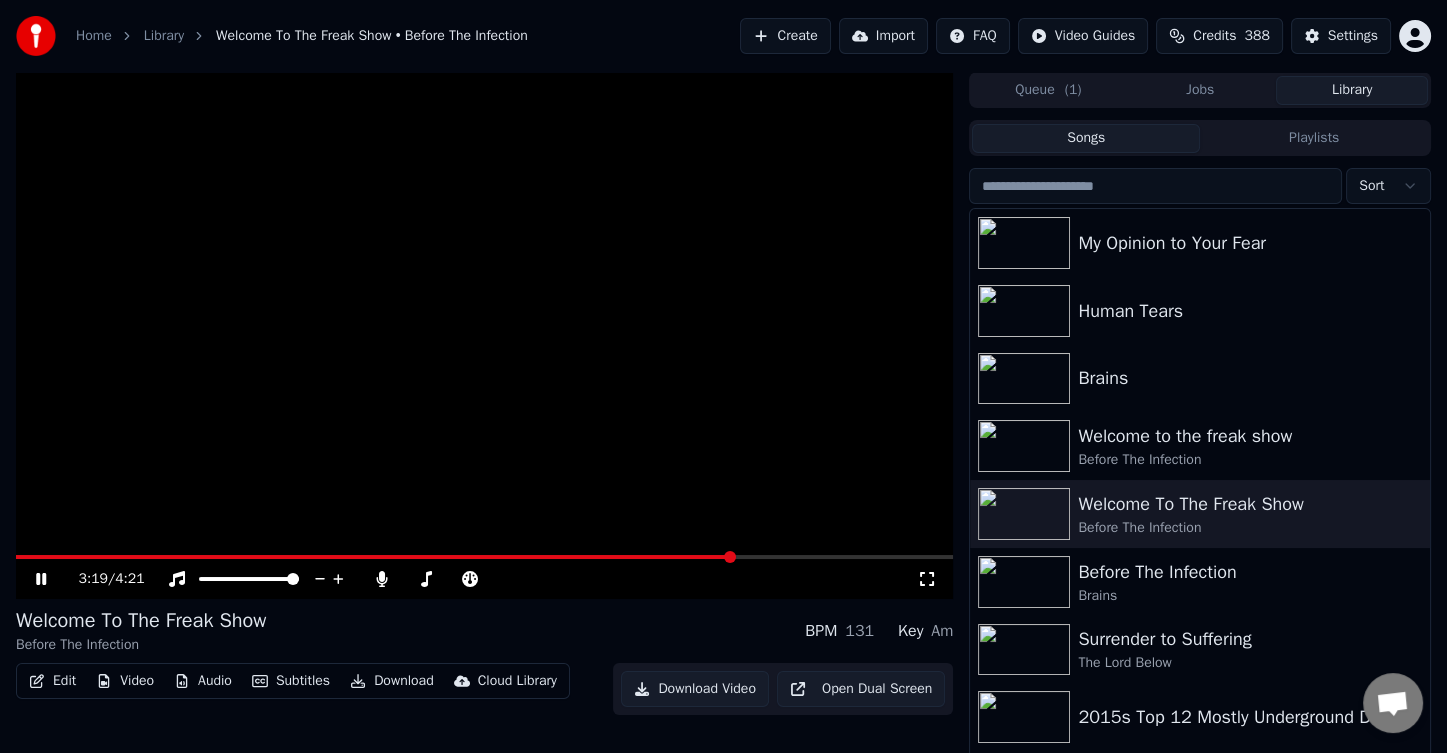 click on "Welcome To The Freak Show Before The Infection BPM 131 Key Am" at bounding box center (484, 631) 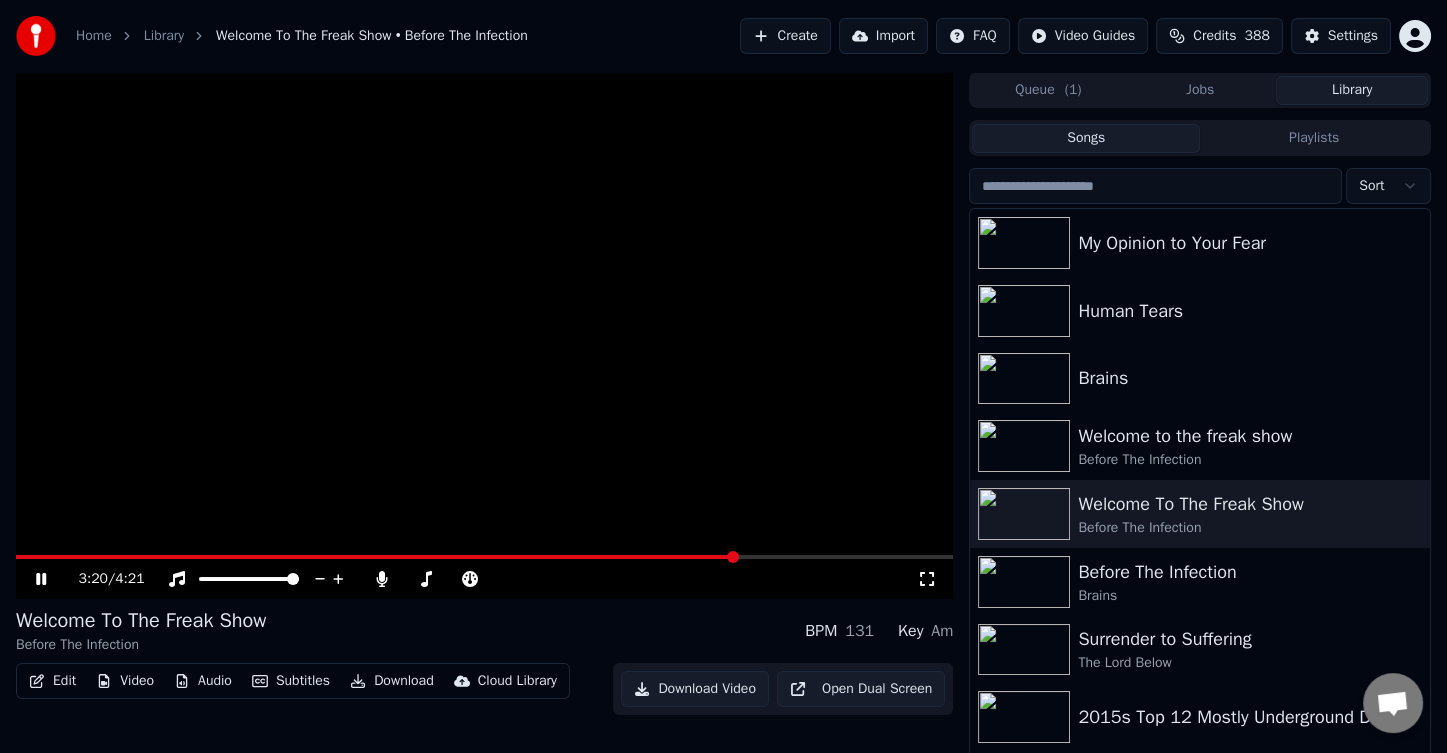 click on "Welcome To The Freak Show Before The Infection BPM 131 Key Am" at bounding box center (484, 631) 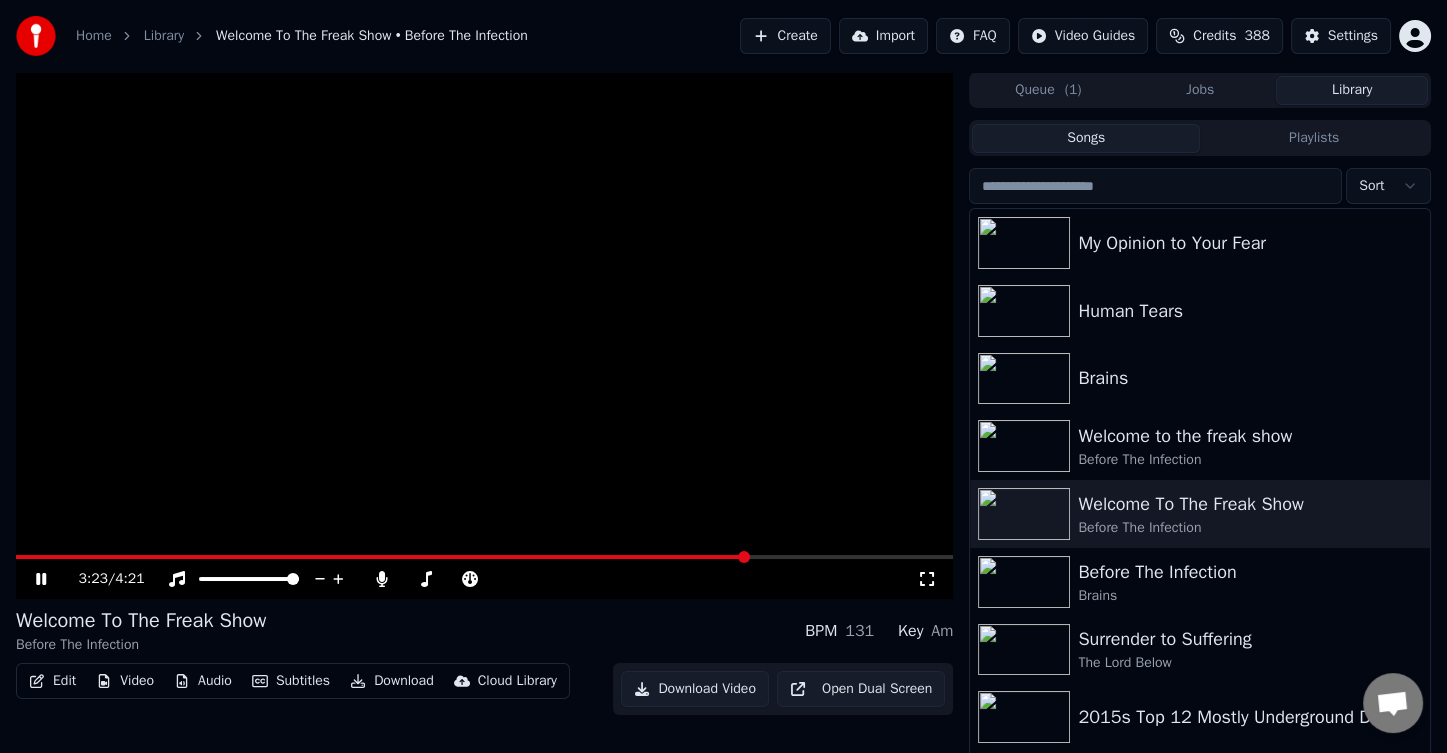 click 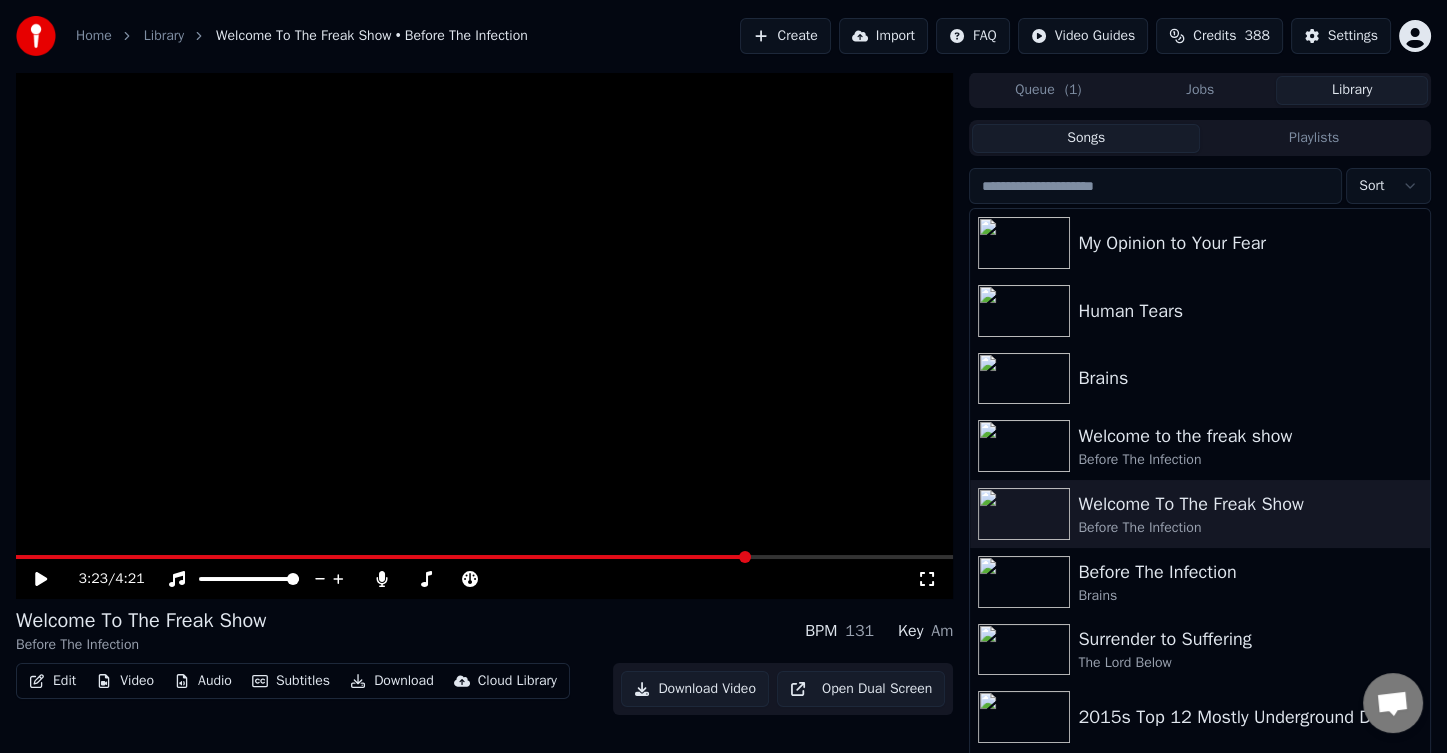 click 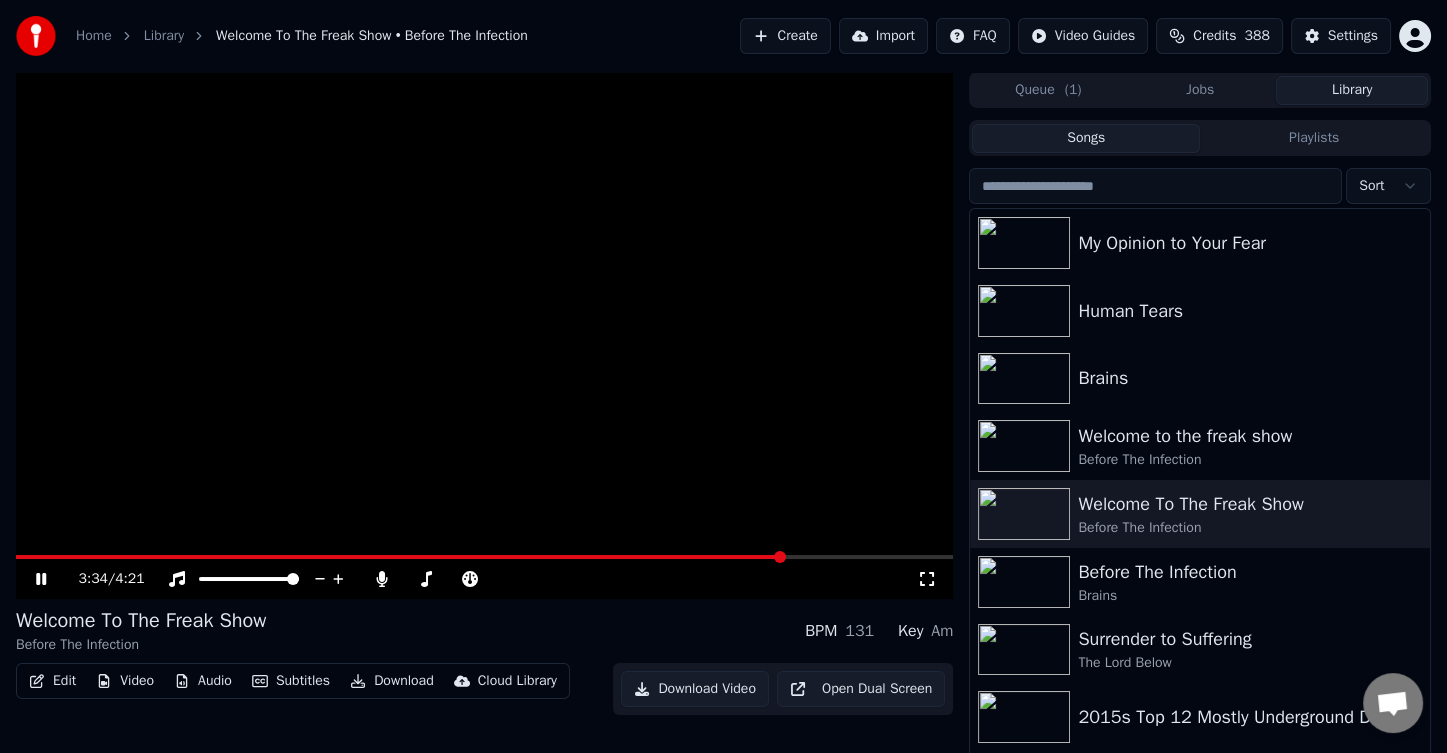 click at bounding box center [484, 557] 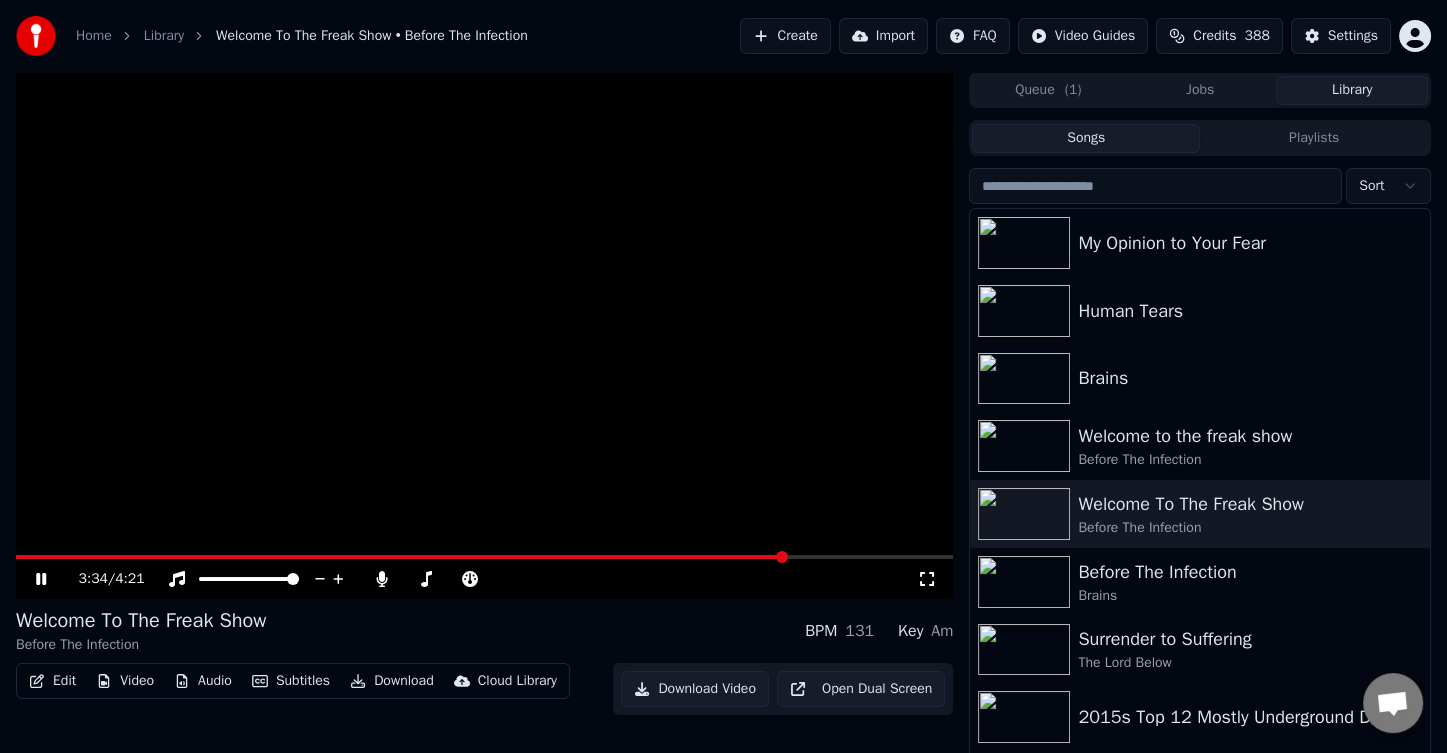 click at bounding box center (401, 557) 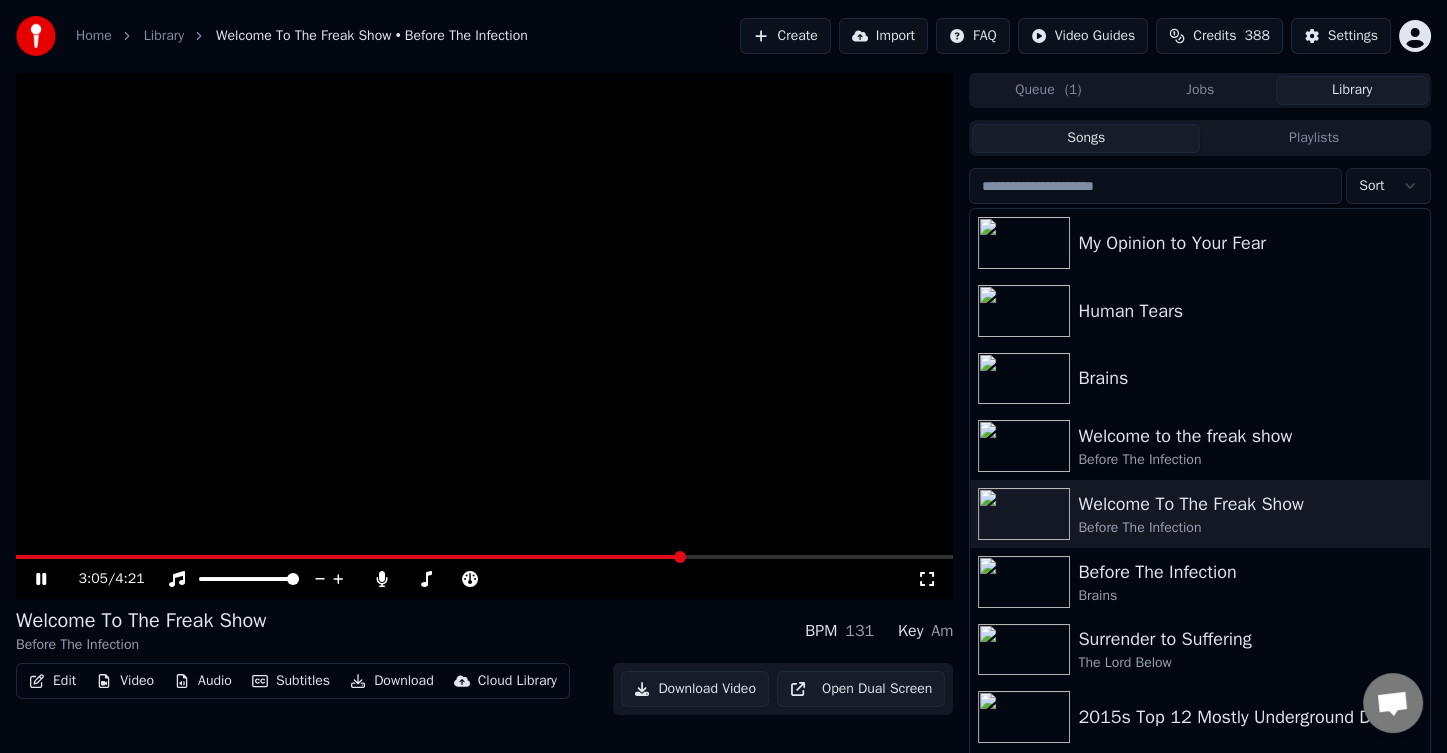 click at bounding box center (484, 557) 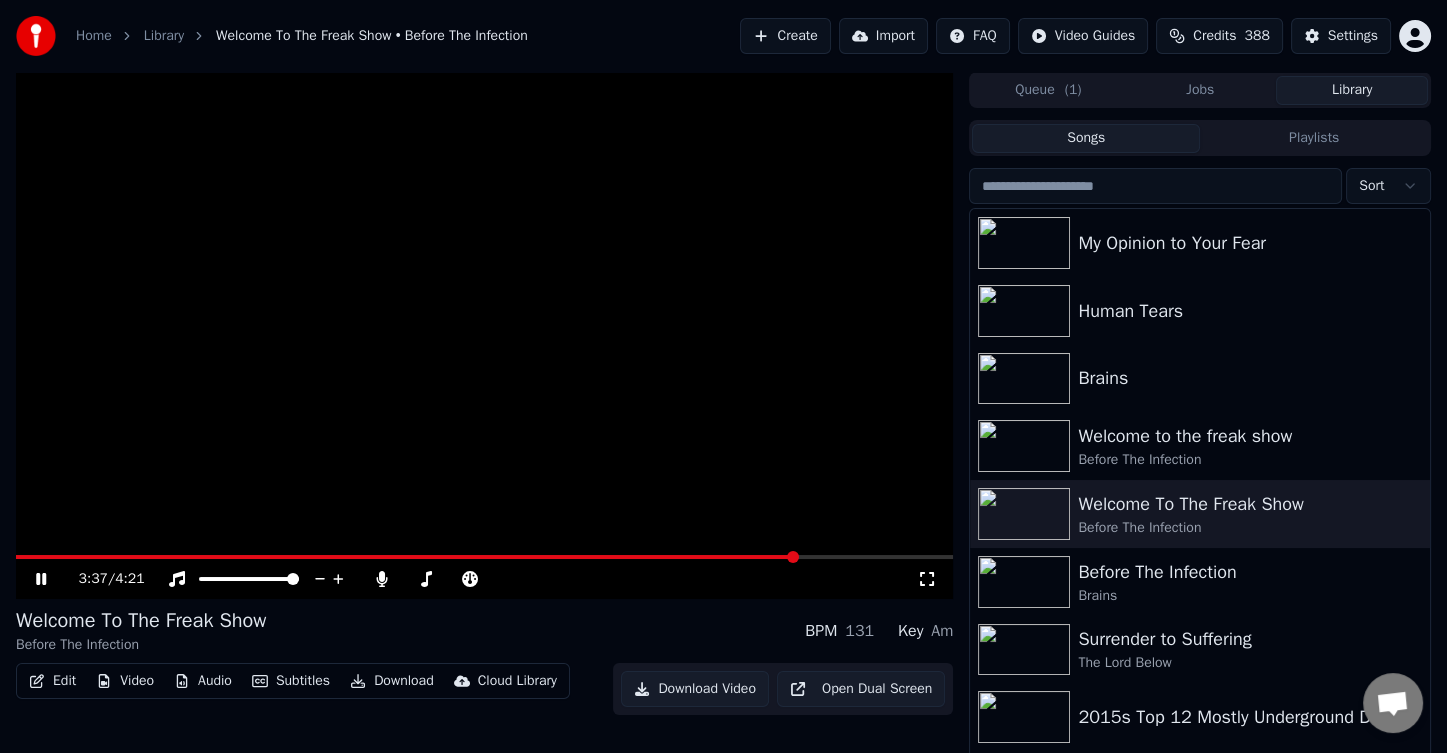click at bounding box center (484, 557) 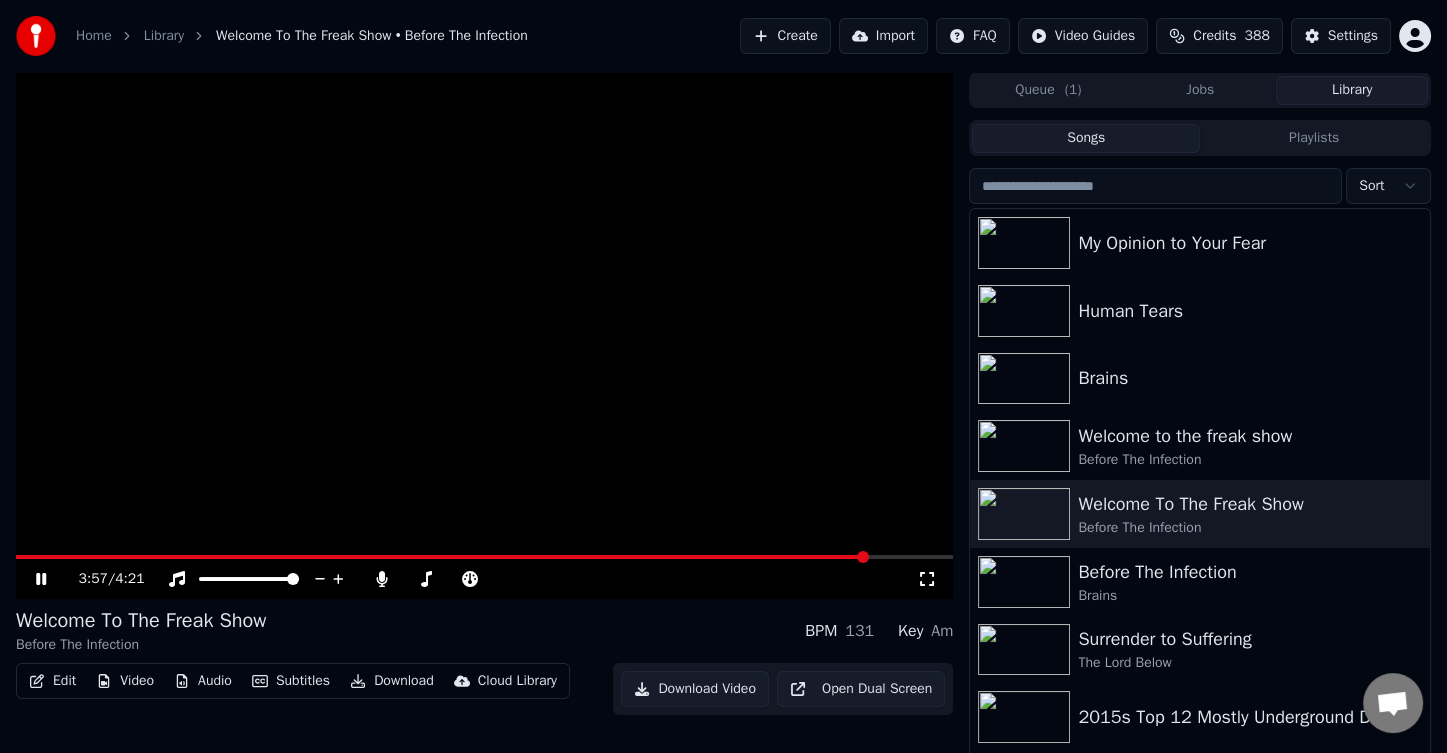 click at bounding box center [441, 557] 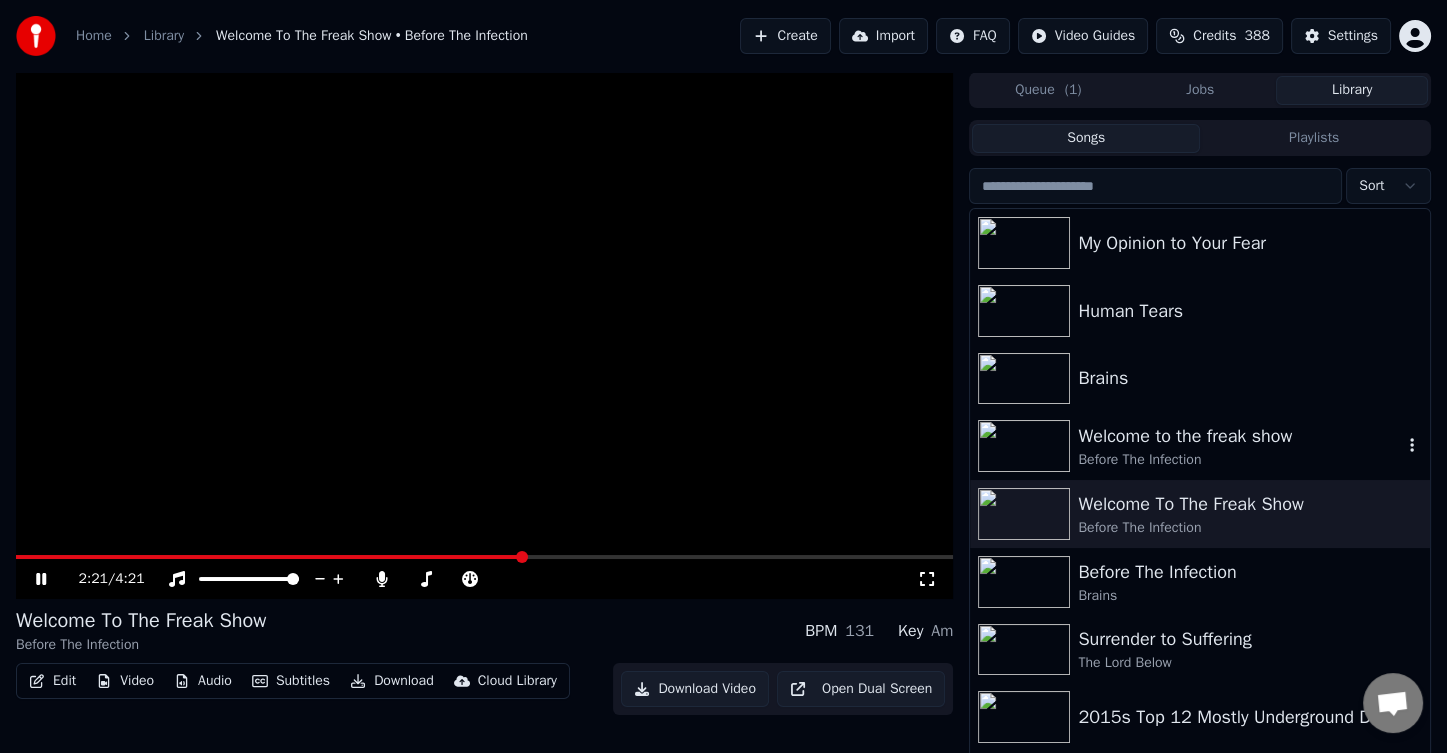 click at bounding box center (1024, 446) 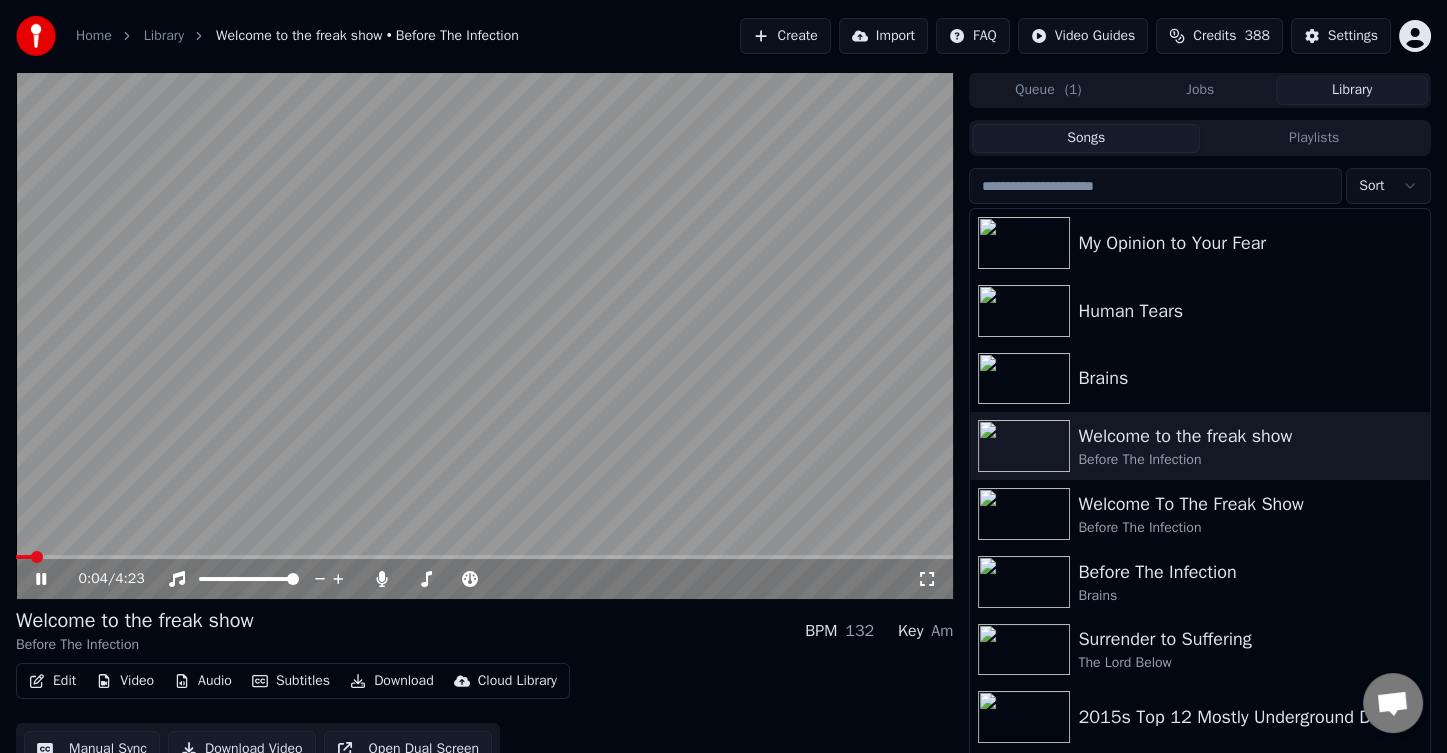 click on "Subtitles" at bounding box center (291, 681) 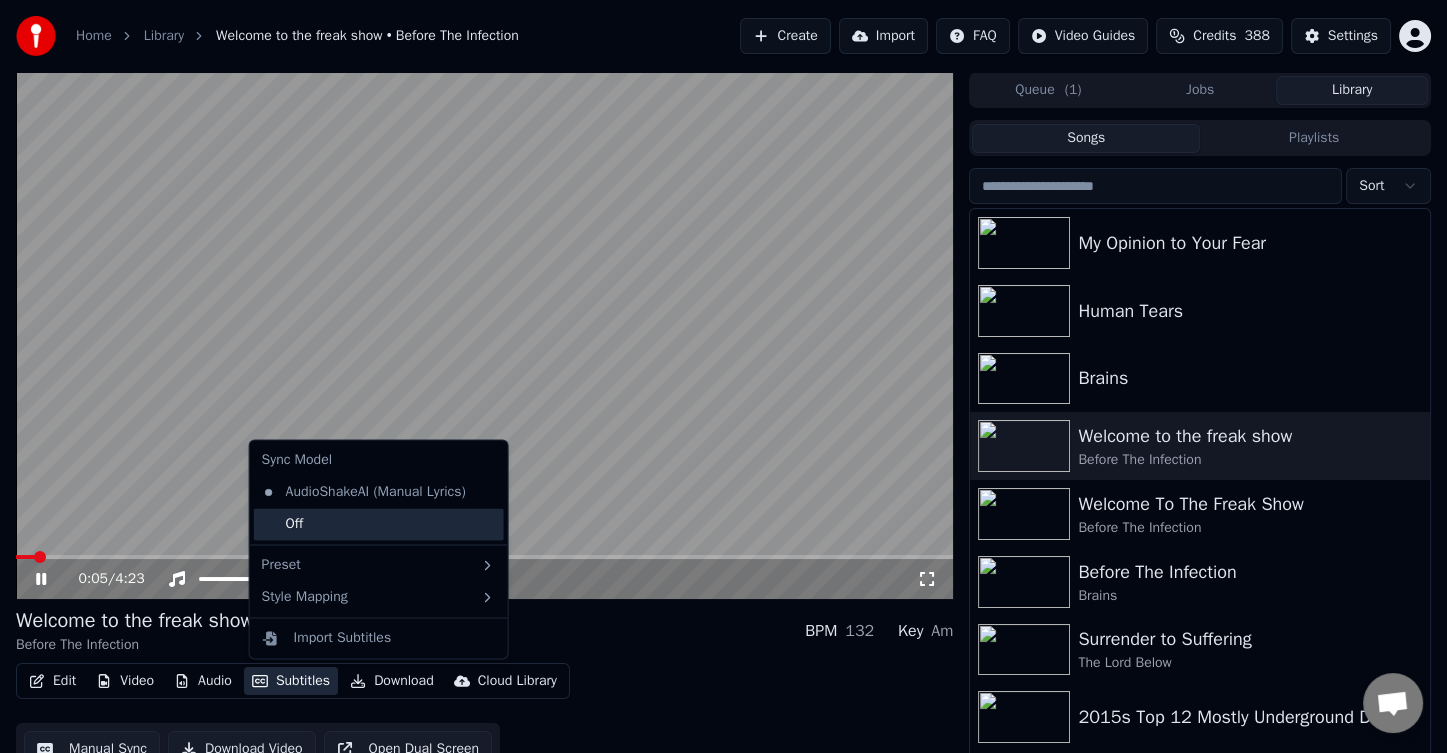 click on "Off" at bounding box center [379, 524] 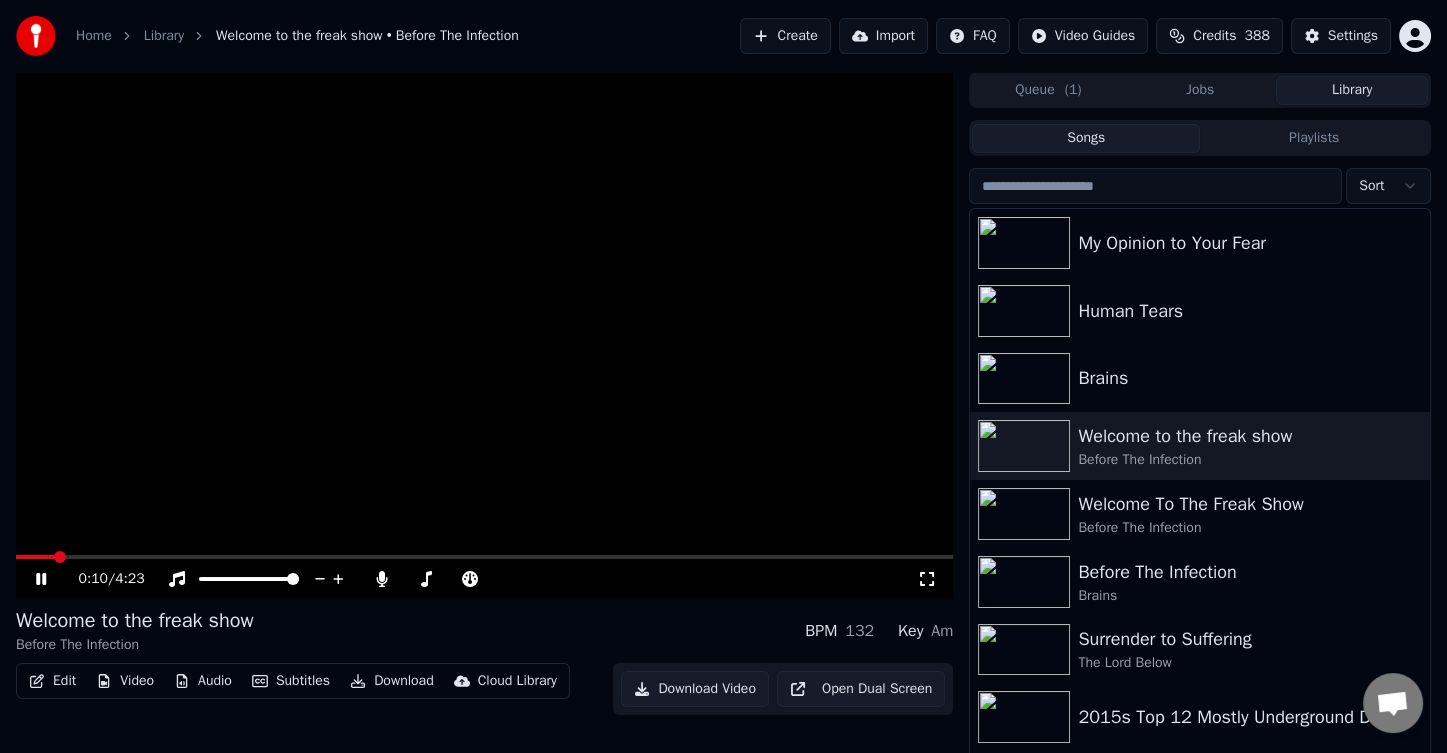 click on "Download" at bounding box center (392, 681) 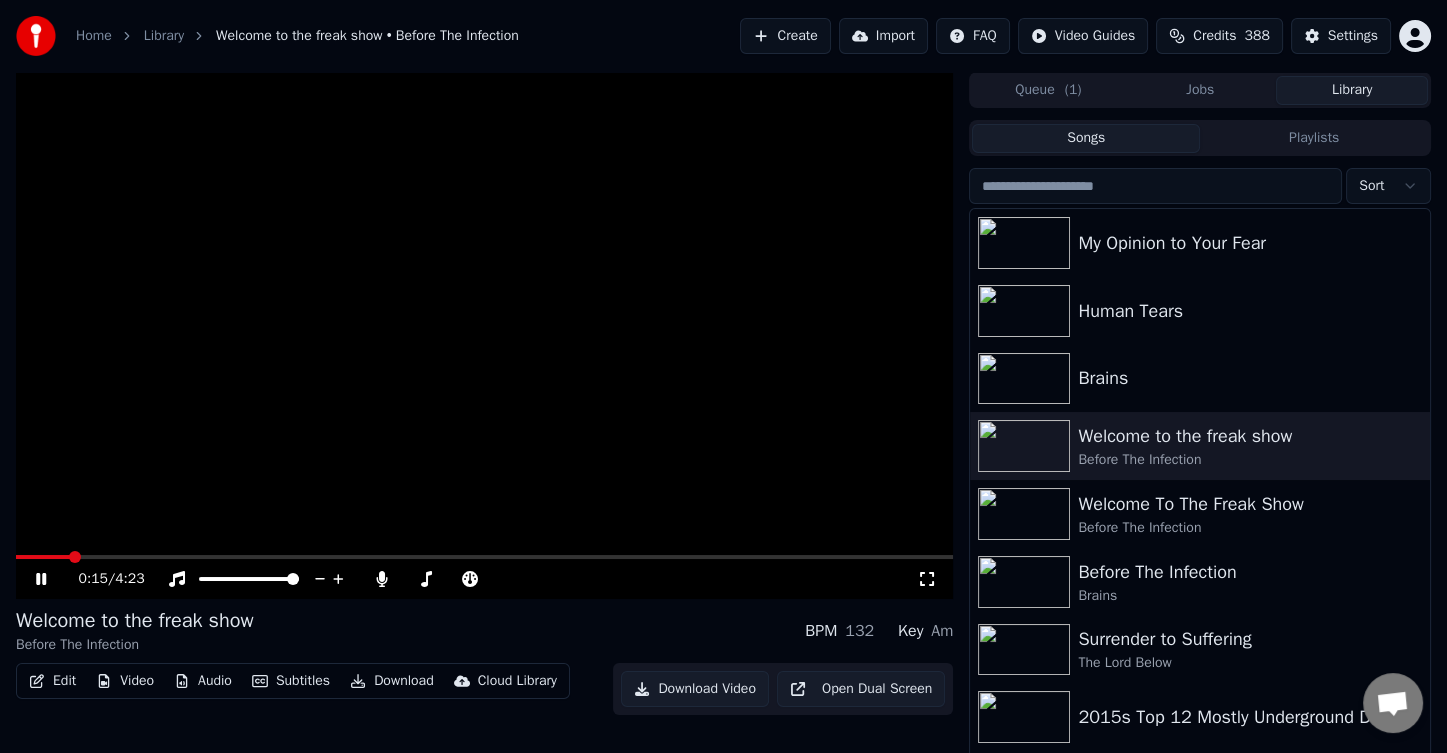 click on "Edit Video Audio Subtitles Download Cloud Library Download Video Open Dual Screen" at bounding box center (484, 689) 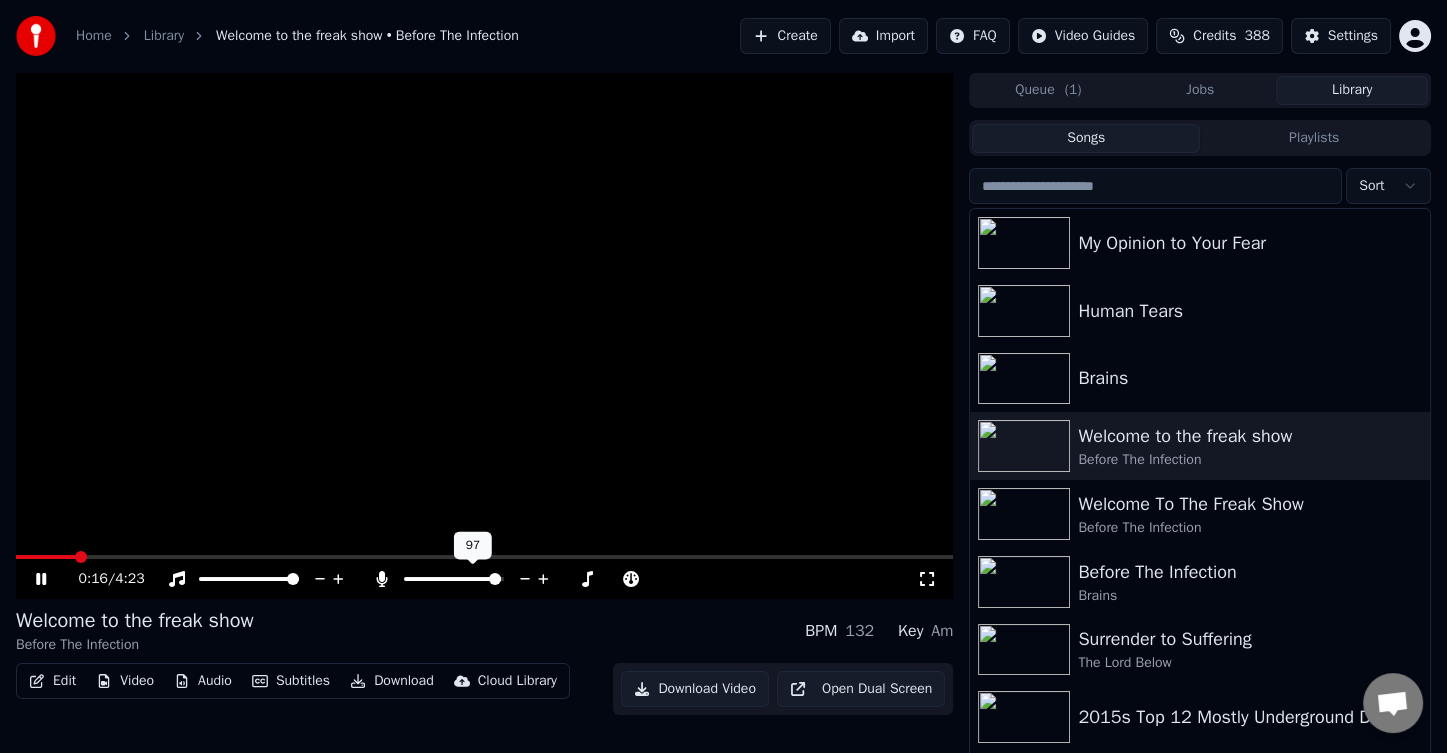 click 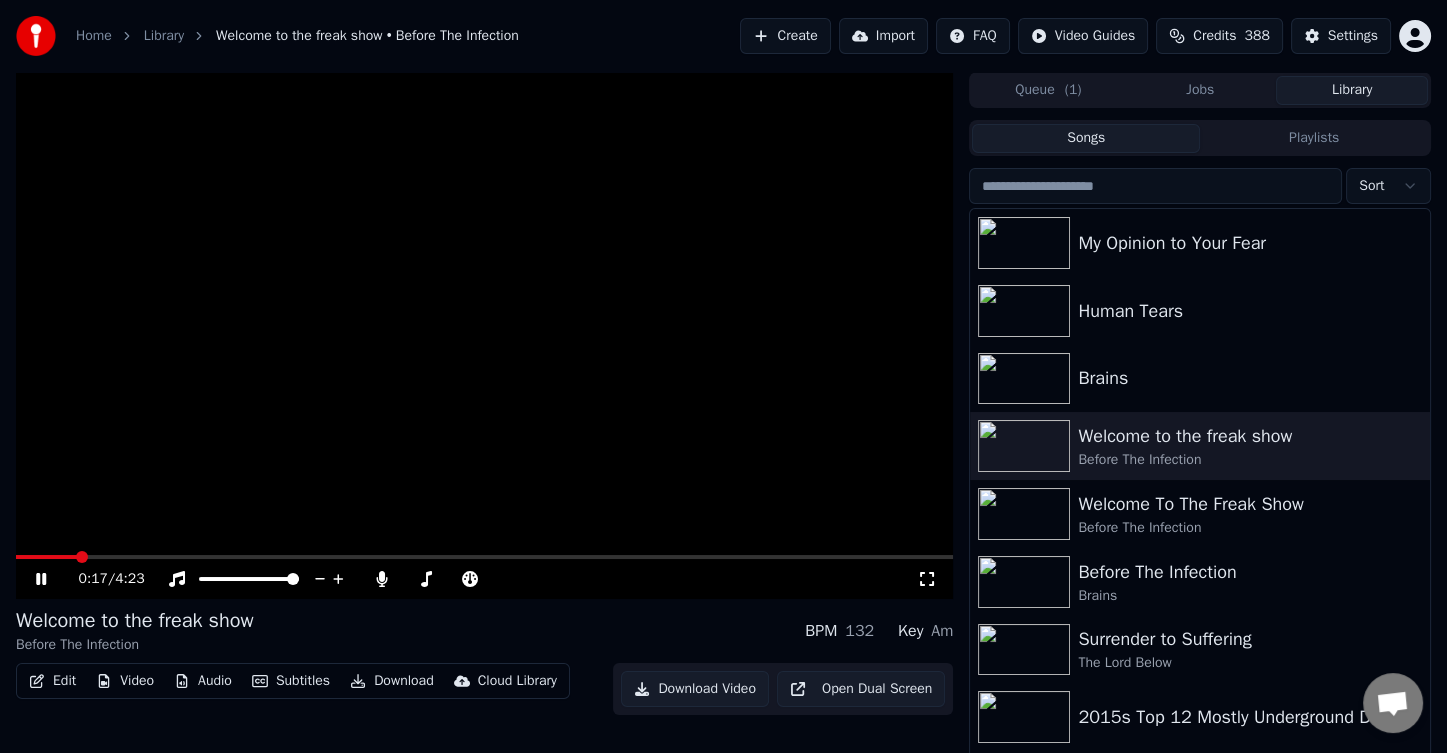 click on "Download" at bounding box center [392, 681] 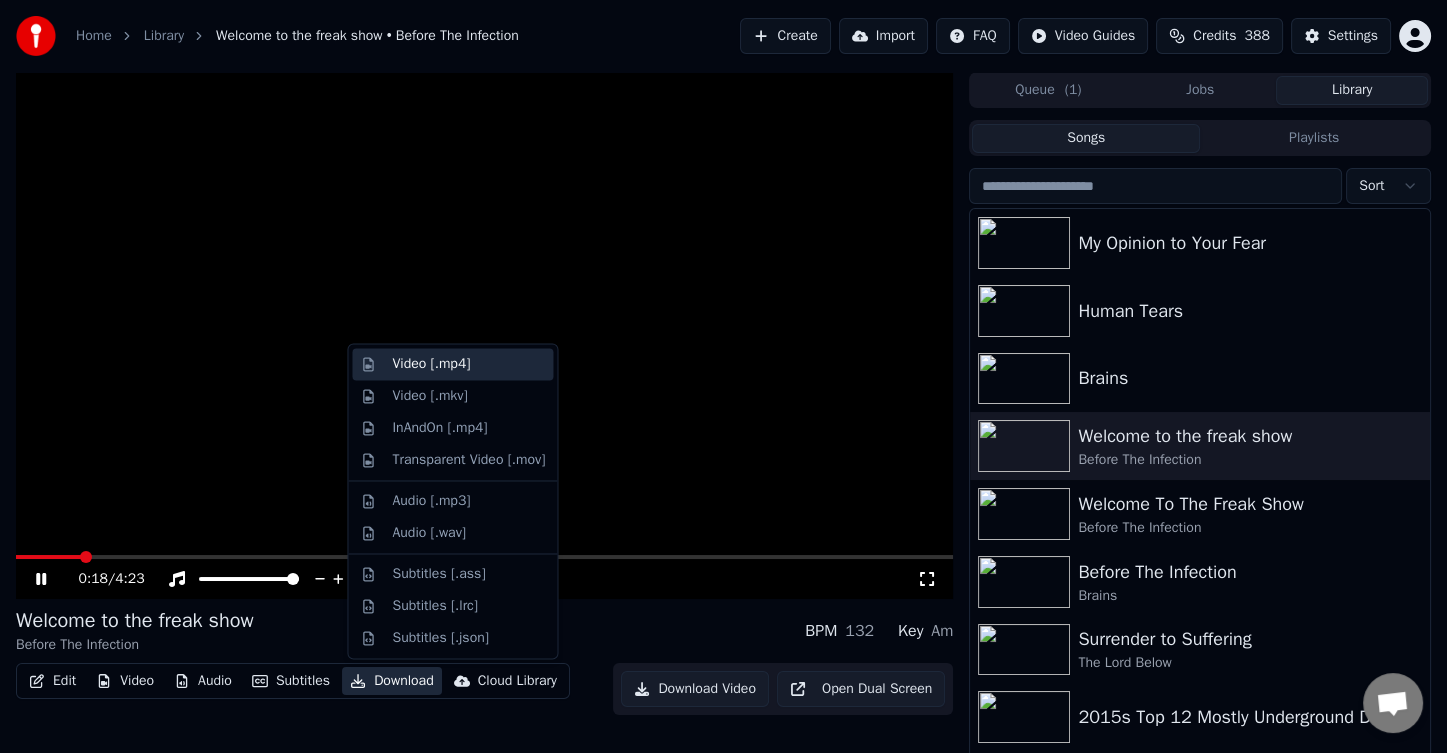 click on "Video [.mp4]" at bounding box center (431, 364) 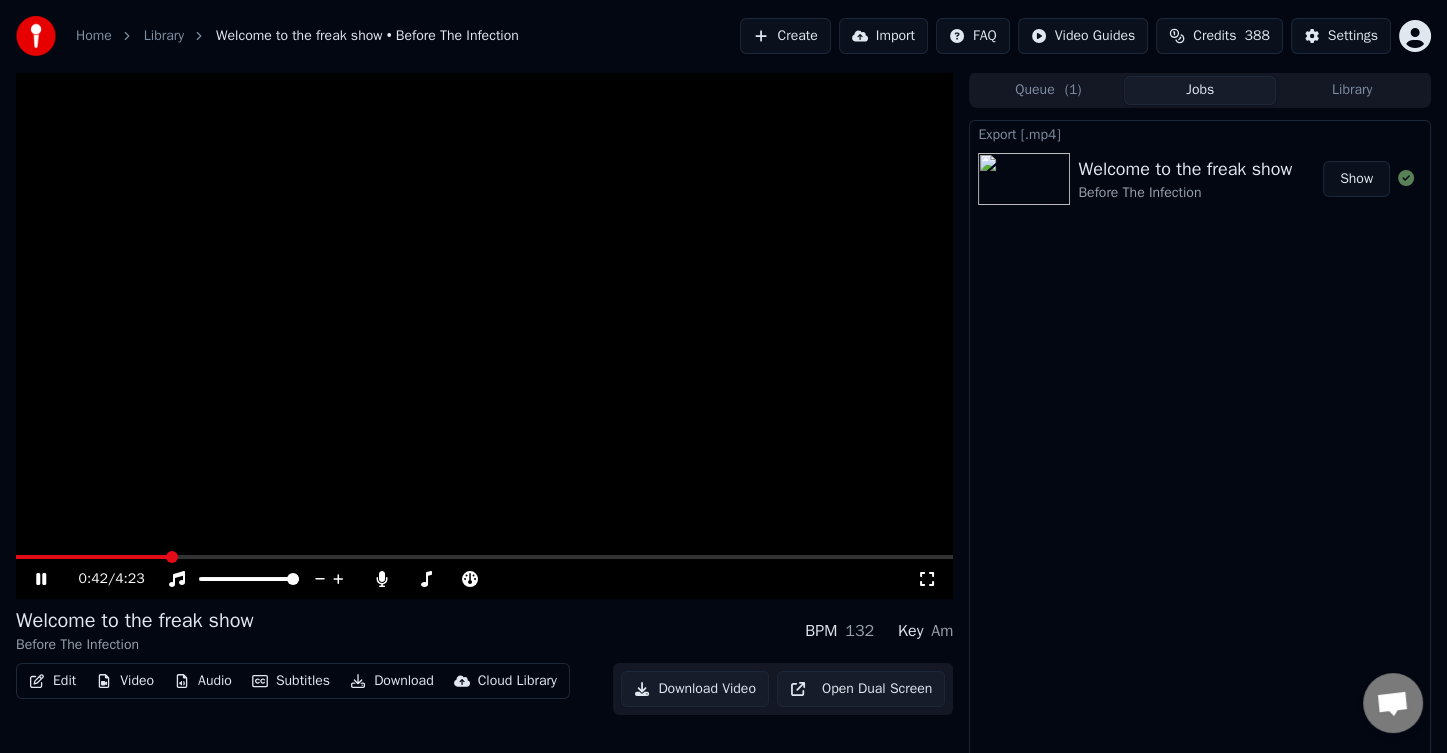 click at bounding box center (484, 335) 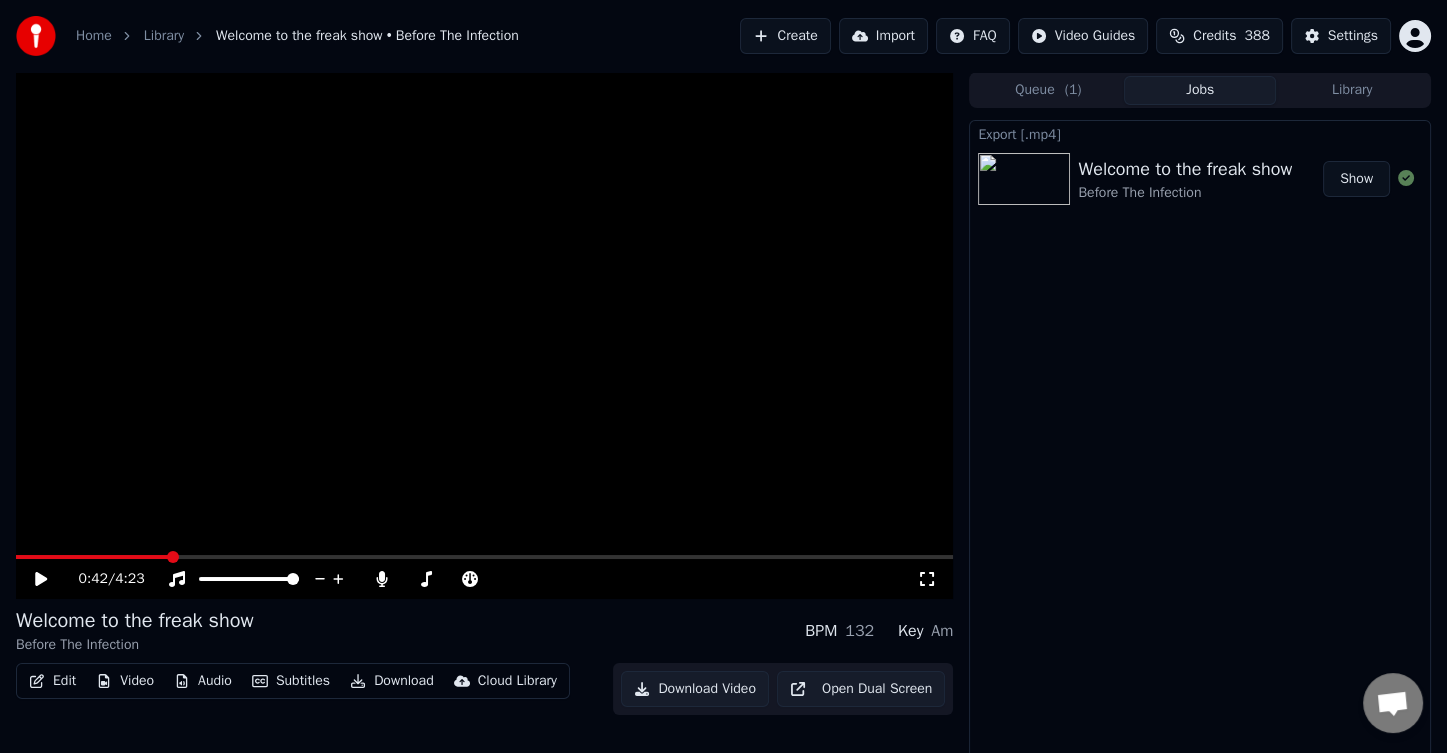 click on "Queue ( 1 )" at bounding box center (1048, 90) 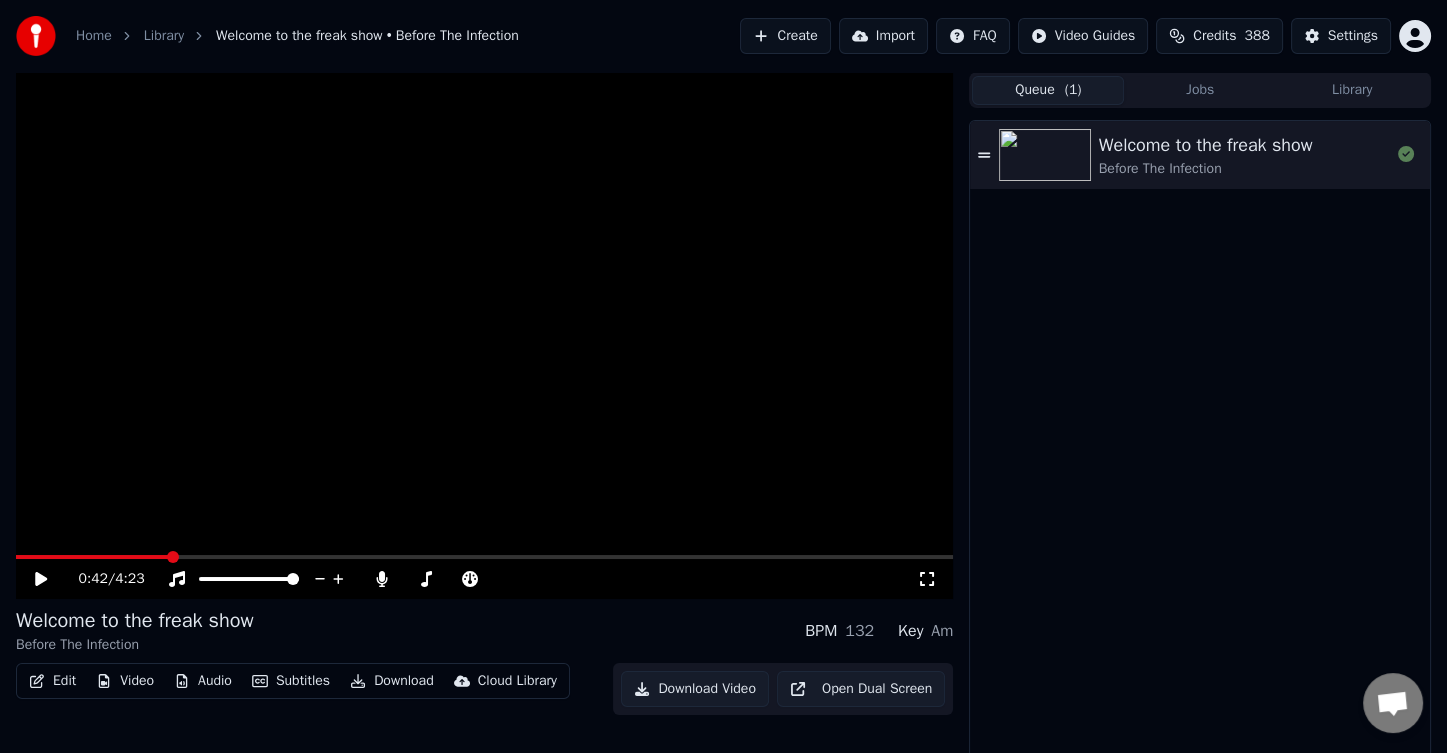 click on "Library" at bounding box center (1352, 90) 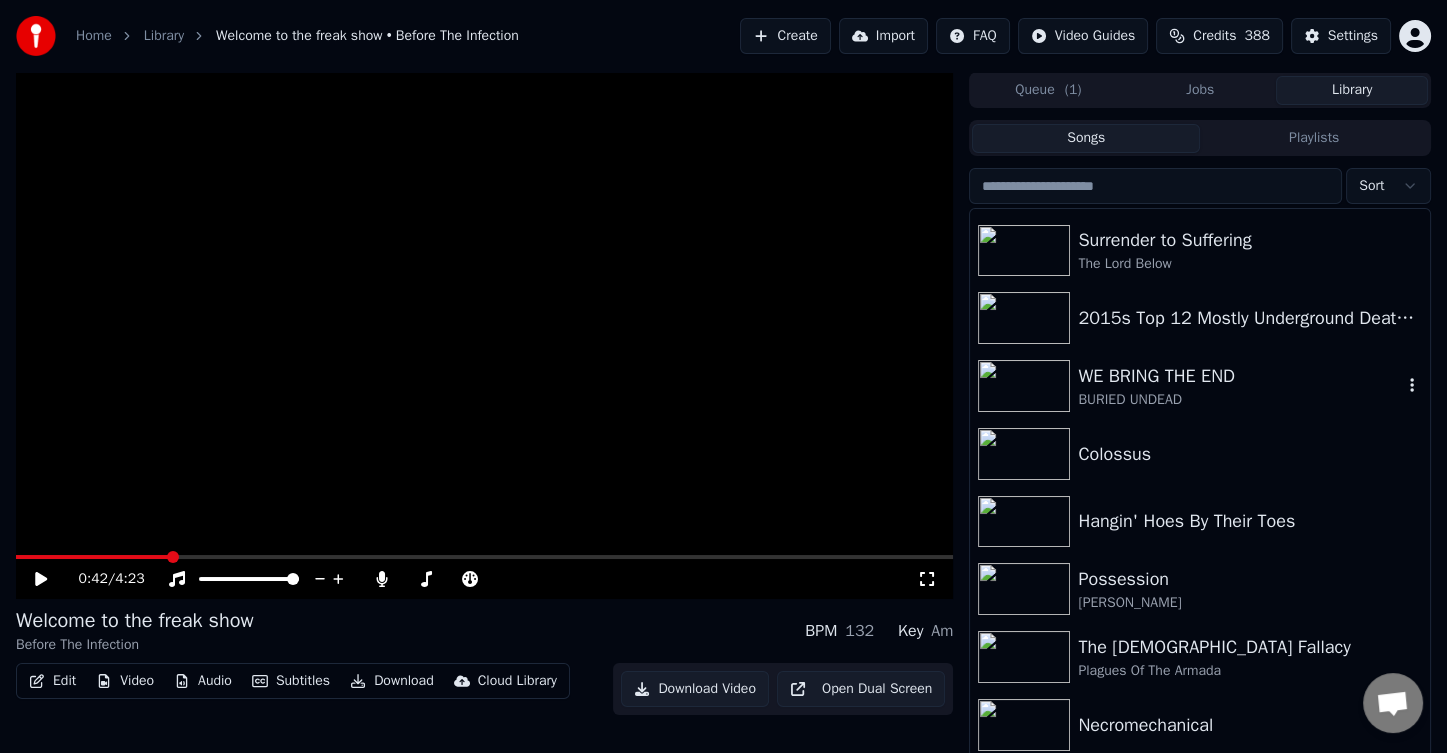 scroll, scrollTop: 500, scrollLeft: 0, axis: vertical 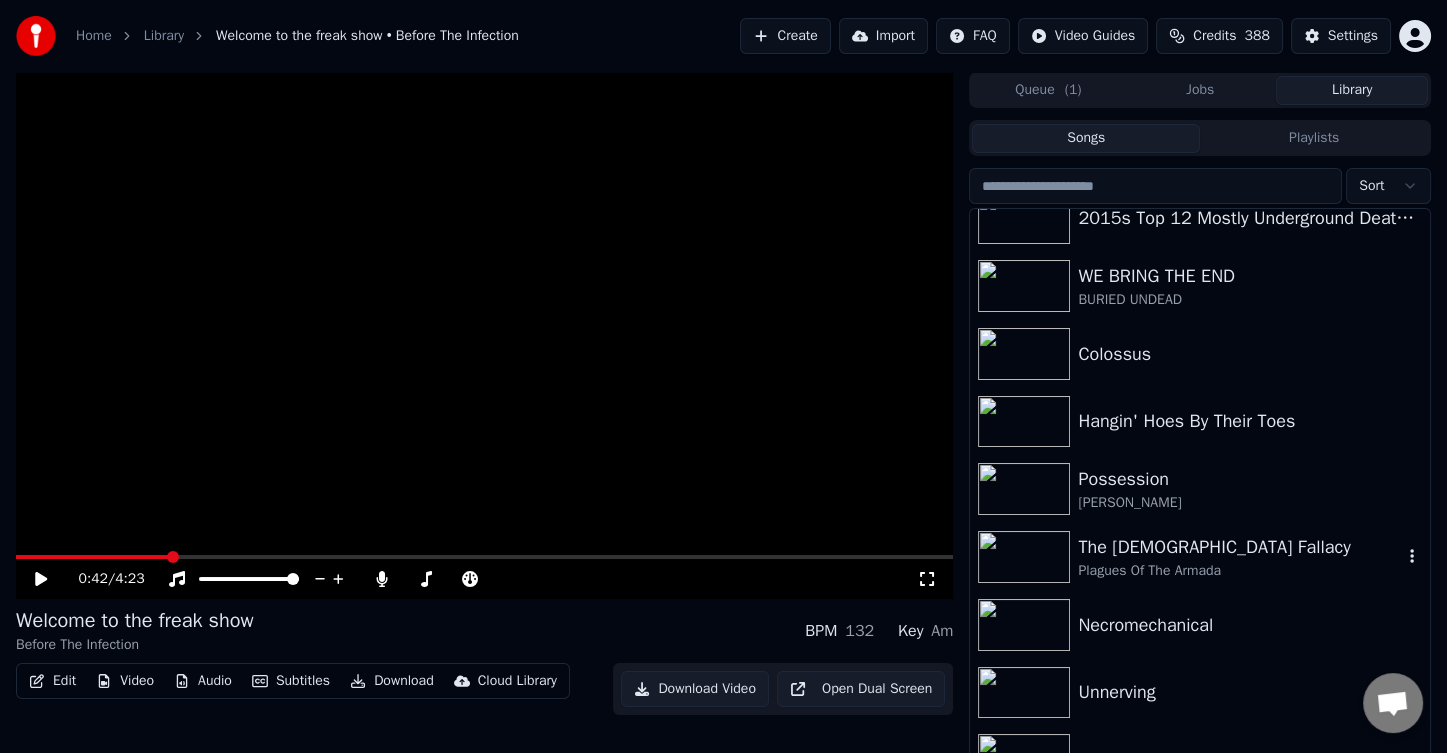 click on "The Ecclesiastical Fallacy" at bounding box center (1240, 547) 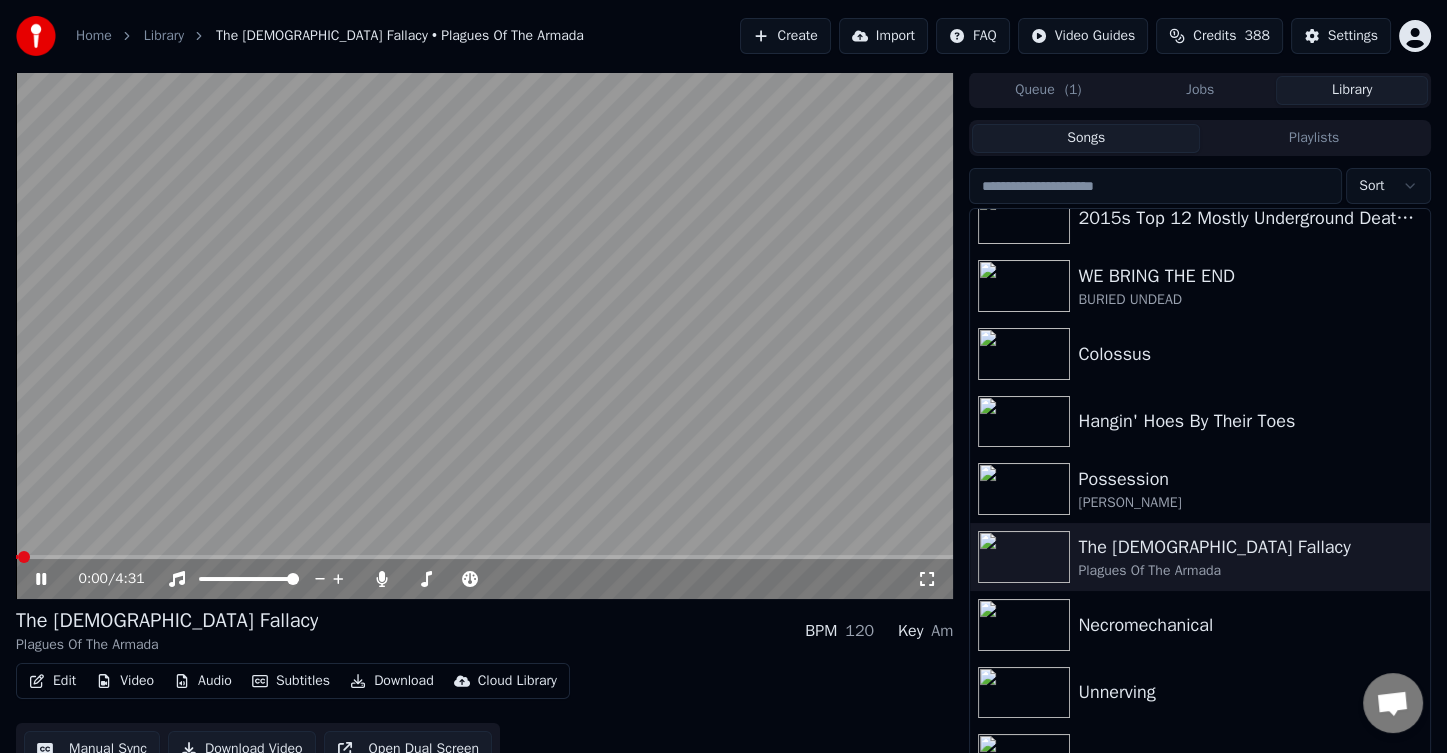 click 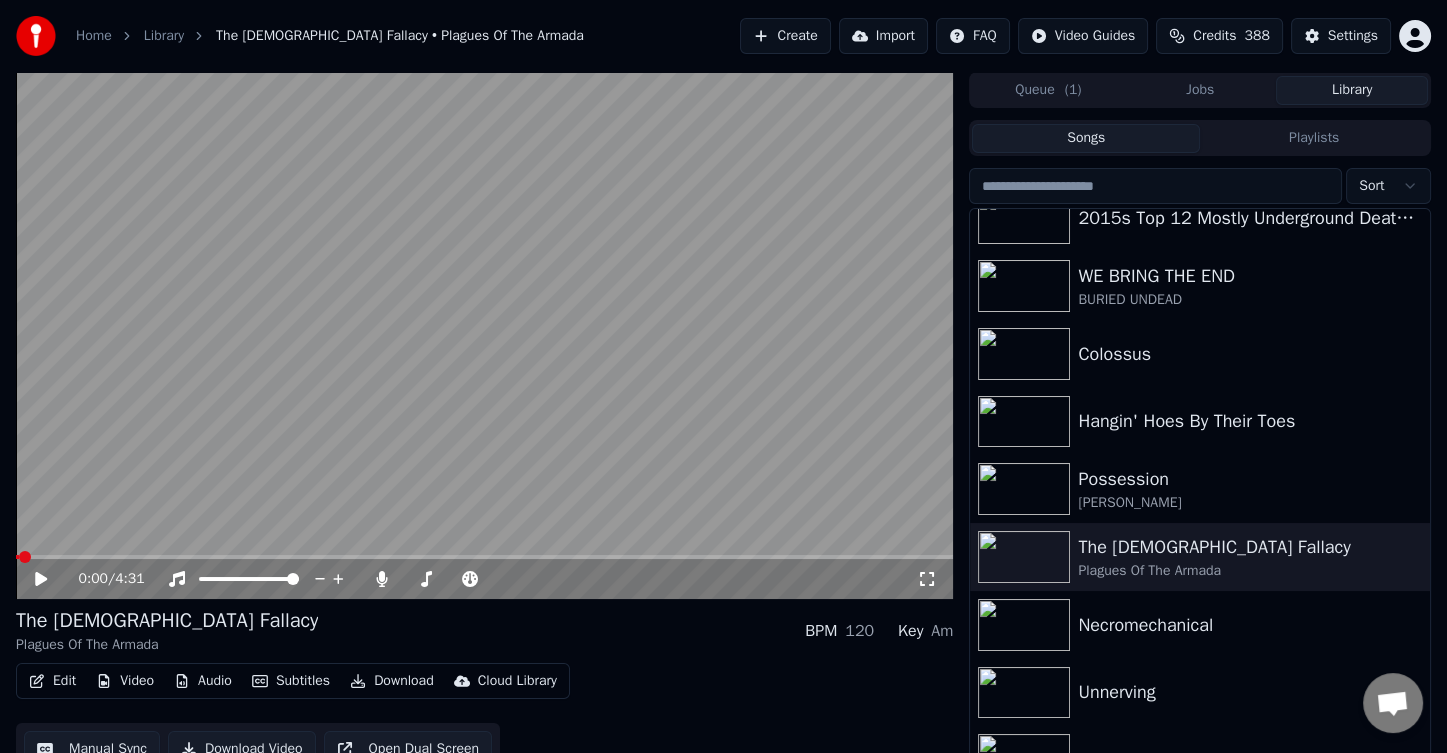 click on "Edit Video Audio Subtitles Download Cloud Library Manual Sync Download Video Open Dual Screen" at bounding box center [484, 719] 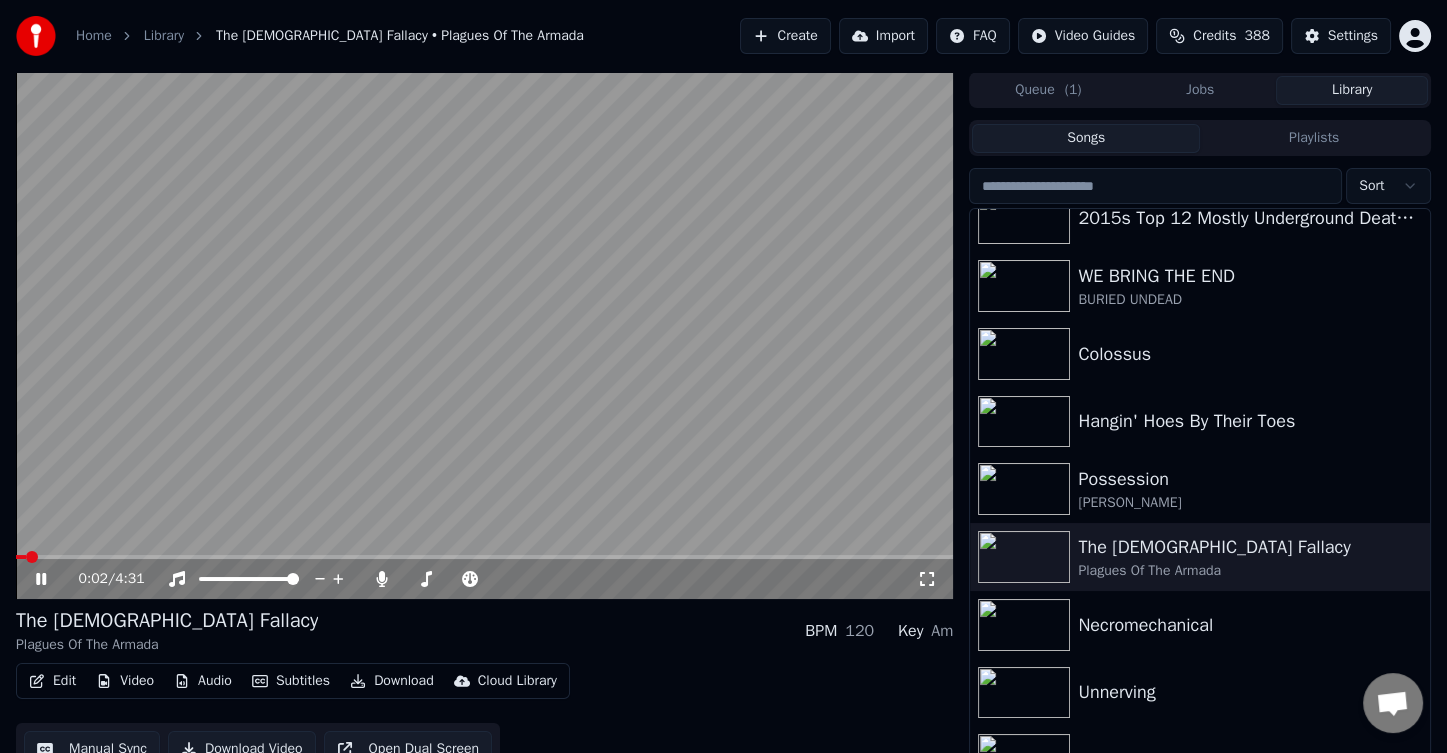 click on "Subtitles" at bounding box center [291, 681] 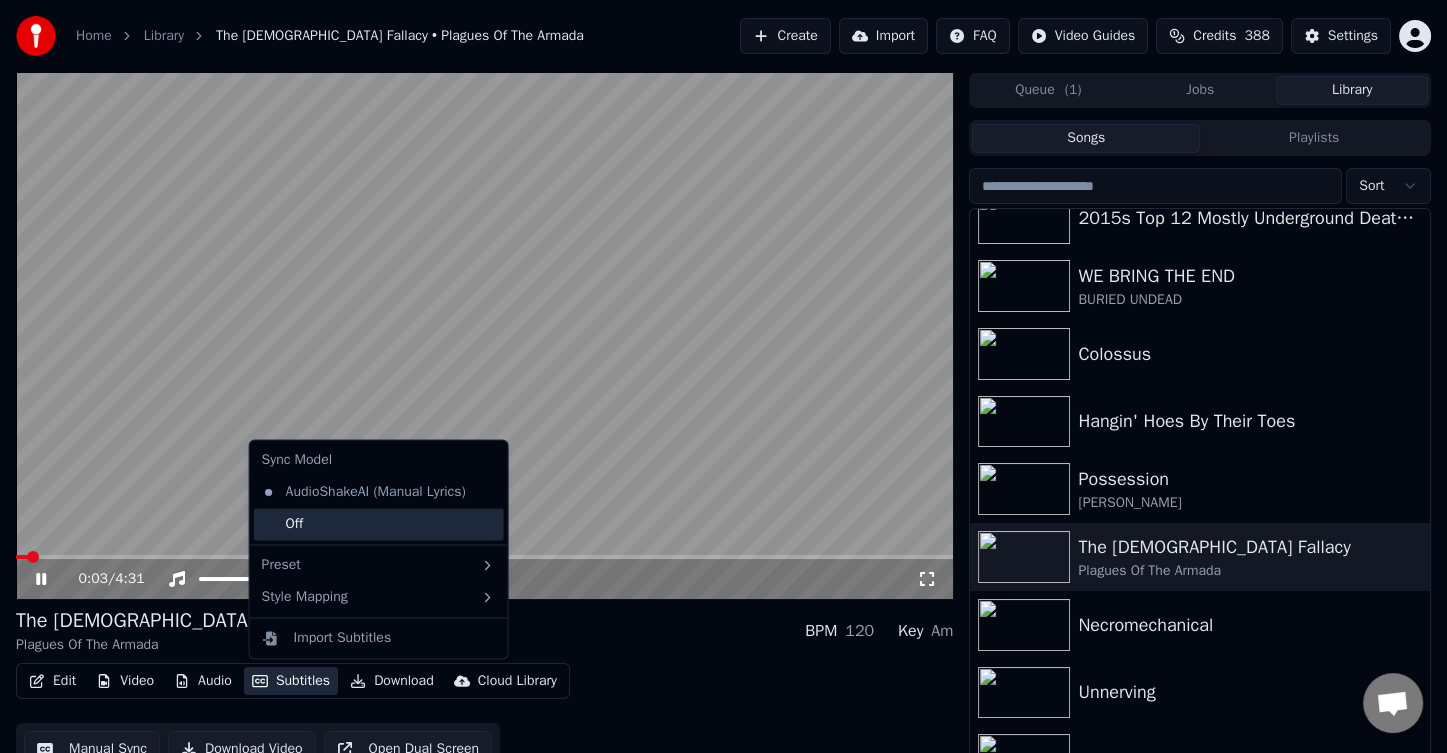 click on "Off" at bounding box center [379, 524] 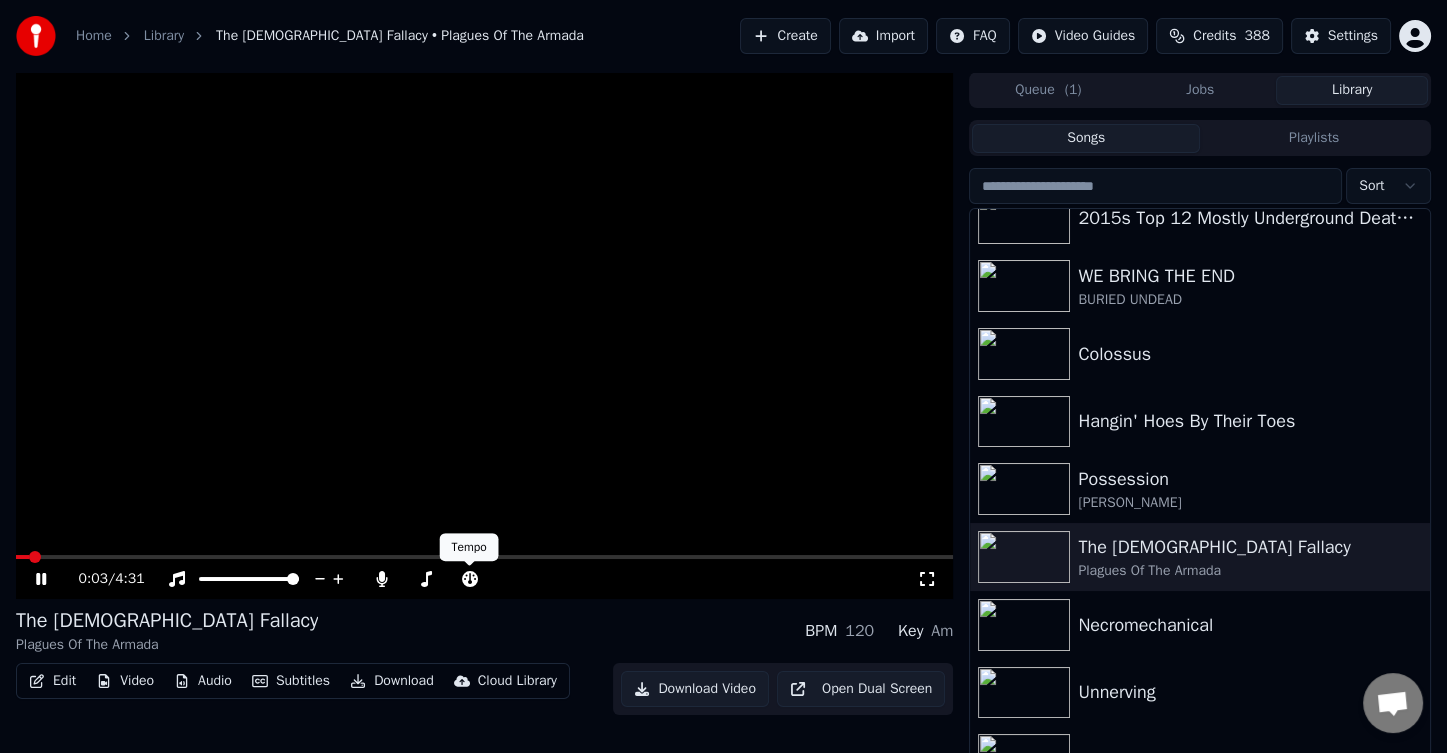 click on "The Ecclesiastical Fallacy Plagues Of The Armada BPM 120 Key Am" at bounding box center (484, 631) 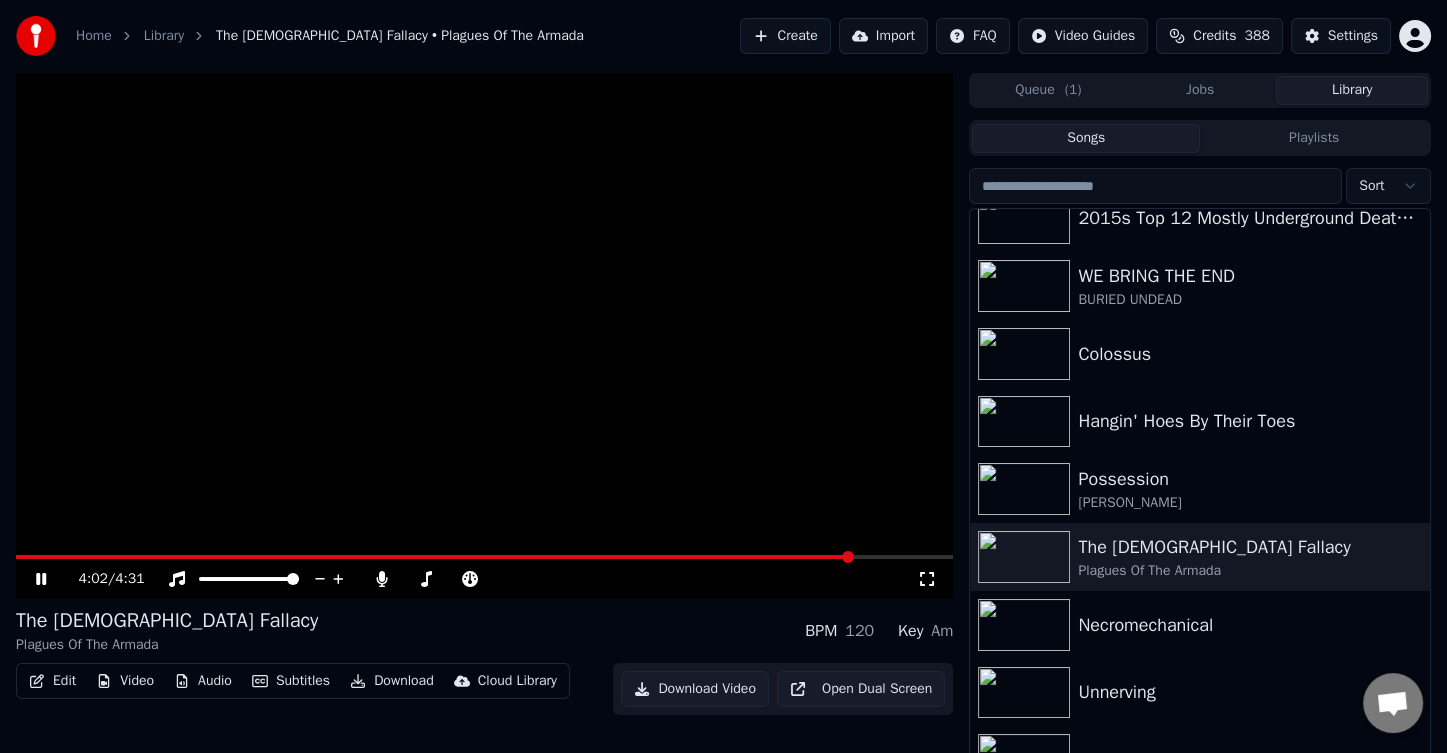click at bounding box center [484, 557] 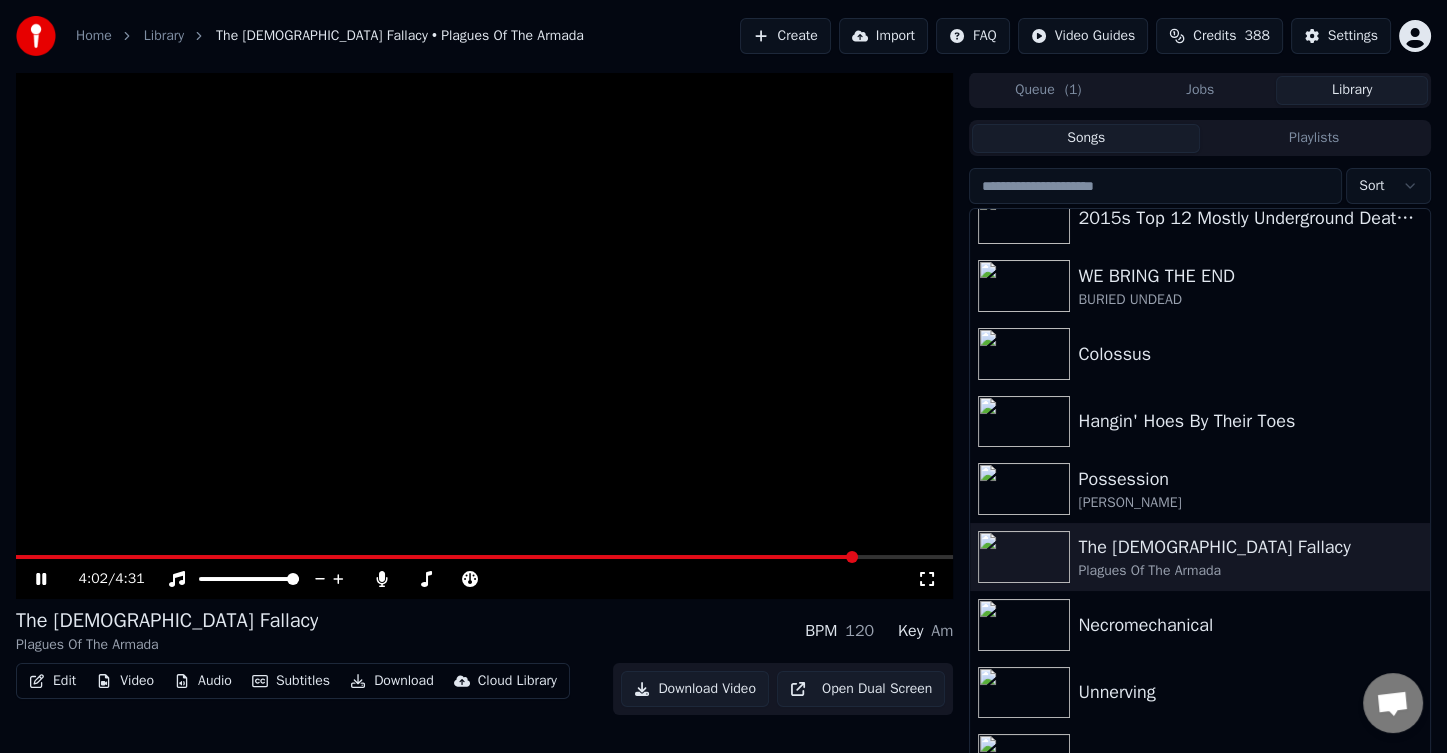 click at bounding box center [436, 557] 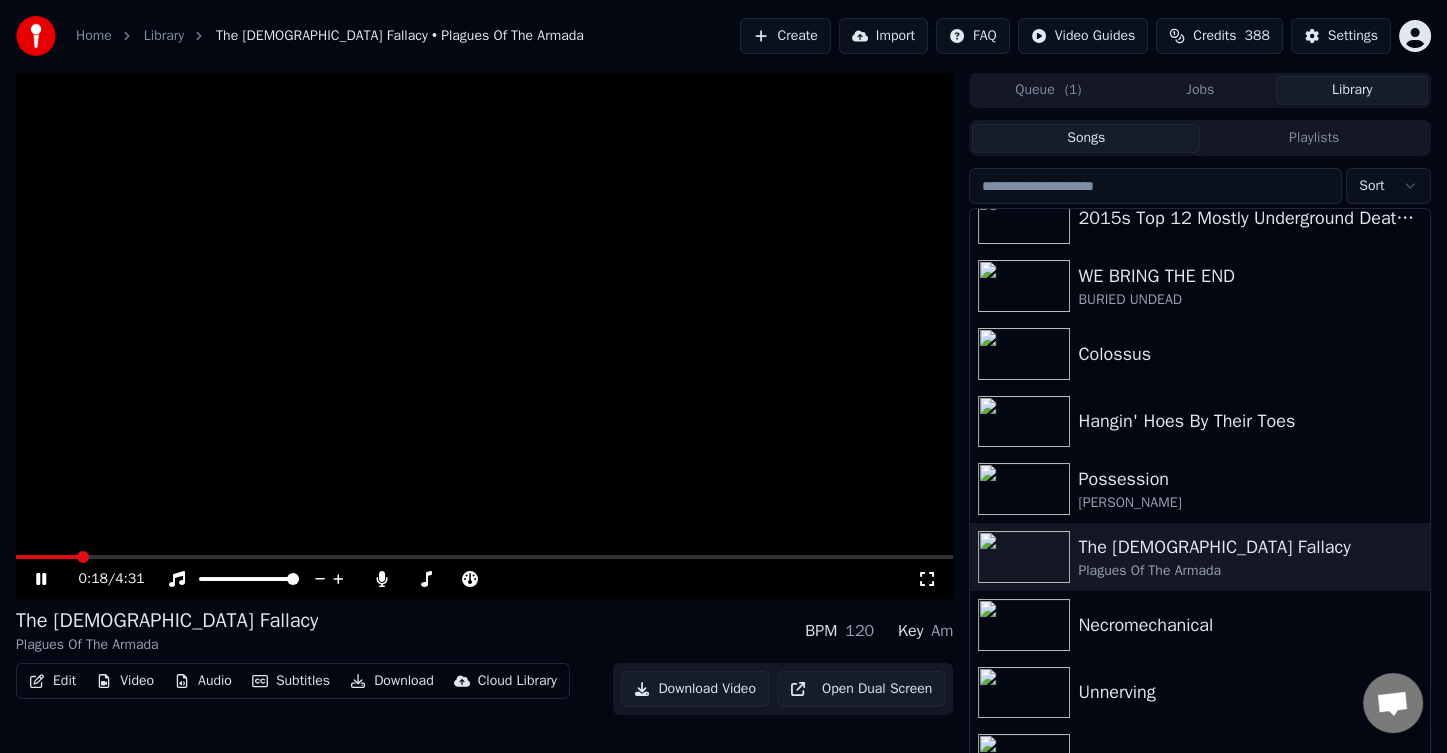 click at bounding box center [47, 557] 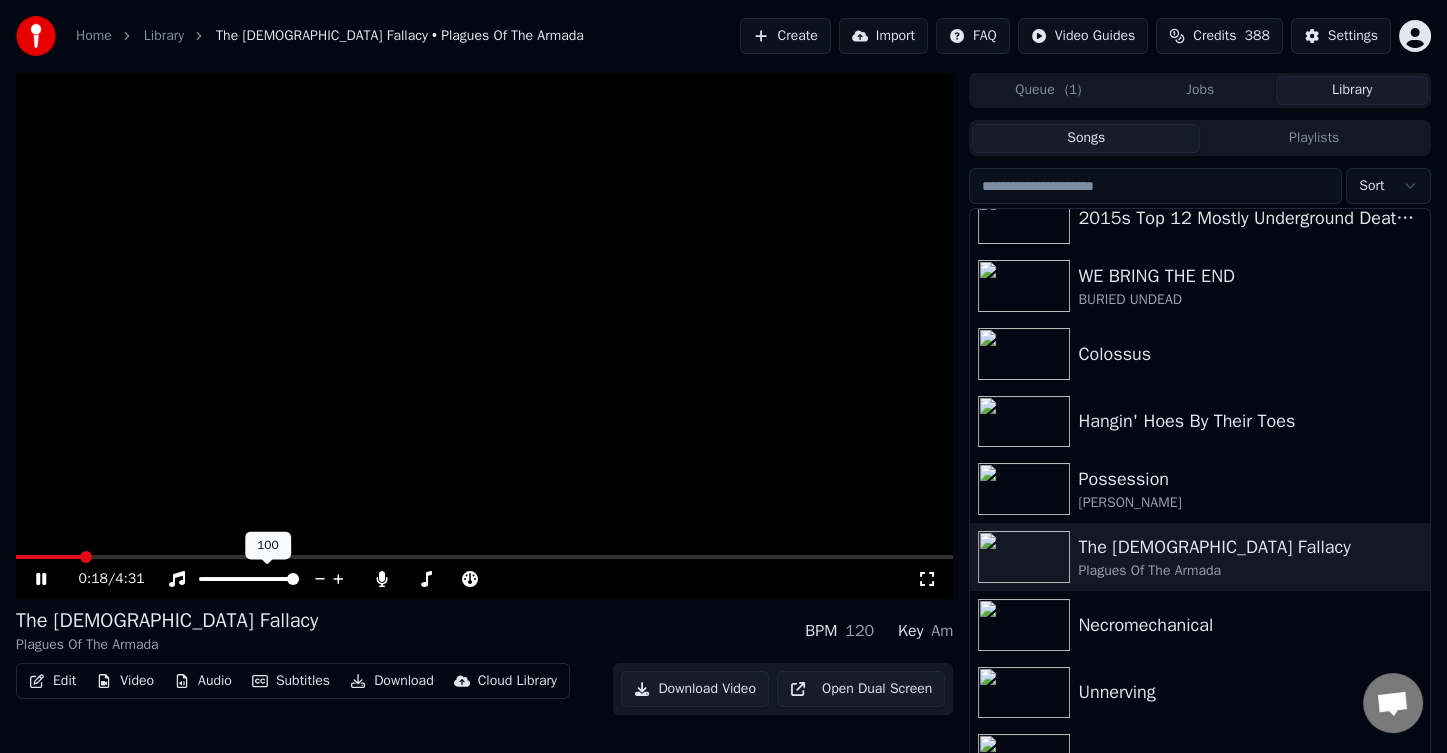 scroll, scrollTop: 22, scrollLeft: 0, axis: vertical 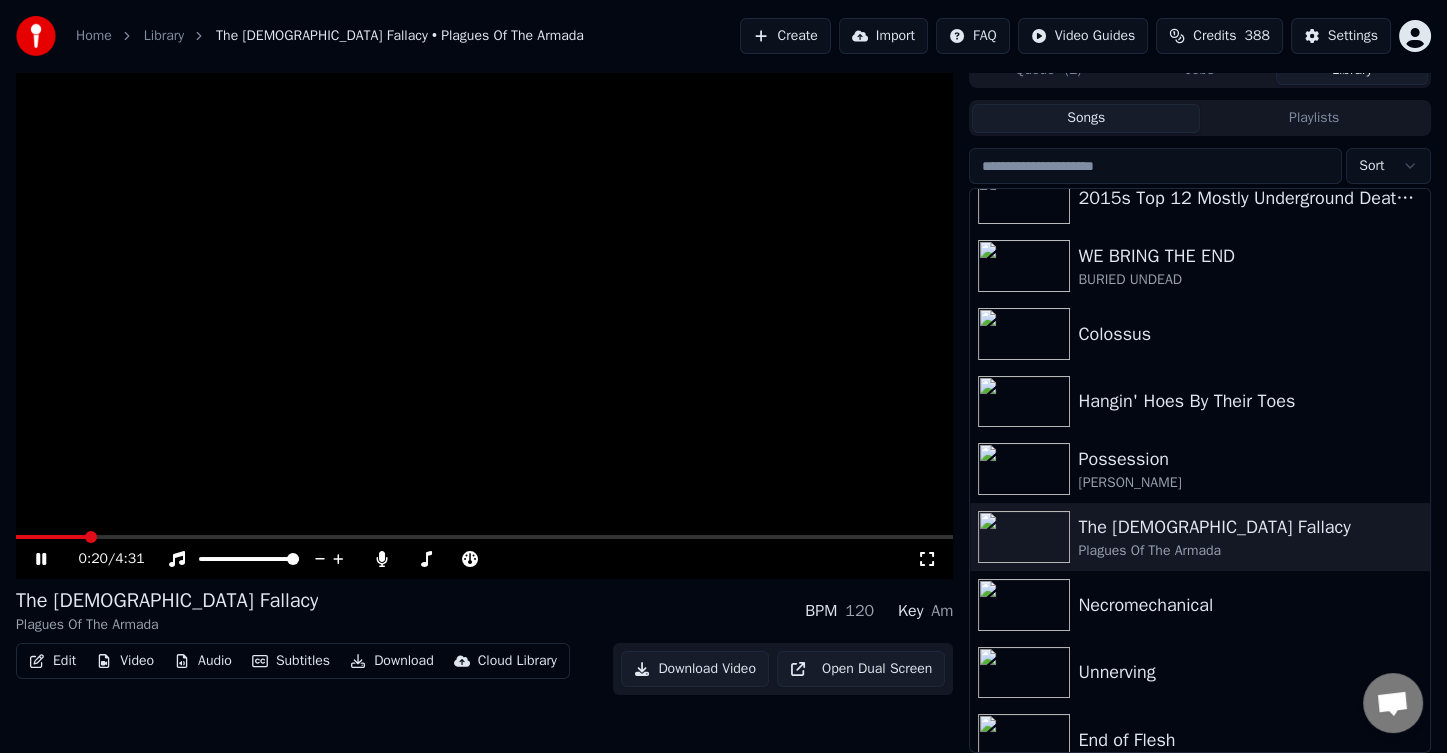 click 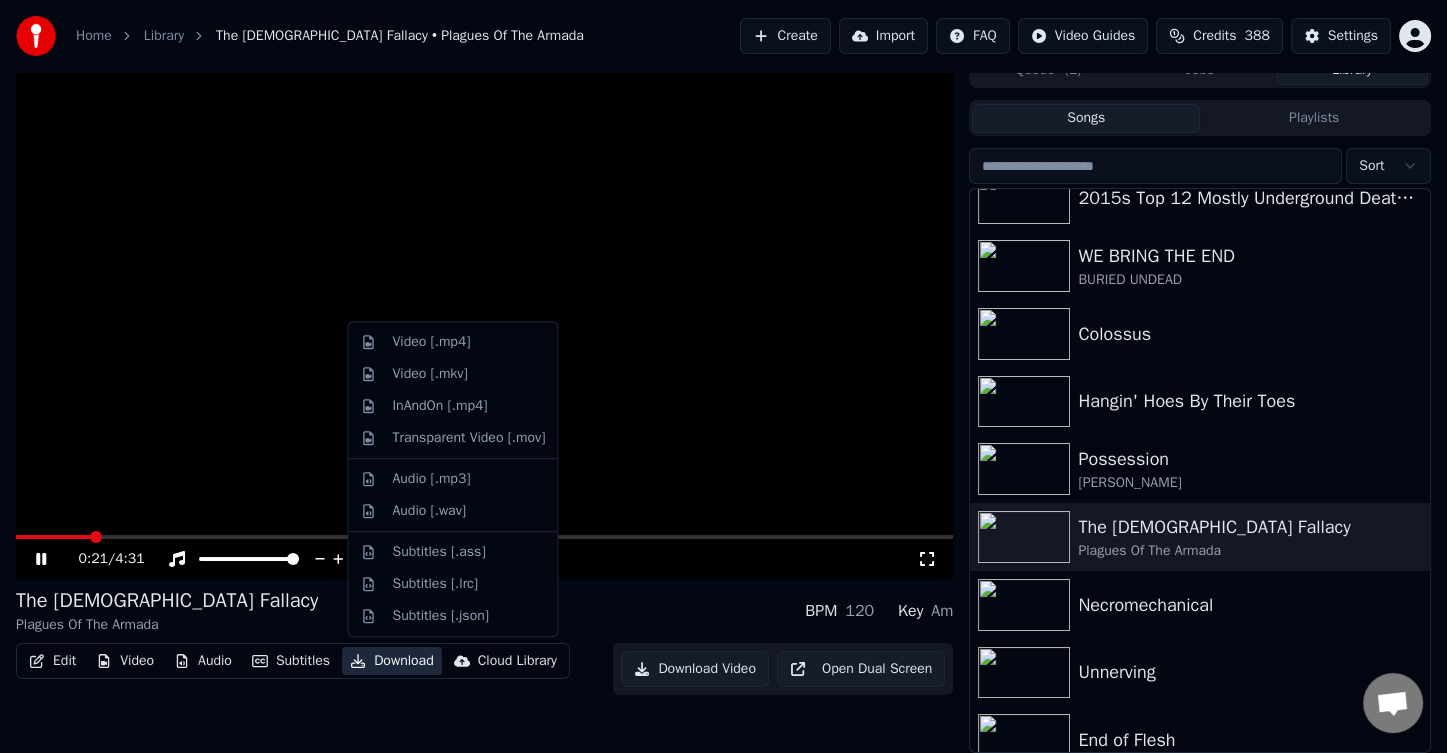 click on "The Ecclesiastical Fallacy Plagues Of The Armada BPM 120 Key Am" at bounding box center [484, 611] 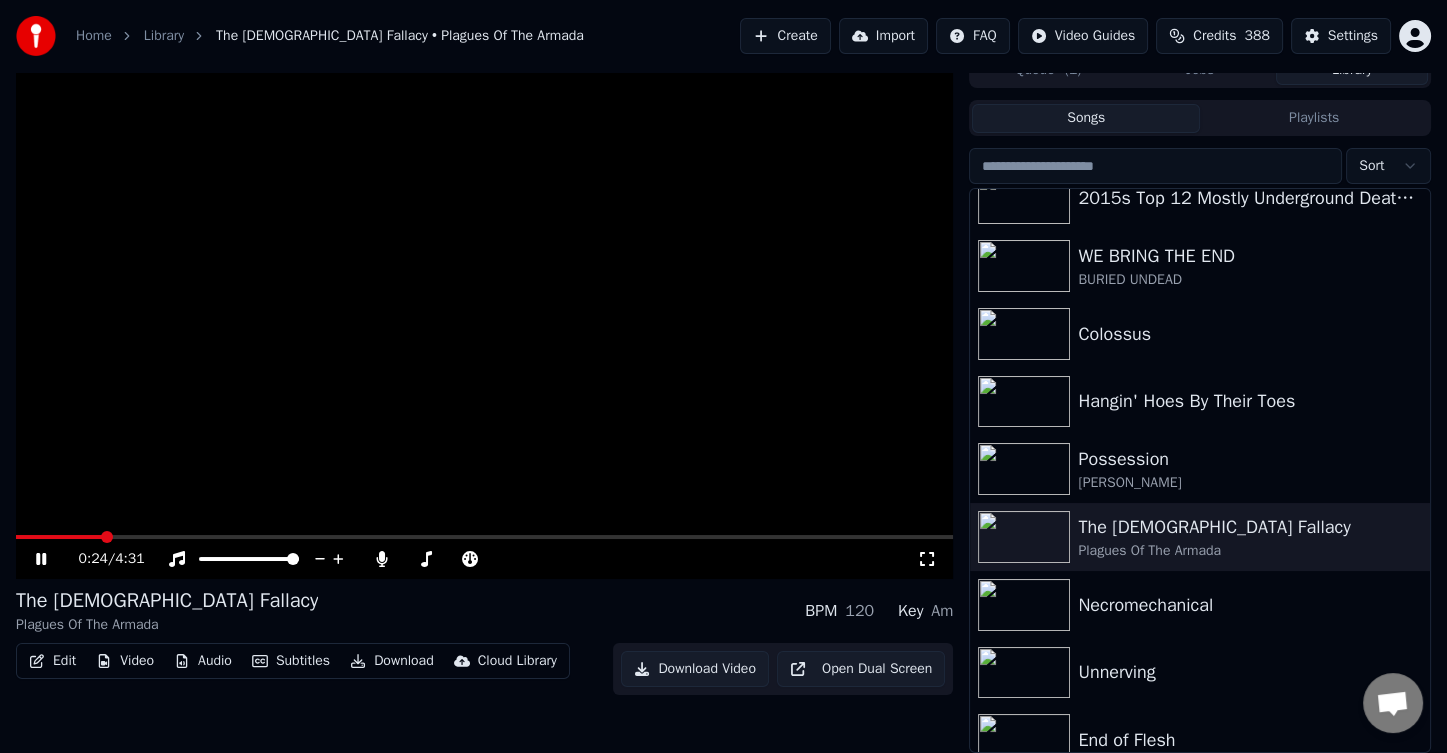 click on "Download" at bounding box center (392, 661) 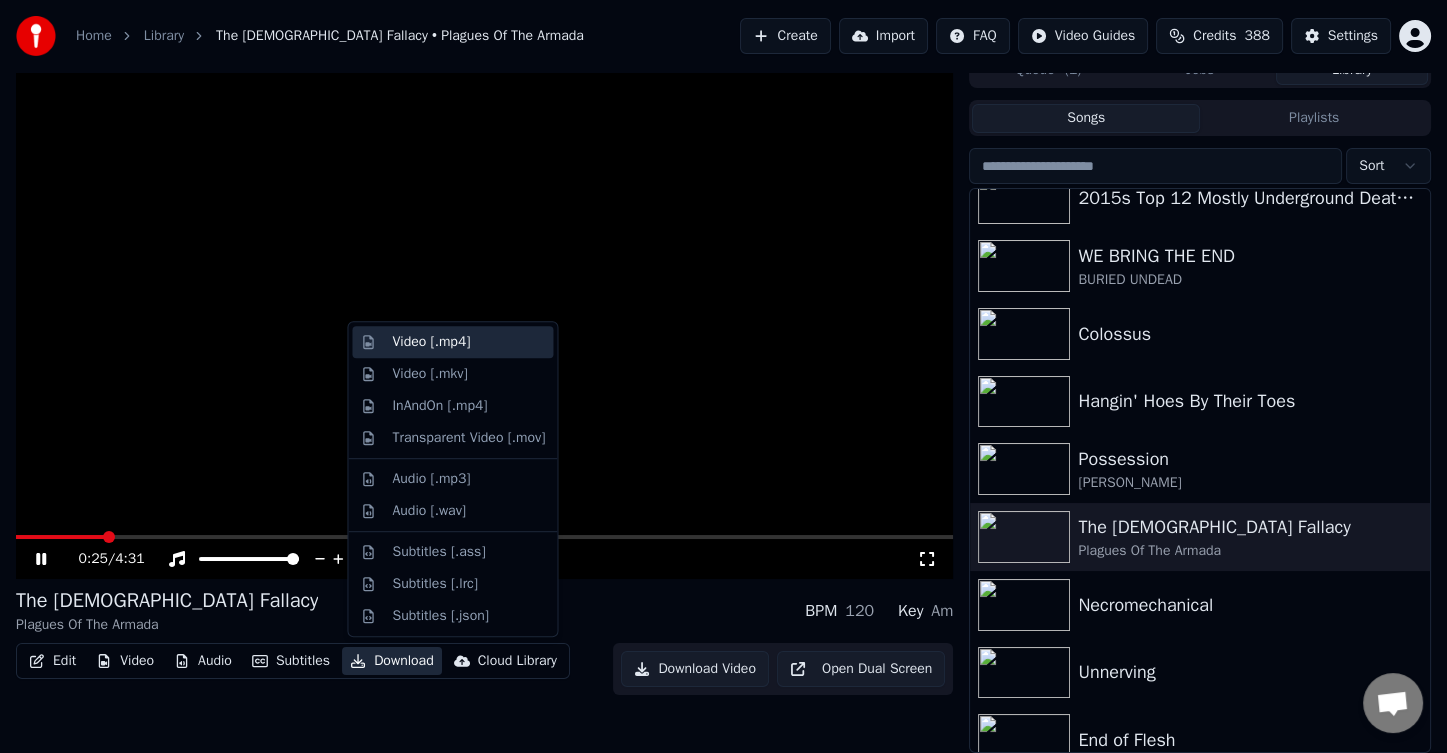 click on "Video [.mp4]" at bounding box center (468, 342) 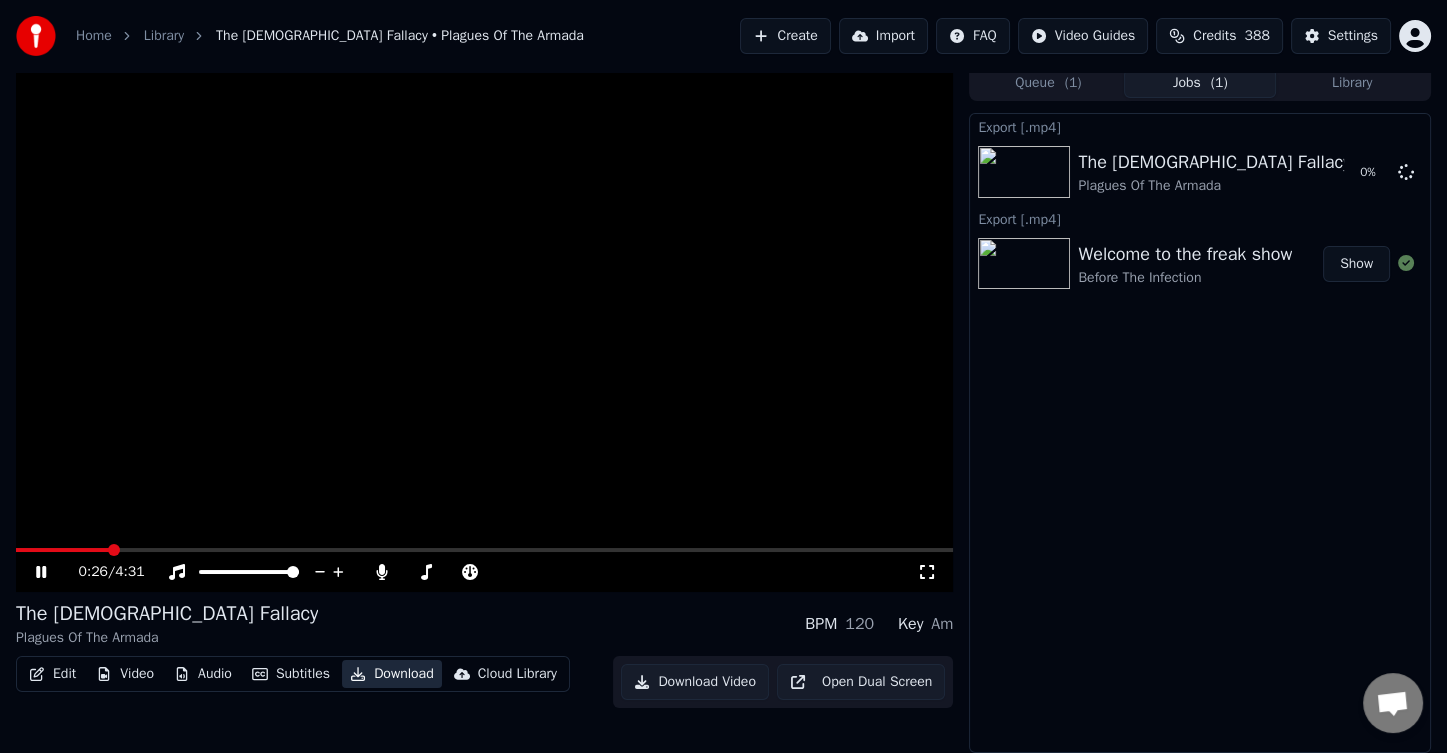 scroll, scrollTop: 0, scrollLeft: 0, axis: both 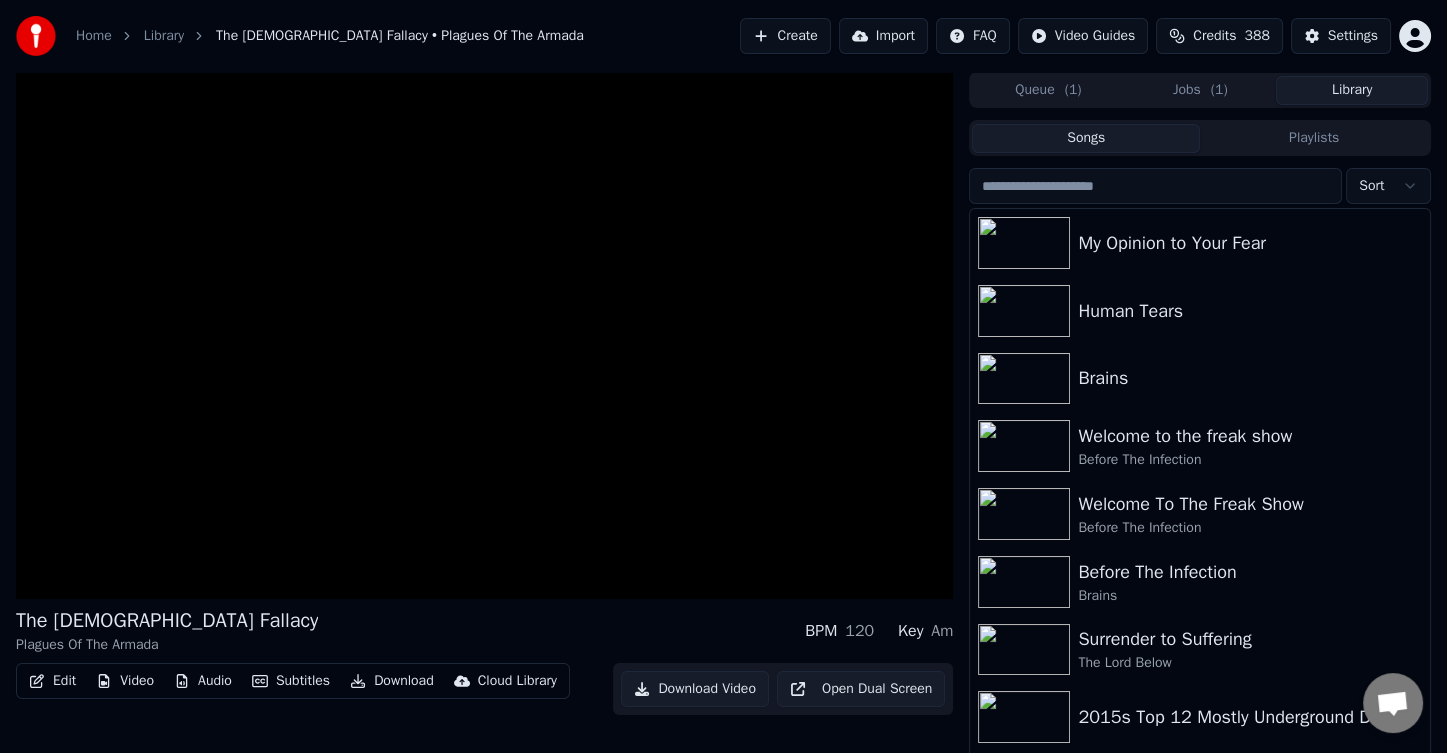 click on "Library" at bounding box center [1352, 90] 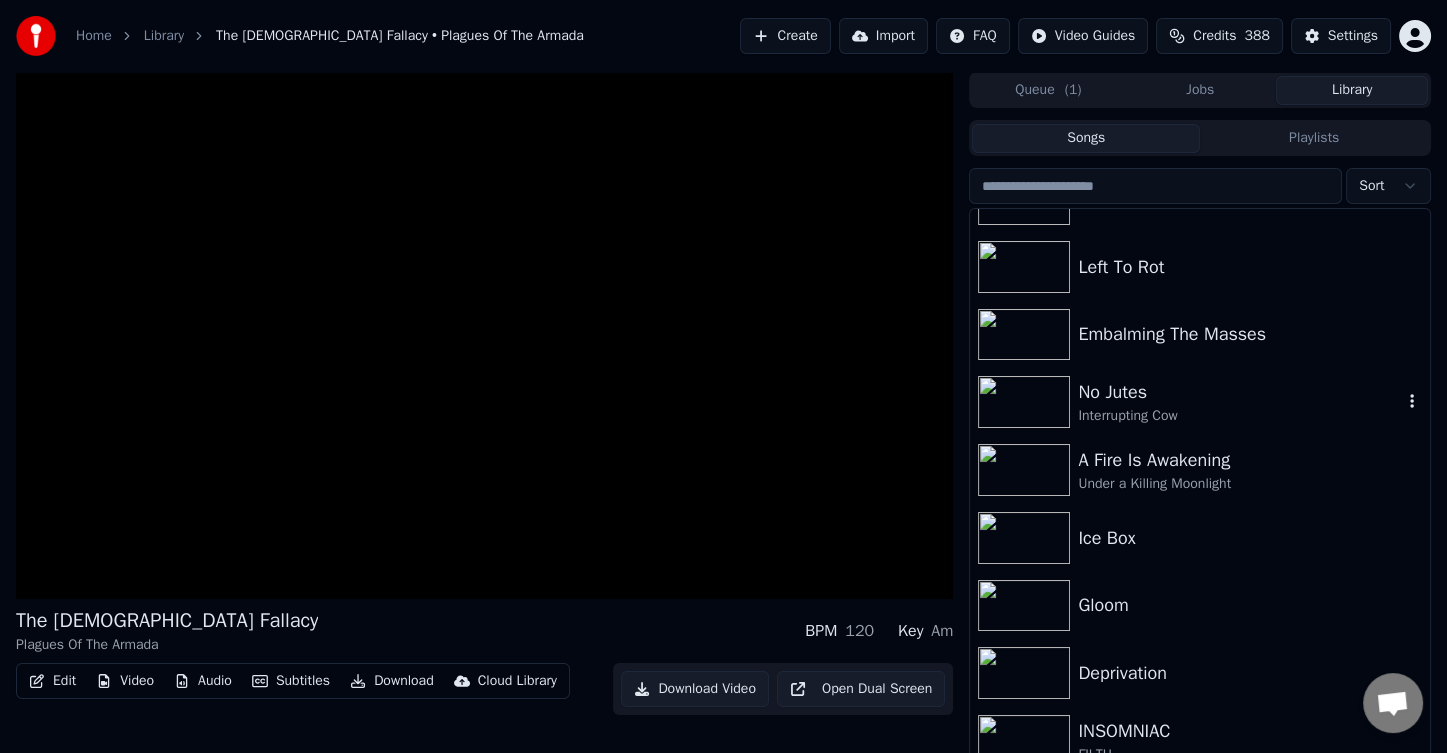 scroll, scrollTop: 1300, scrollLeft: 0, axis: vertical 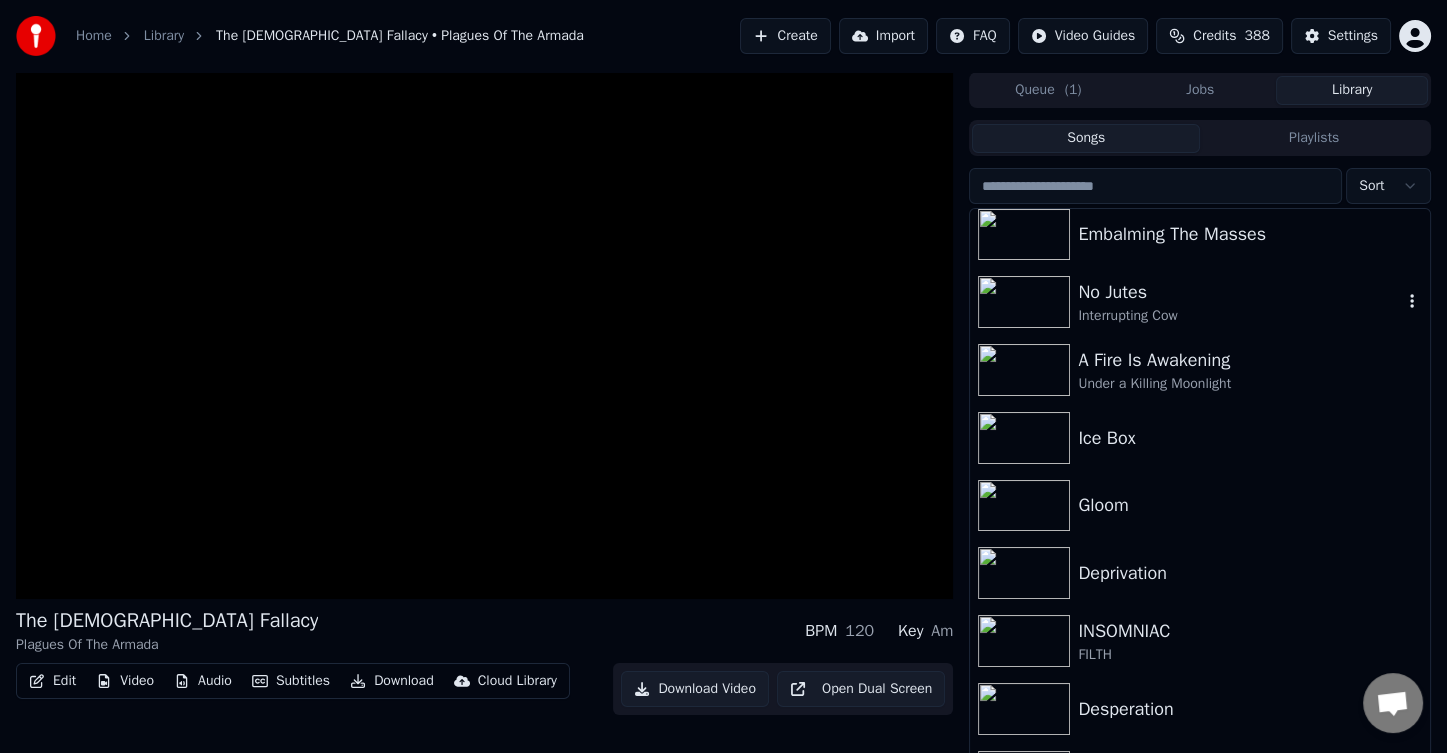 click on "No Jutes" at bounding box center (1240, 292) 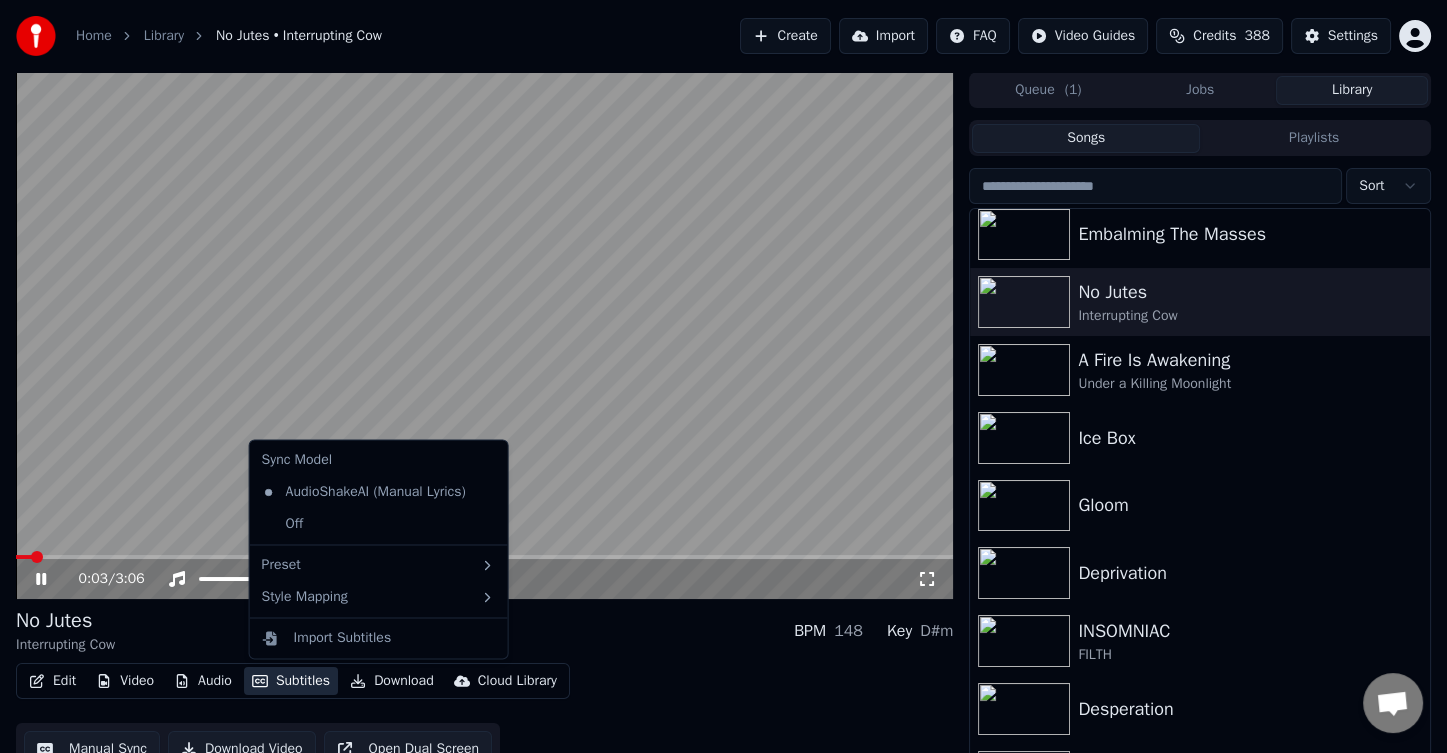 click on "Subtitles" at bounding box center (291, 681) 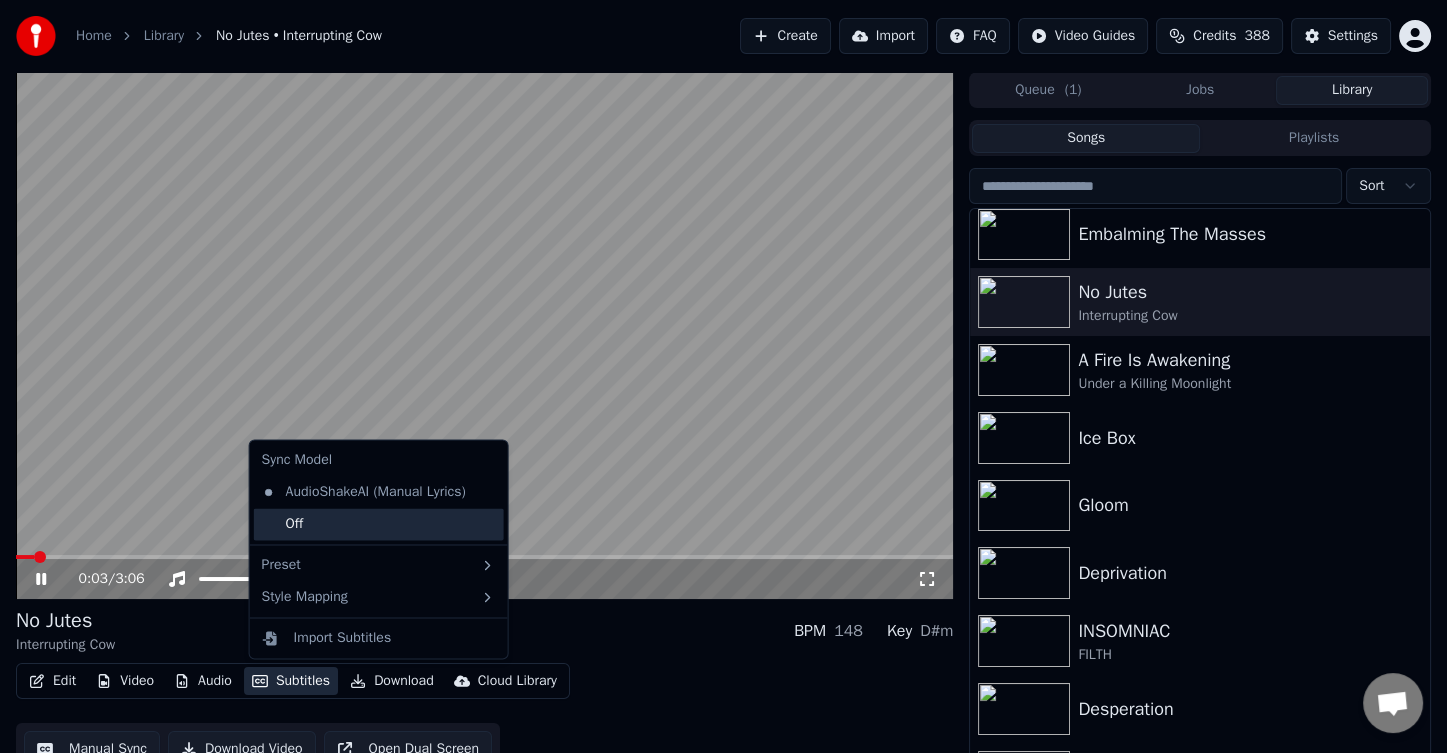 click on "Off" at bounding box center [379, 524] 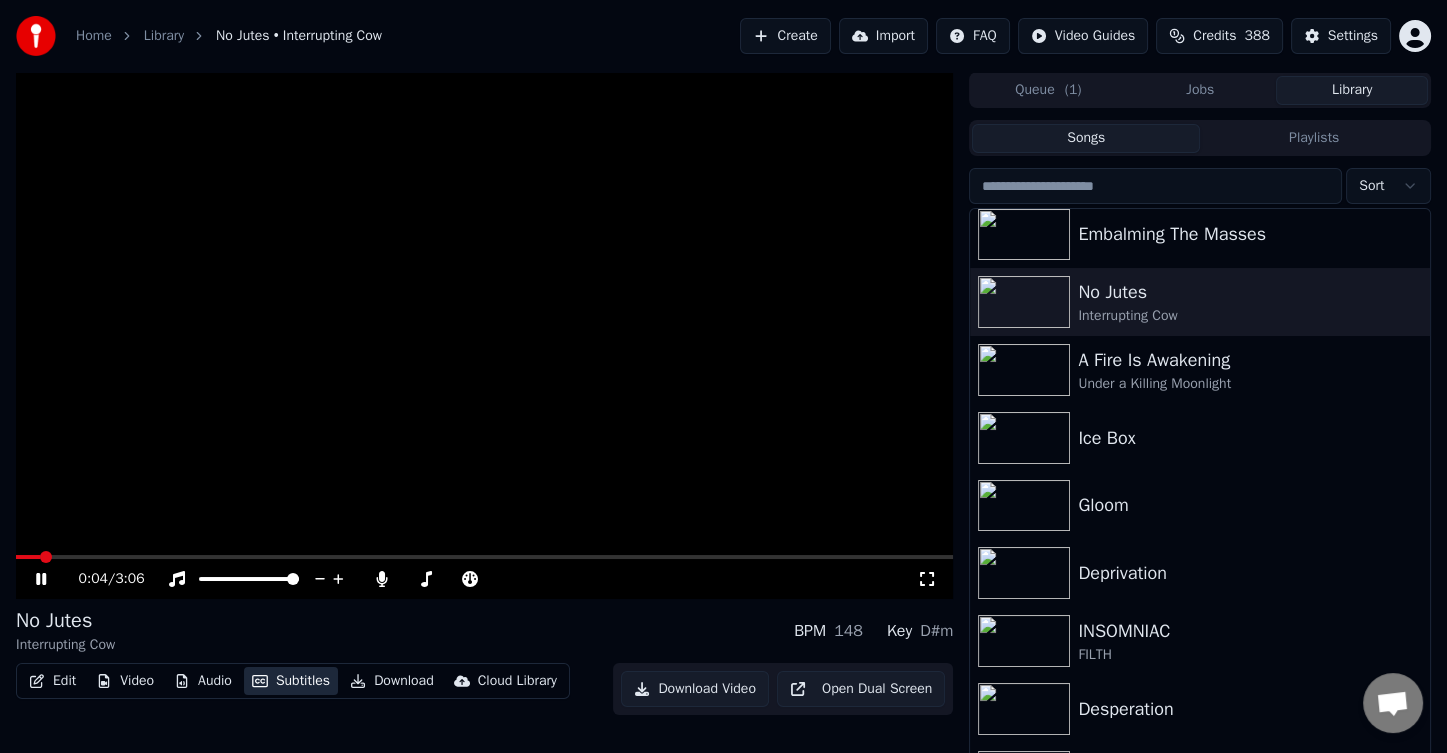 type 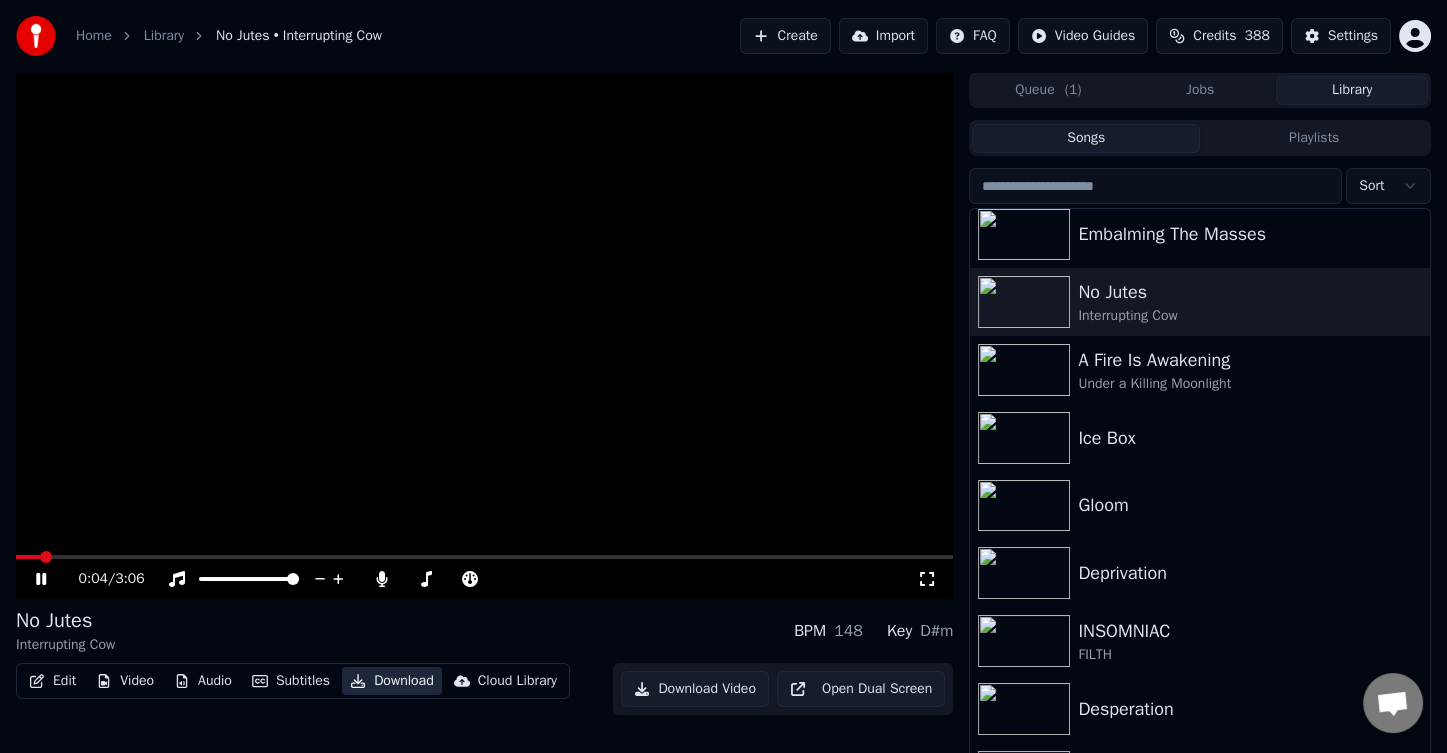 type 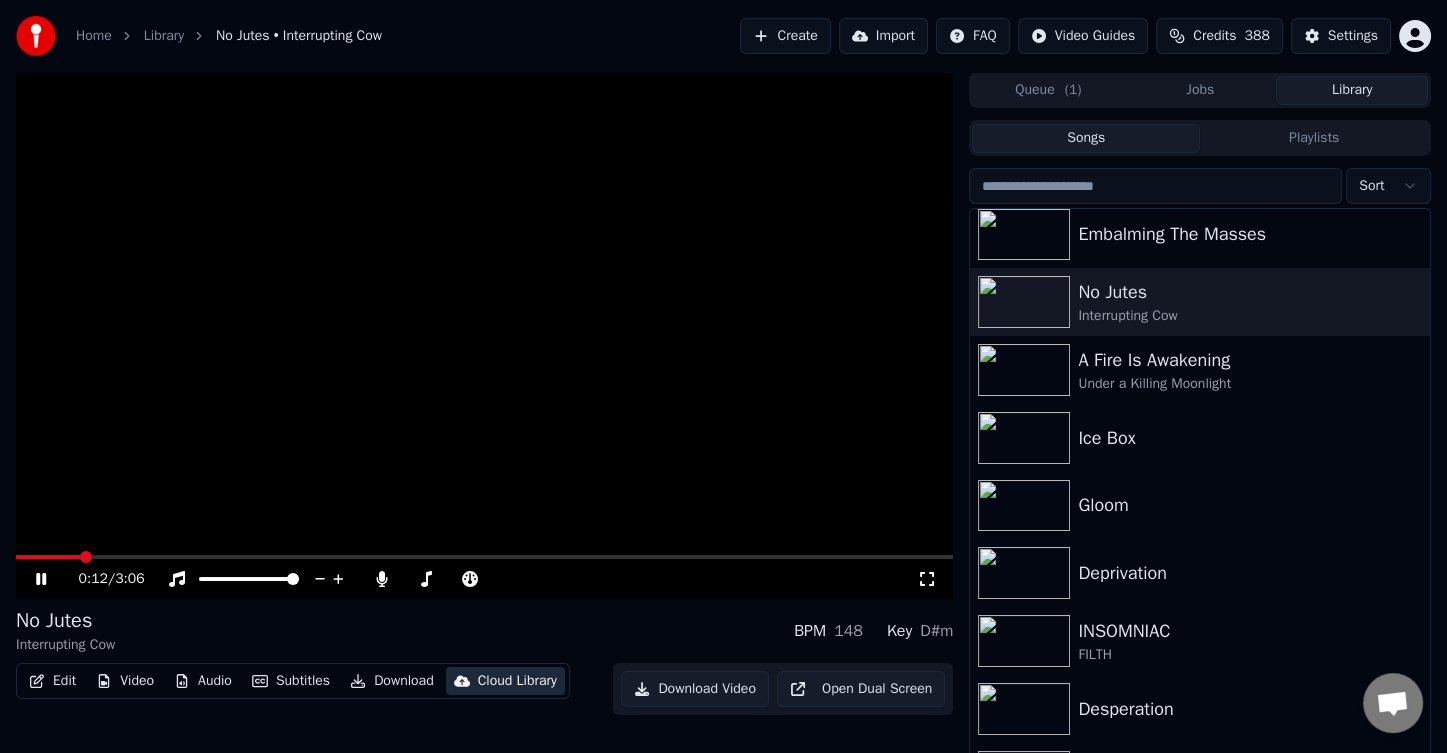 type 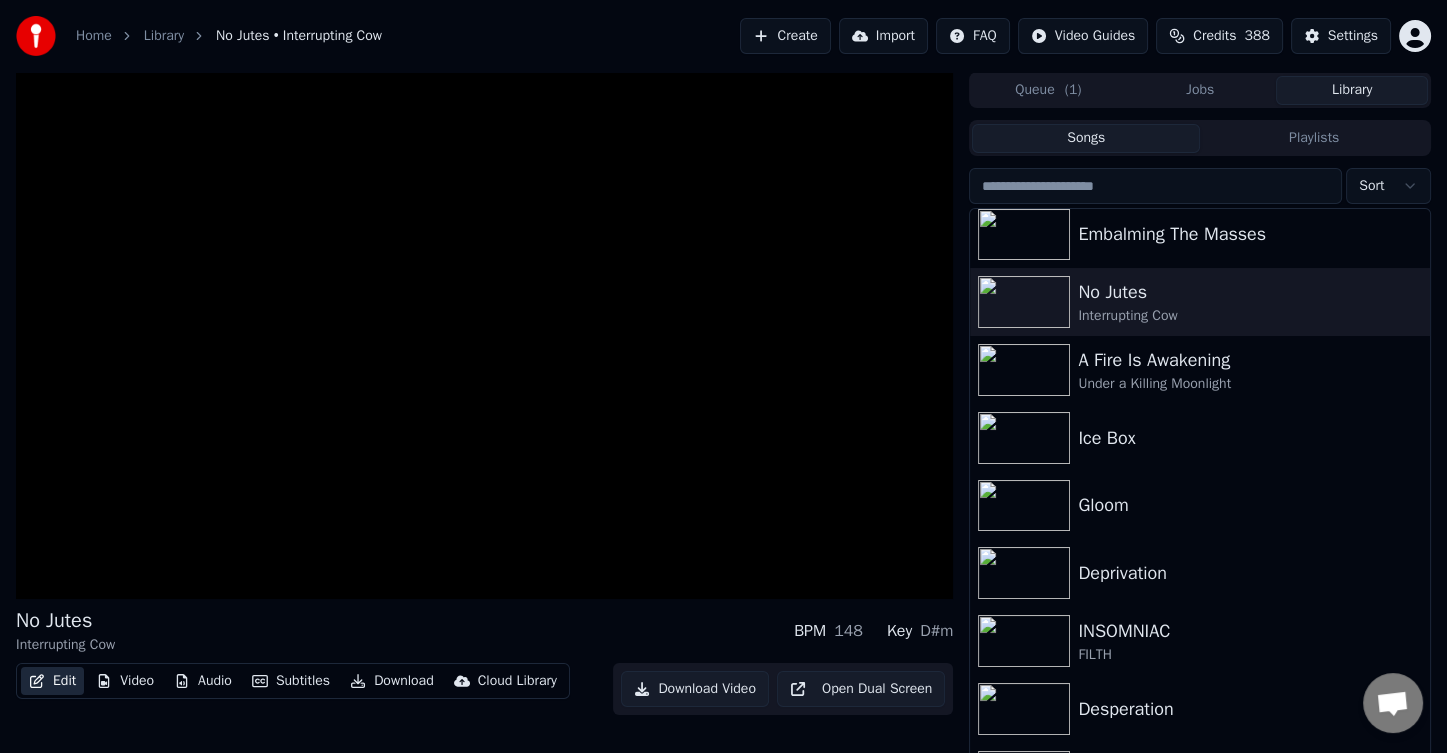 type 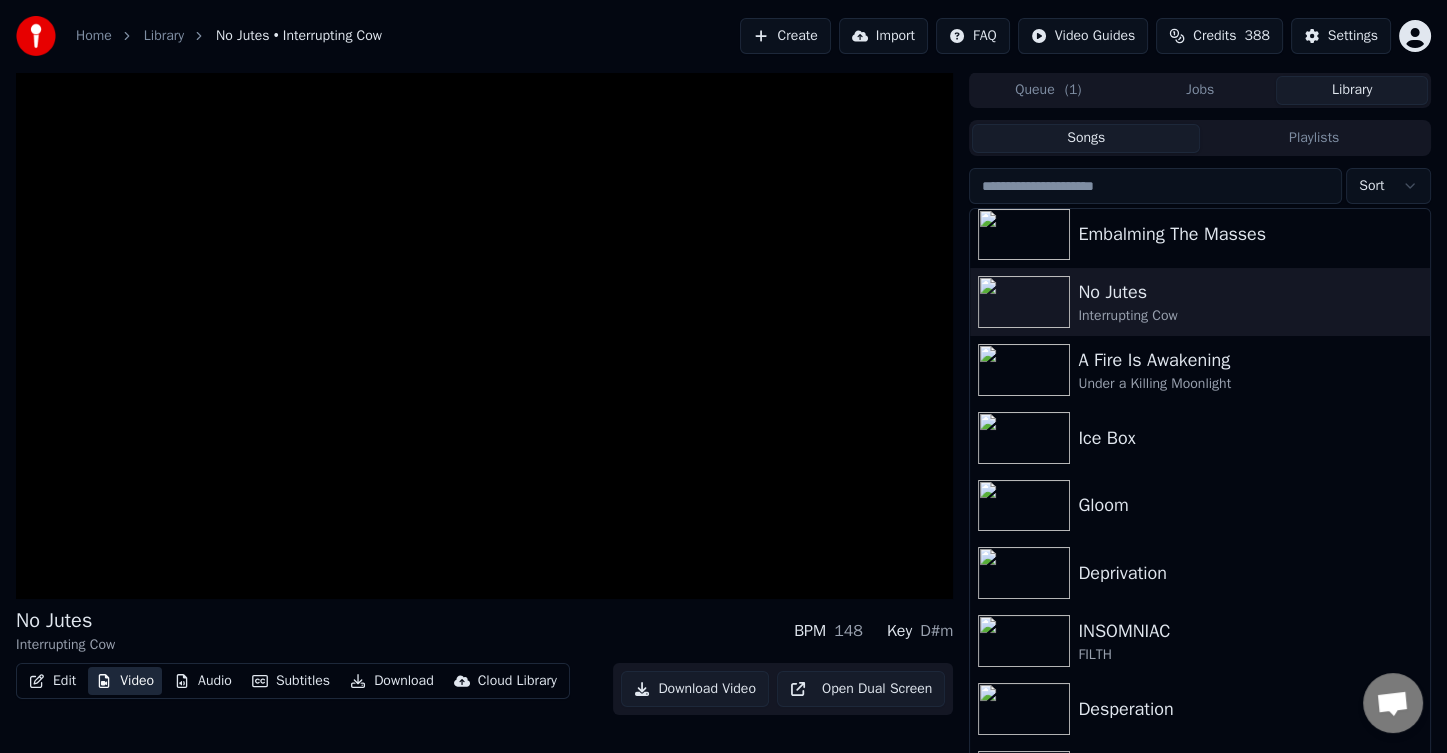 type 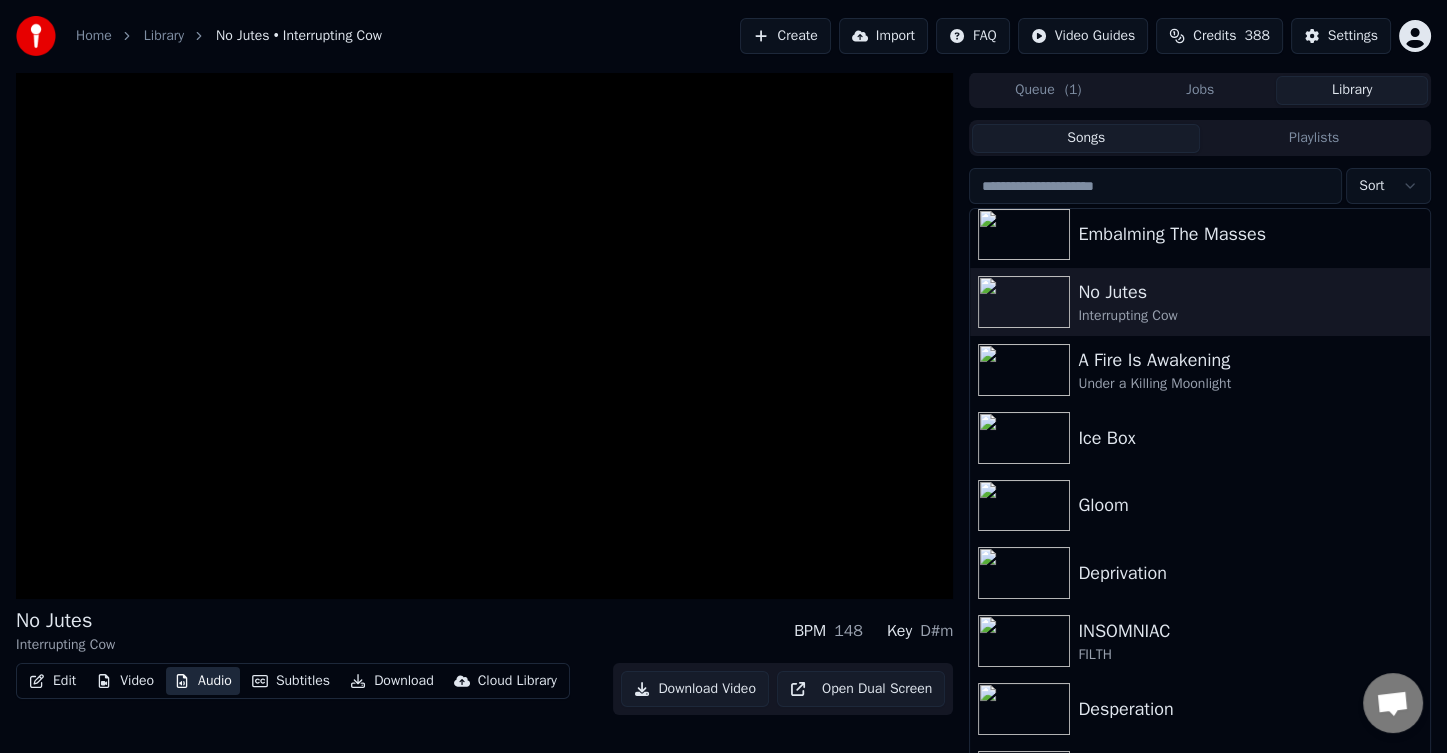 type 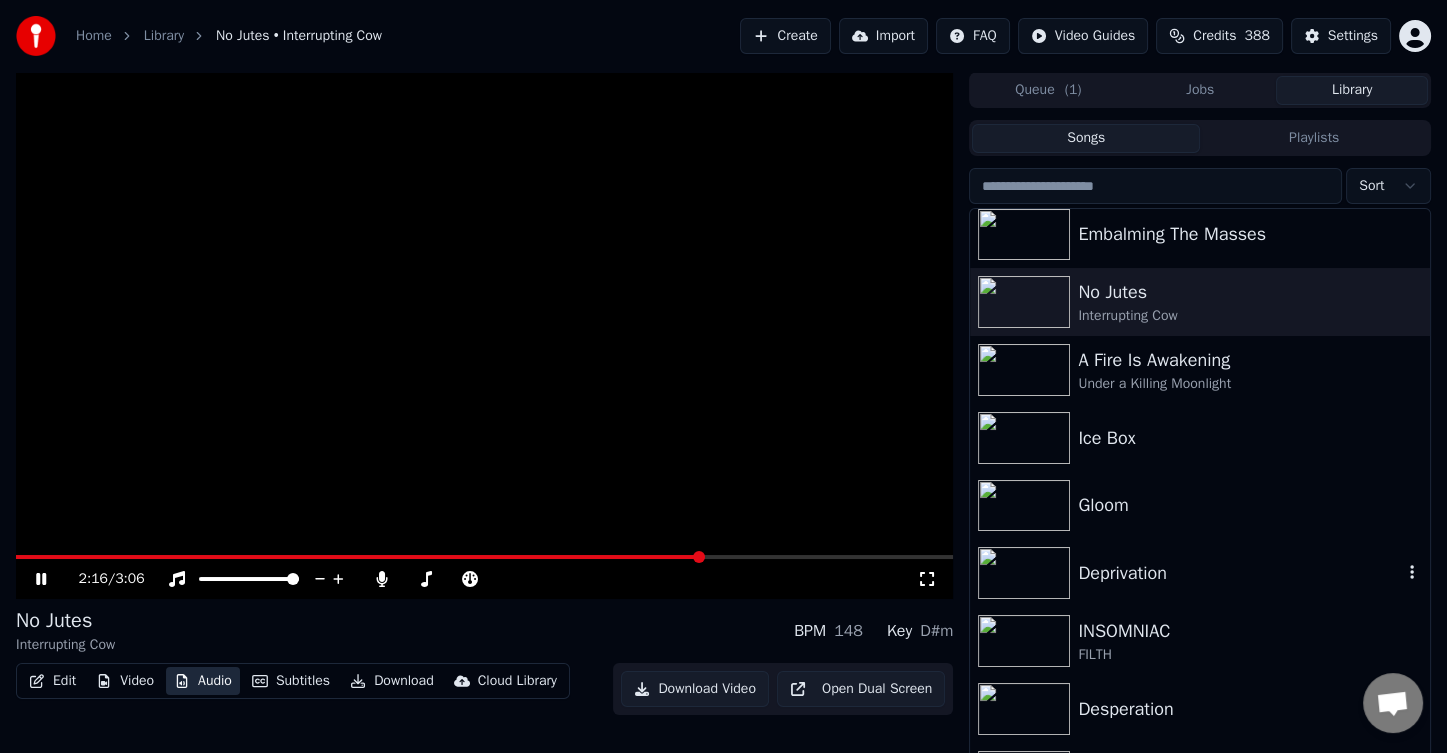 scroll, scrollTop: 1700, scrollLeft: 0, axis: vertical 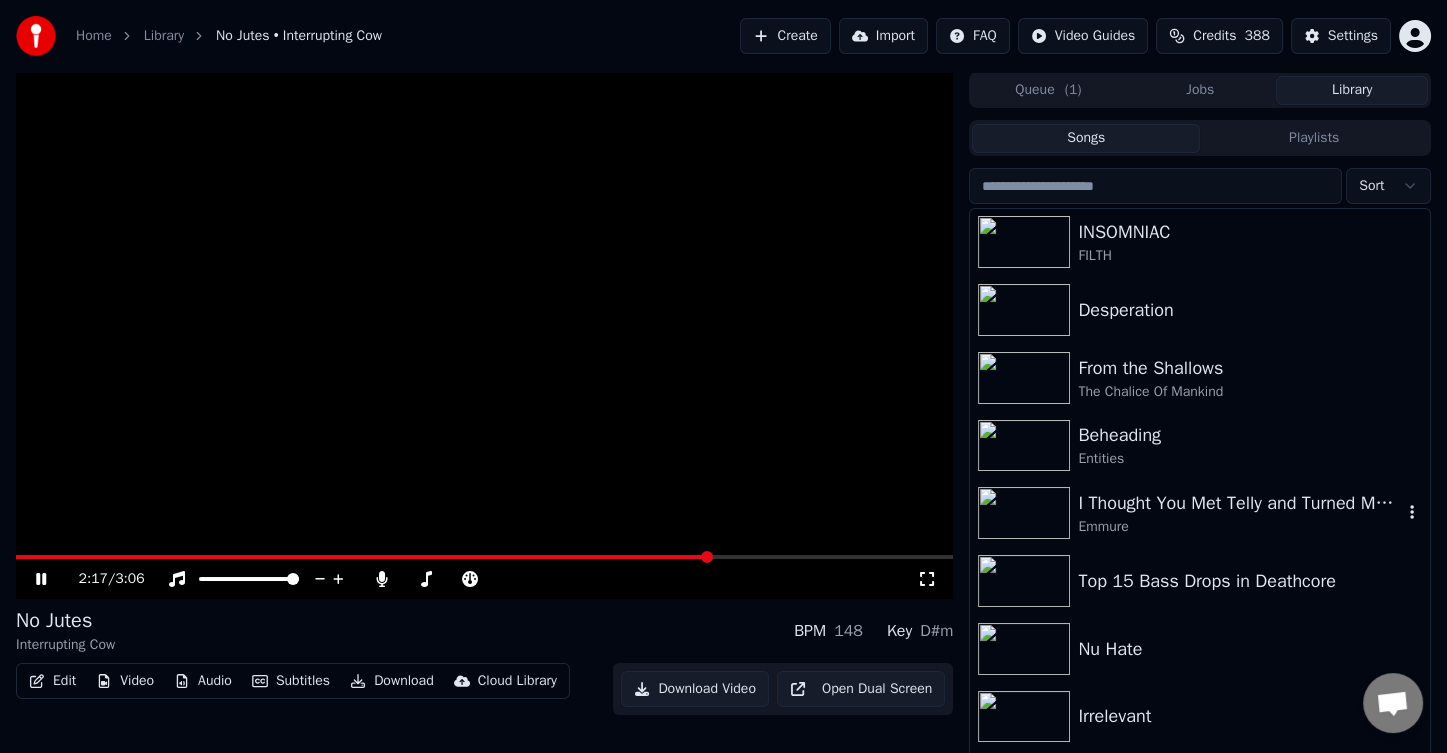 click on "I Thought You Met Telly and Turned Me Into Casper Emmure" at bounding box center (1200, 513) 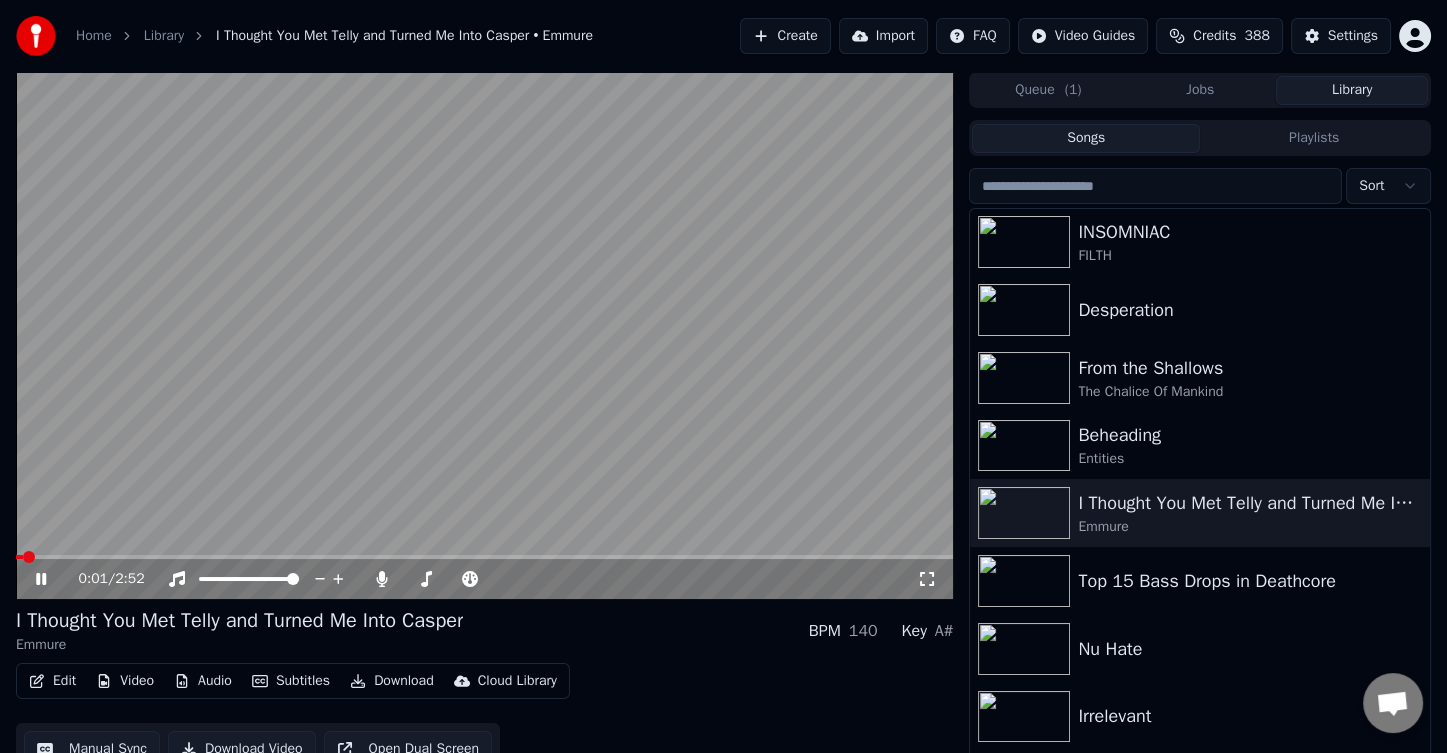 click on "Subtitles" at bounding box center (291, 681) 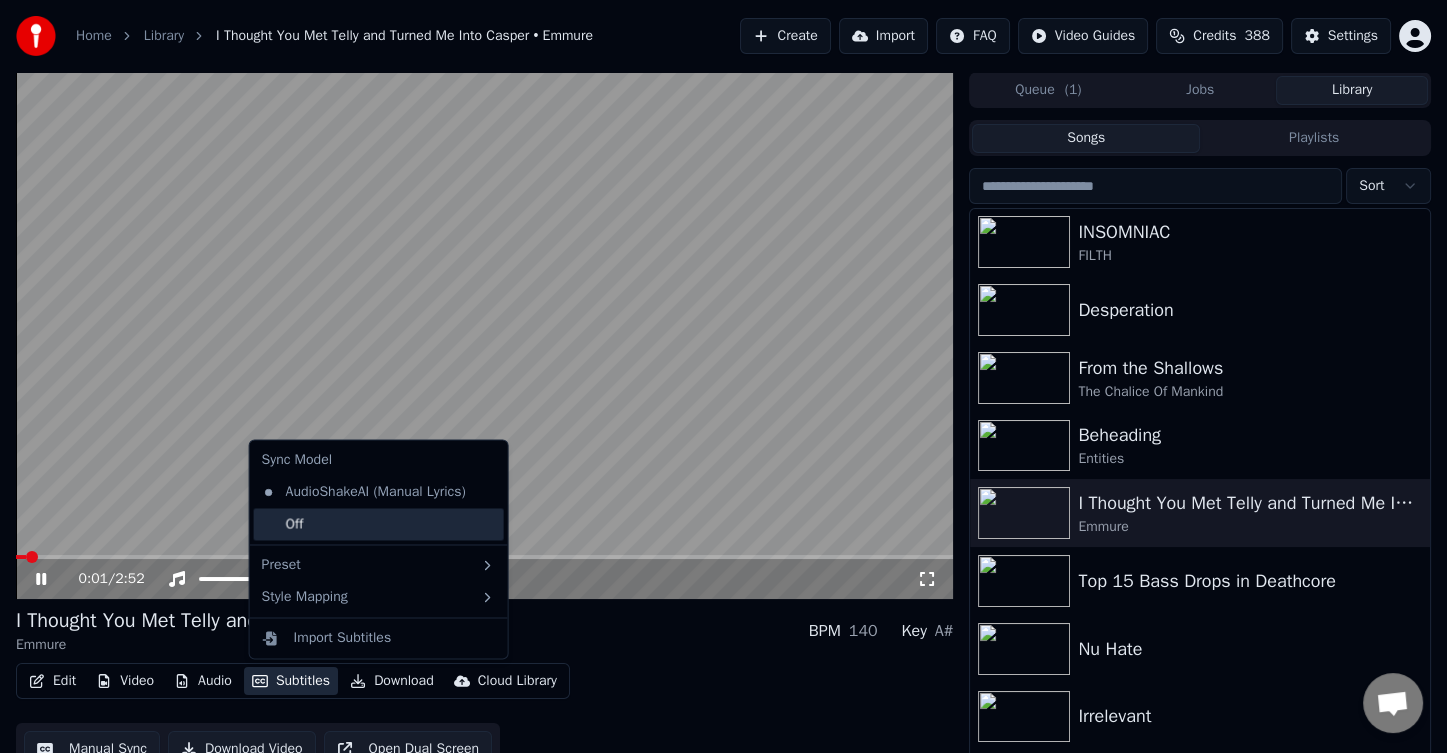 click on "Off" at bounding box center (379, 524) 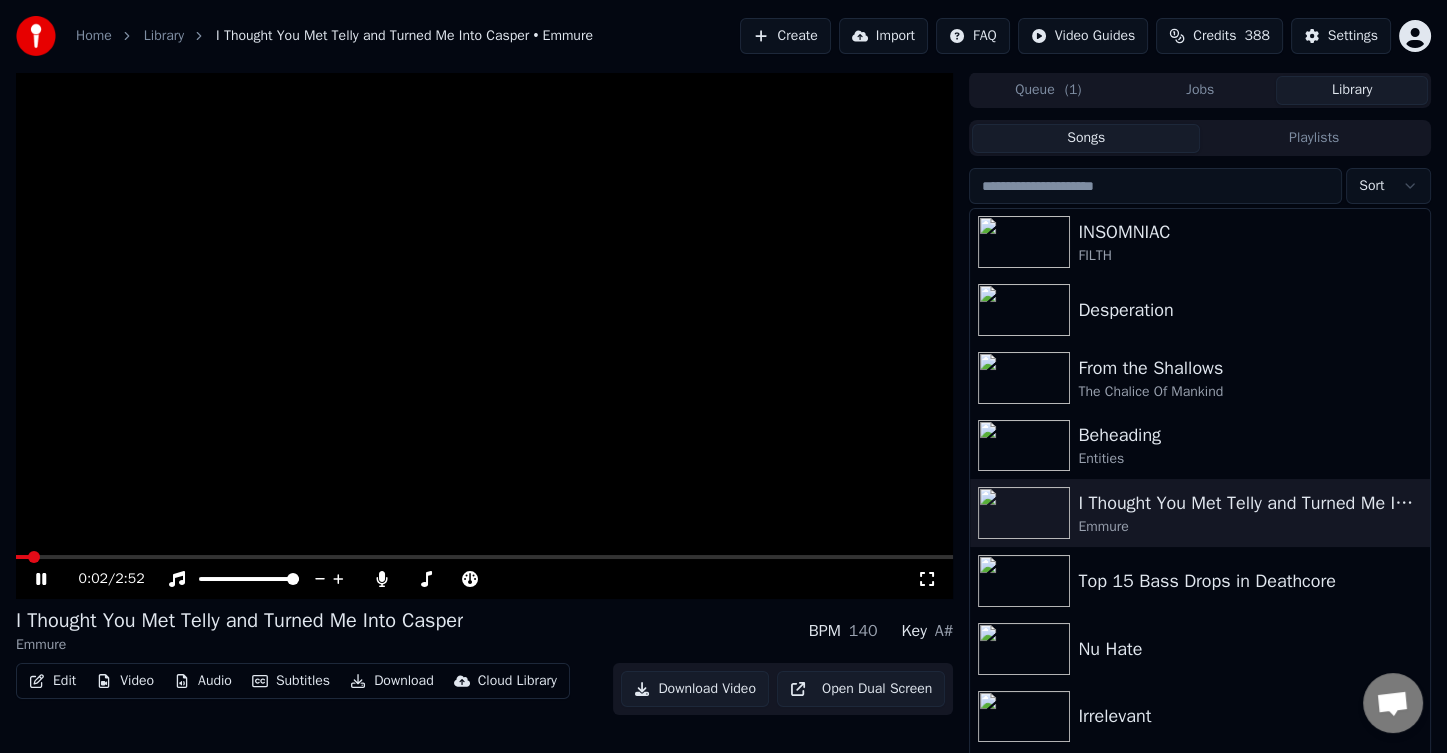click on "Edit Video Audio Subtitles Download Cloud Library Download Video Open Dual Screen" at bounding box center [484, 689] 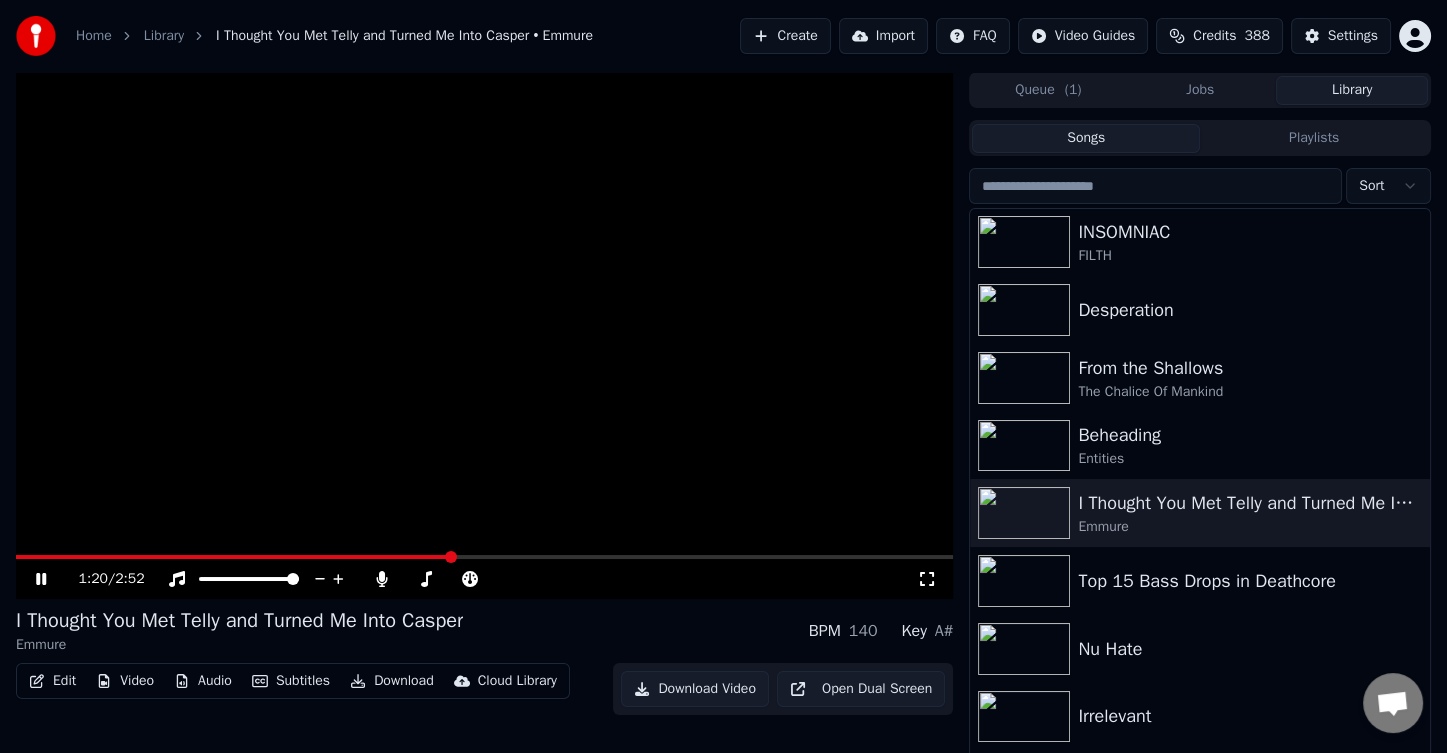 click at bounding box center [484, 557] 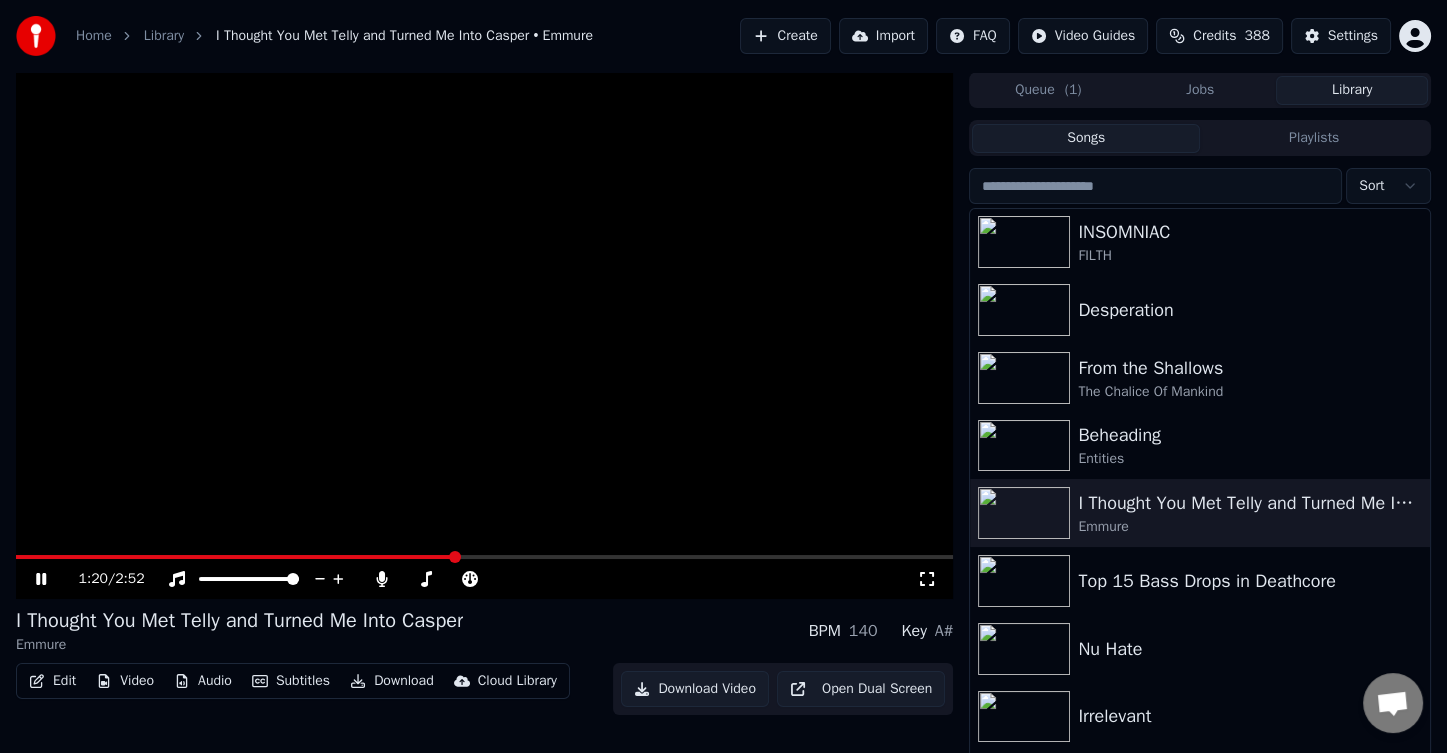 click at bounding box center (484, 557) 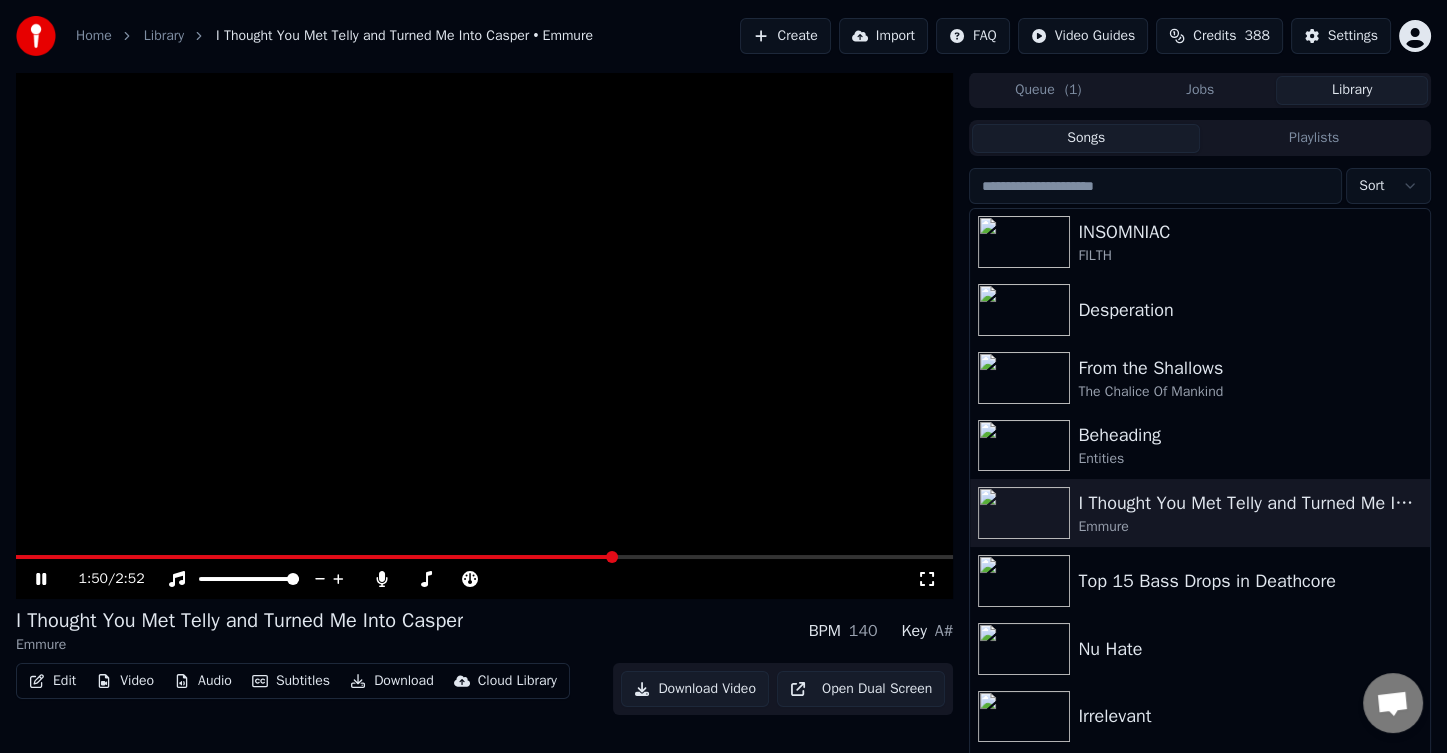 click at bounding box center [484, 557] 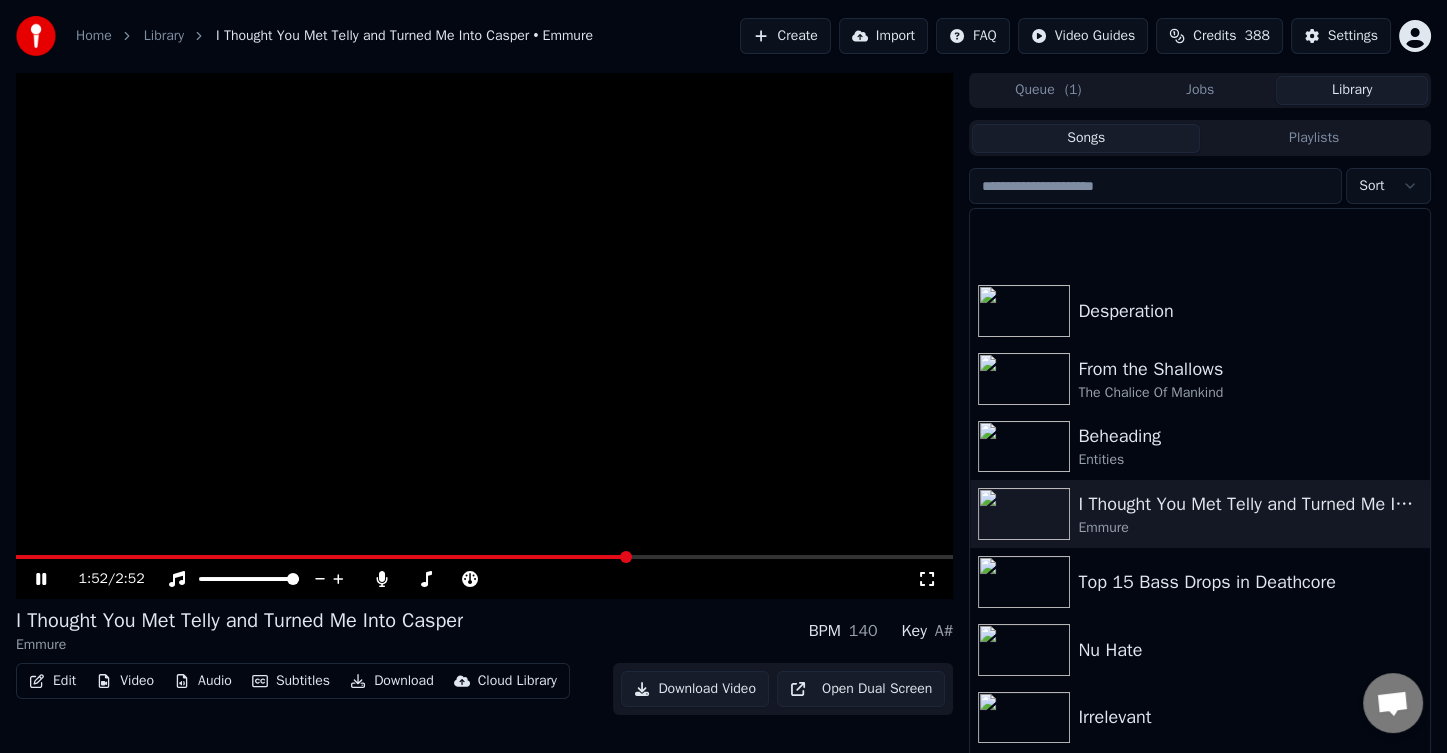 scroll, scrollTop: 2000, scrollLeft: 0, axis: vertical 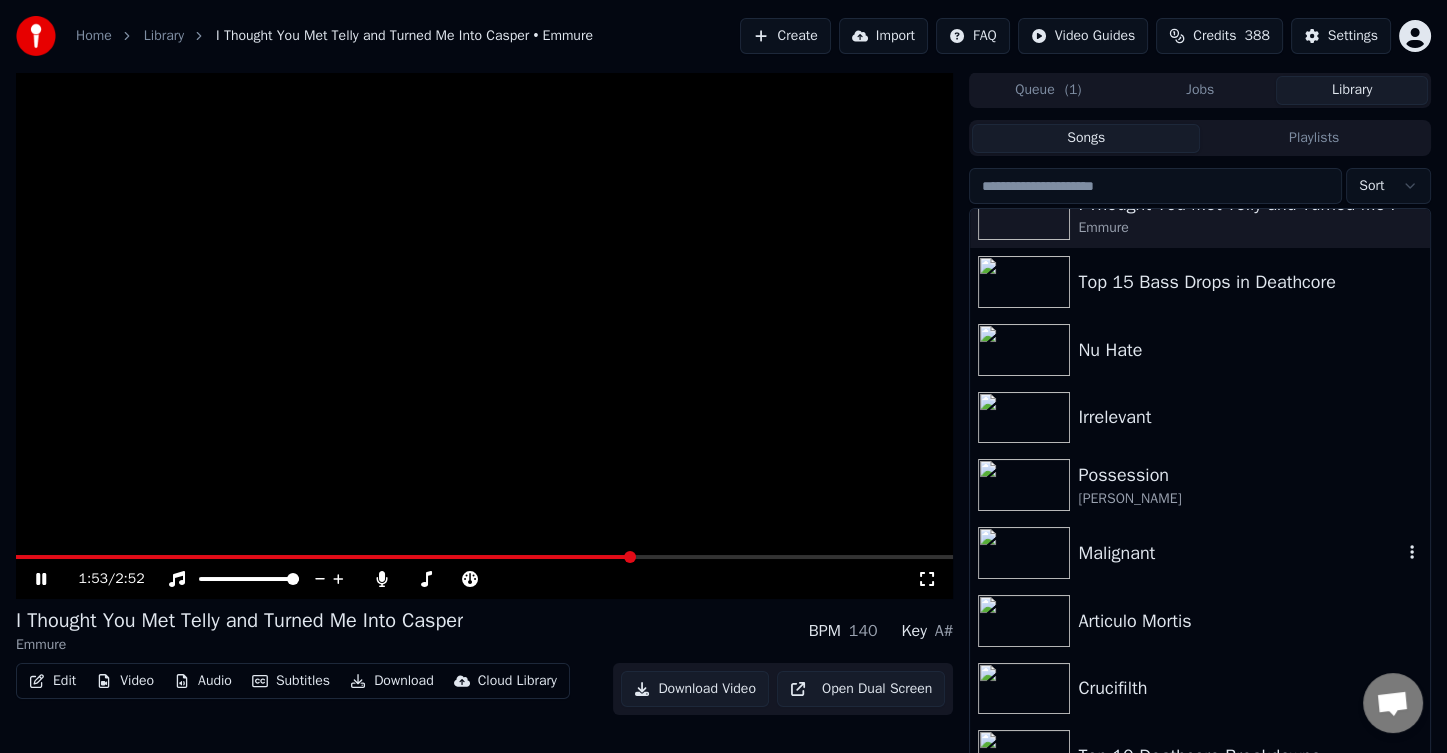 click on "Malignant" at bounding box center [1240, 553] 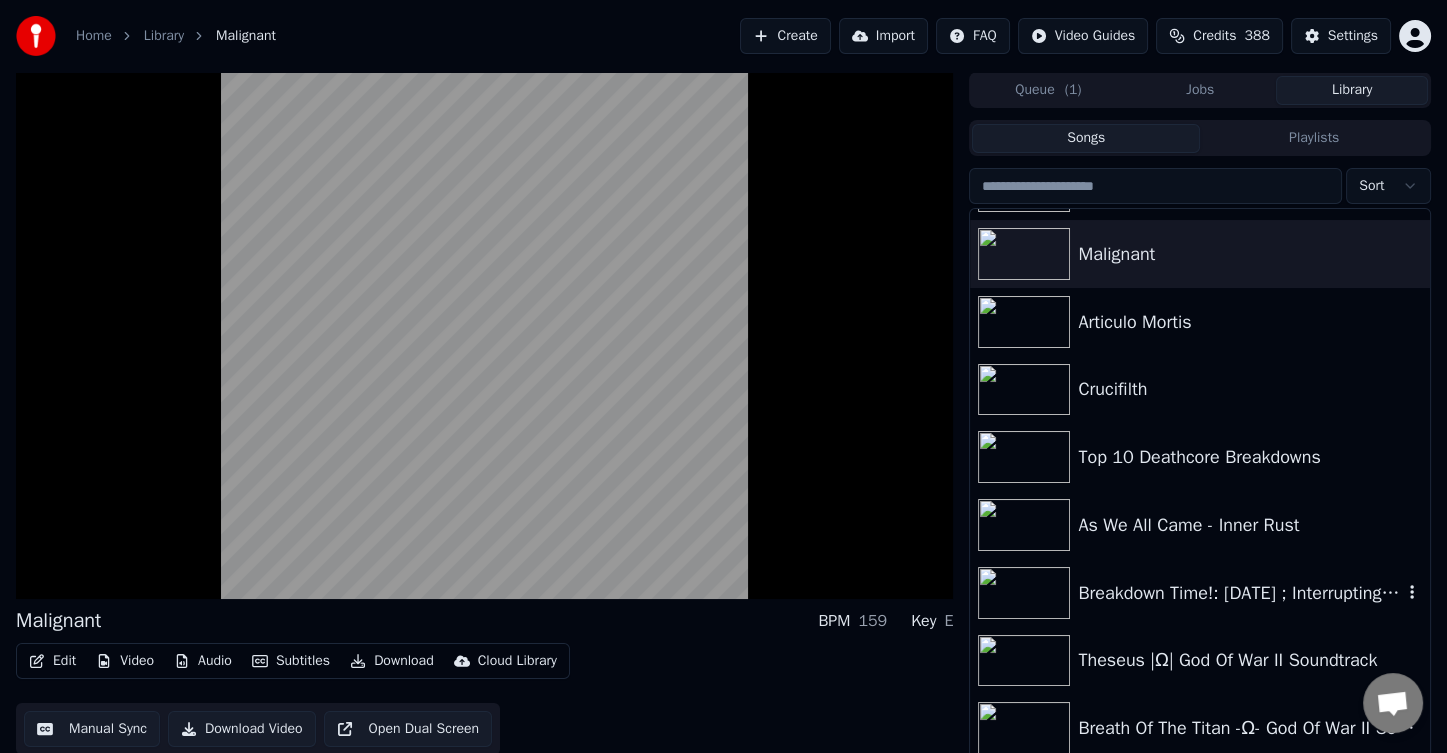 scroll, scrollTop: 2500, scrollLeft: 0, axis: vertical 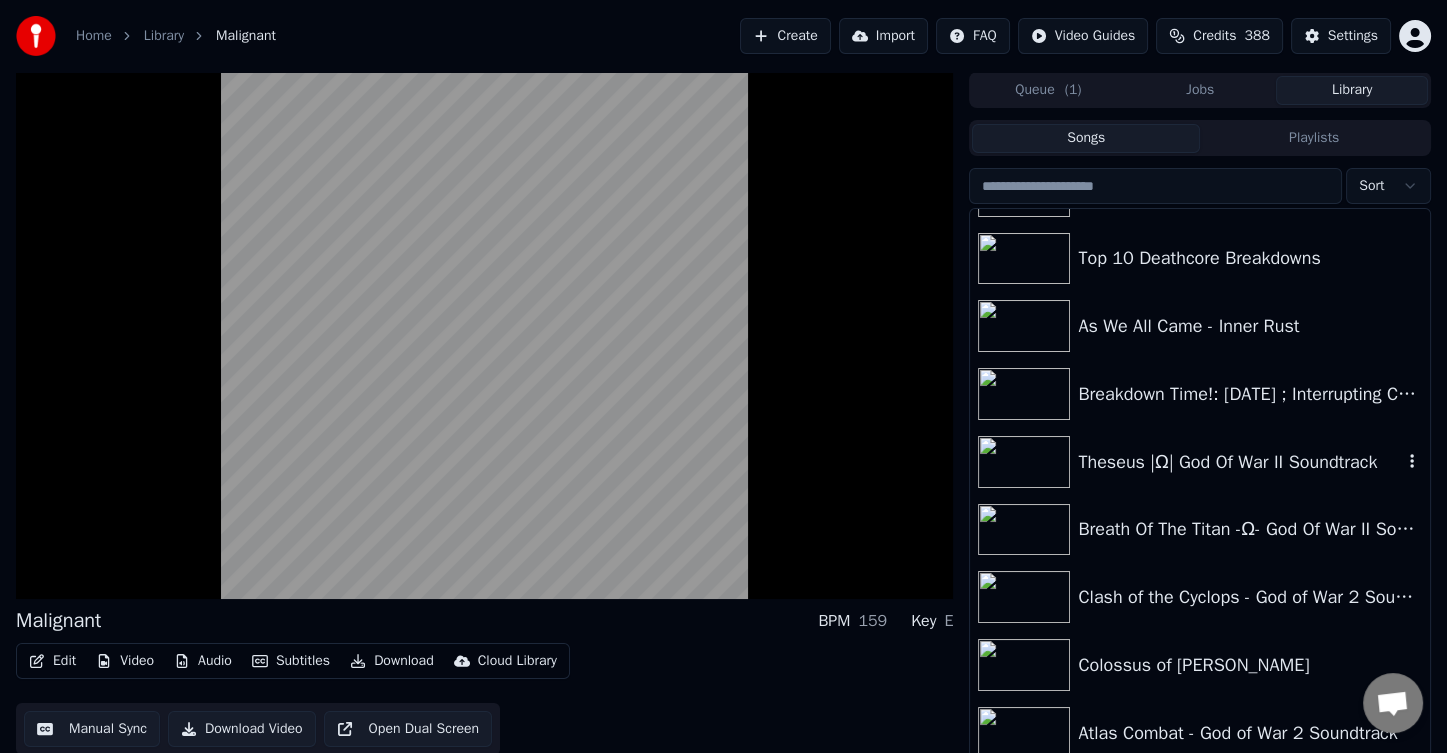 click on "Theseus |Ω| God Of War II Soundtrack" at bounding box center [1240, 462] 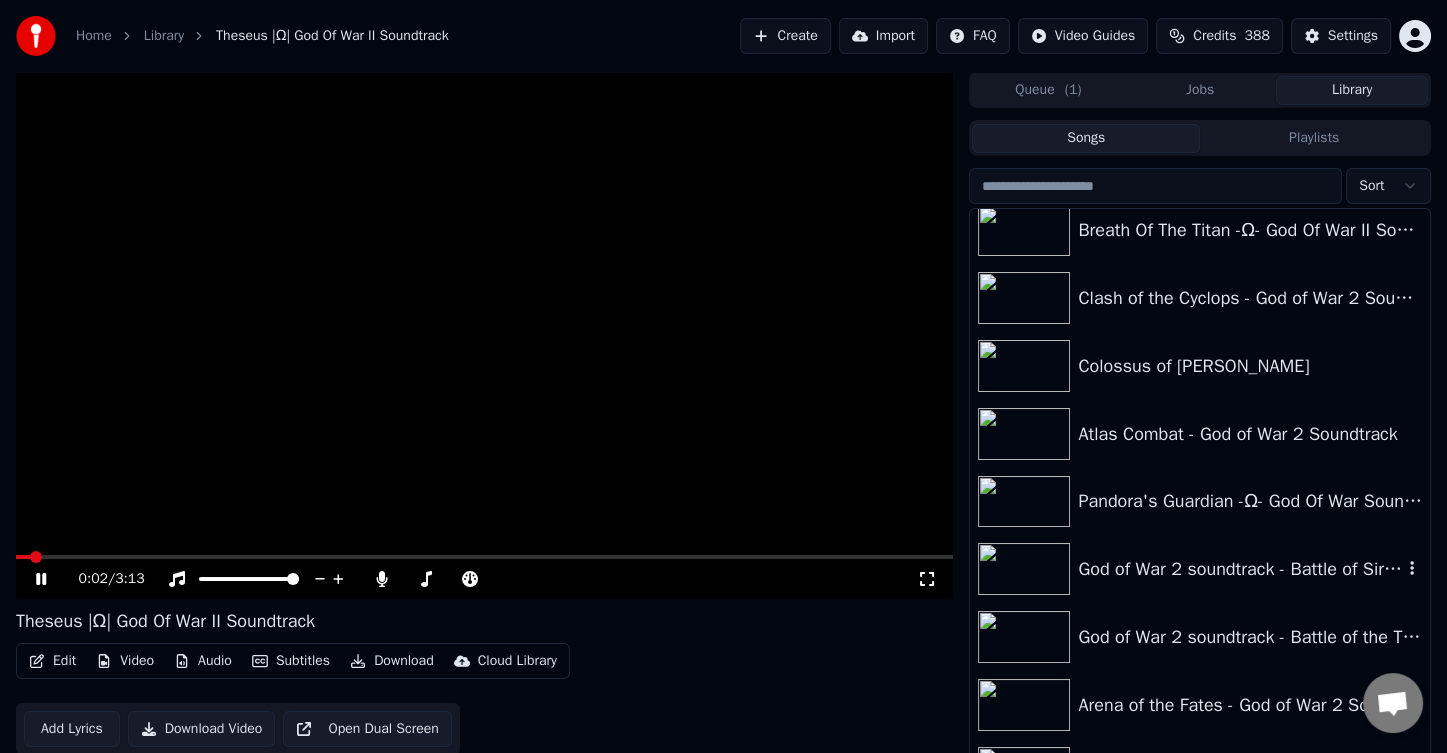 scroll, scrollTop: 2900, scrollLeft: 0, axis: vertical 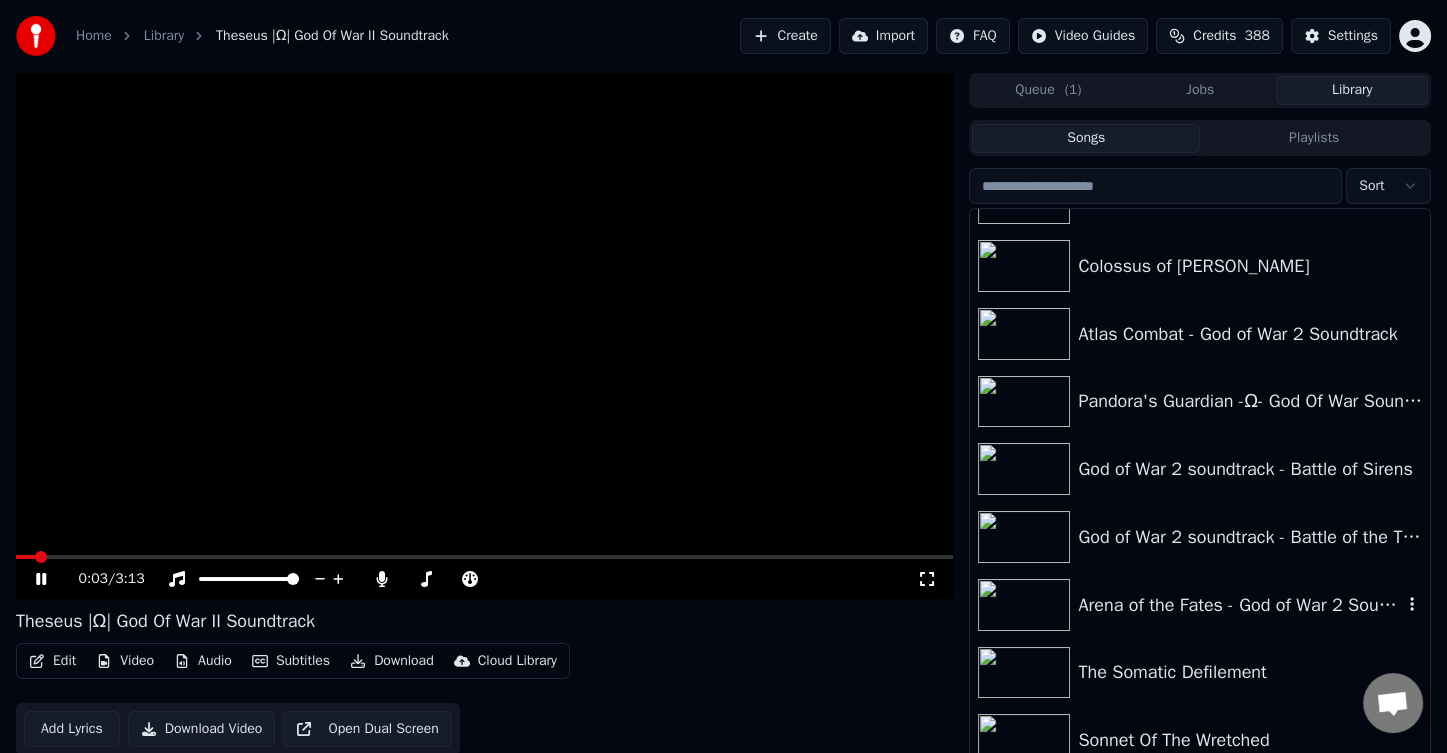 click on "Arena of the Fates - God of War 2 Soundtrack" at bounding box center [1240, 605] 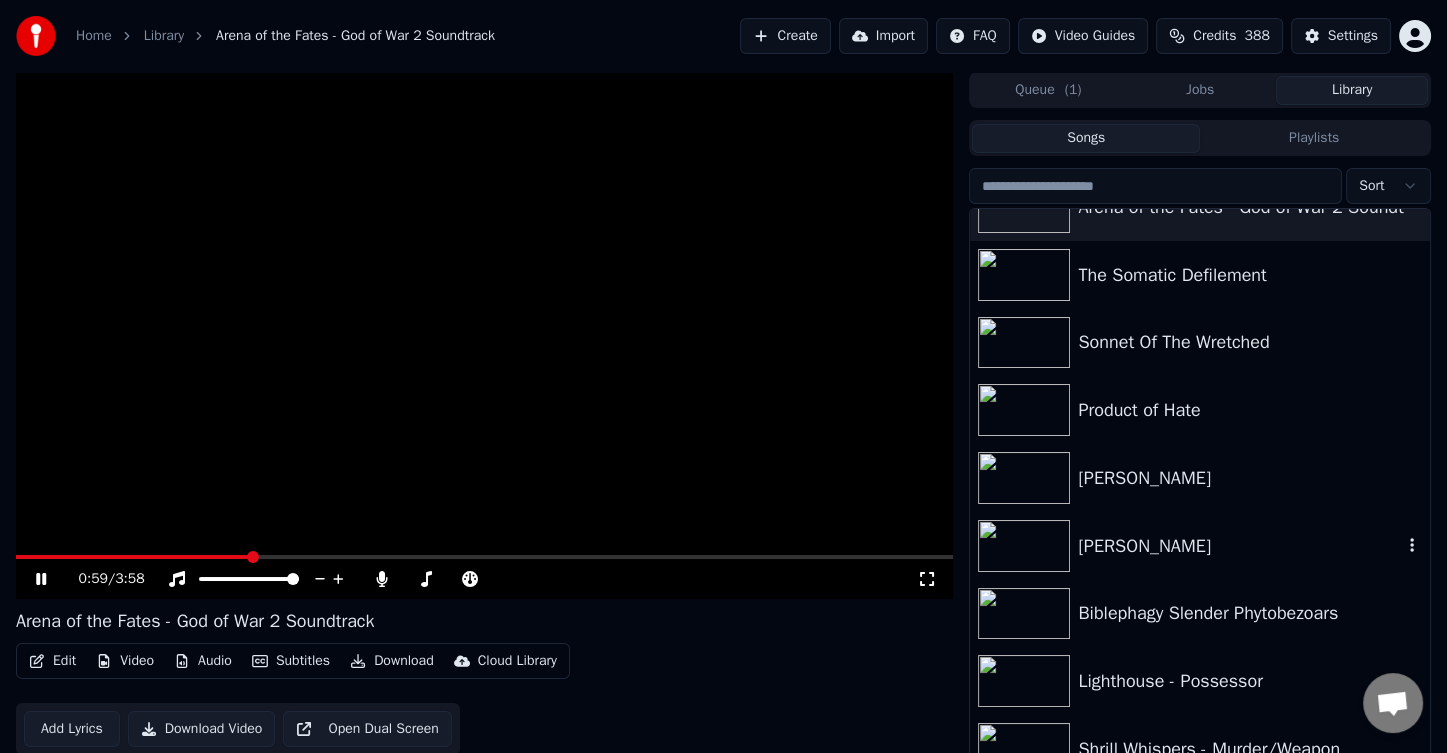 scroll, scrollTop: 3310, scrollLeft: 0, axis: vertical 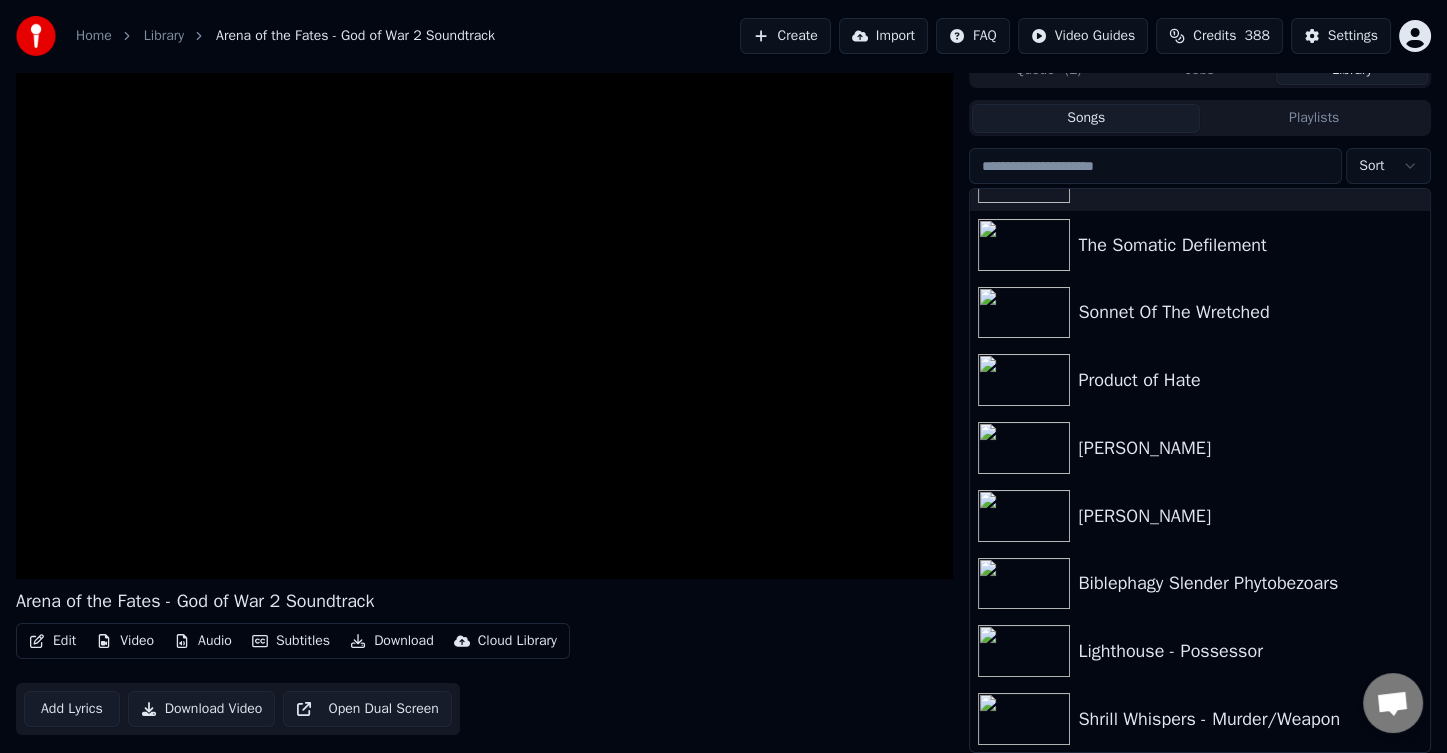 click on "Shrill Whispers - Murder/Weapon" at bounding box center [1240, 719] 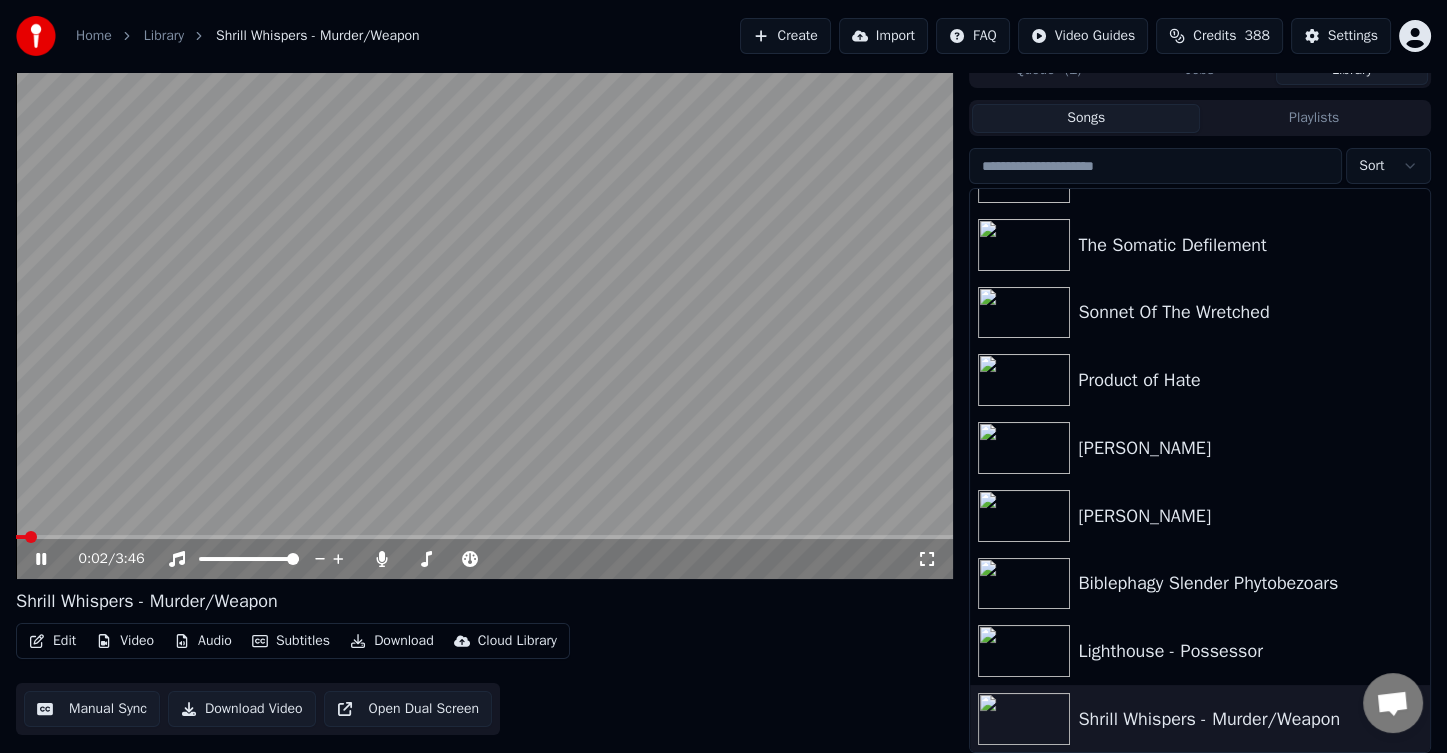 click on "Subtitles" at bounding box center [291, 641] 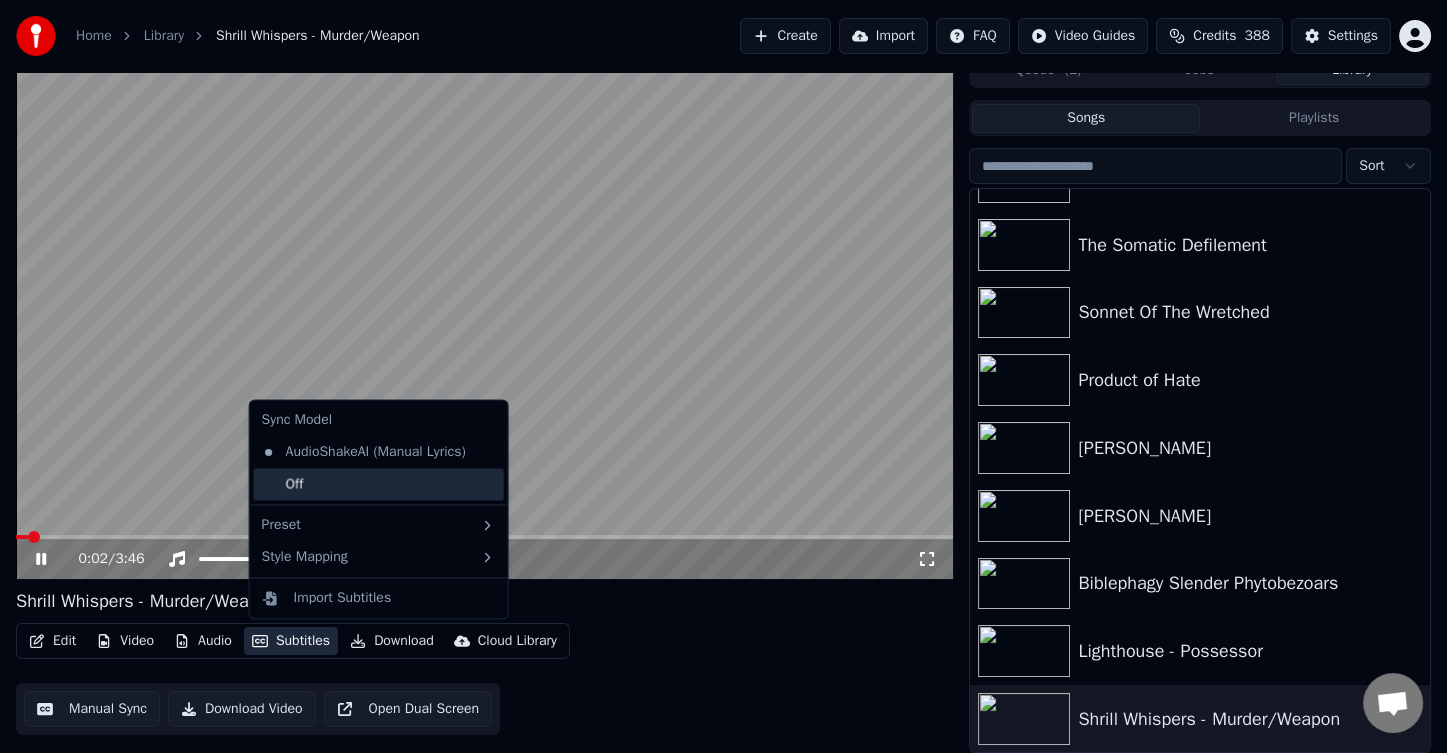 click on "Off" at bounding box center (379, 484) 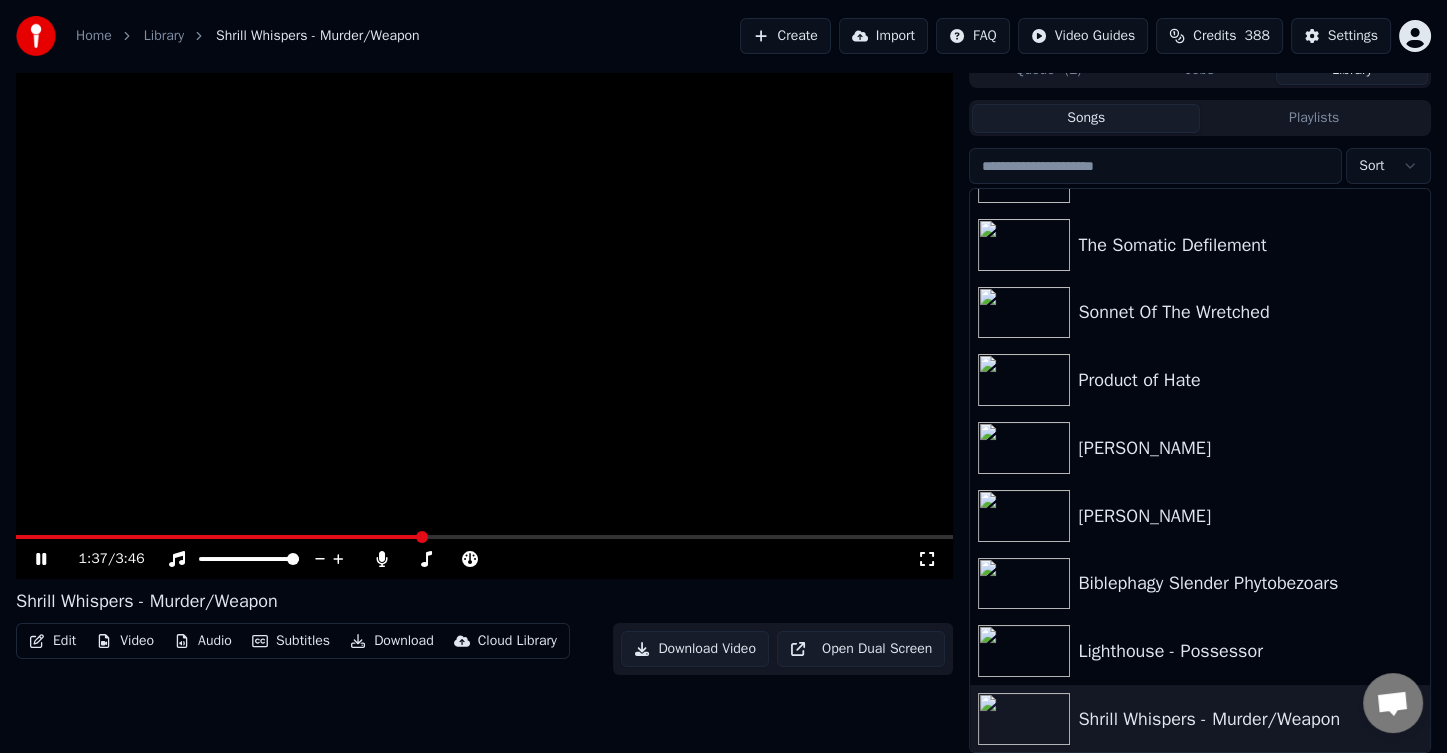 click 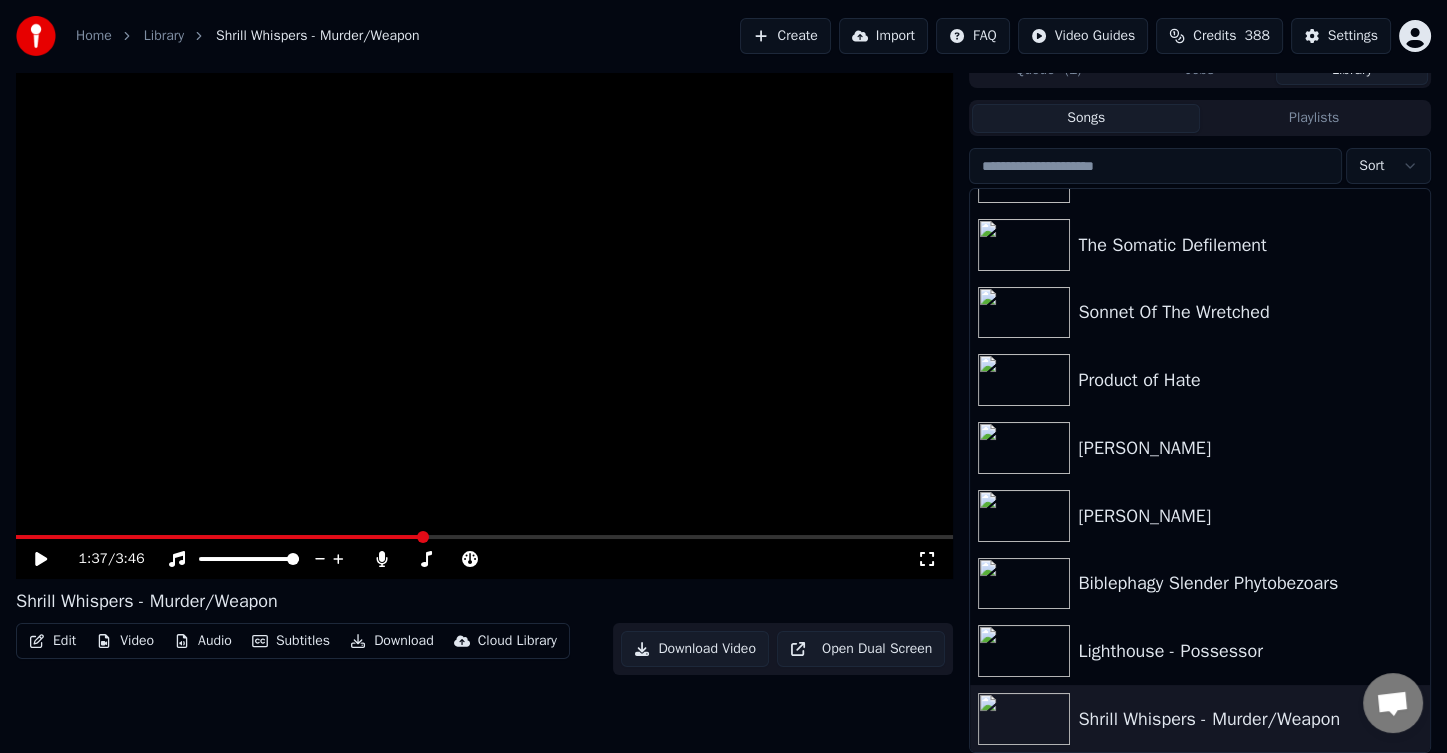 click on "Shrill Whispers - Murder/Weapon" at bounding box center [1240, 719] 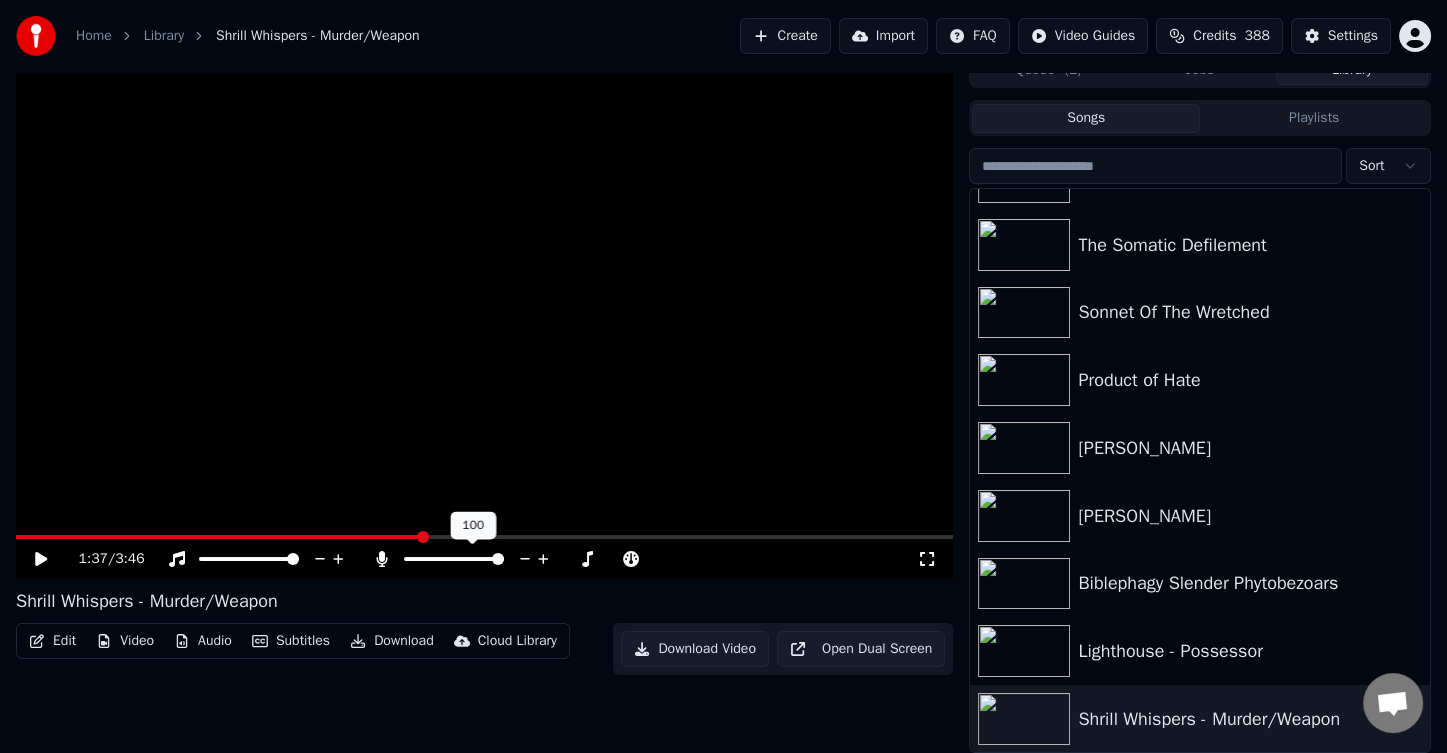 click at bounding box center (498, 559) 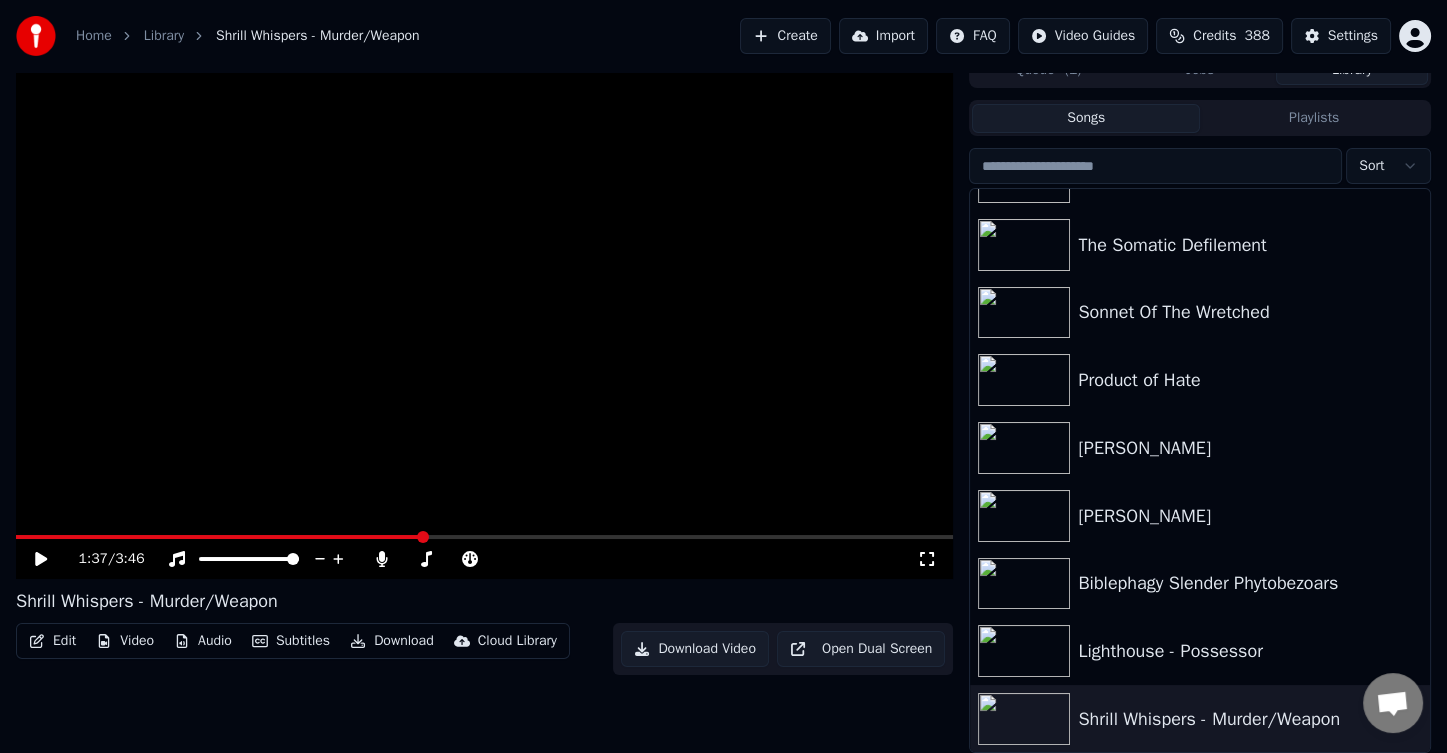 click on "Download" at bounding box center [392, 641] 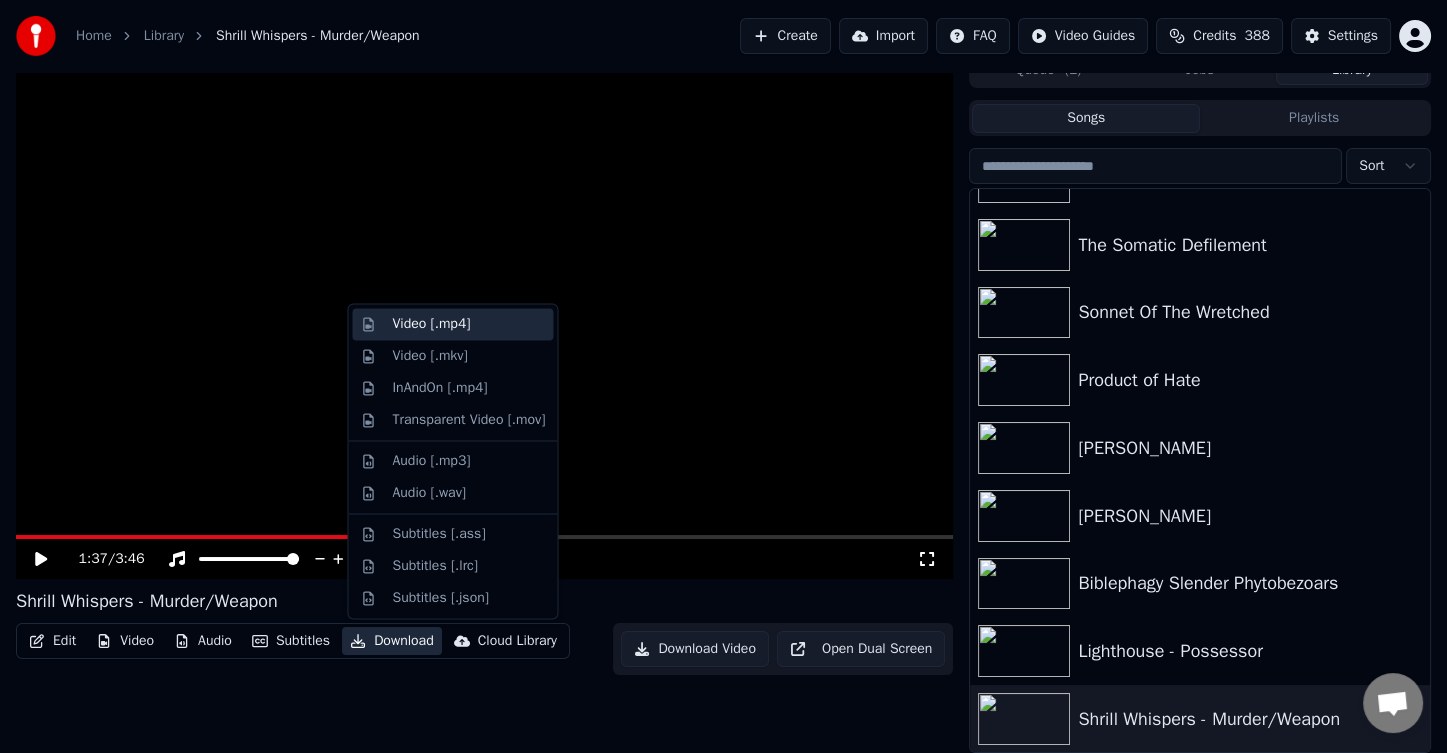 click on "Video [.mp4]" at bounding box center [431, 324] 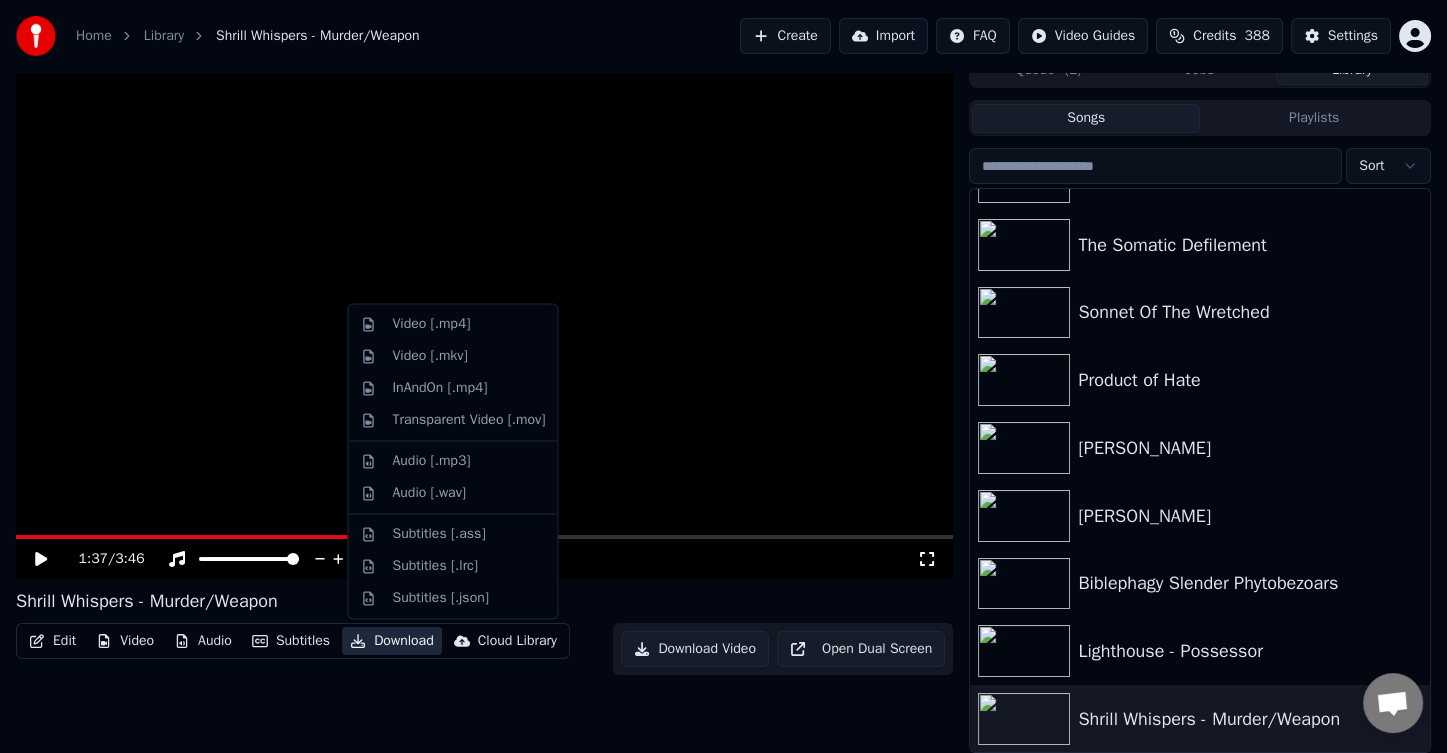 scroll, scrollTop: 6, scrollLeft: 0, axis: vertical 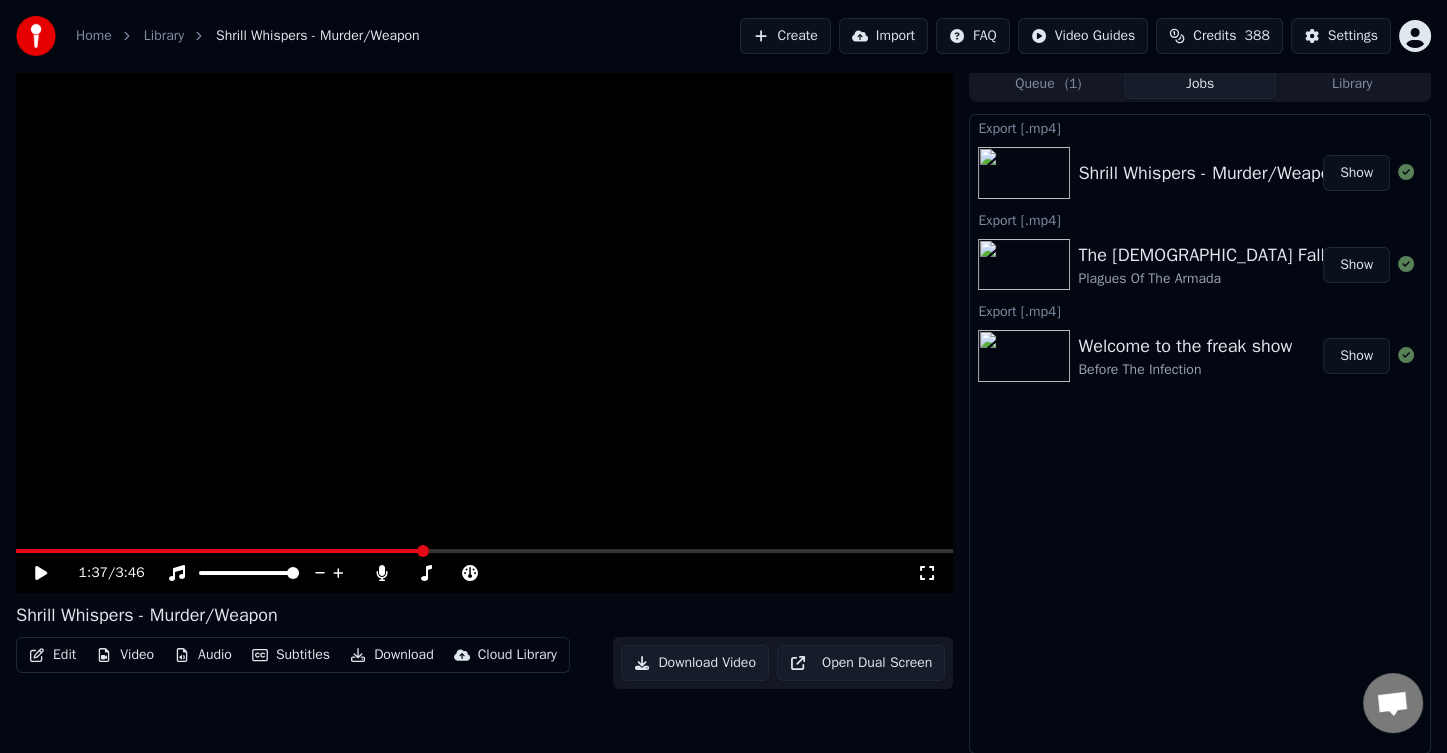 click on "Home Library Shrill Whispers - Murder/Weapon Create Import FAQ Video Guides Credits 388 Settings" at bounding box center (723, 36) 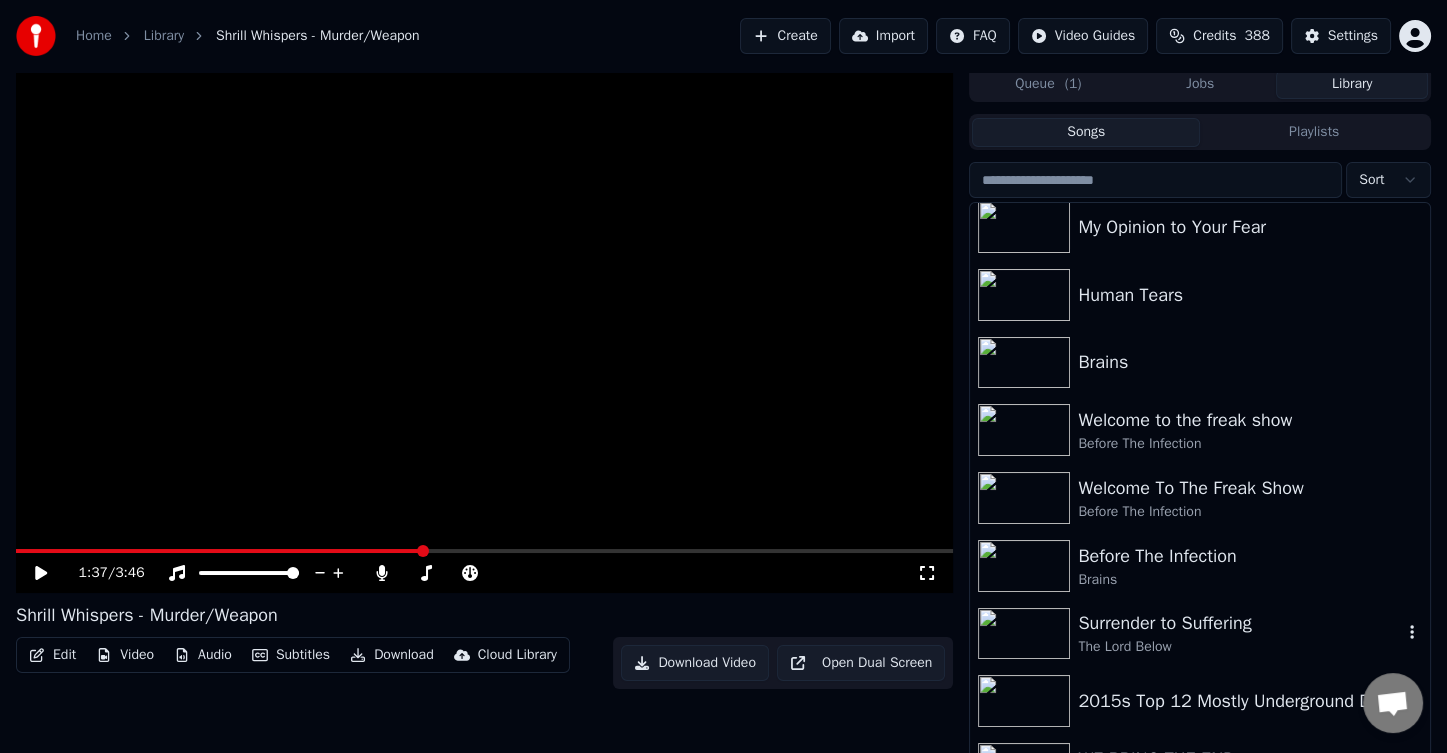 scroll, scrollTop: 0, scrollLeft: 0, axis: both 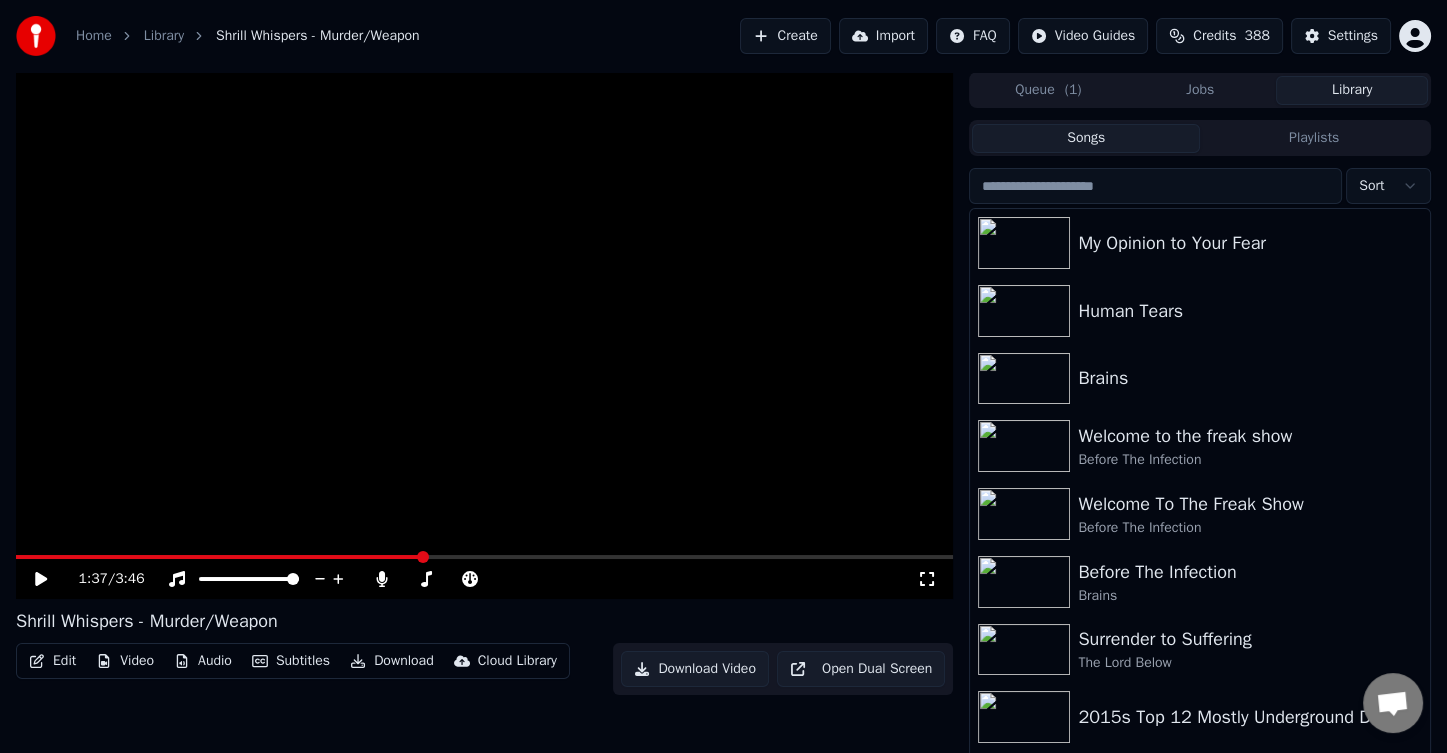 click on "1:37  /  3:46 Shrill Whispers - Murder/Weapon Edit Video Audio Subtitles Download Cloud Library Download Video Open Dual Screen Queue ( 1 ) Jobs Library Songs Playlists Sort My Opinion to Your Fear Human Tears Brains Welcome to the freak show Before The Infection Welcome To The Freak Show Before The Infection Before The Infection Brains Surrender to Suffering The Lord Below 2015s Top 12 Mostly Underground Deathcore Breakdowns WE BRING THE END BURIED UNDEAD Colossus Hangin' Hoes By Their Toes Possession Rex" at bounding box center (723, 422) 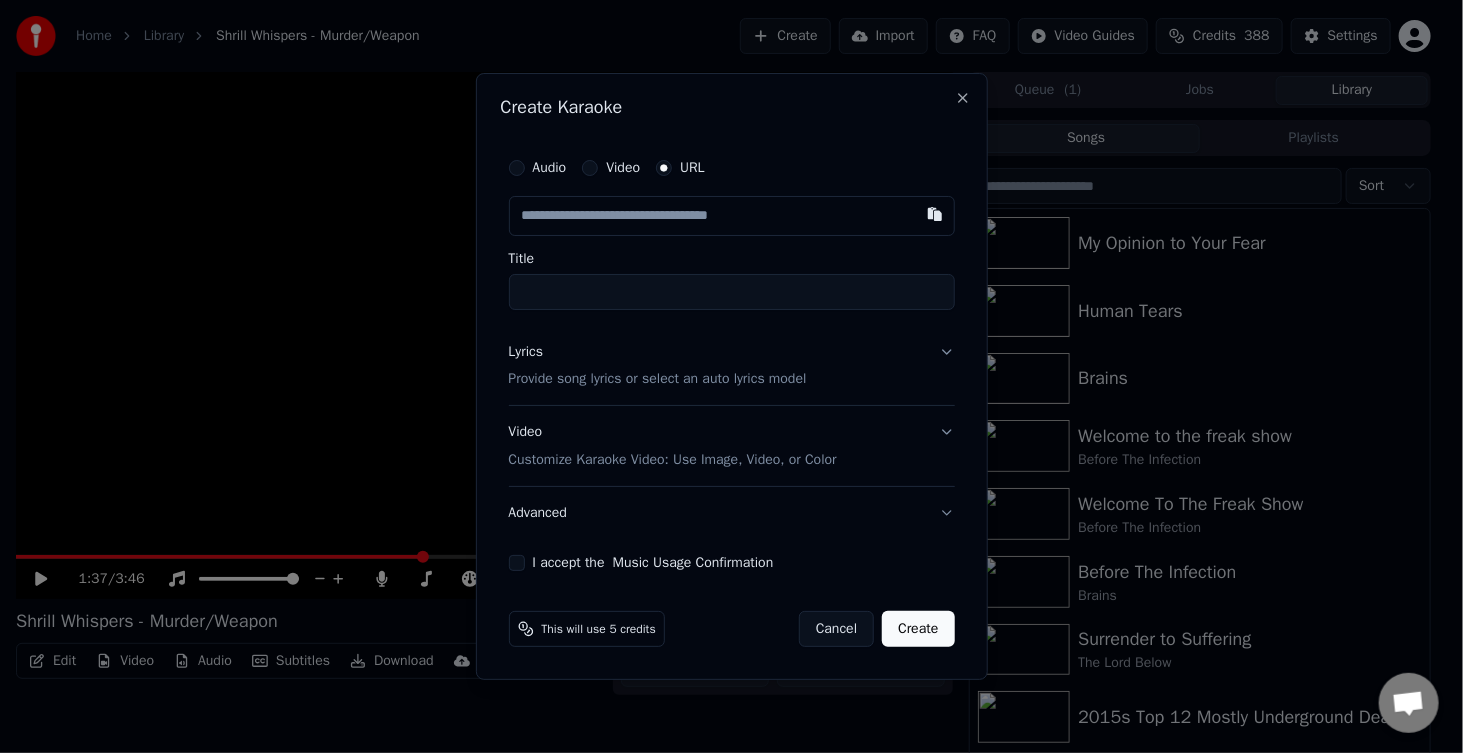 click at bounding box center [732, 216] 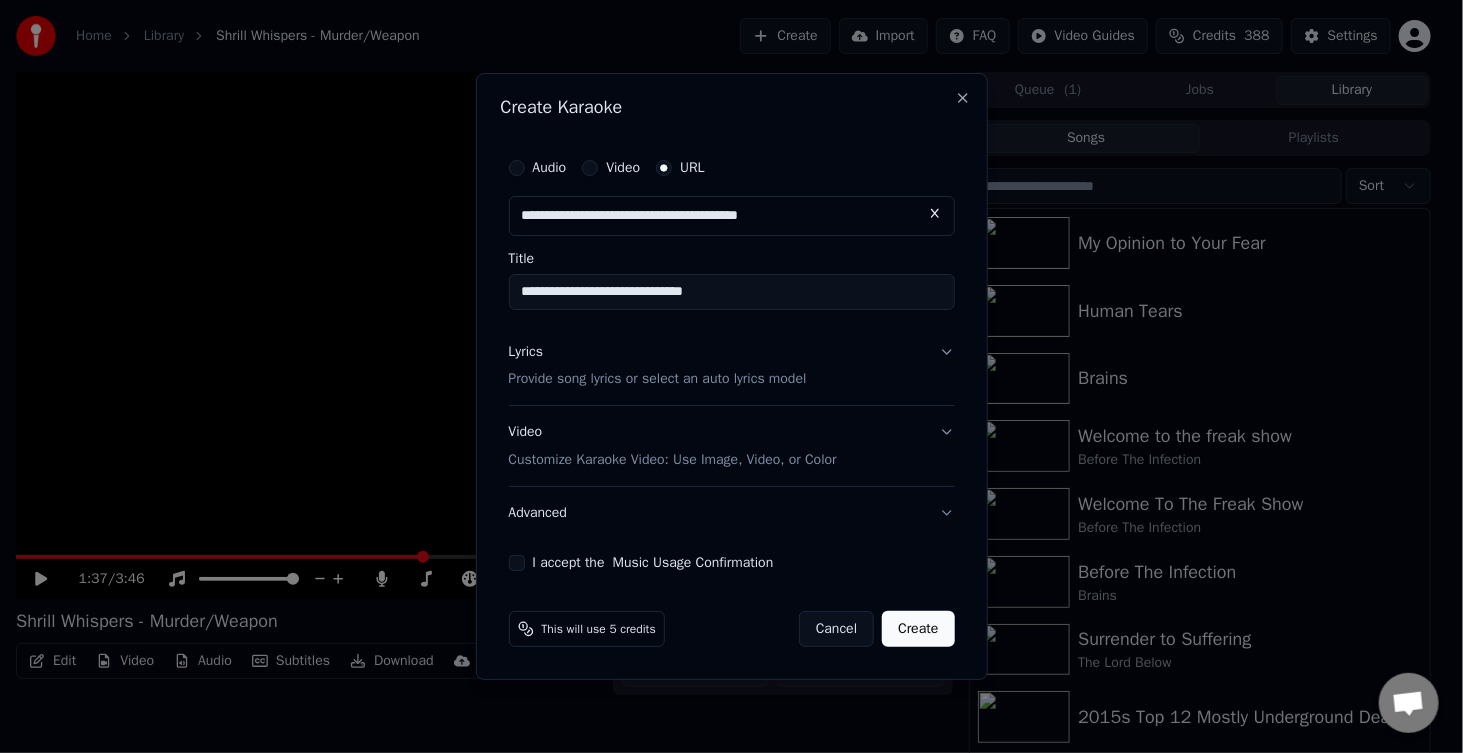 type on "**********" 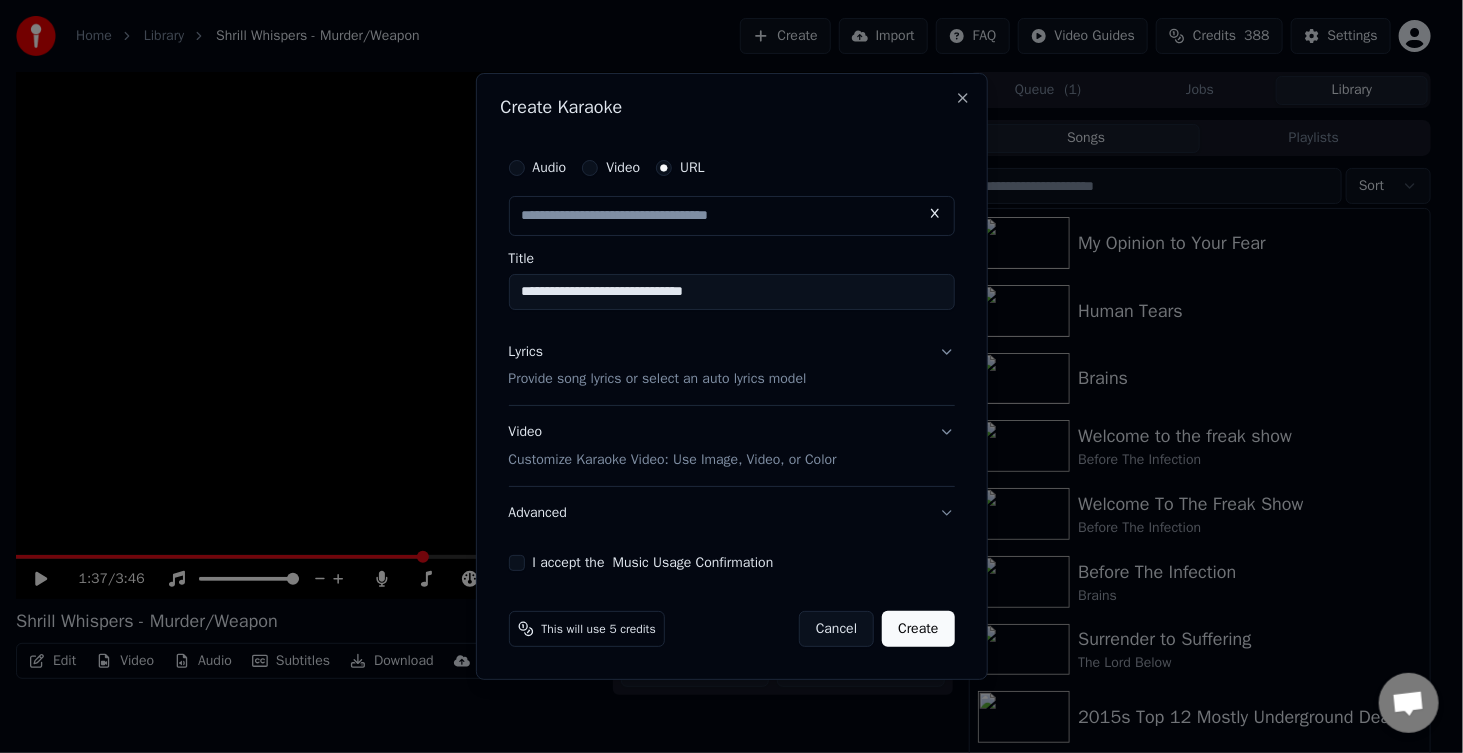 click on "Lyrics Provide song lyrics or select an auto lyrics model" at bounding box center [732, 366] 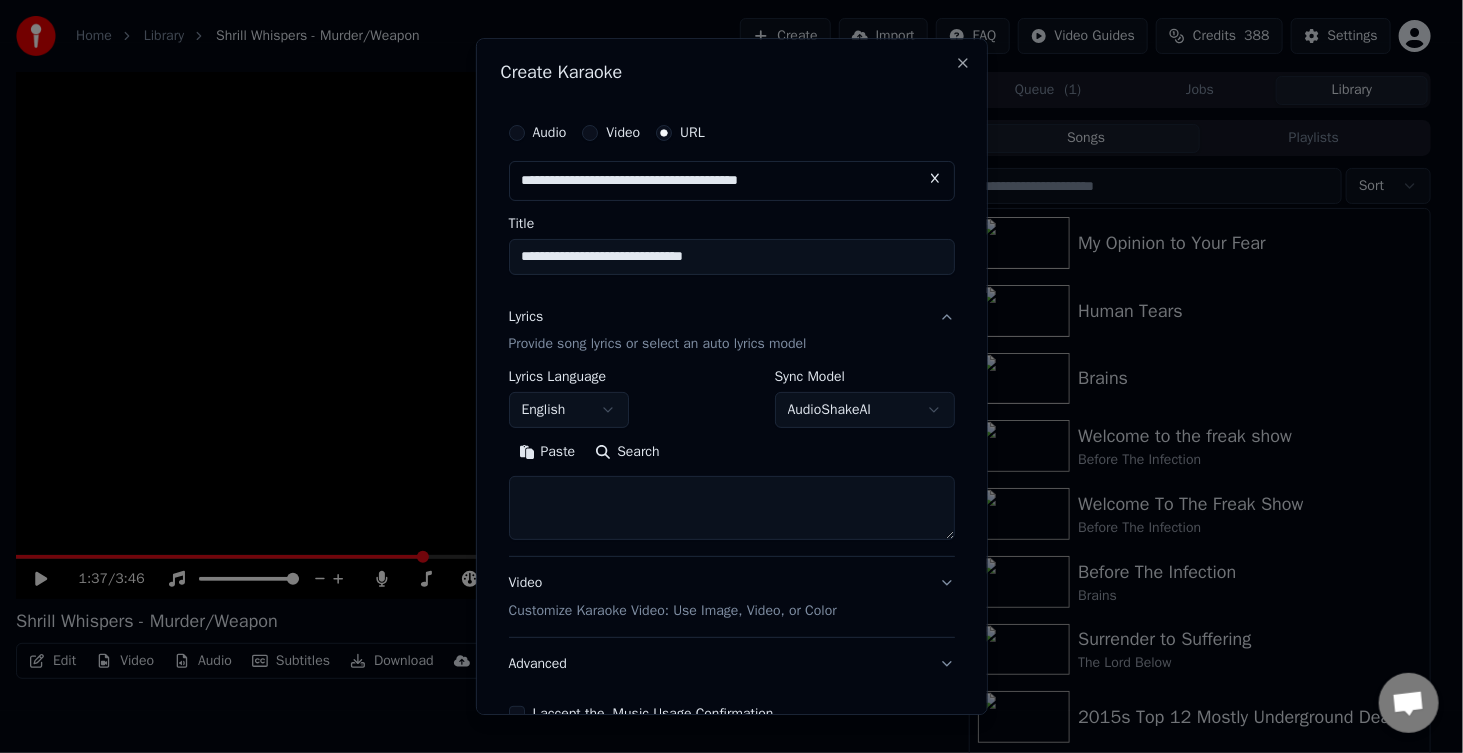 click at bounding box center [732, 509] 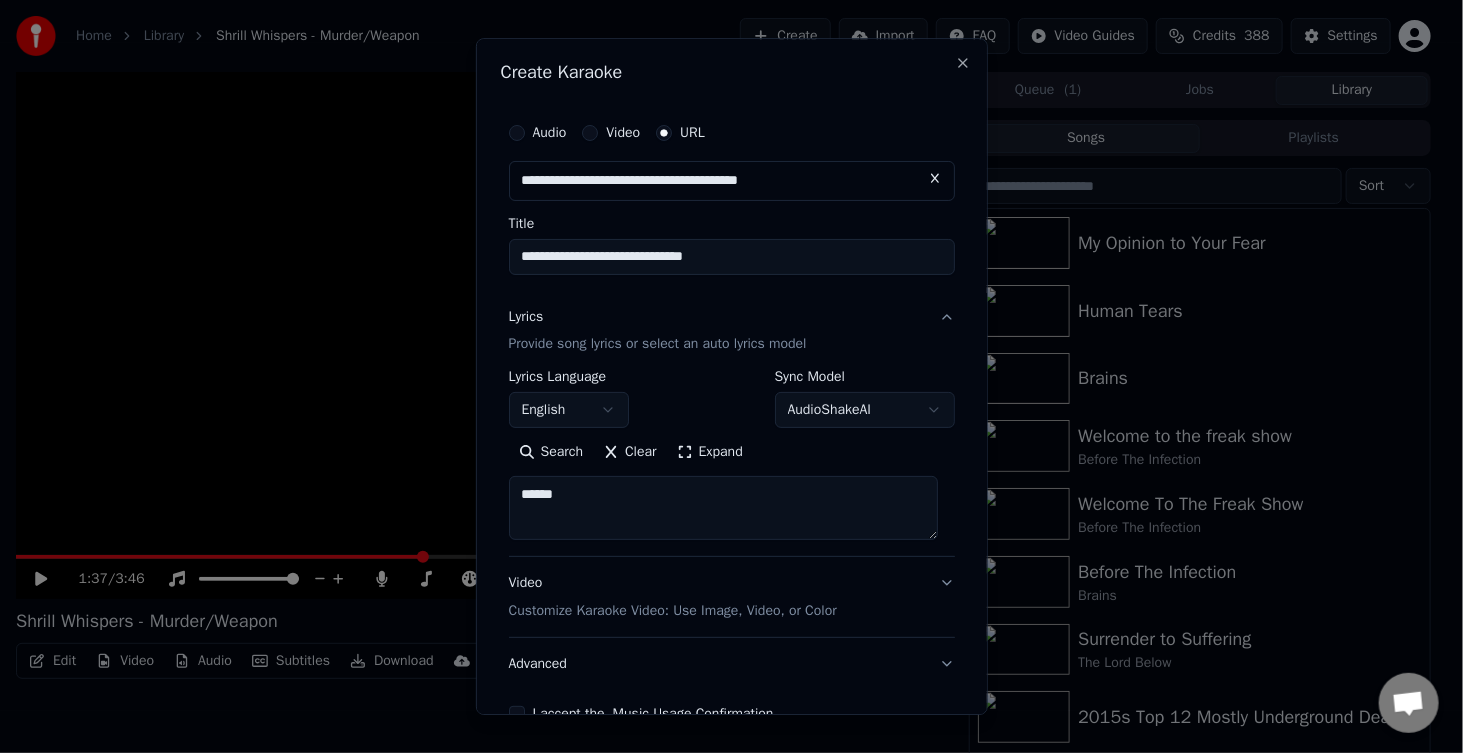 scroll, scrollTop: 100, scrollLeft: 0, axis: vertical 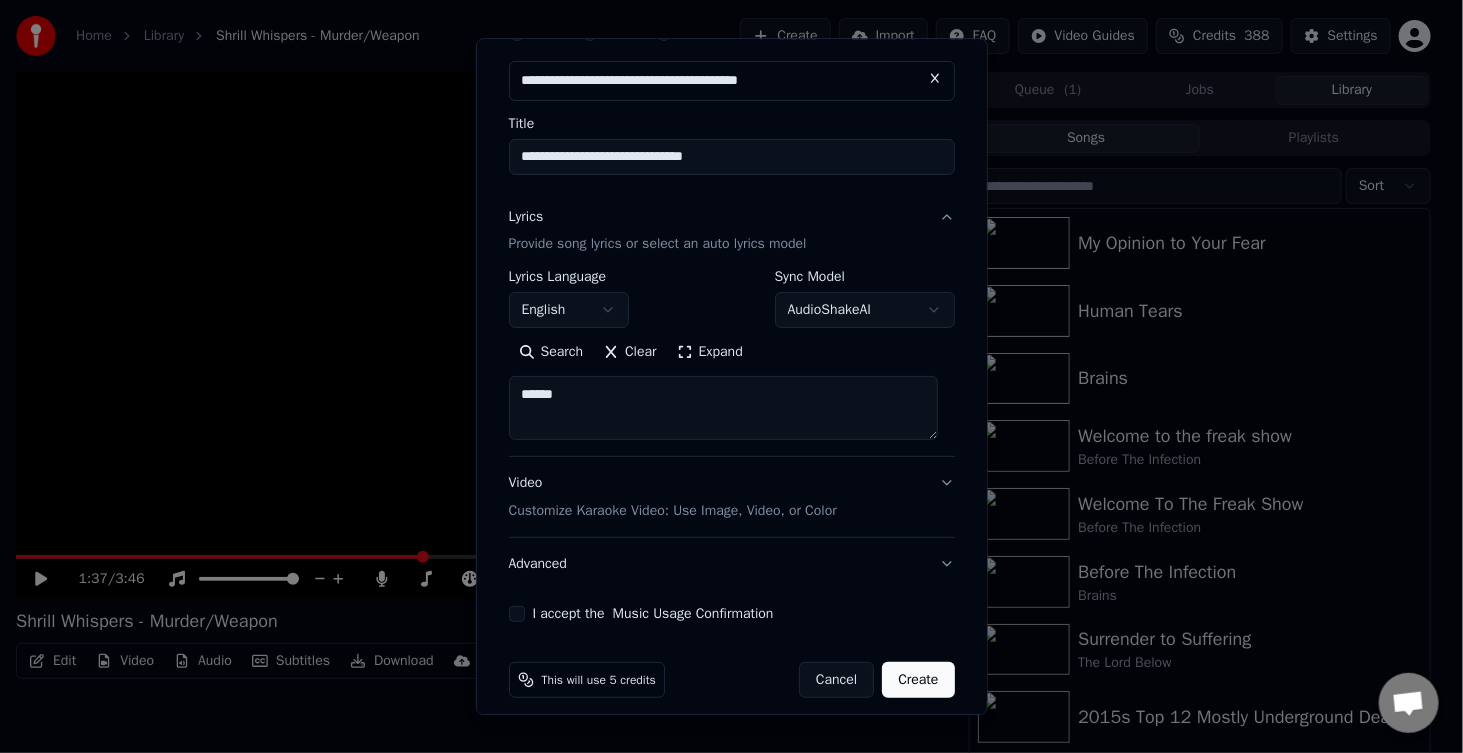 type on "******" 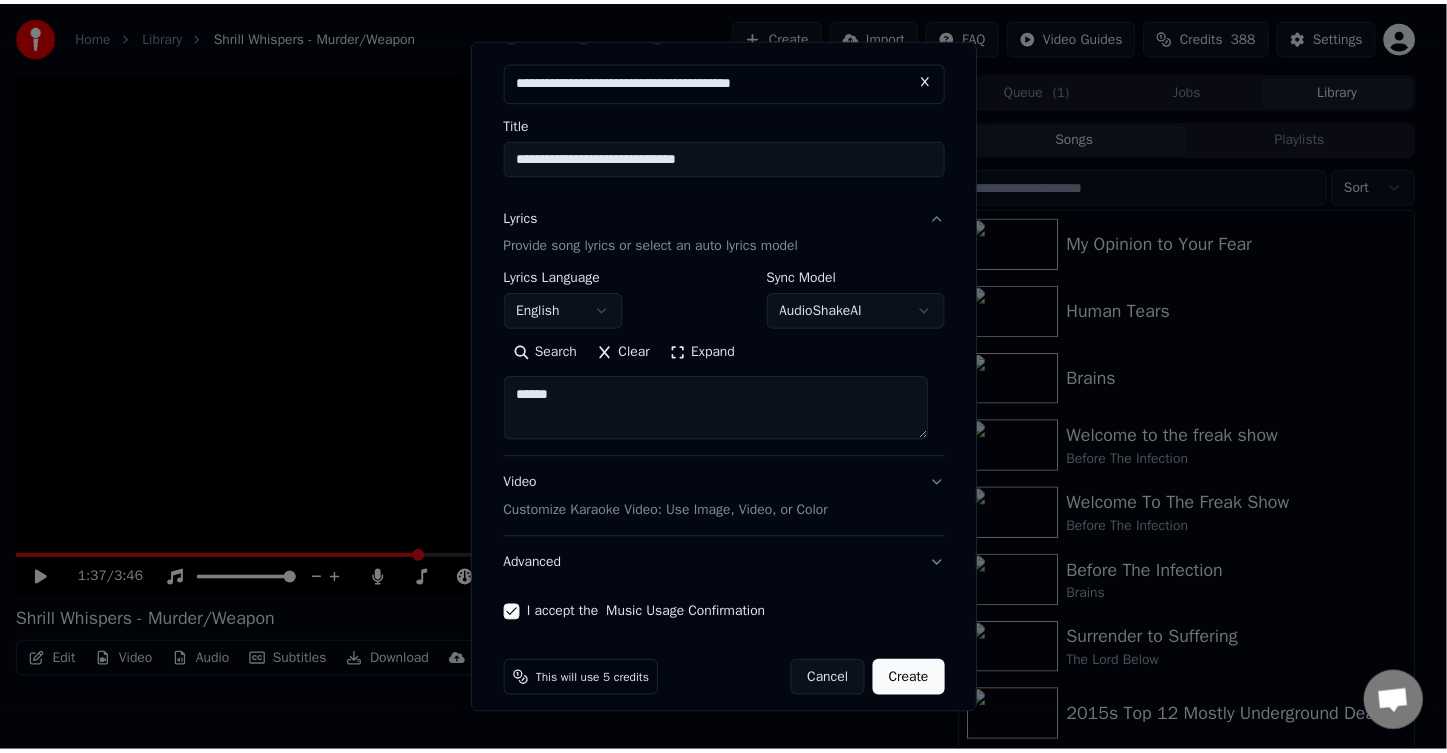 scroll, scrollTop: 116, scrollLeft: 0, axis: vertical 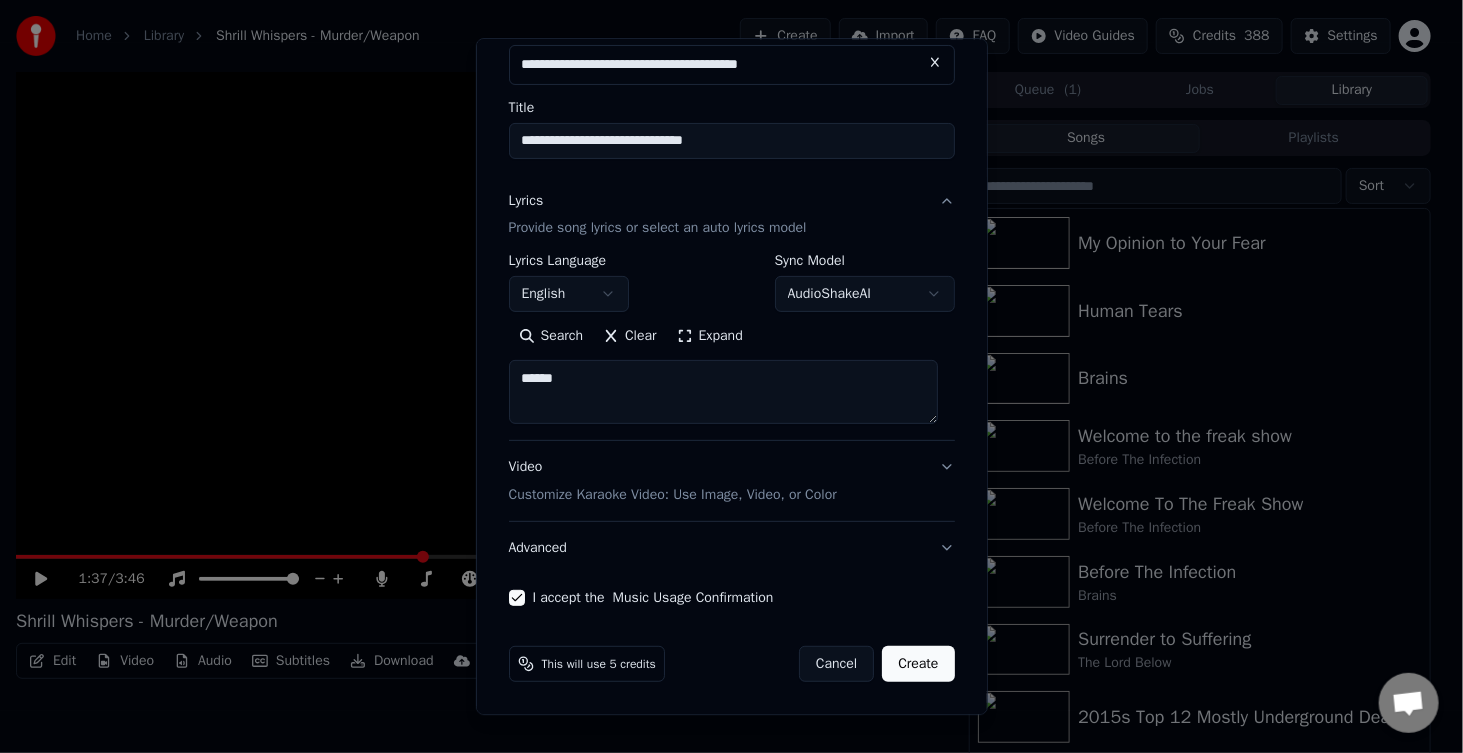 click on "Create" at bounding box center [918, 665] 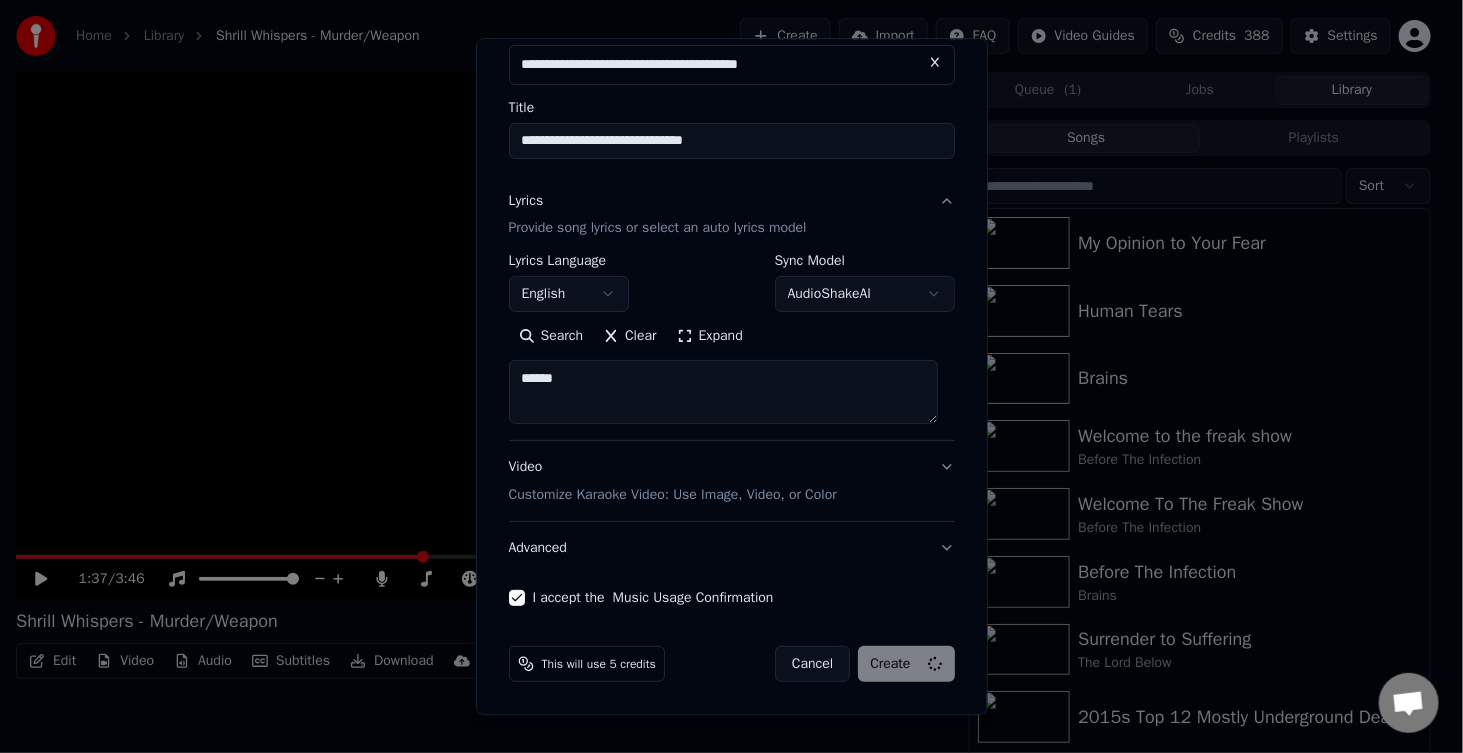 type 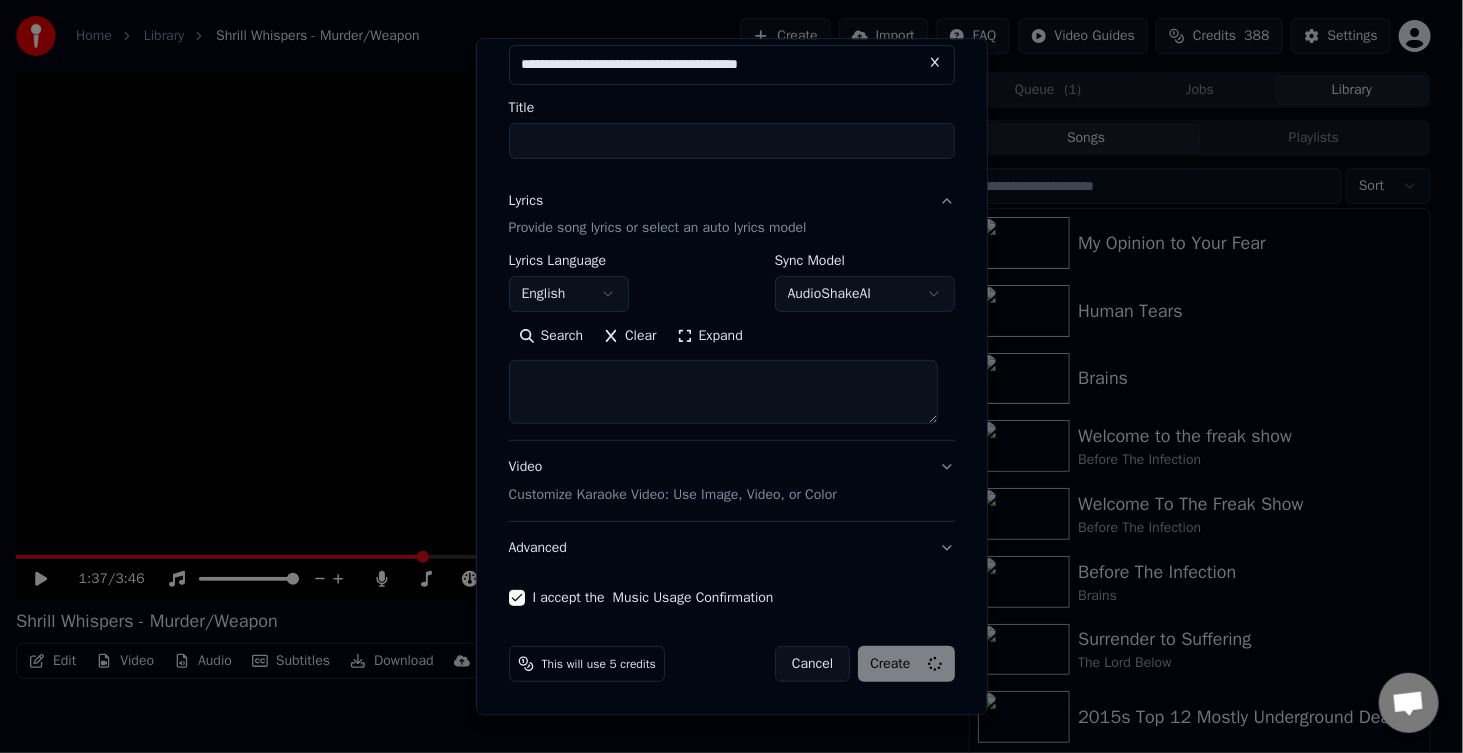 select 